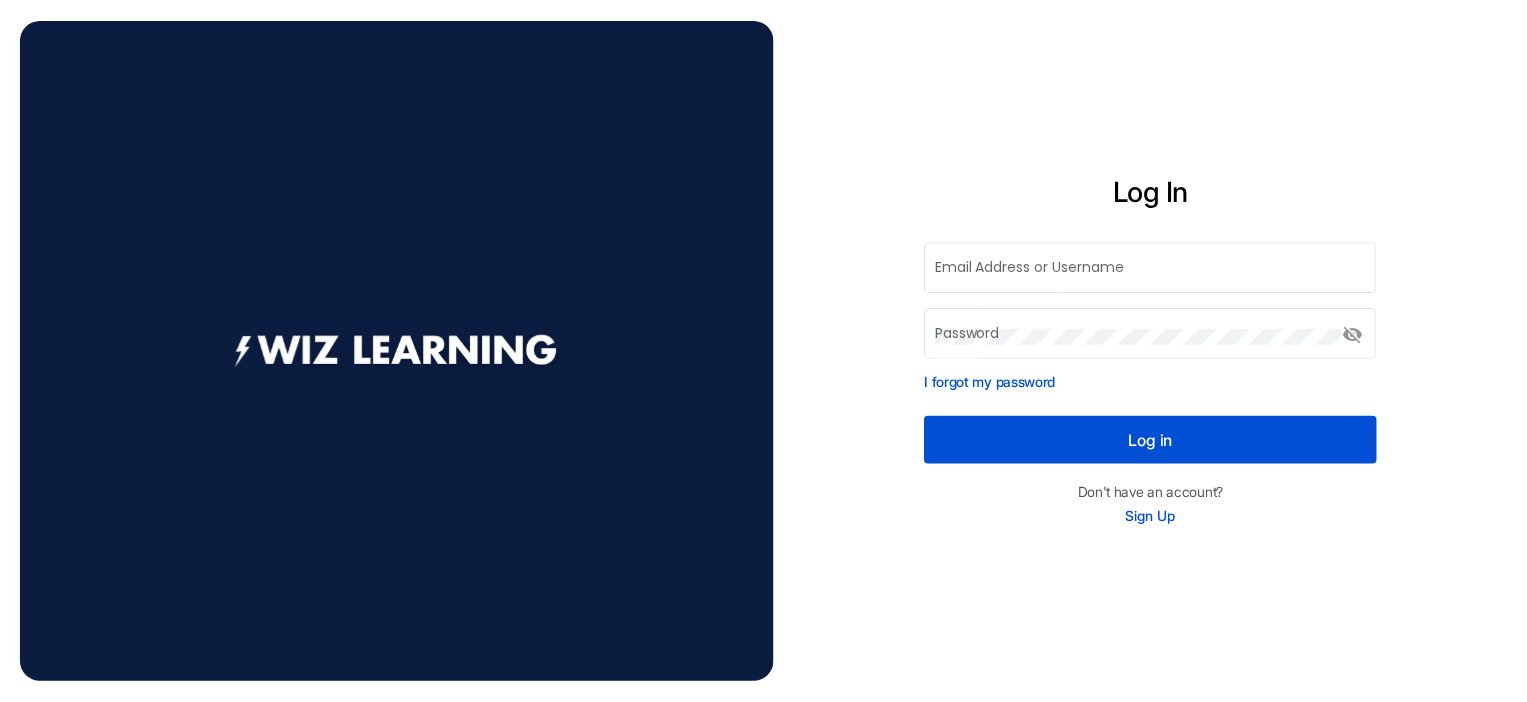 scroll, scrollTop: 0, scrollLeft: 0, axis: both 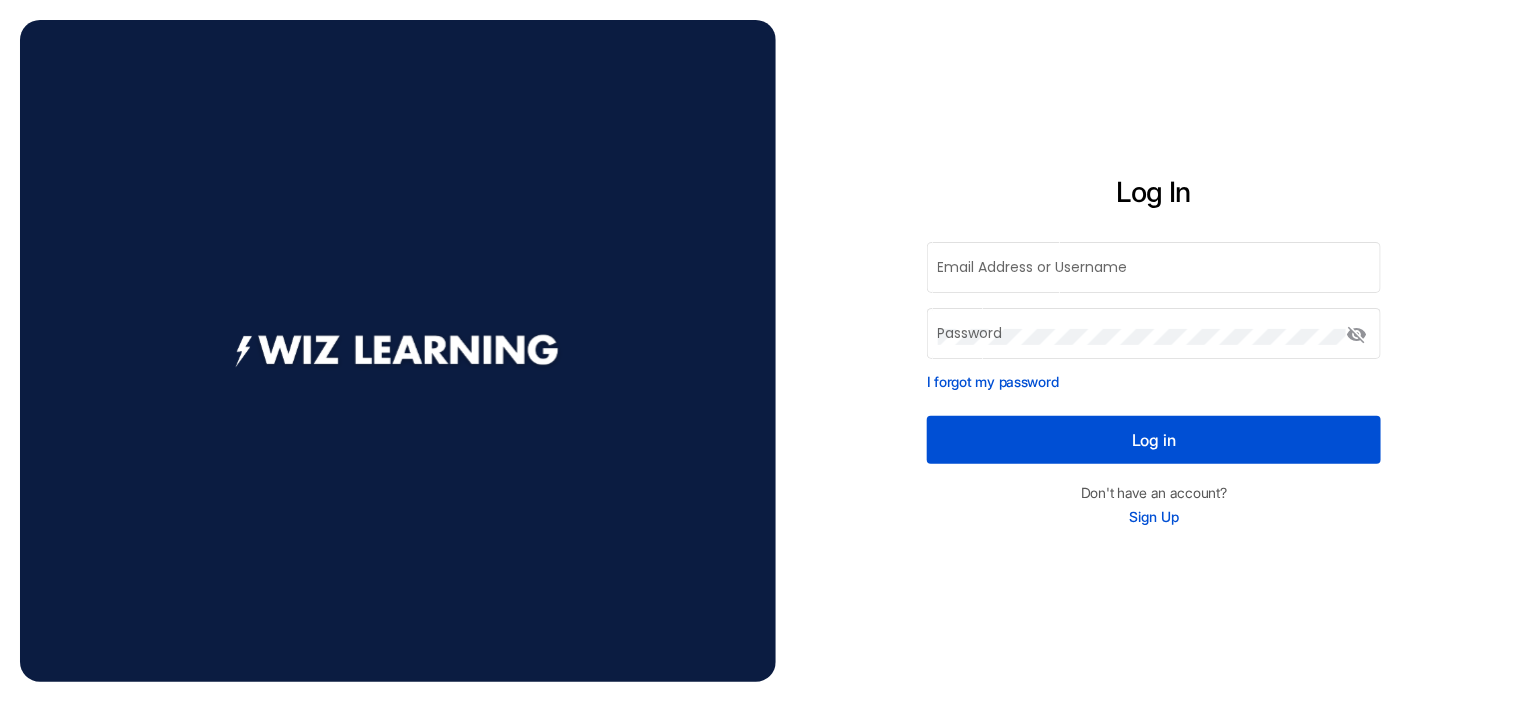 click on "Log In Email Address or Username Password visibility_off  I forgot my password  Log in Don't have an account?   Sign Up" 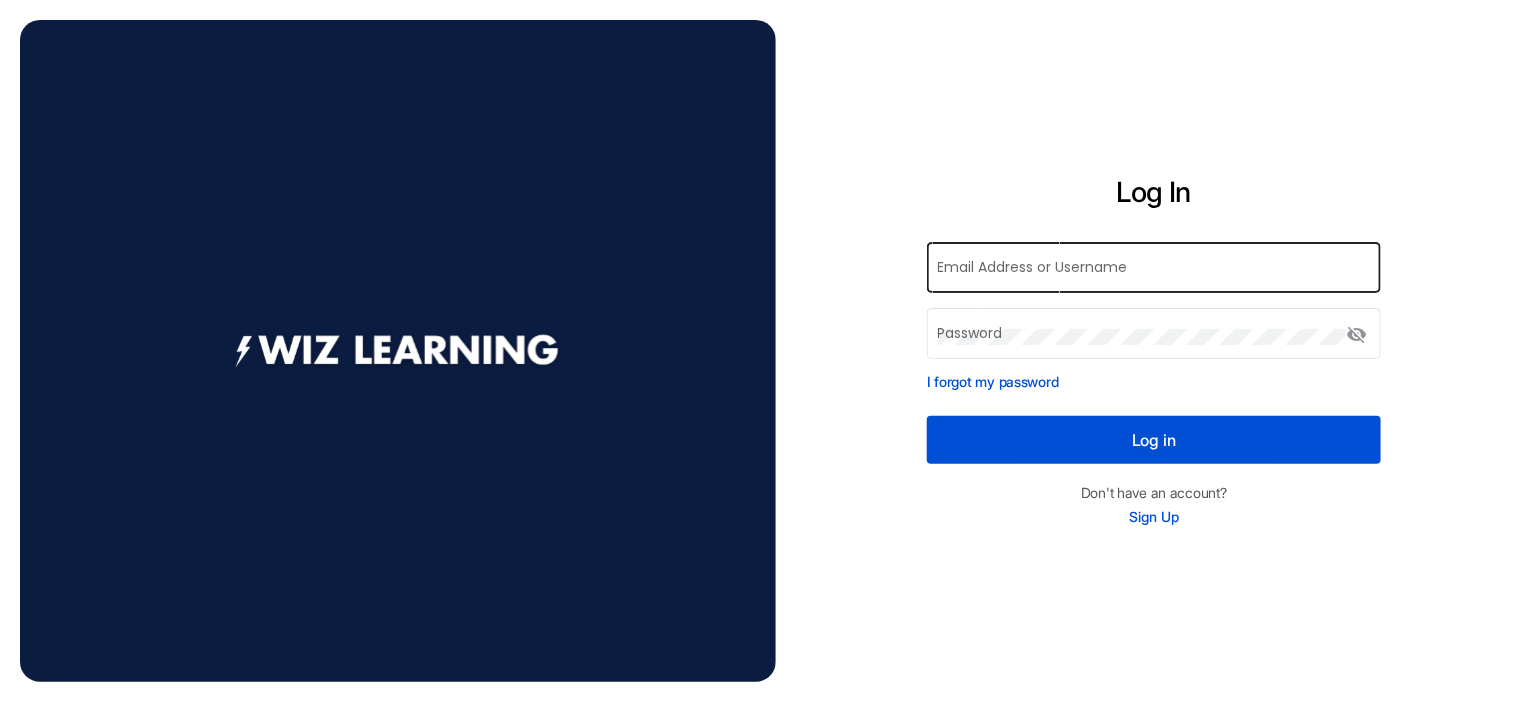 click on "Log In Email Address or Username Password visibility_off  I forgot my password  Log in Don't have an account?   Sign Up" 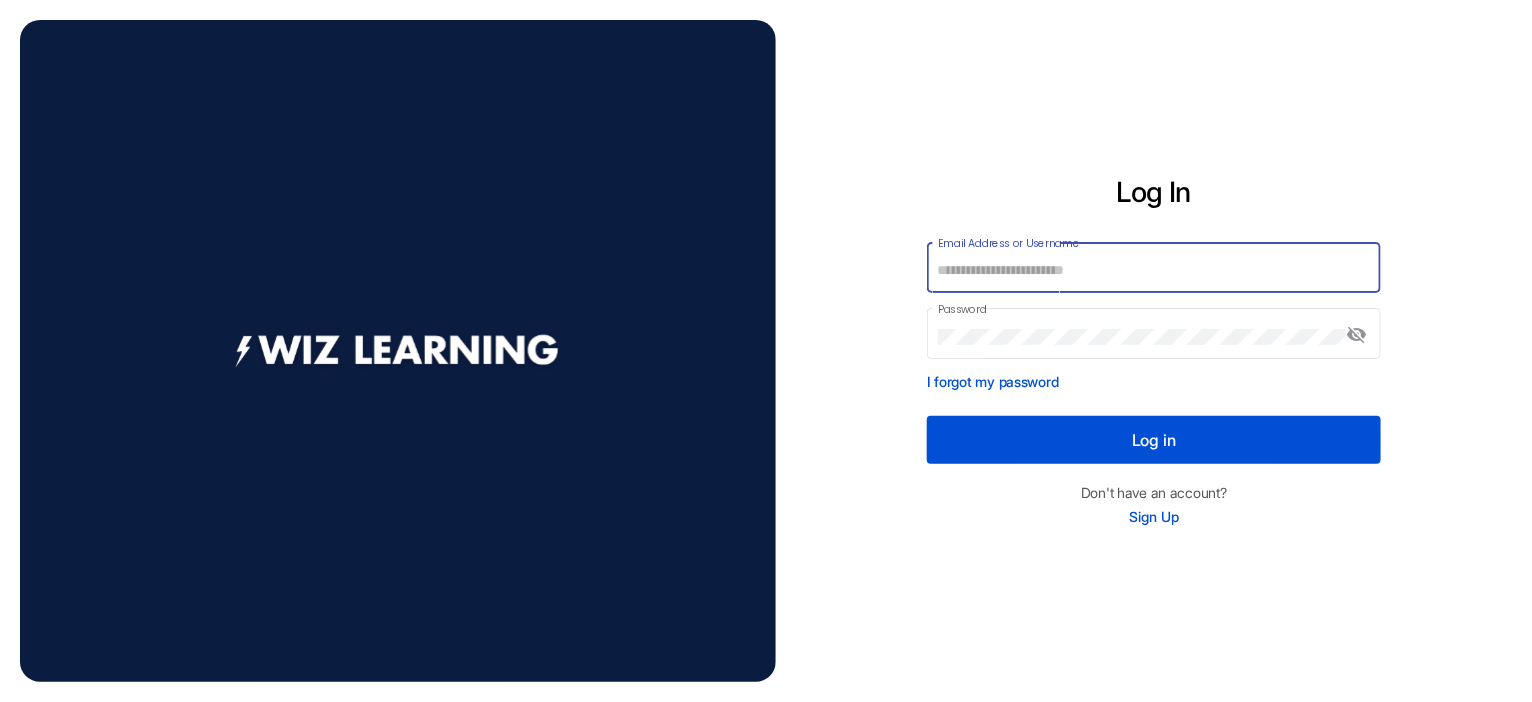 type on "**********" 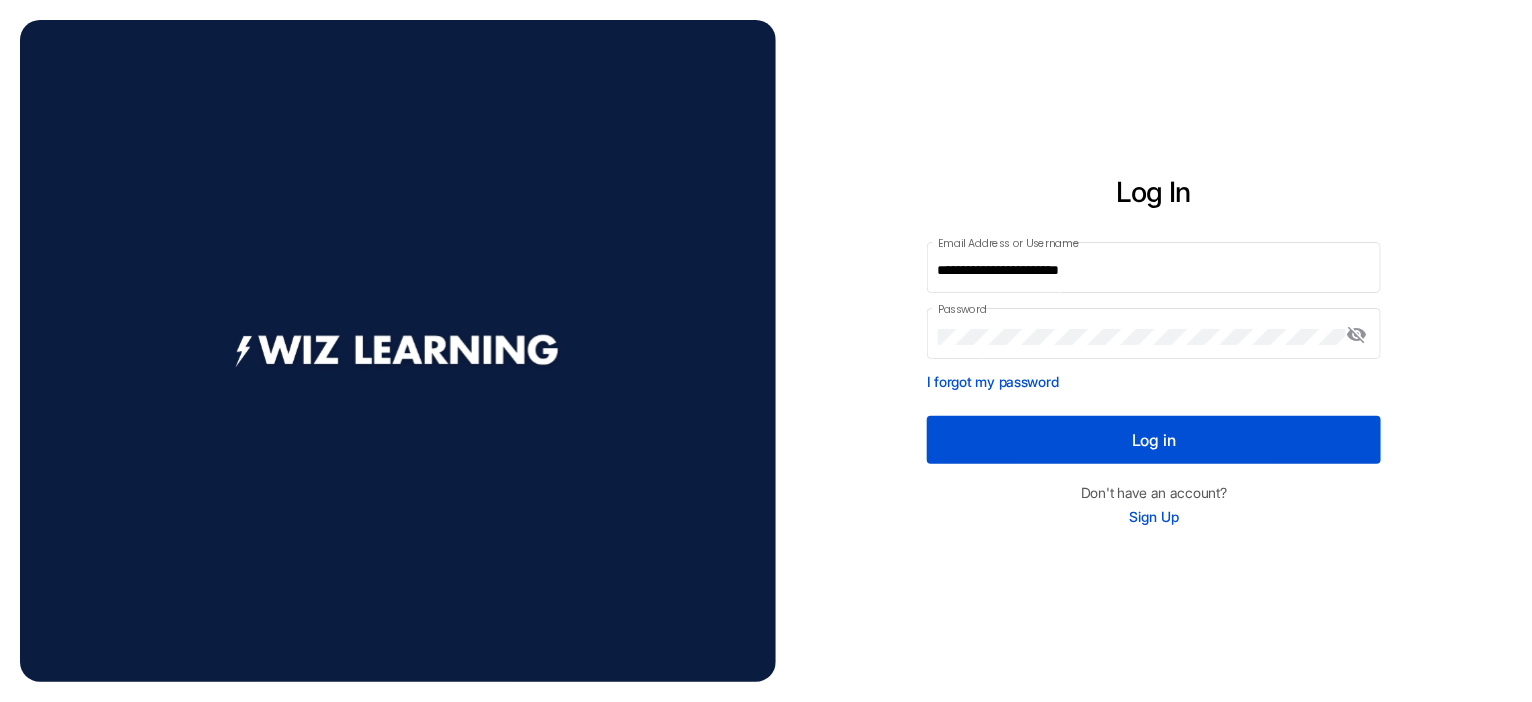 click on "Log in" 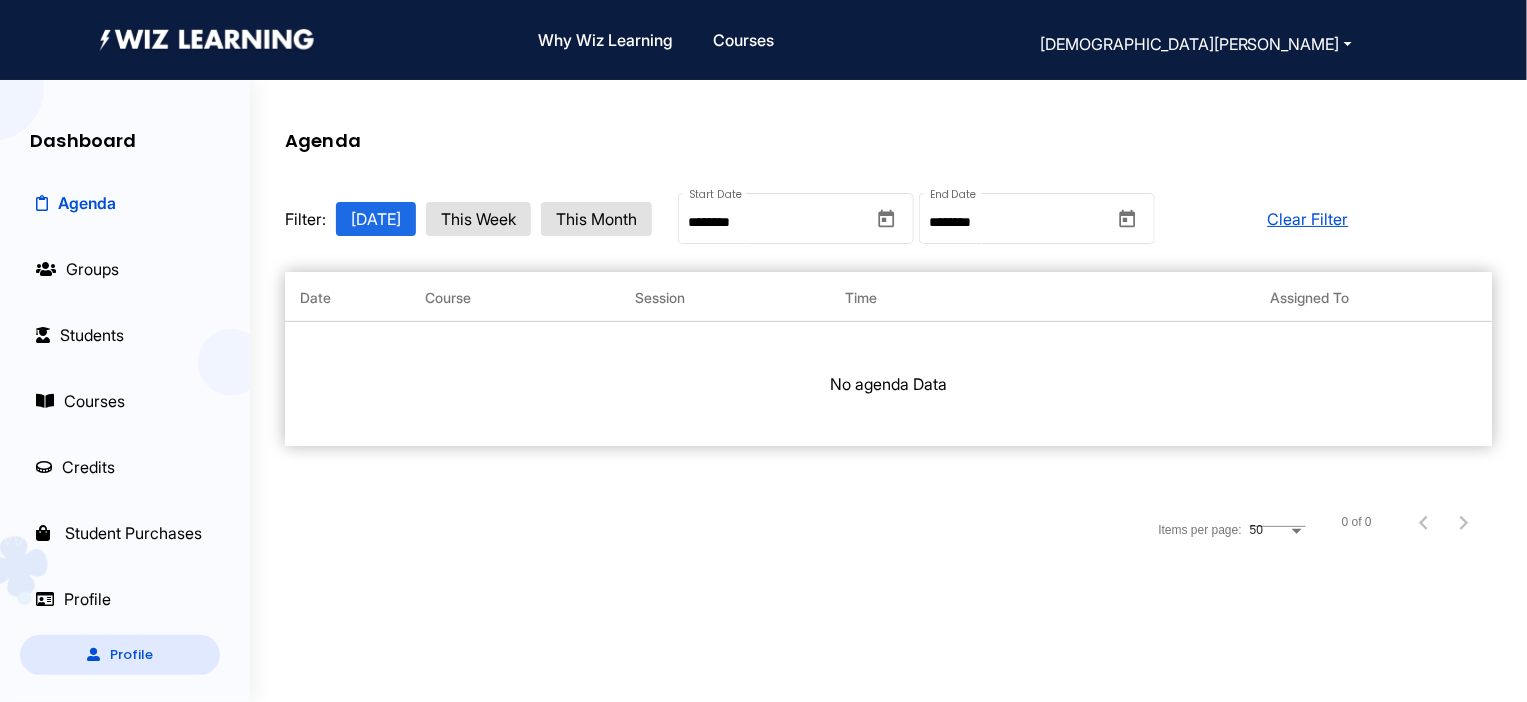 click on "Courses" at bounding box center (80, 401) 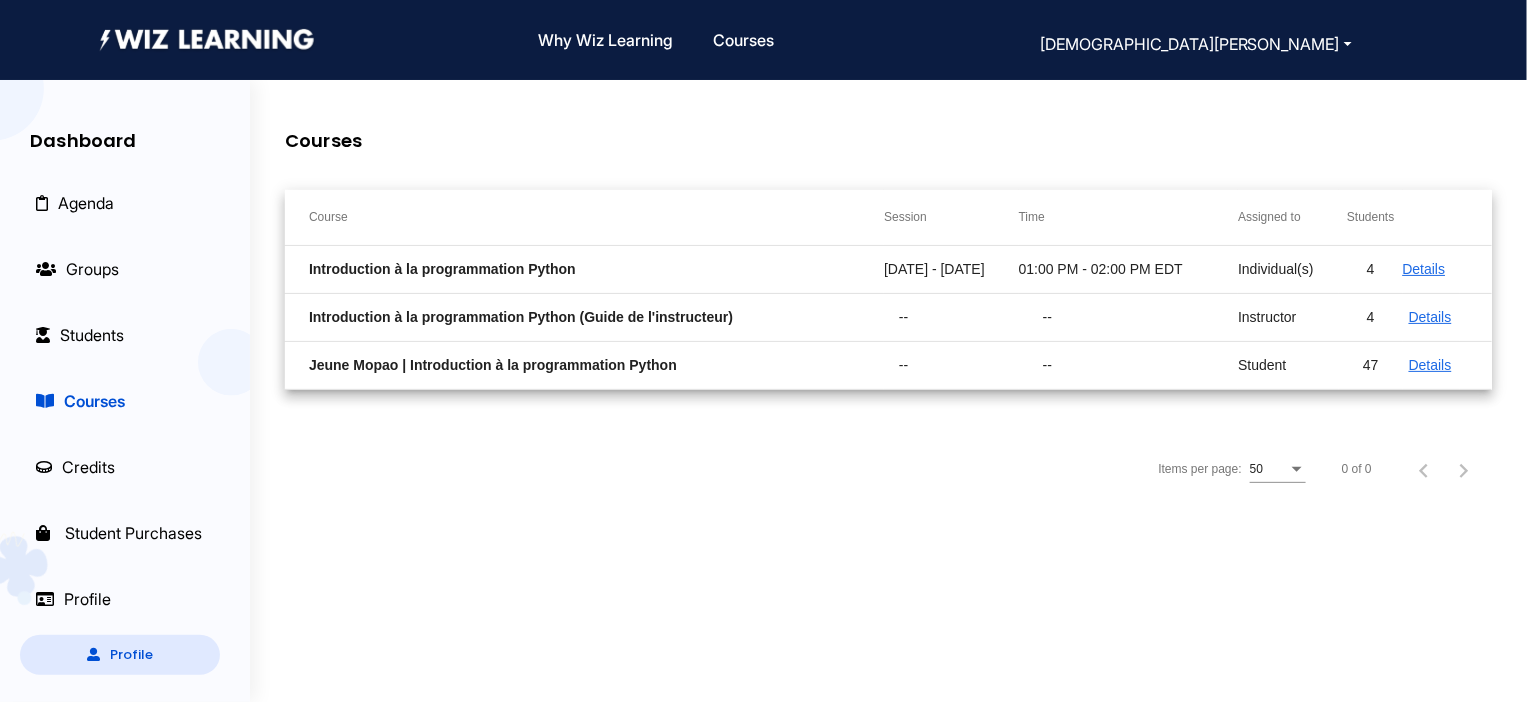 click on "Details" 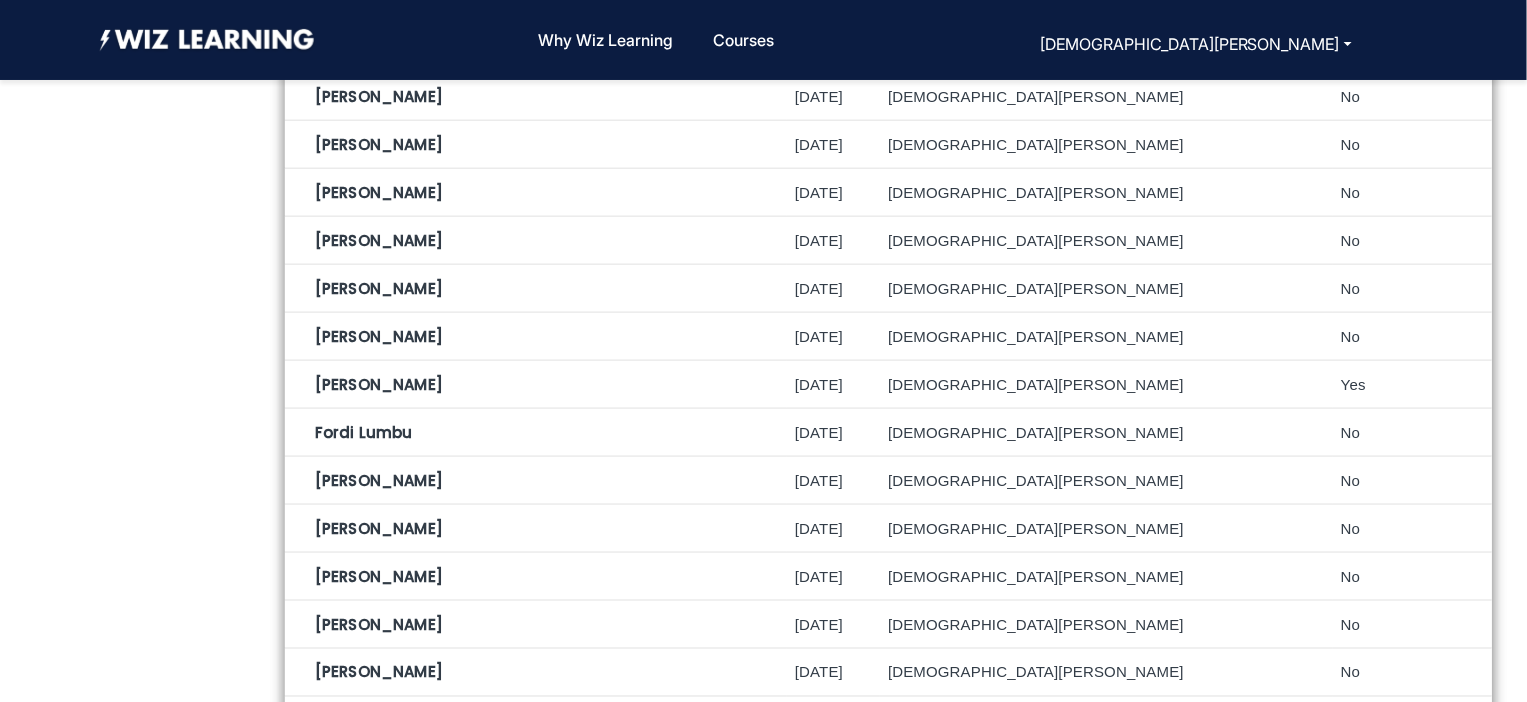 scroll, scrollTop: 462, scrollLeft: 0, axis: vertical 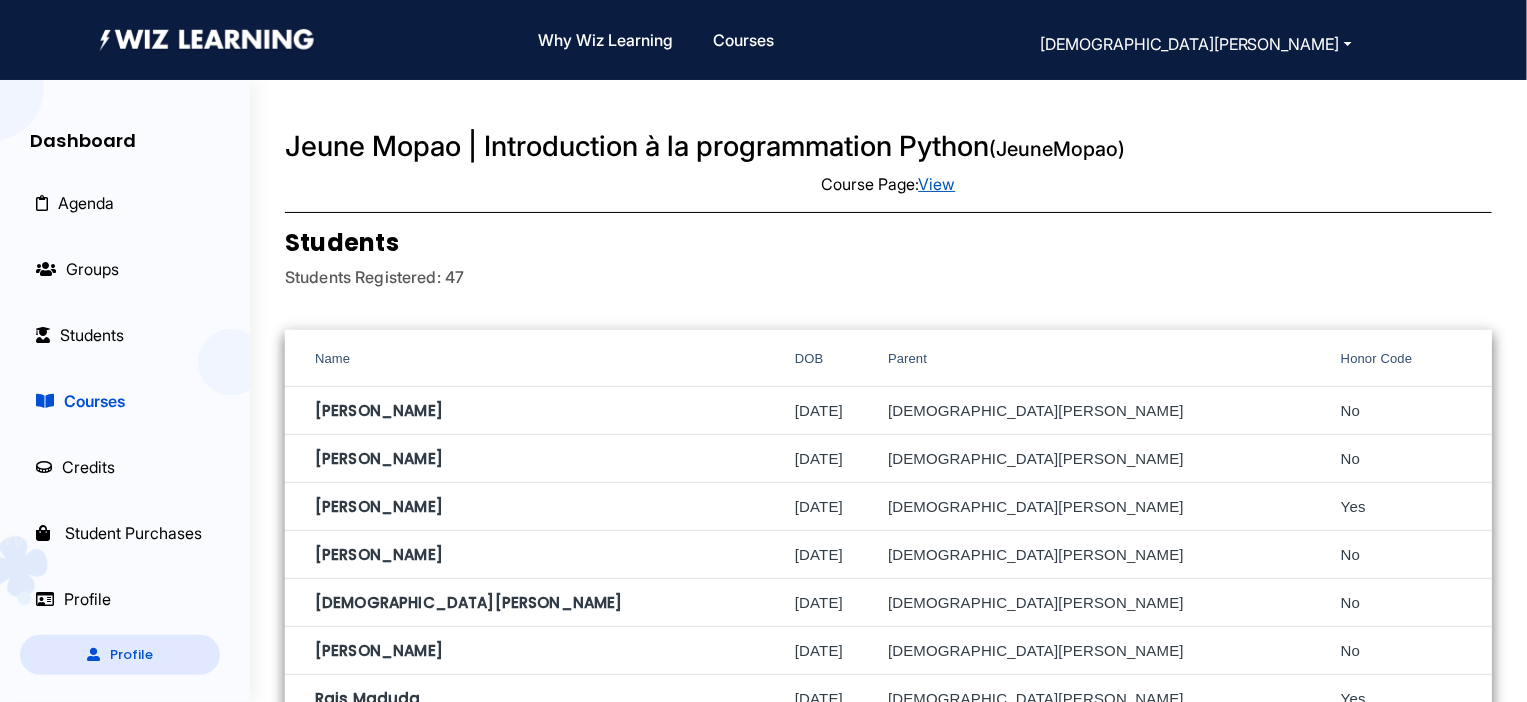 click on "View" 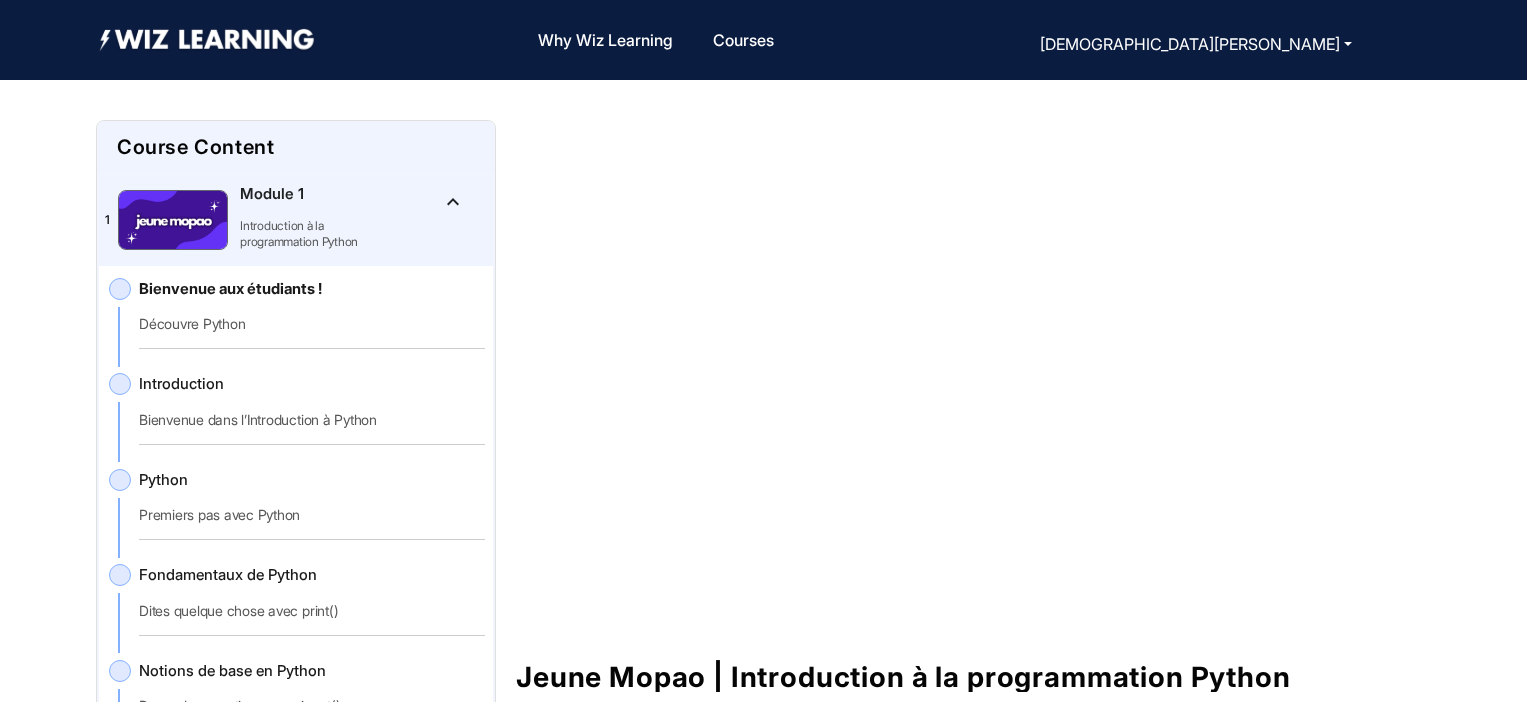 scroll, scrollTop: 0, scrollLeft: 0, axis: both 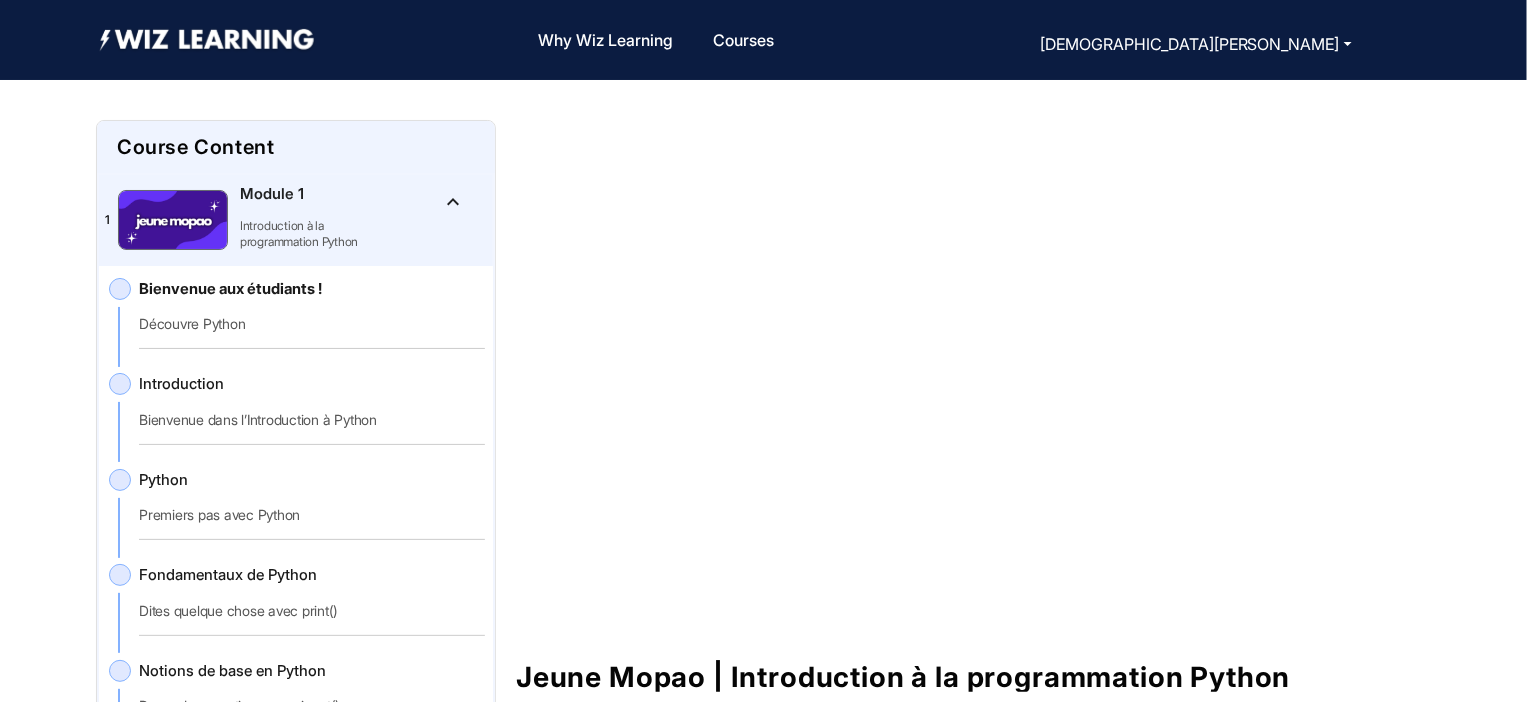 click on "keyboard_arrow_up" 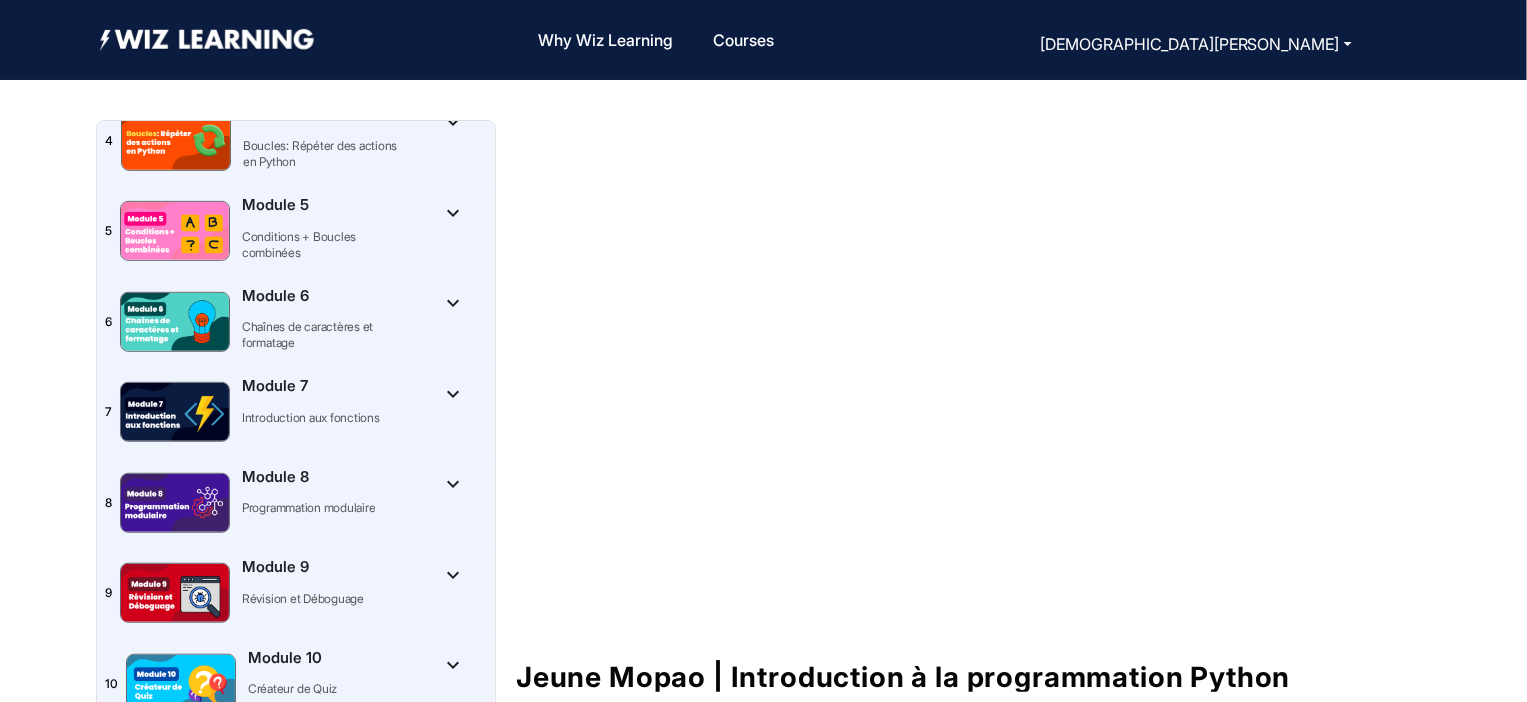 scroll, scrollTop: 542, scrollLeft: 0, axis: vertical 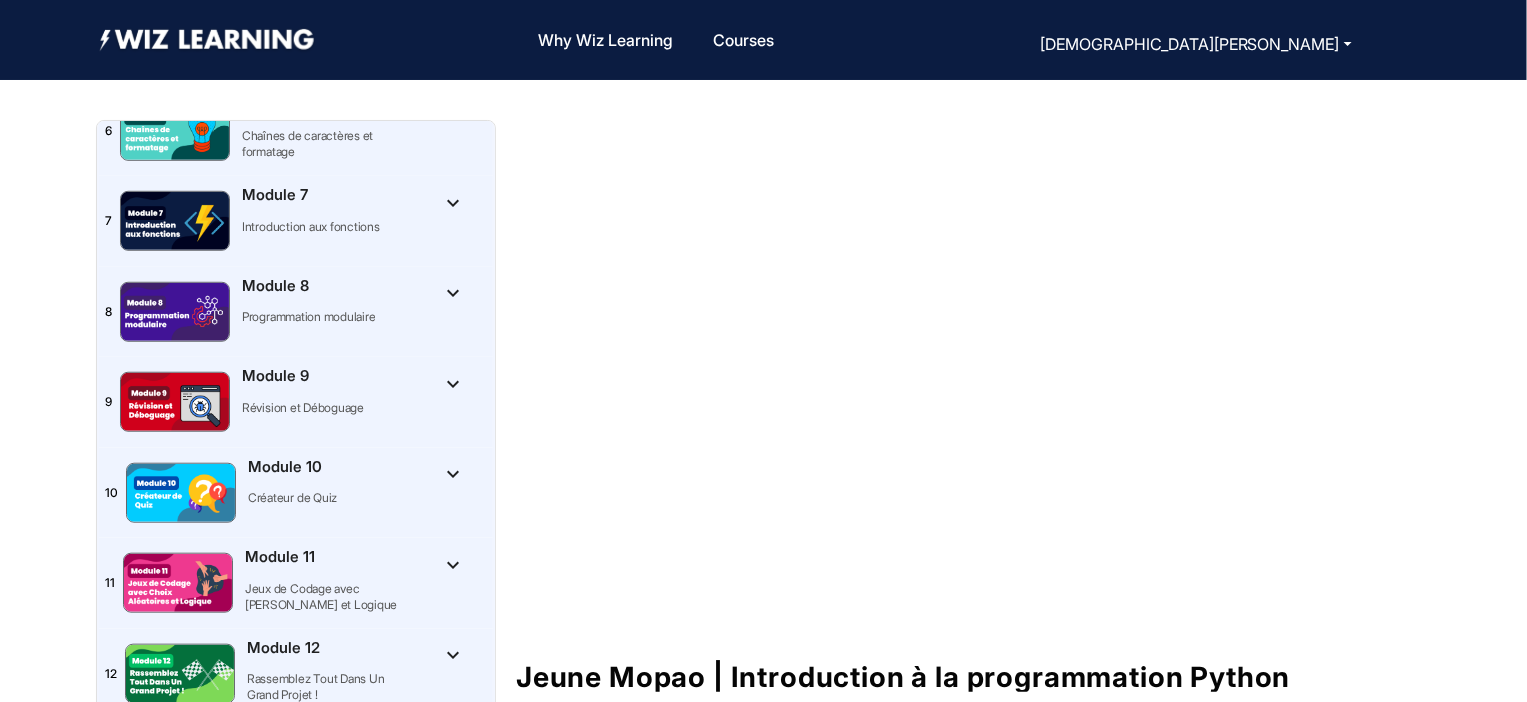 click on "Module 10  Créateur de Quiz" 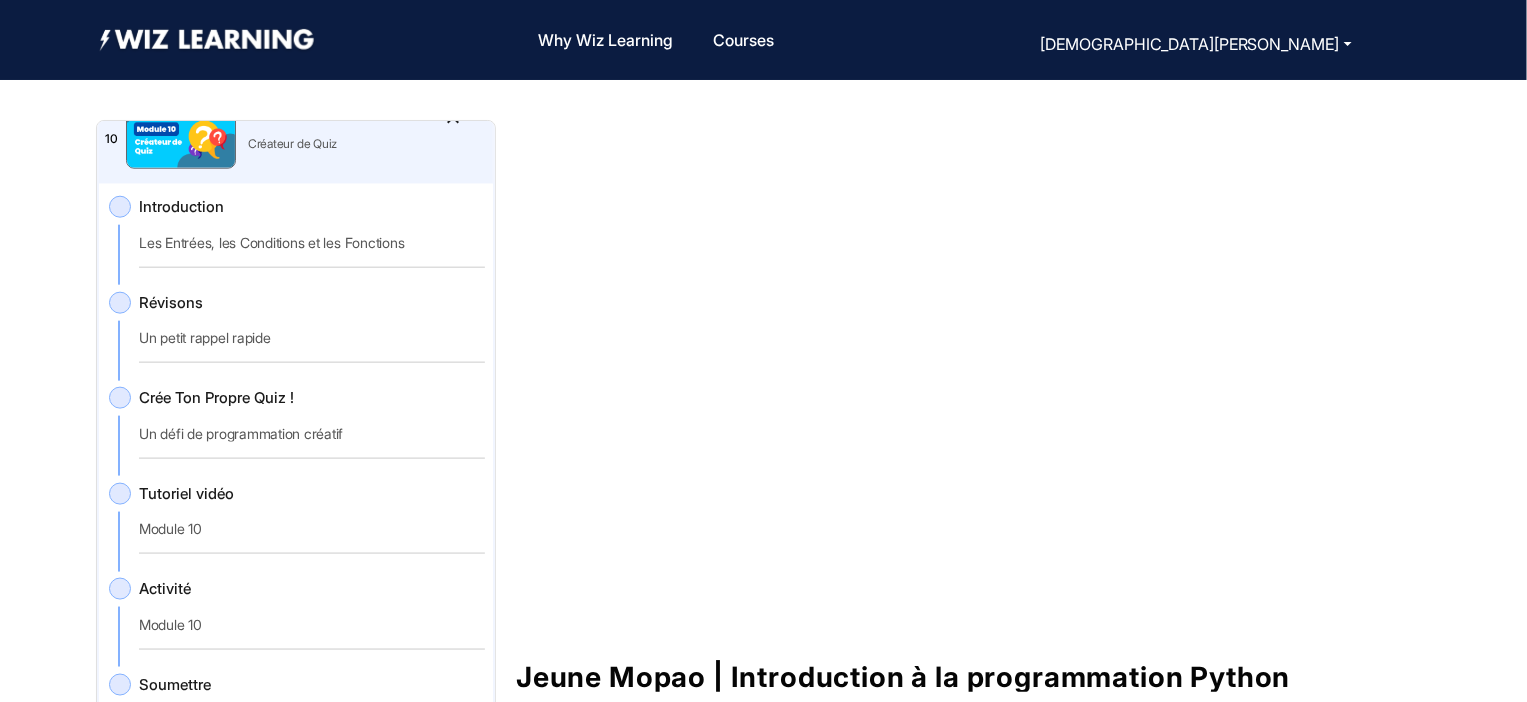 scroll, scrollTop: 946, scrollLeft: 0, axis: vertical 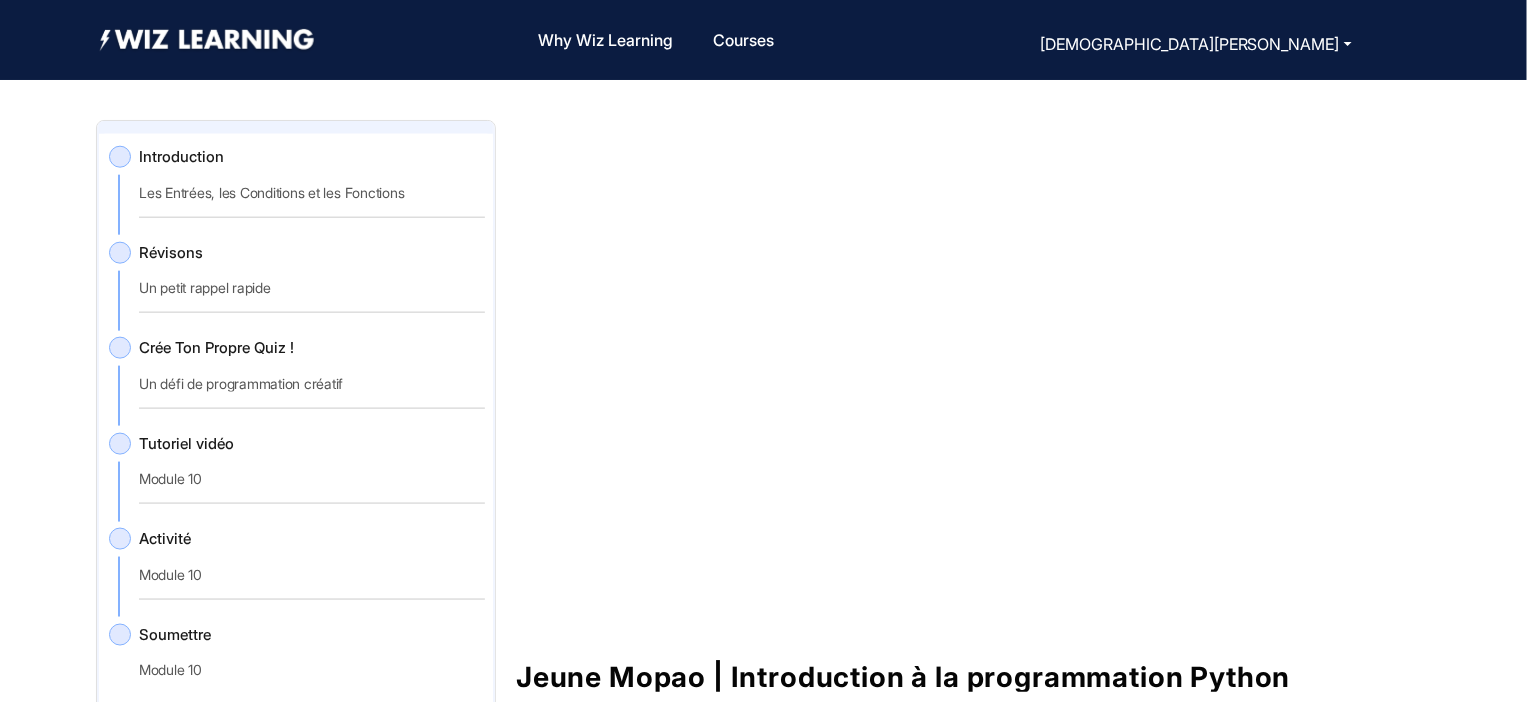 click on "Les Entrées, les Conditions et les Fonctions" 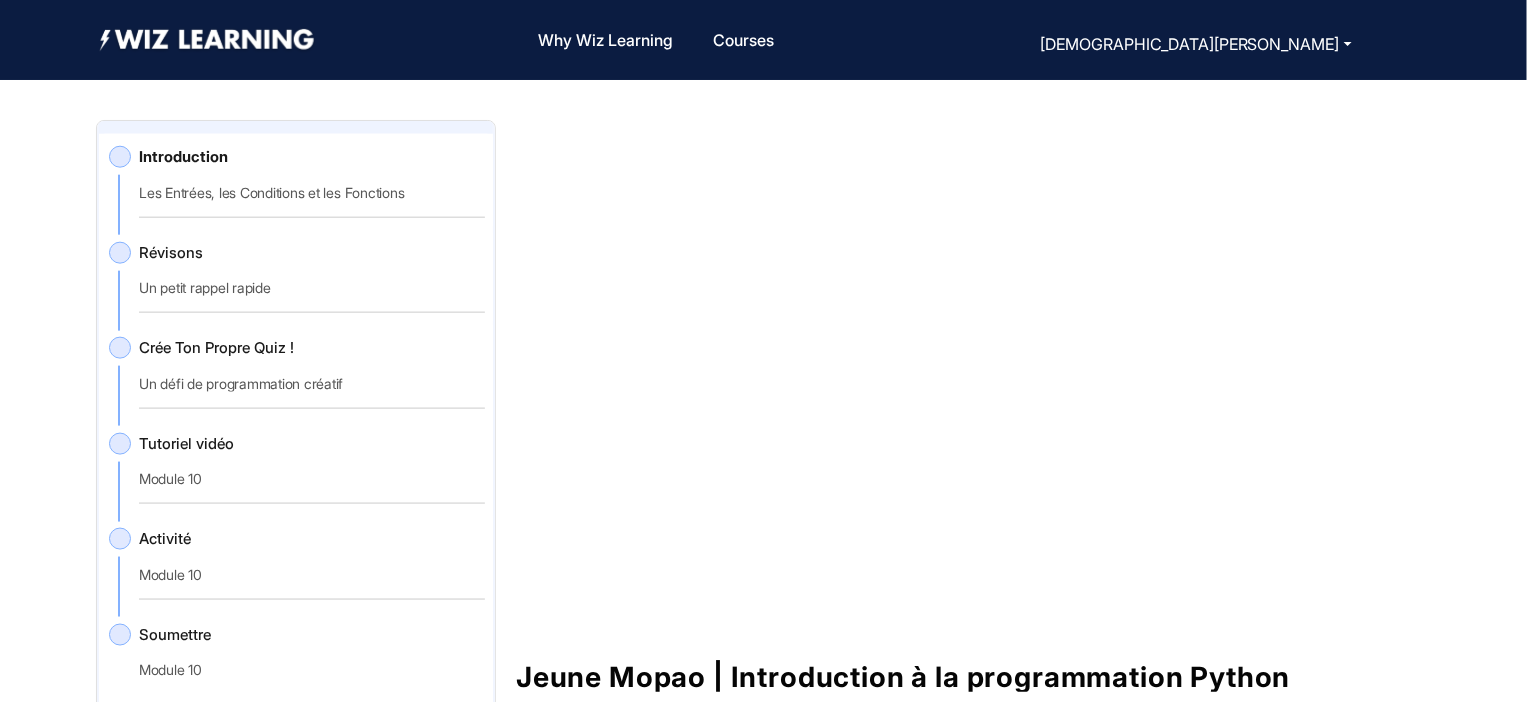 click on "Révisons    Un petit rappel rapide" 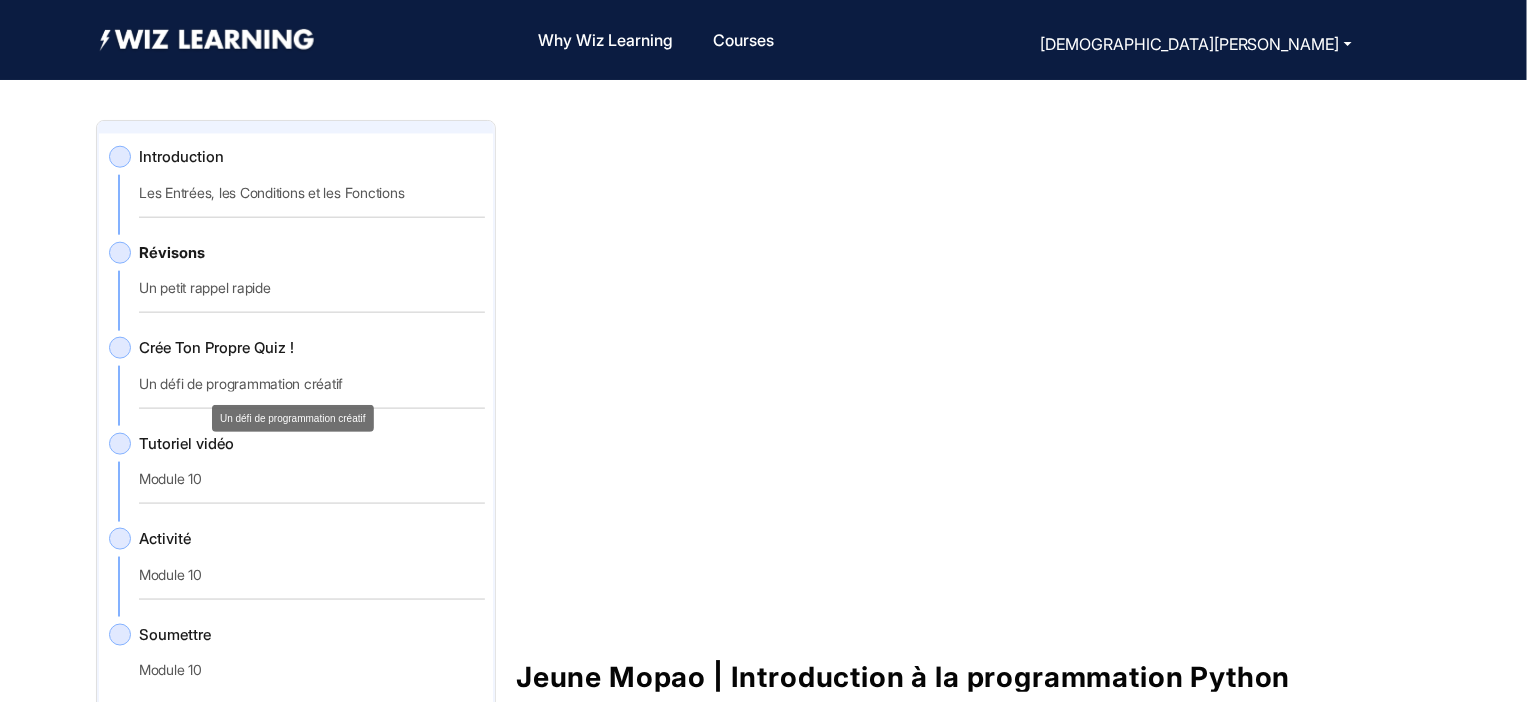 click on "Un défi de programmation créatif" 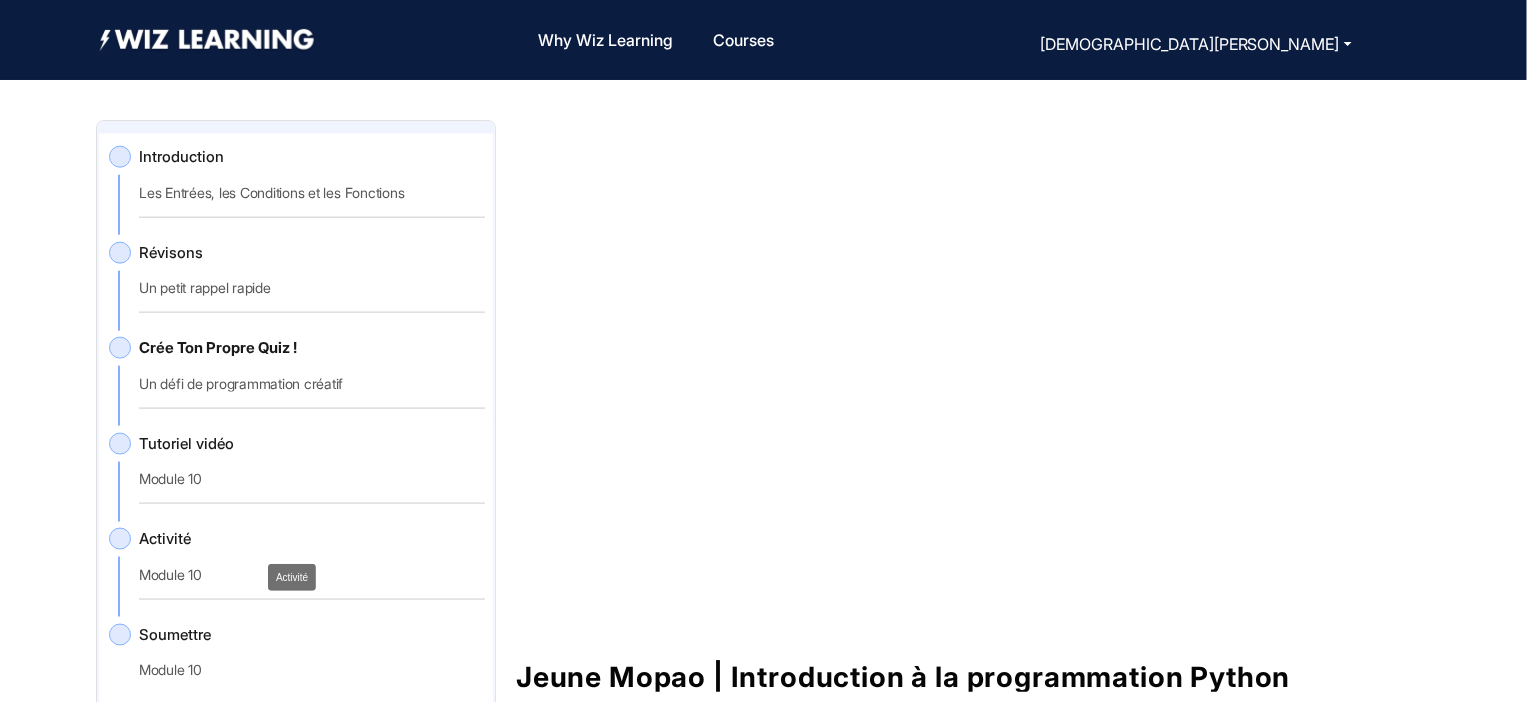click on "Activité" at bounding box center (292, 577) 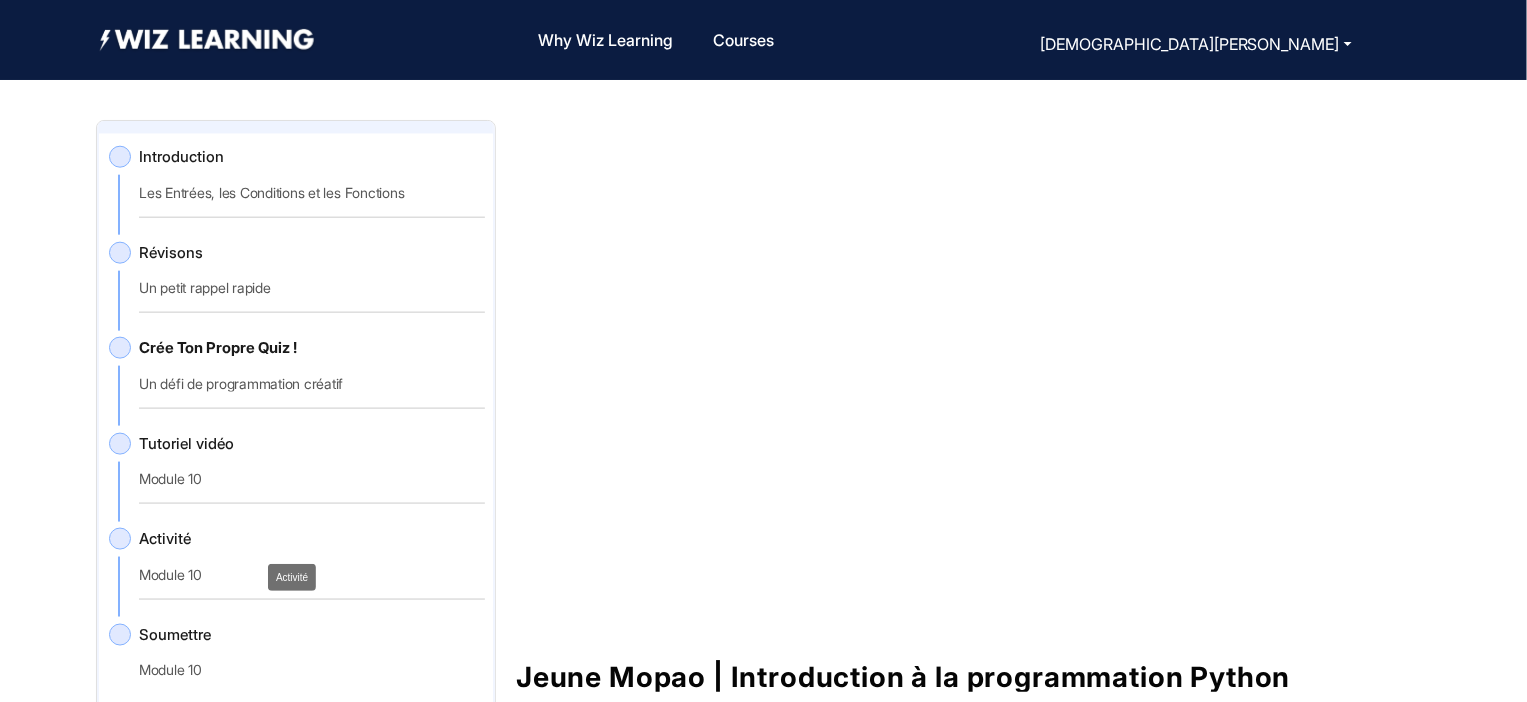 click on "Activité" 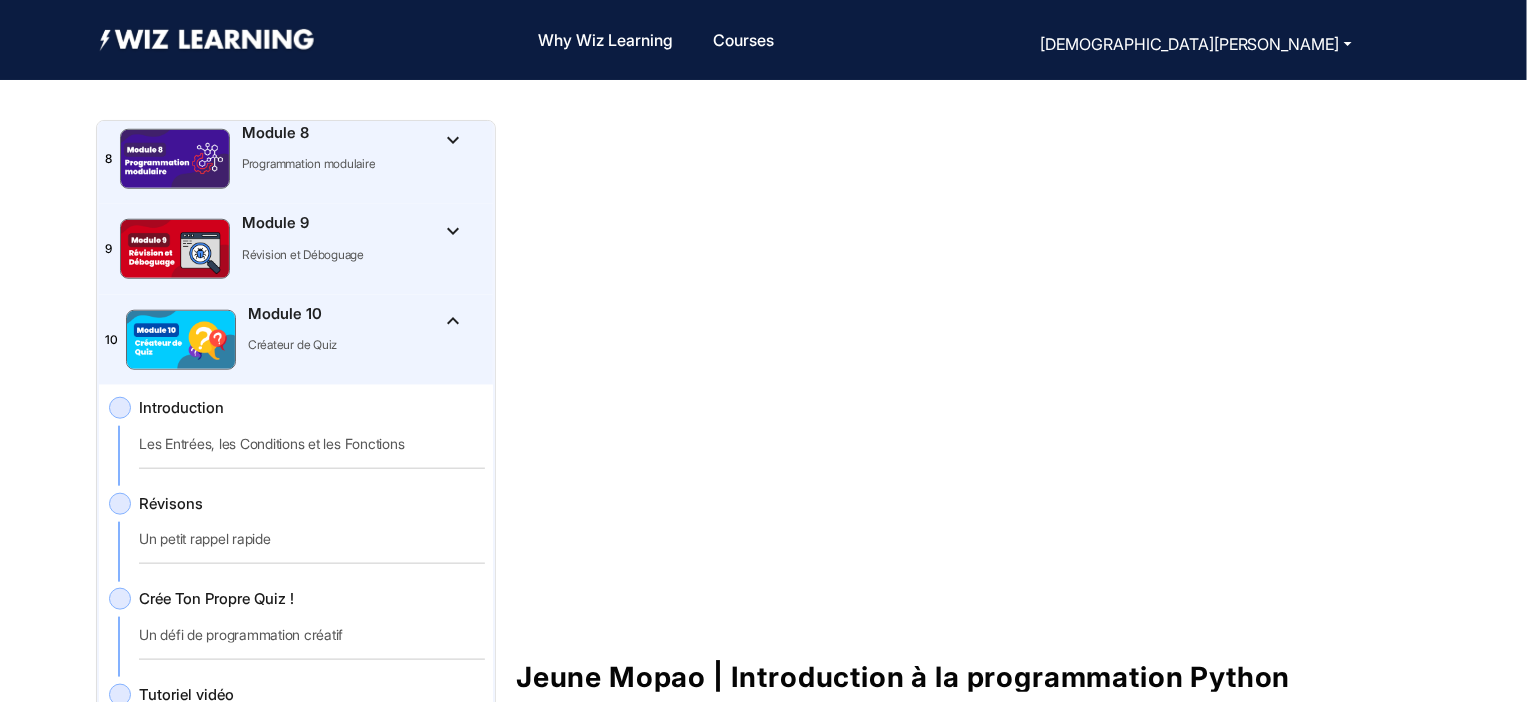 scroll, scrollTop: 685, scrollLeft: 0, axis: vertical 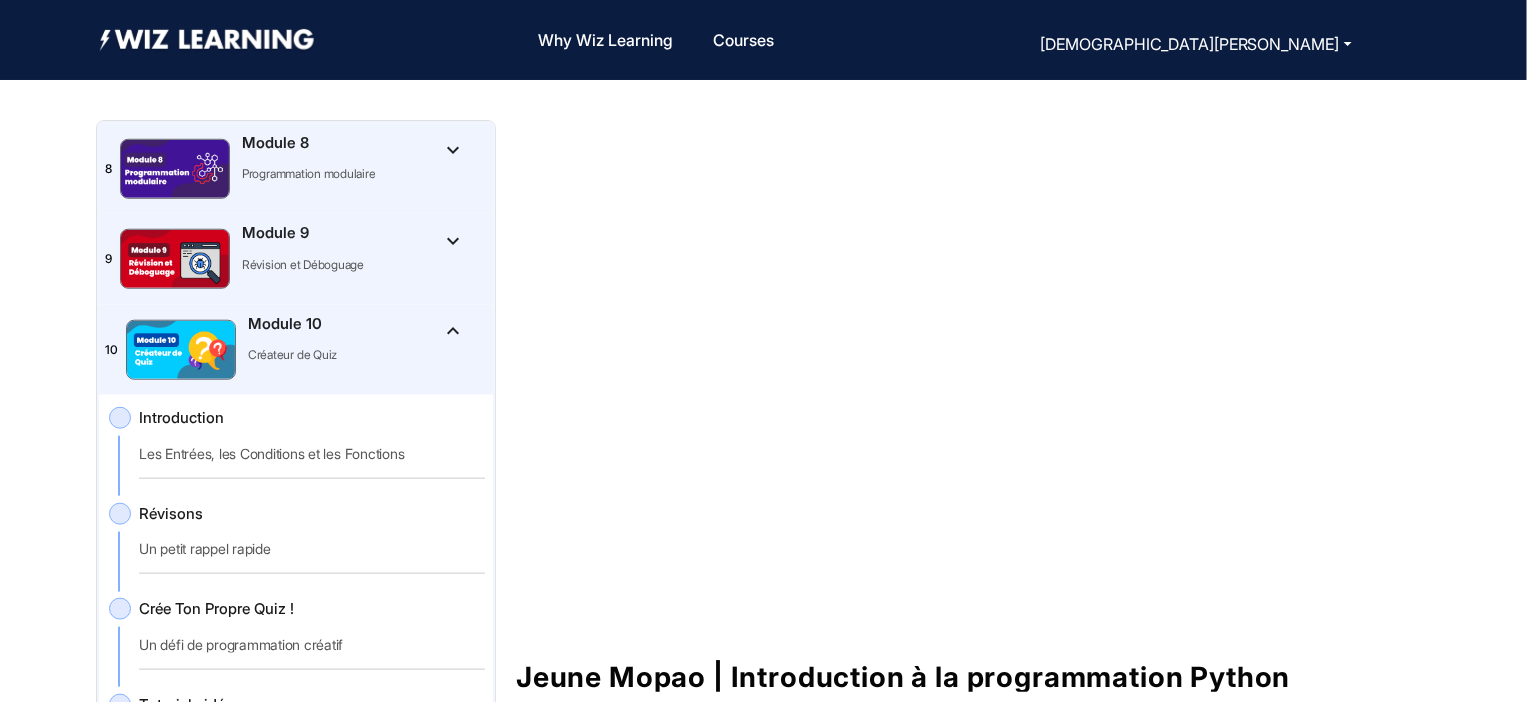 click on "Jeune Mopao | Introduction à la programmation Python  Use the right arrow key to move forward and the left arrow key to go back  Course Content Overview Course Updates Course Material Q&A Class Details Aperçu du cours: Dans ce cours, les élèves apprendront à écrire du véritable code Python en utilisant un éditeur basé sur un navigateur. Grâce à des leçons interactives, des activités pratiques et des projets créatifs, ils développeront une base solide dans les concepts fondamentaux de la programmation, tels que les variables, les entrées/sorties, les conditions, les boucles, les fonctions et les chaînes de caractères. Le cours est conçu pour être accessible aux débutants, engageant et pratique — aidant les élèves à développer à la fois leur aisance en codage et leurs compétences en résolution de problèmes. Chaque module introduit de nouveaux concepts à travers des exercices interactifs et de petits projets créatifs, menant à un projet final de synthèse.  1   2   3" 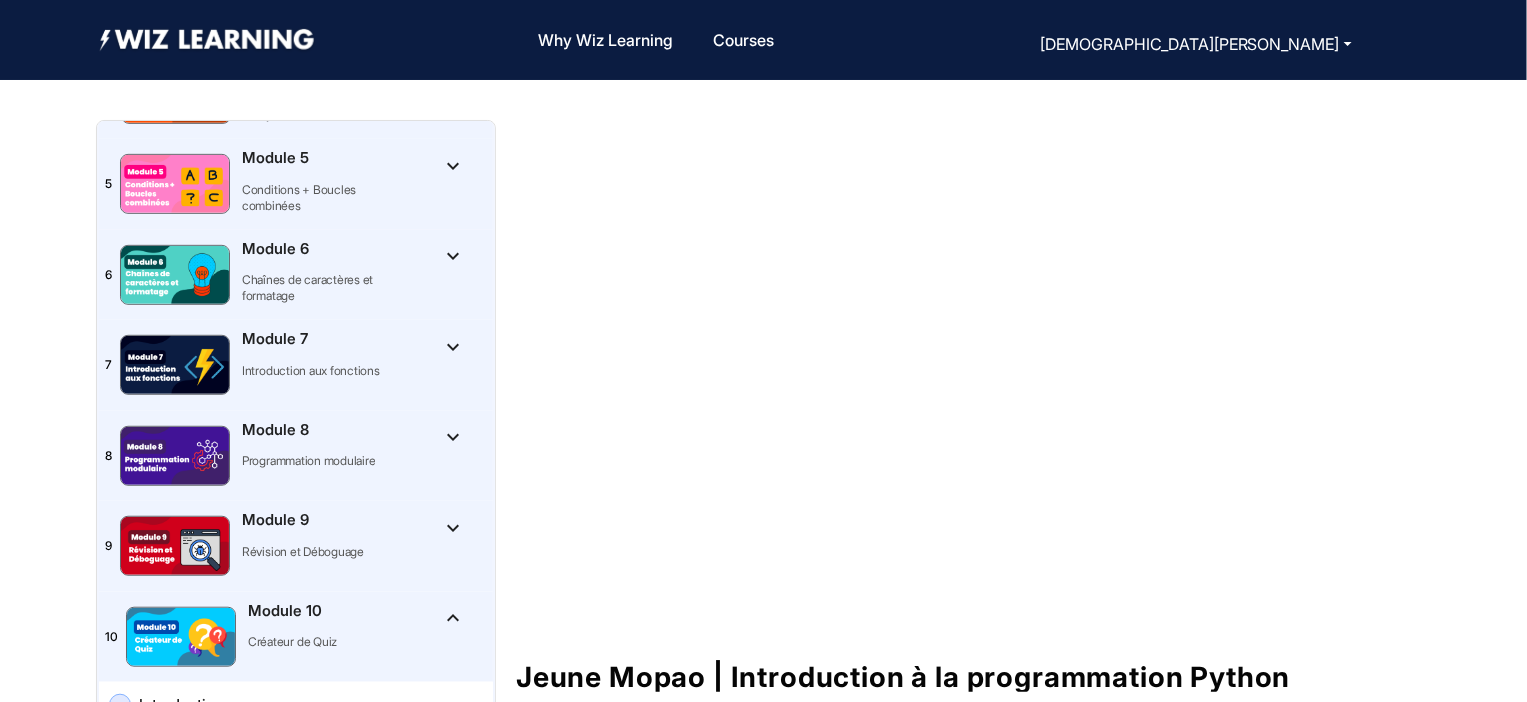 scroll, scrollTop: 393, scrollLeft: 0, axis: vertical 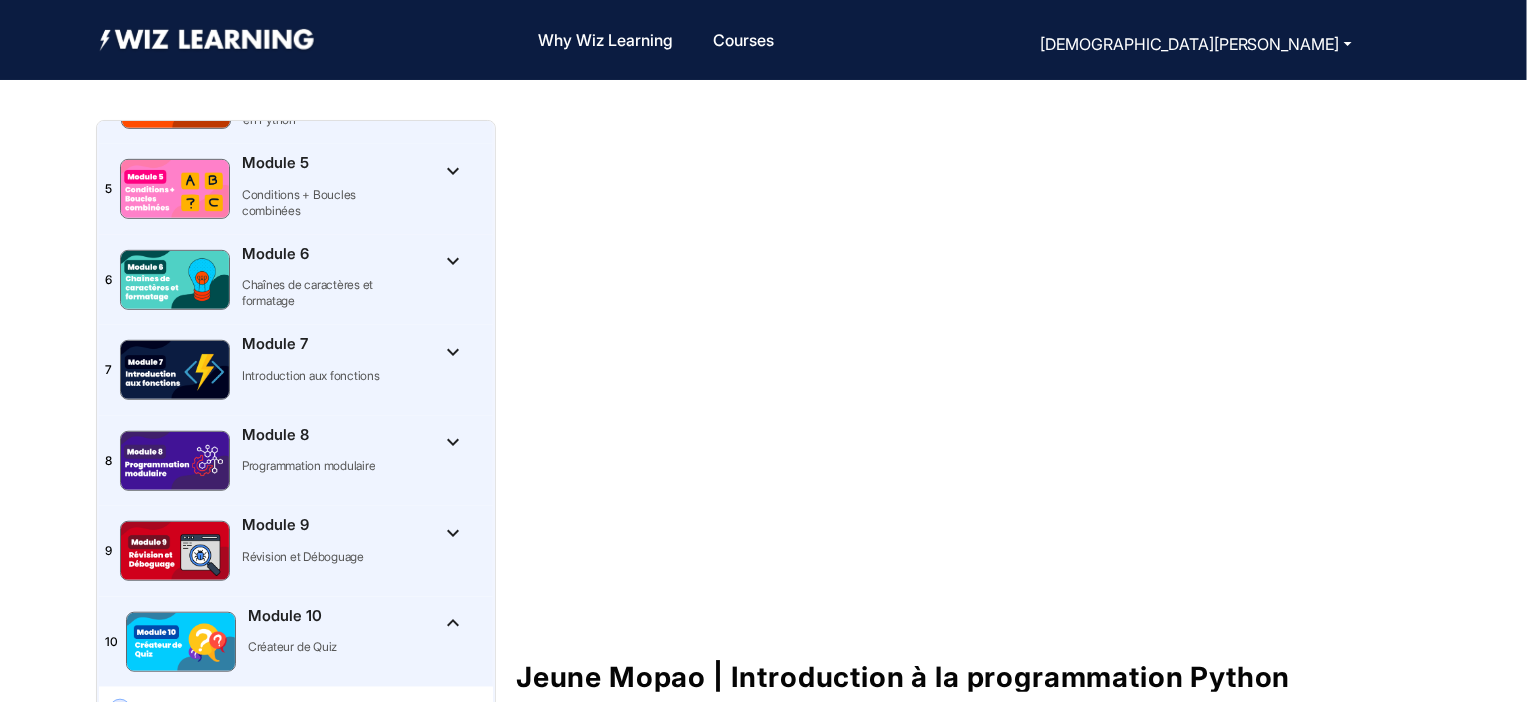 click on "Jeune Mopao | Introduction à la programmation Python  Use the right arrow key to move forward and the left arrow key to go back  Course Content Overview Course Updates Course Material Q&A Class Details Aperçu du cours: Dans ce cours, les élèves apprendront à écrire du véritable code Python en utilisant un éditeur basé sur un navigateur. Grâce à des leçons interactives, des activités pratiques et des projets créatifs, ils développeront une base solide dans les concepts fondamentaux de la programmation, tels que les variables, les entrées/sorties, les conditions, les boucles, les fonctions et les chaînes de caractères. Le cours est conçu pour être accessible aux débutants, engageant et pratique — aidant les élèves à développer à la fois leur aisance en codage et leurs compétences en résolution de problèmes. Chaque module introduit de nouveaux concepts à travers des exercices interactifs et de petits projets créatifs, menant à un projet final de synthèse.  1   2   3" 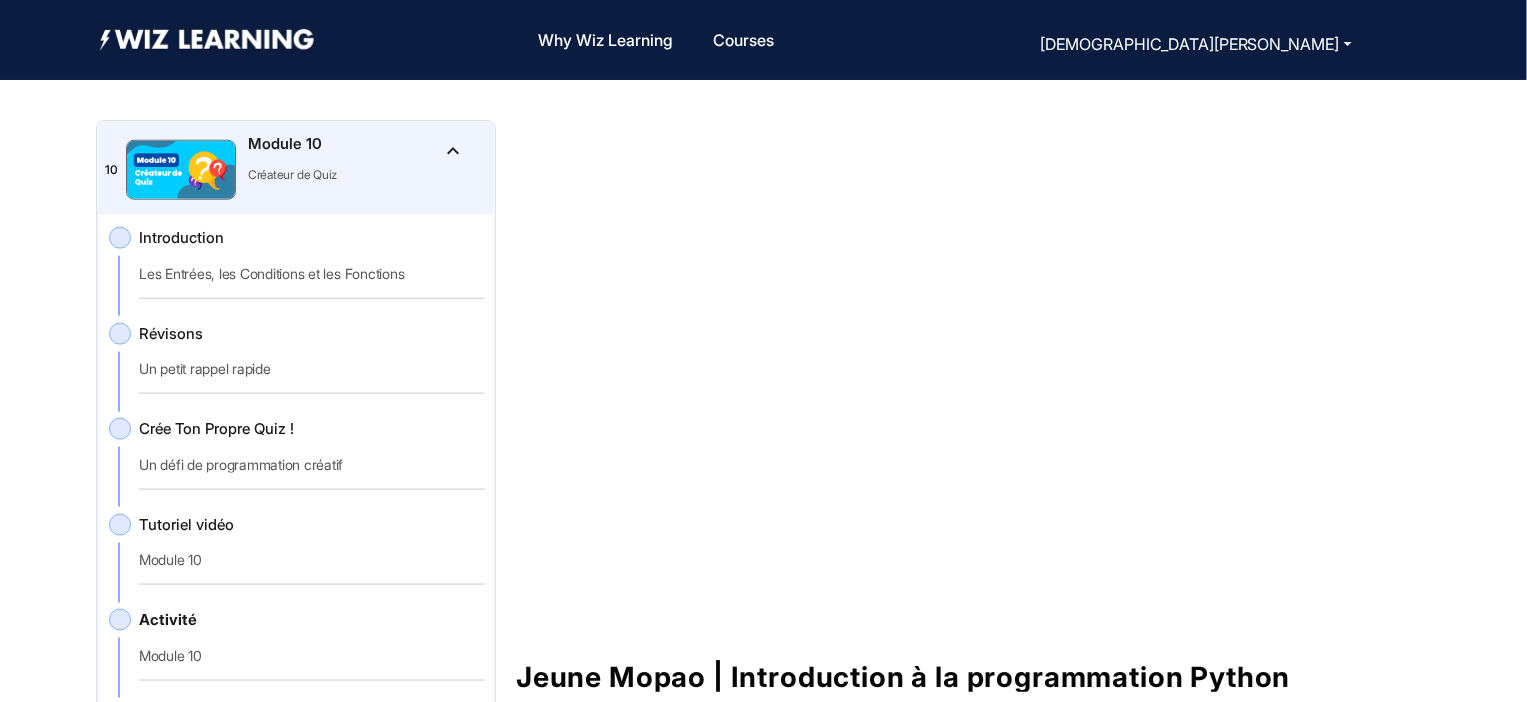 scroll, scrollTop: 848, scrollLeft: 0, axis: vertical 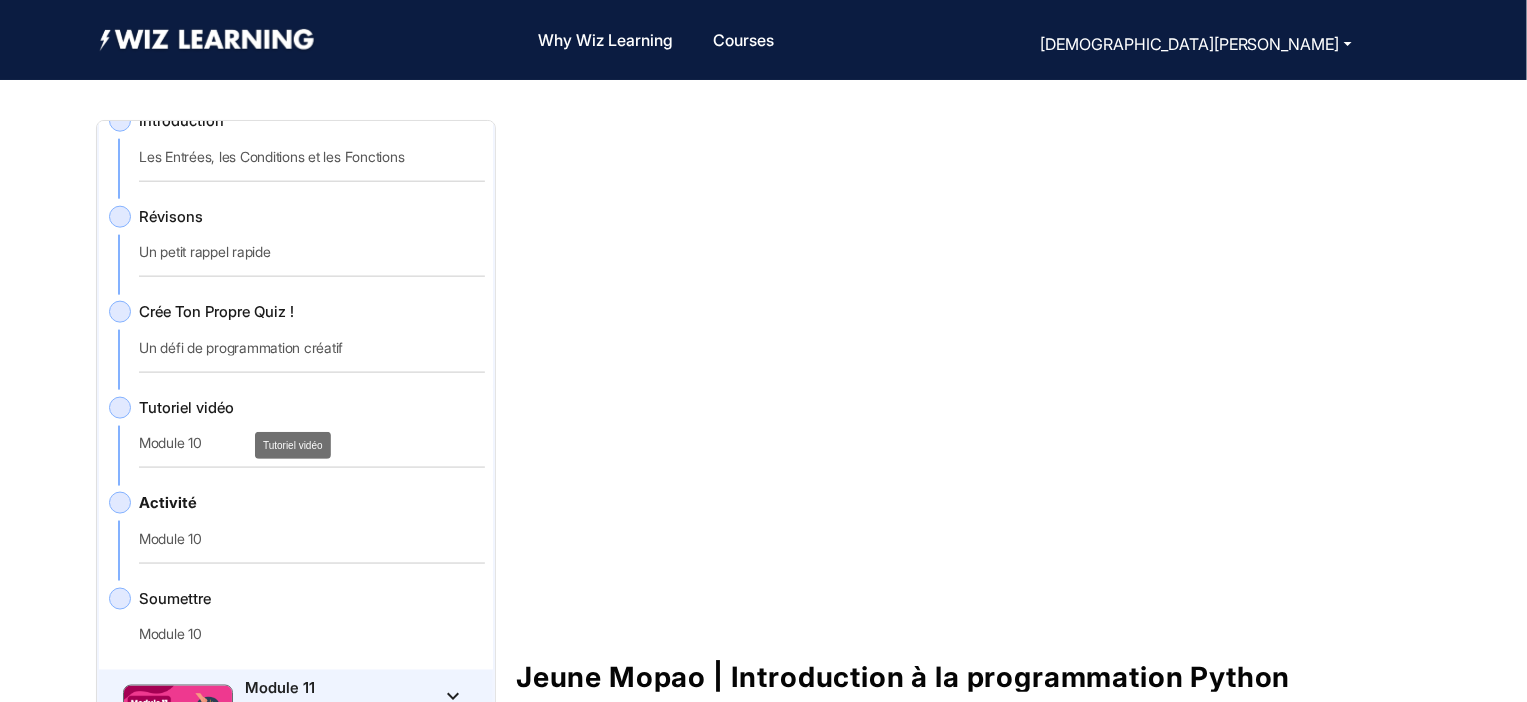 click on "Tutoriel vidéo" 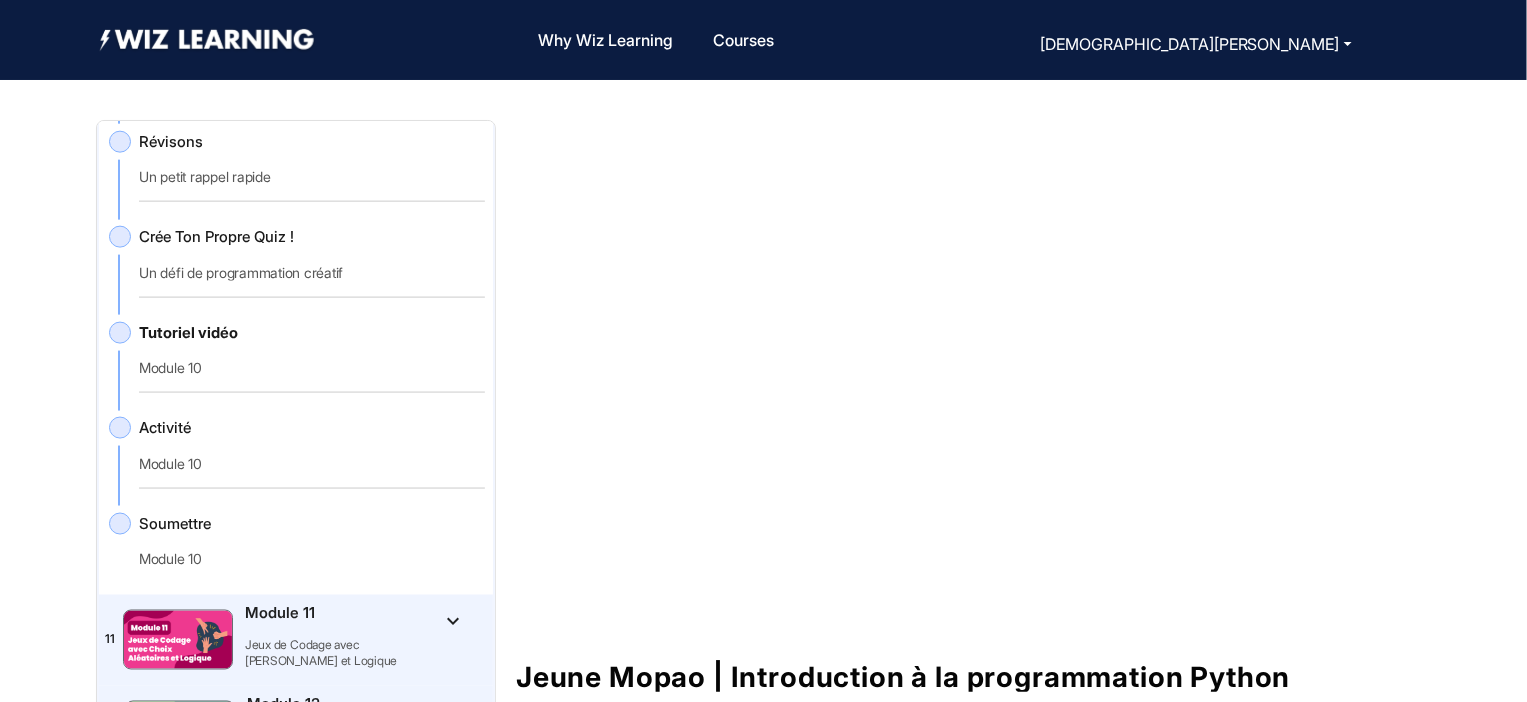 scroll, scrollTop: 1061, scrollLeft: 0, axis: vertical 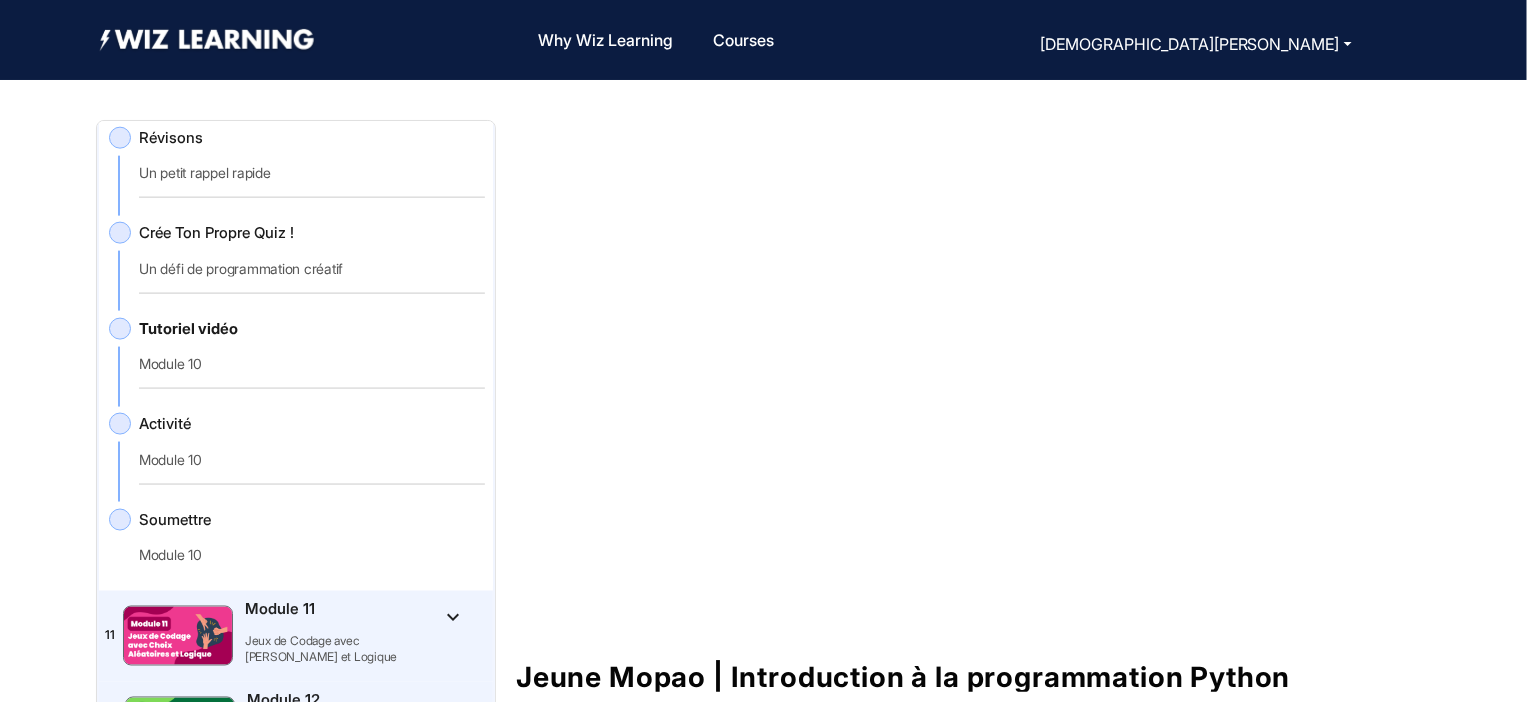 click on "Soumettre   Module 10" 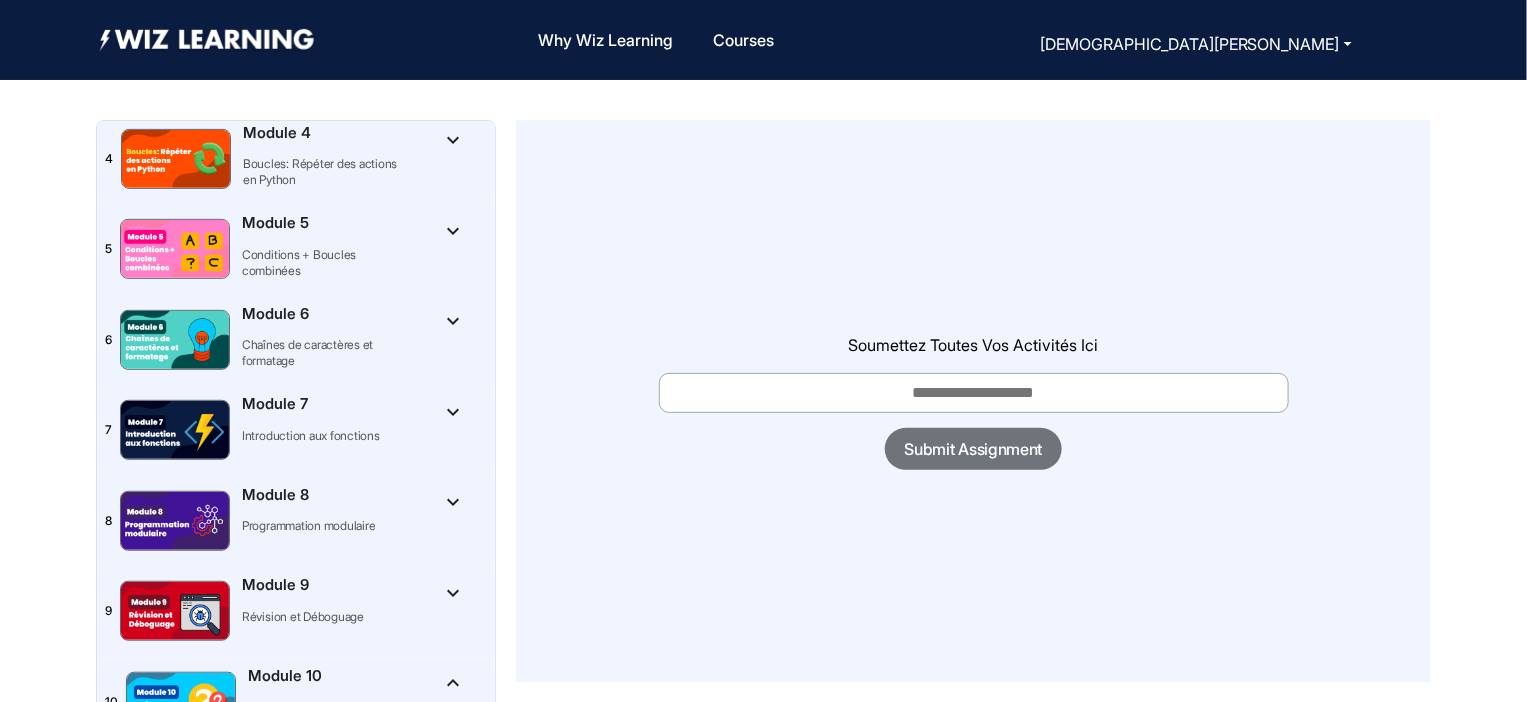scroll, scrollTop: 315, scrollLeft: 0, axis: vertical 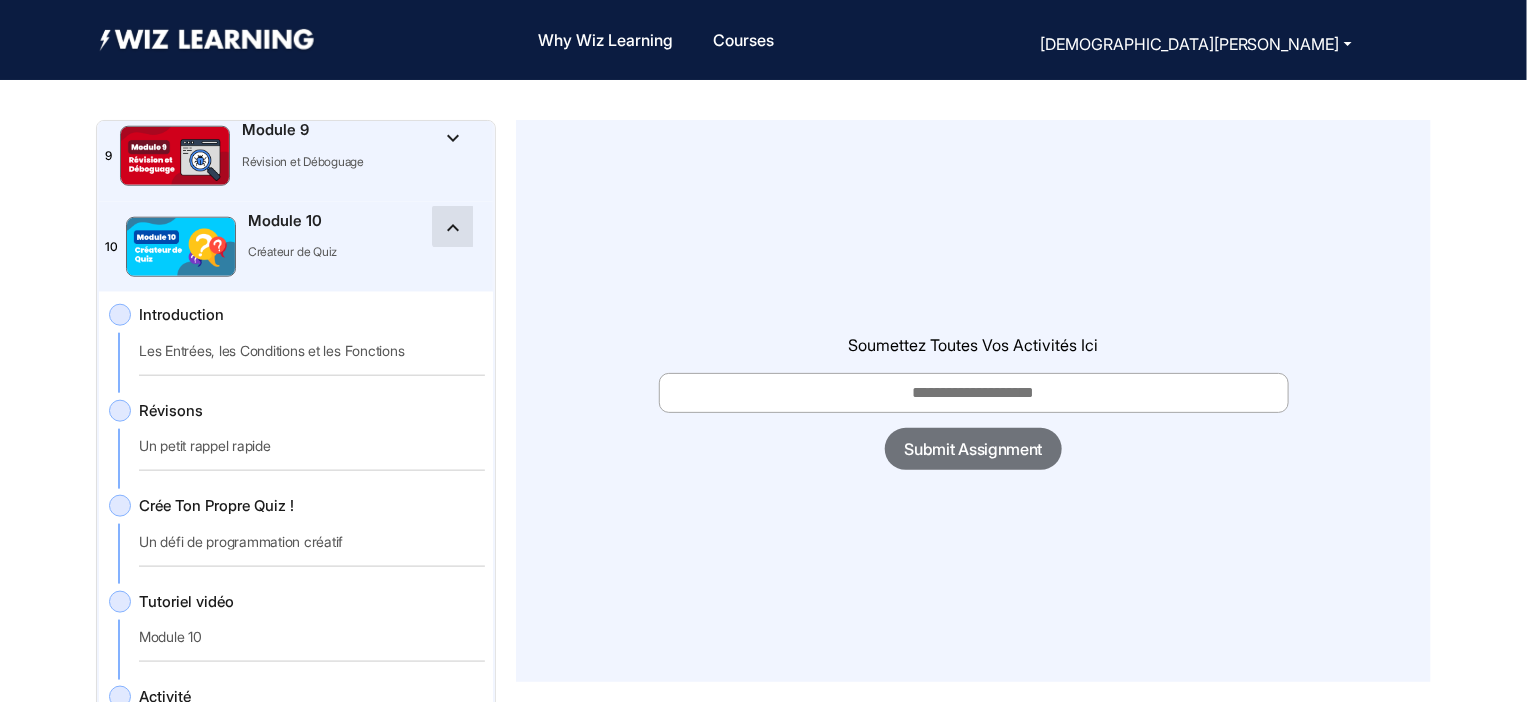 click on "keyboard_arrow_up" 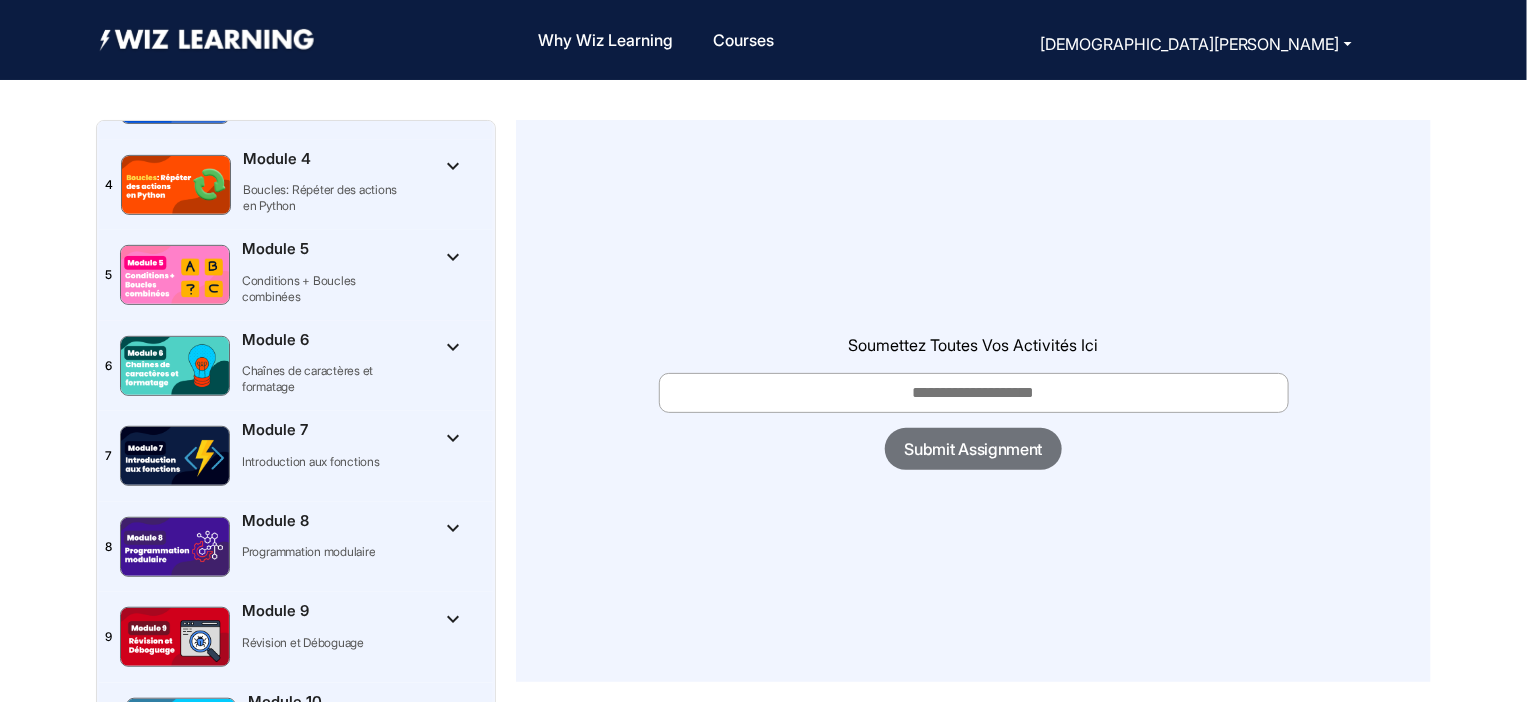 scroll, scrollTop: 298, scrollLeft: 0, axis: vertical 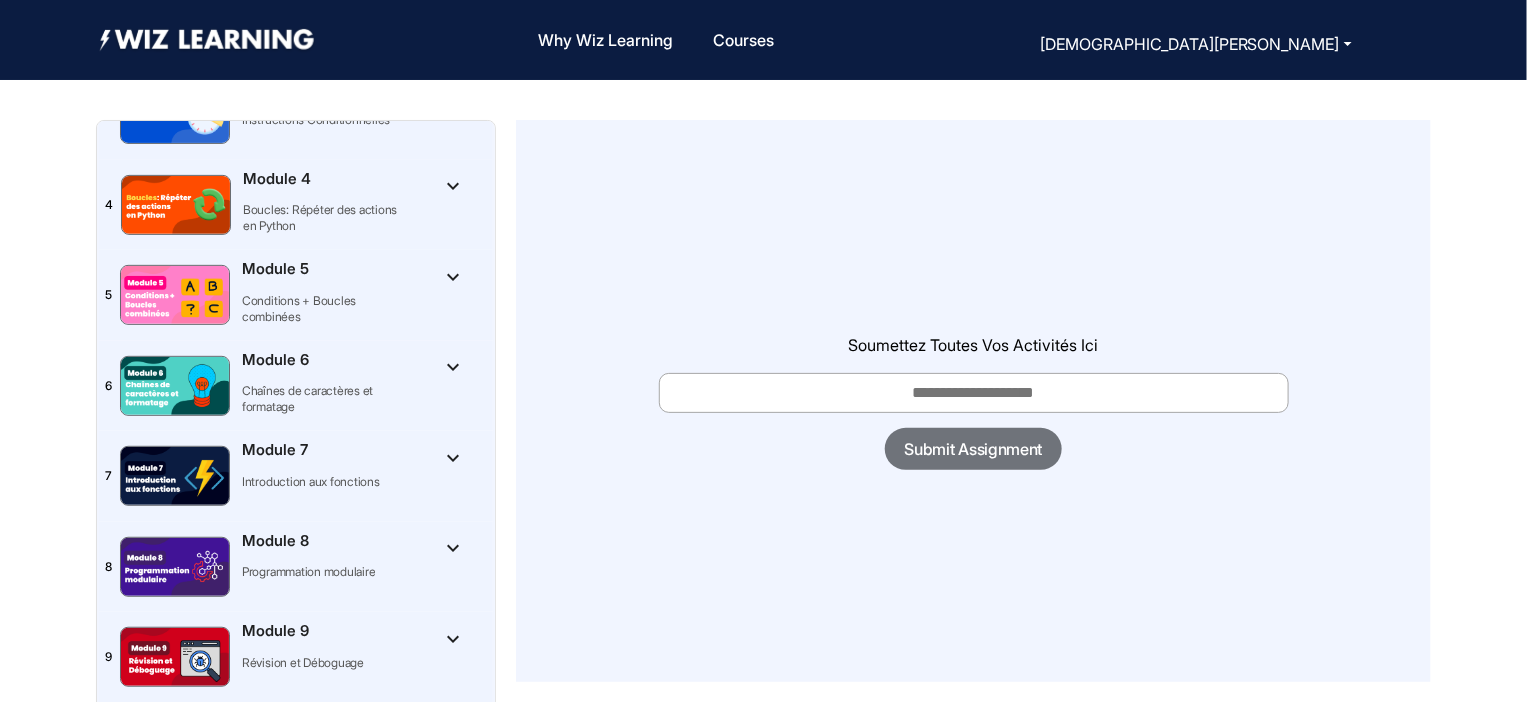 click on "keyboard_arrow_down" 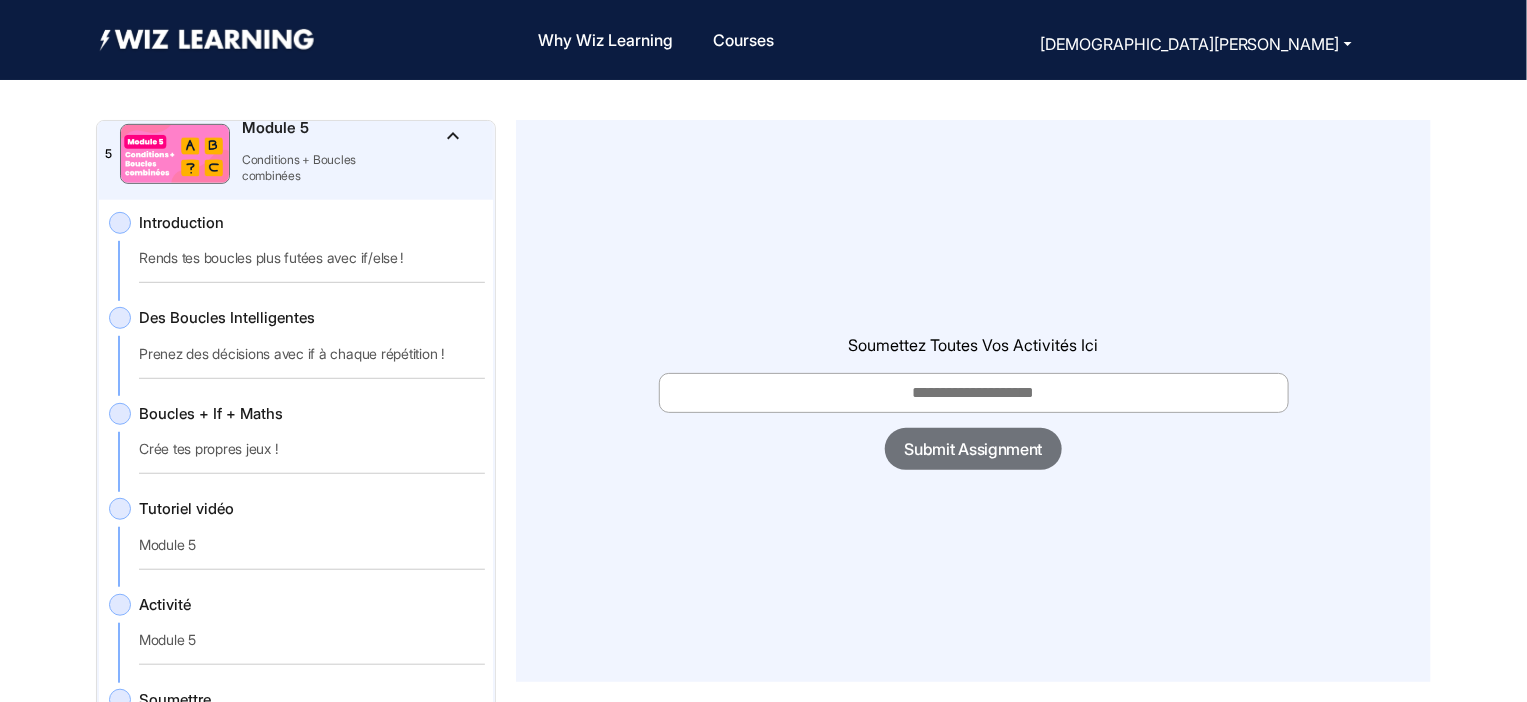 scroll, scrollTop: 435, scrollLeft: 0, axis: vertical 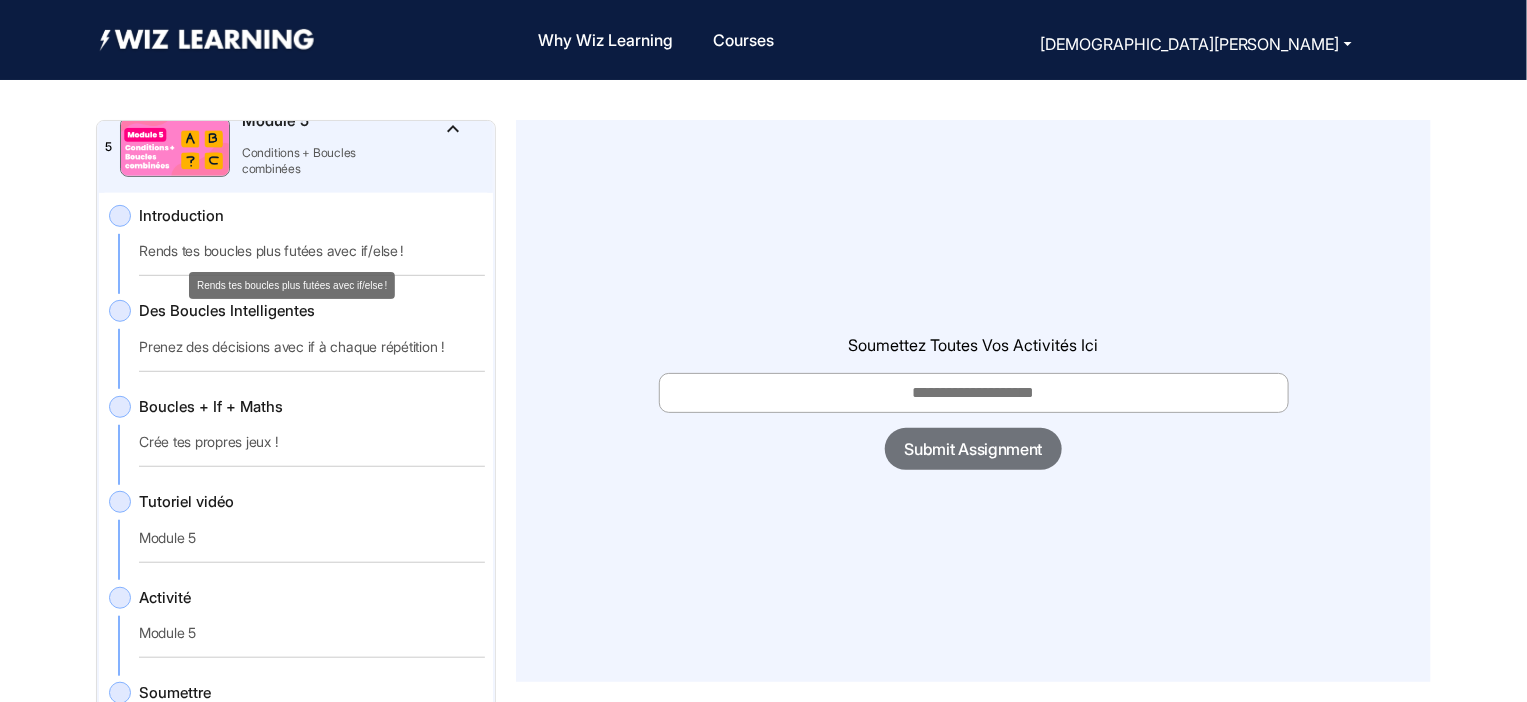 click on "Rends tes boucles plus futées avec if/else !" 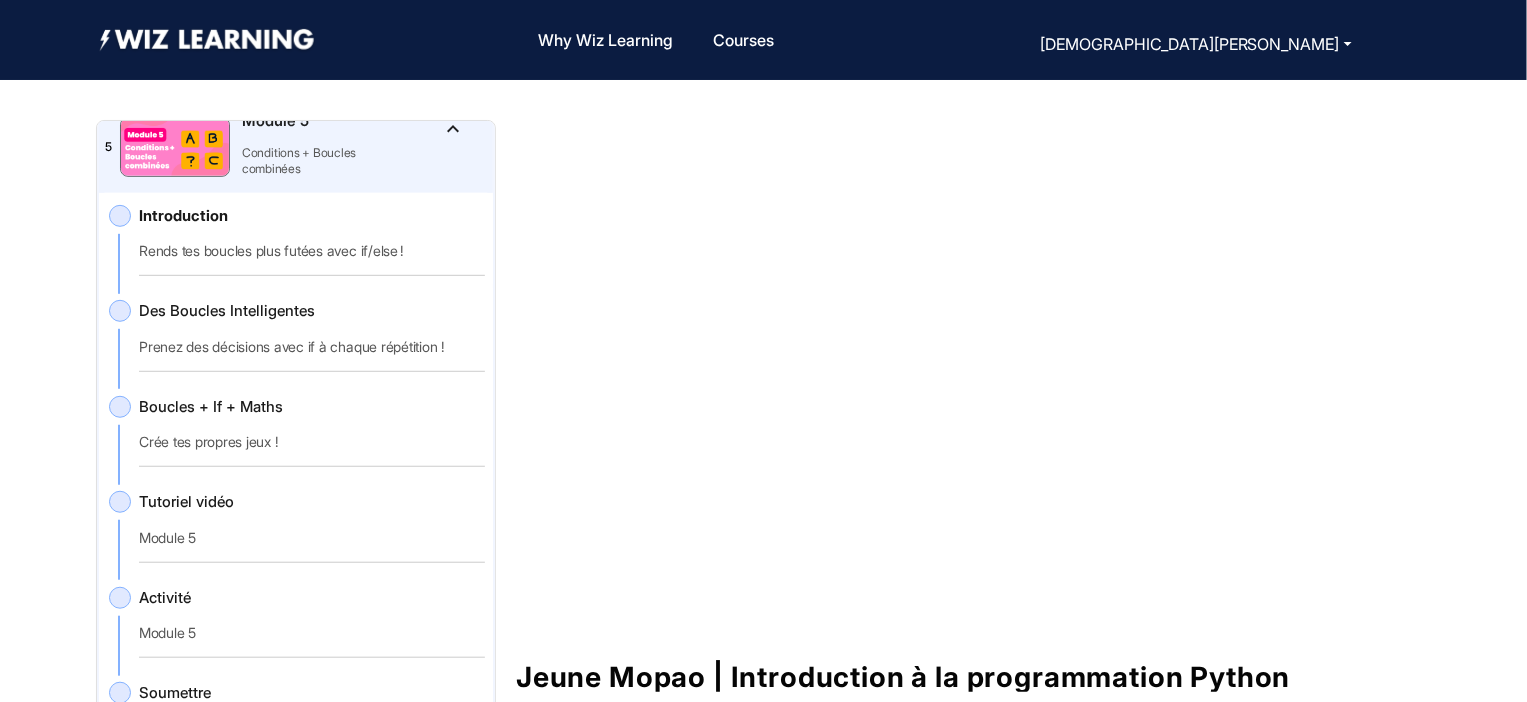 click on "Jeune Mopao | Introduction à la programmation Python  Use the right arrow key to move forward and the left arrow key to go back  Course Content Overview Course Updates Course Material Q&A Class Details Aperçu du cours: Dans ce cours, les élèves apprendront à écrire du véritable code Python en utilisant un éditeur basé sur un navigateur. Grâce à des leçons interactives, des activités pratiques et des projets créatifs, ils développeront une base solide dans les concepts fondamentaux de la programmation, tels que les variables, les entrées/sorties, les conditions, les boucles, les fonctions et les chaînes de caractères. Le cours est conçu pour être accessible aux débutants, engageant et pratique — aidant les élèves à développer à la fois leur aisance en codage et leurs compétences en résolution de problèmes. Chaque module introduit de nouveaux concepts à travers des exercices interactifs et de petits projets créatifs, menant à un projet final de synthèse.  1   2   3" 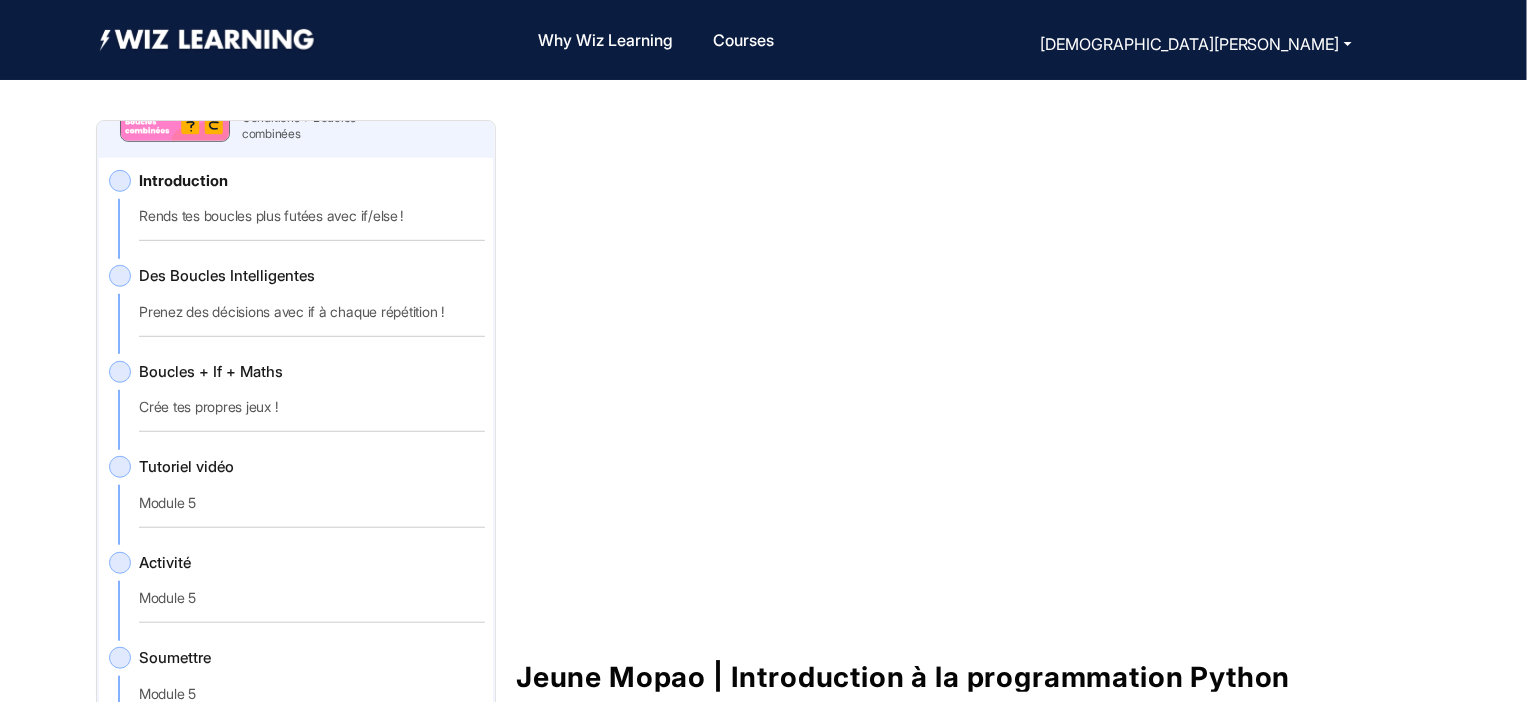 scroll, scrollTop: 465, scrollLeft: 0, axis: vertical 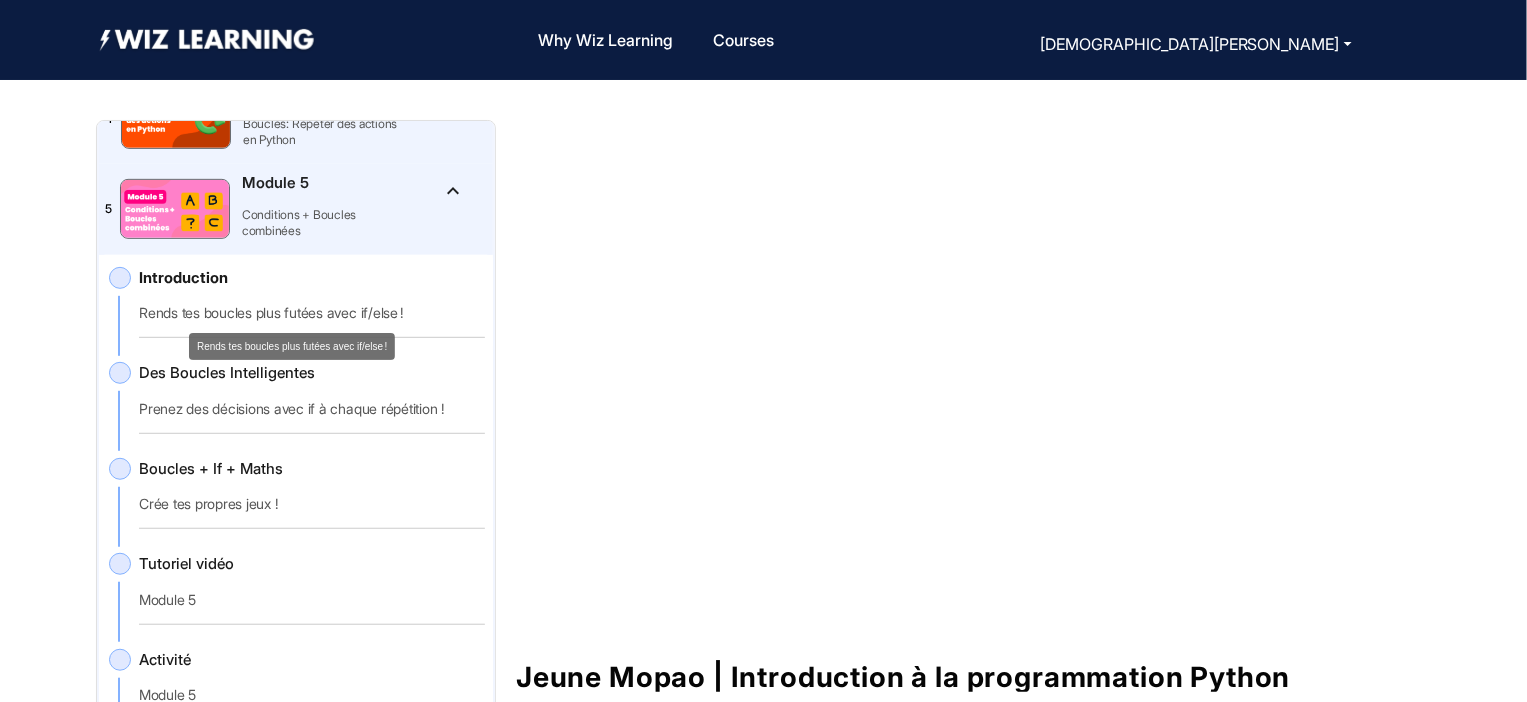click on "Rends tes boucles plus futées avec if/else !" 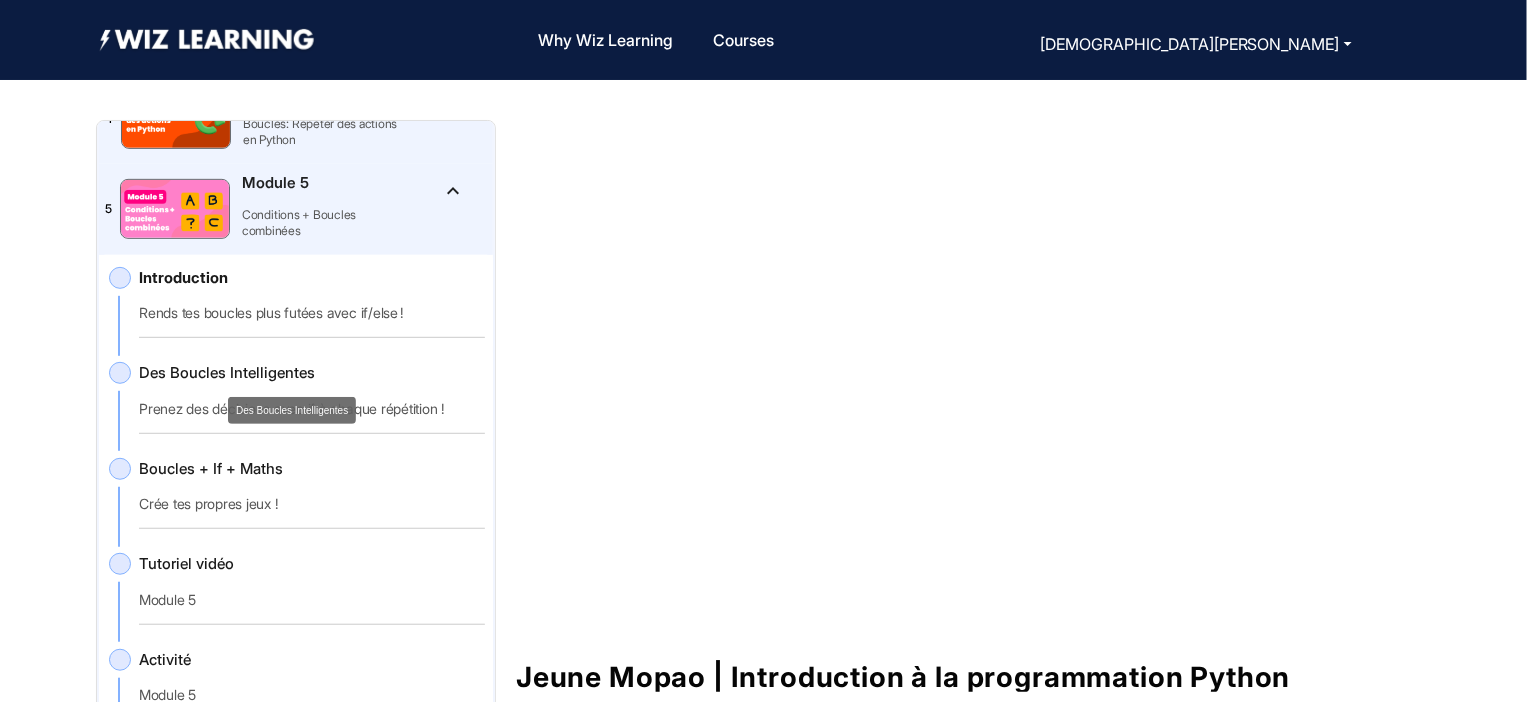 click on "Des Boucles Intelligentes" 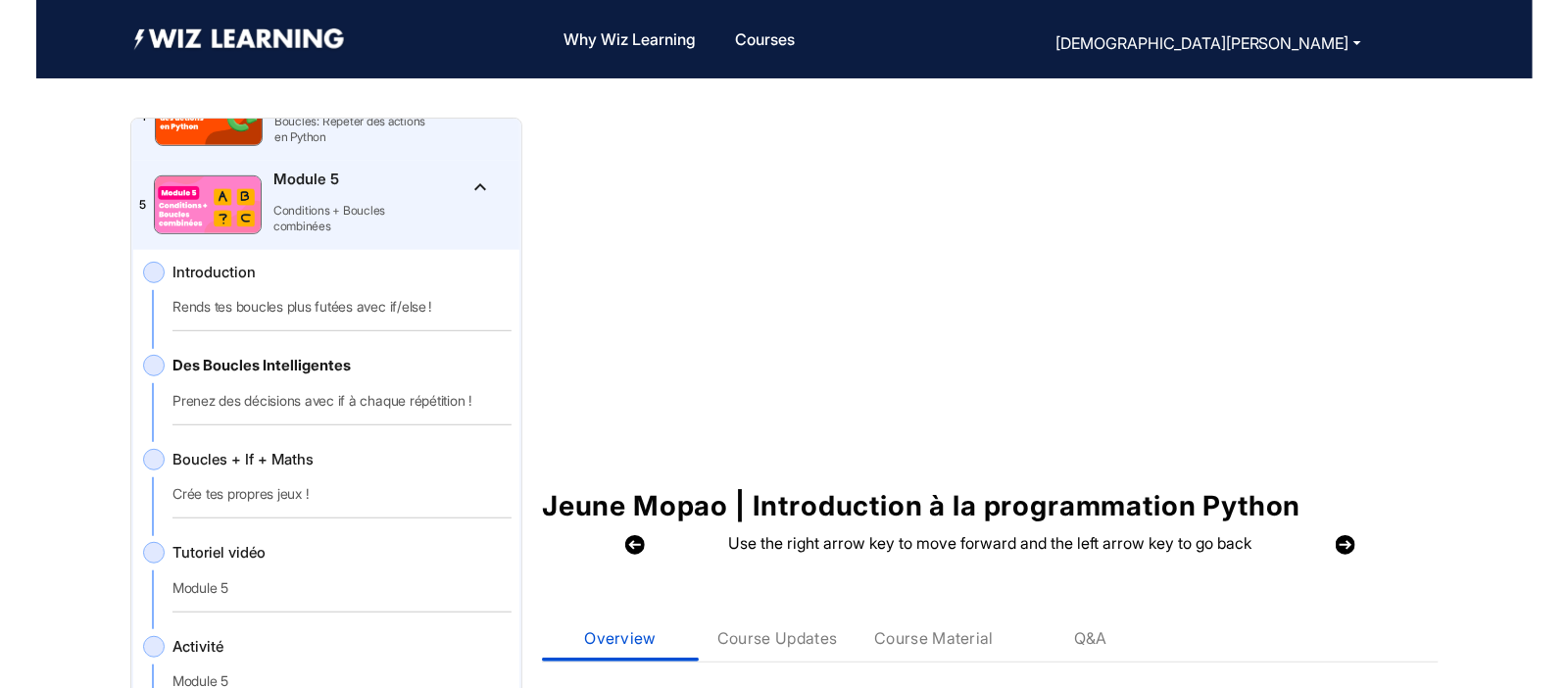 scroll, scrollTop: 106, scrollLeft: 0, axis: vertical 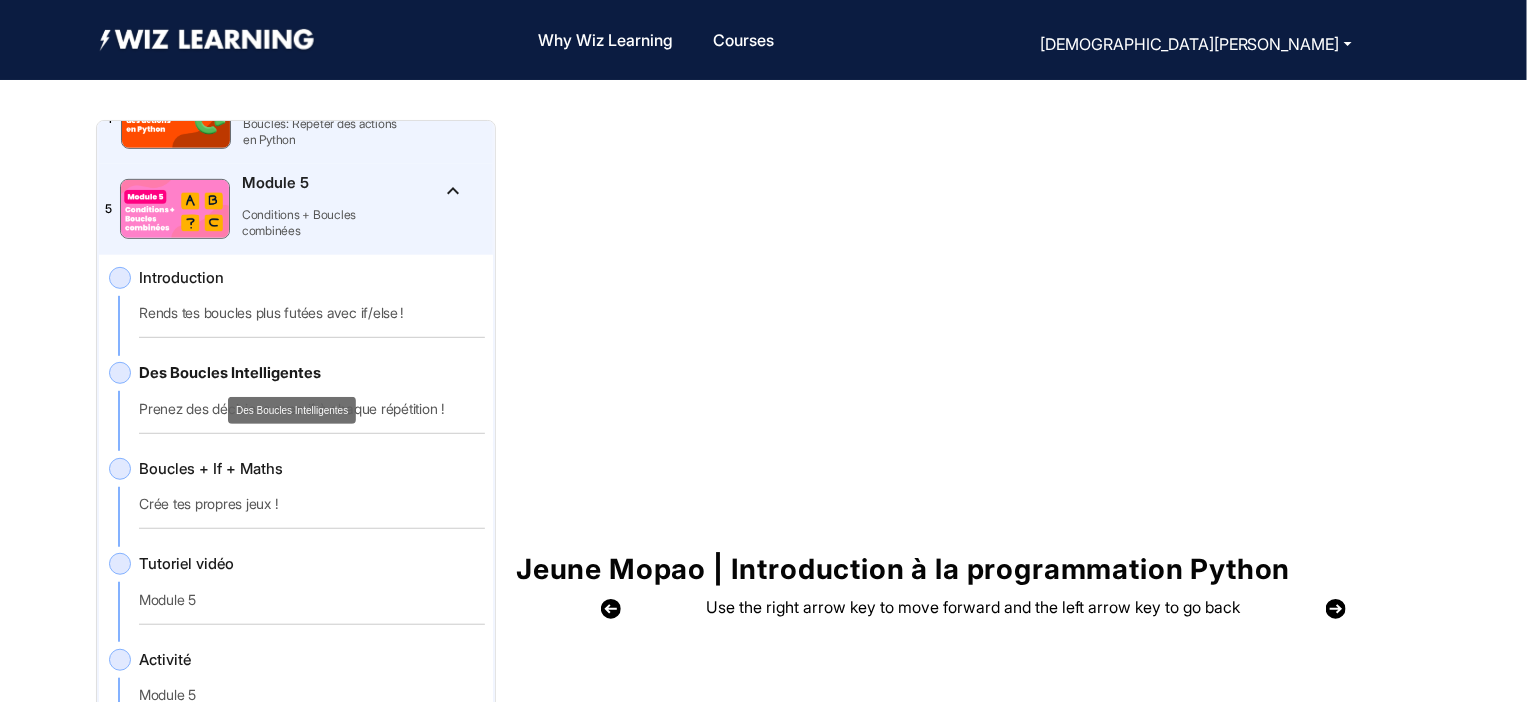 click on "Des Boucles Intelligentes" 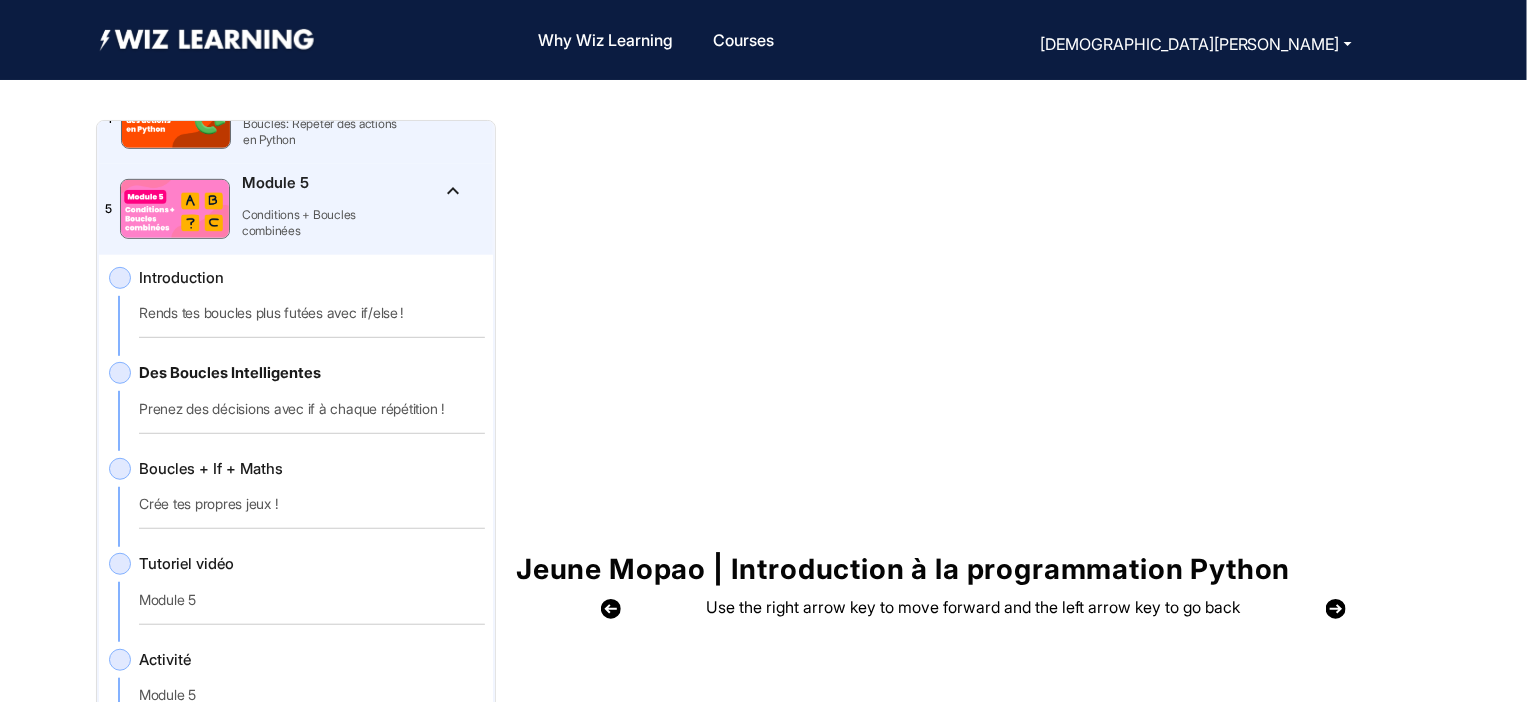 drag, startPoint x: 1526, startPoint y: 132, endPoint x: 1527, endPoint y: 112, distance: 20.024984 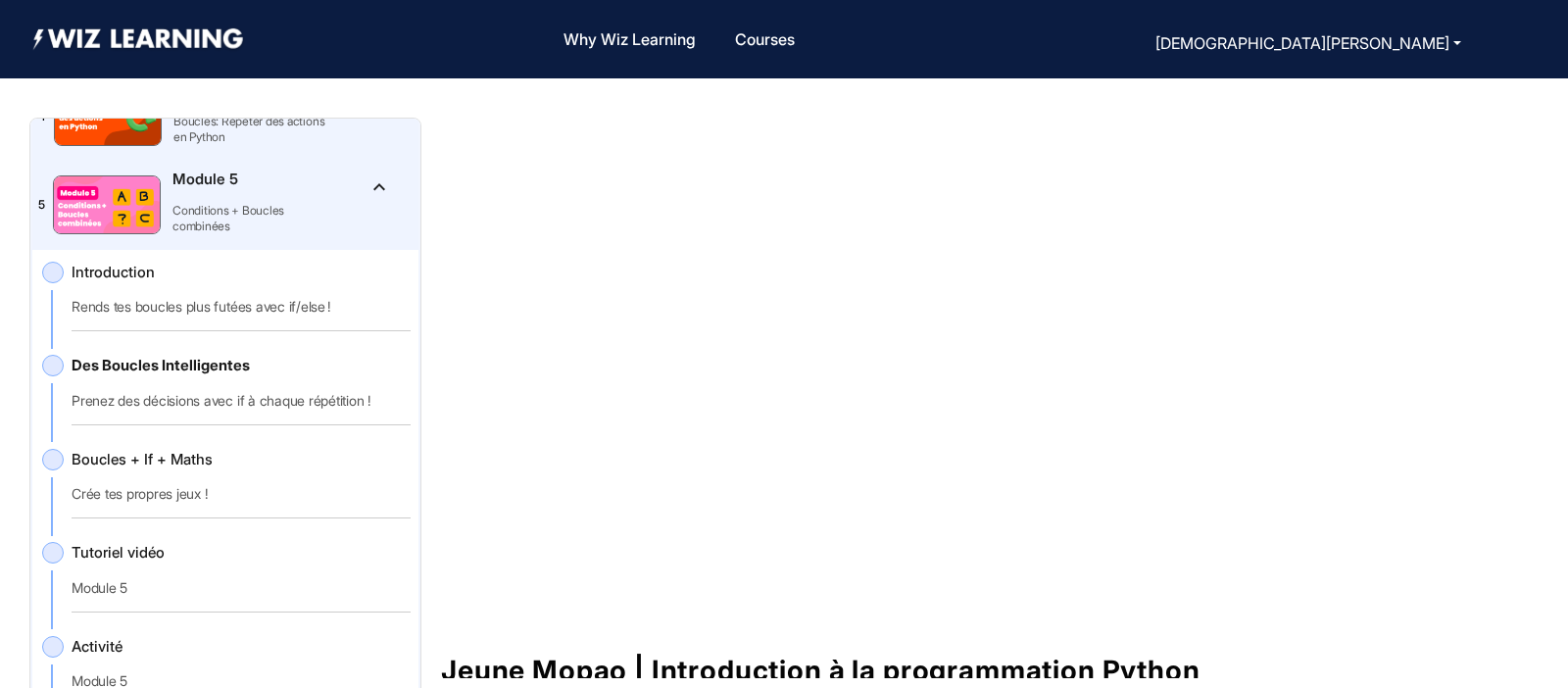 scroll, scrollTop: 0, scrollLeft: 0, axis: both 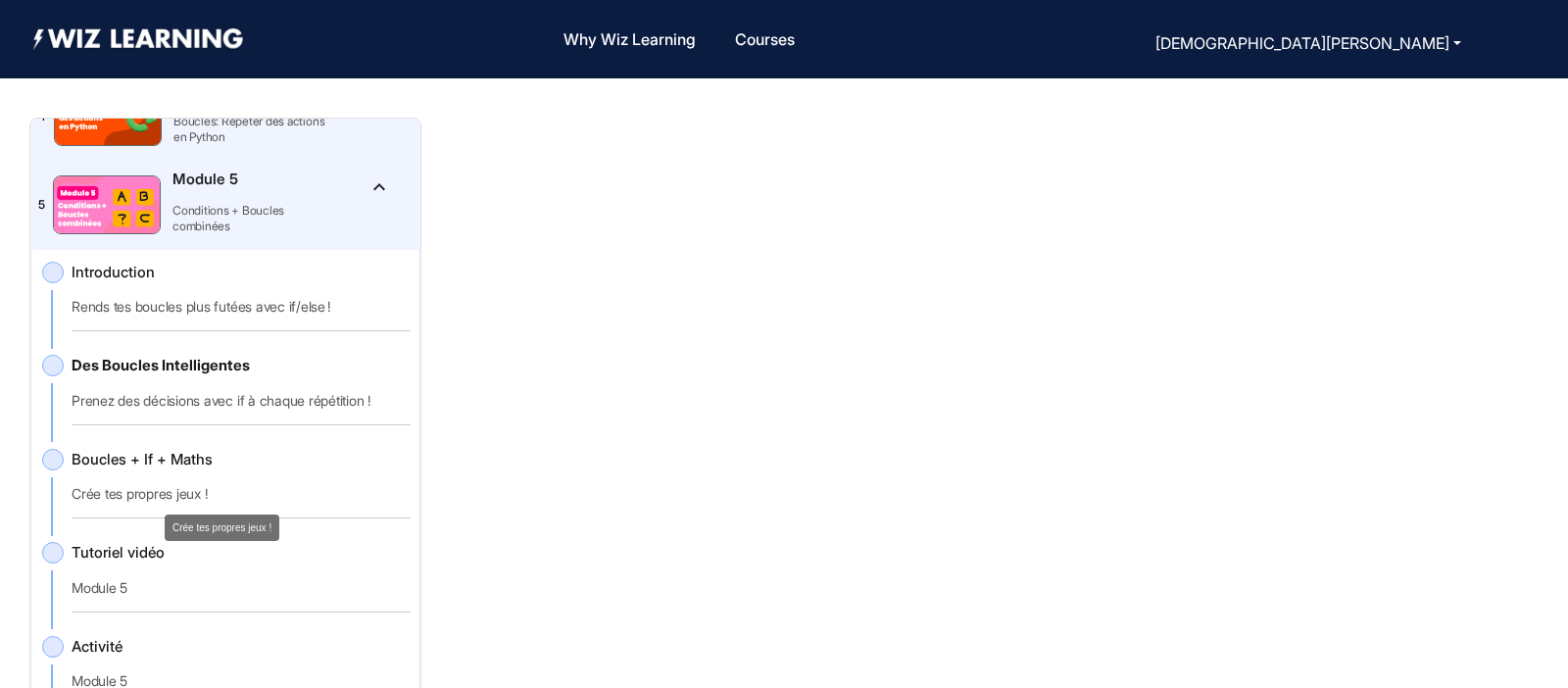 click on "Crée tes propres jeux !" 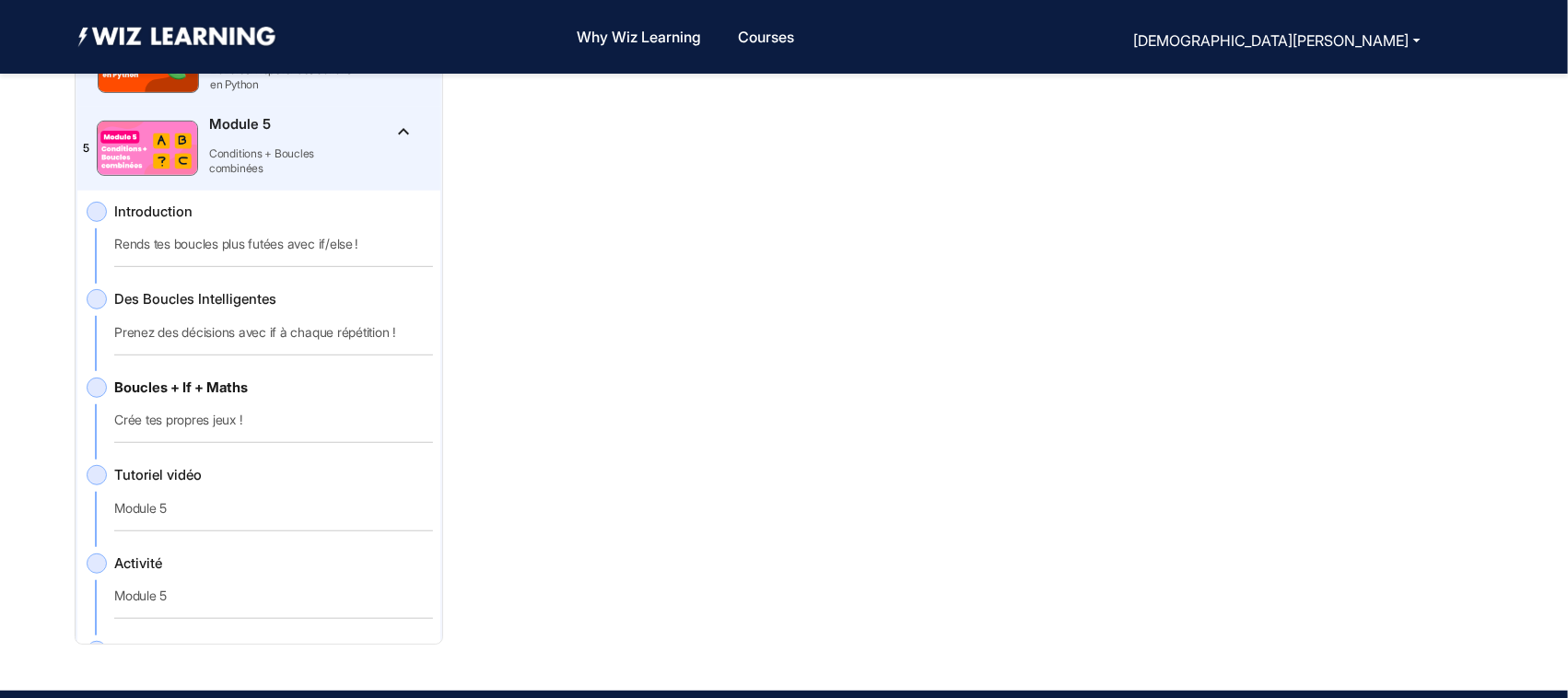 scroll, scrollTop: 25, scrollLeft: 0, axis: vertical 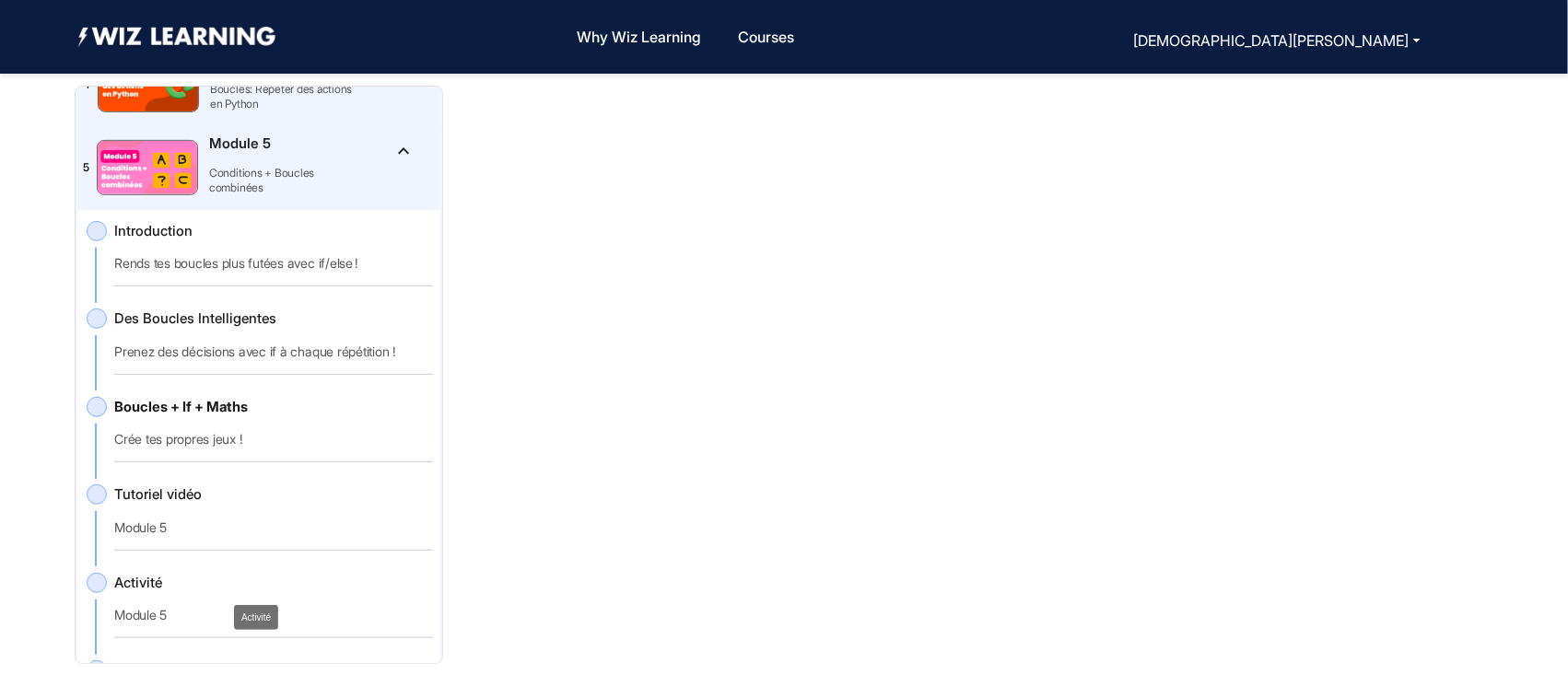 click on "Activité" at bounding box center (256, 617) 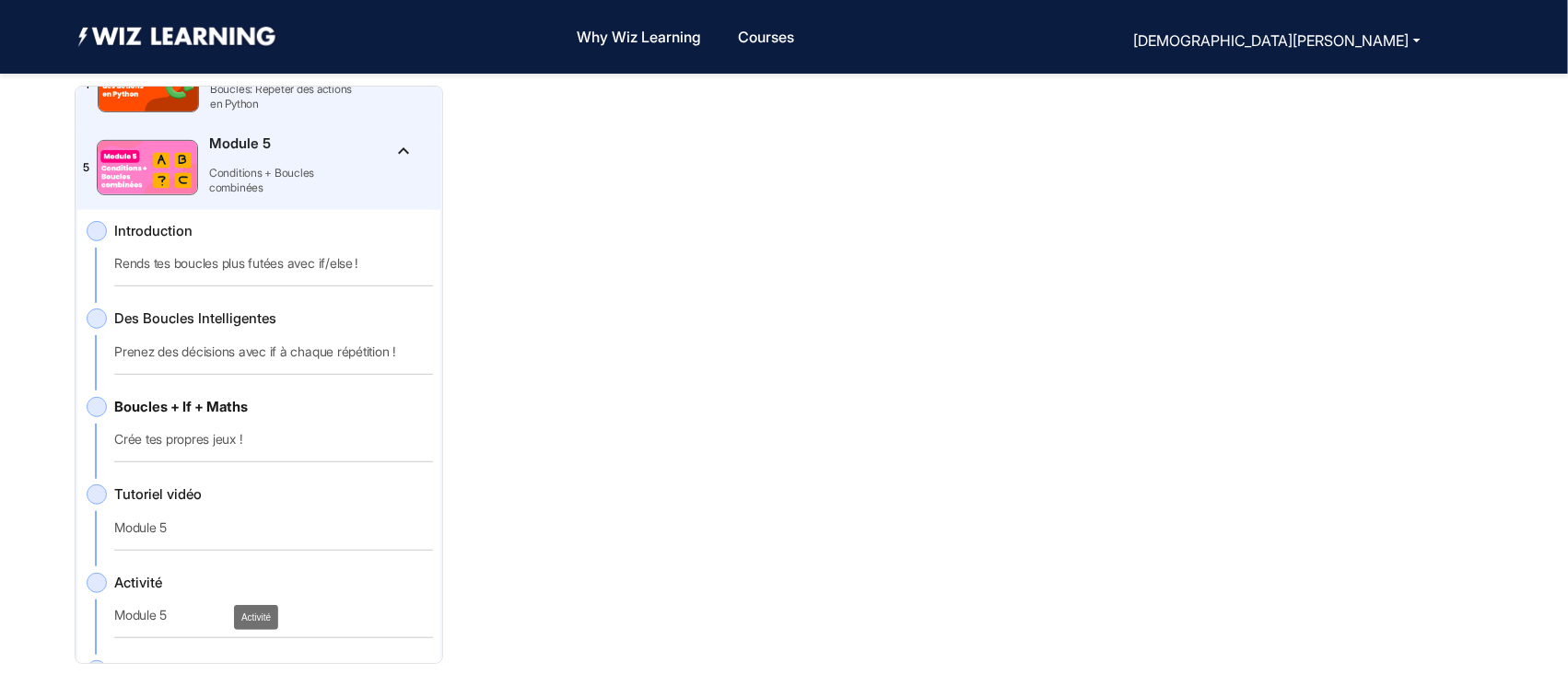 click on "Activité" 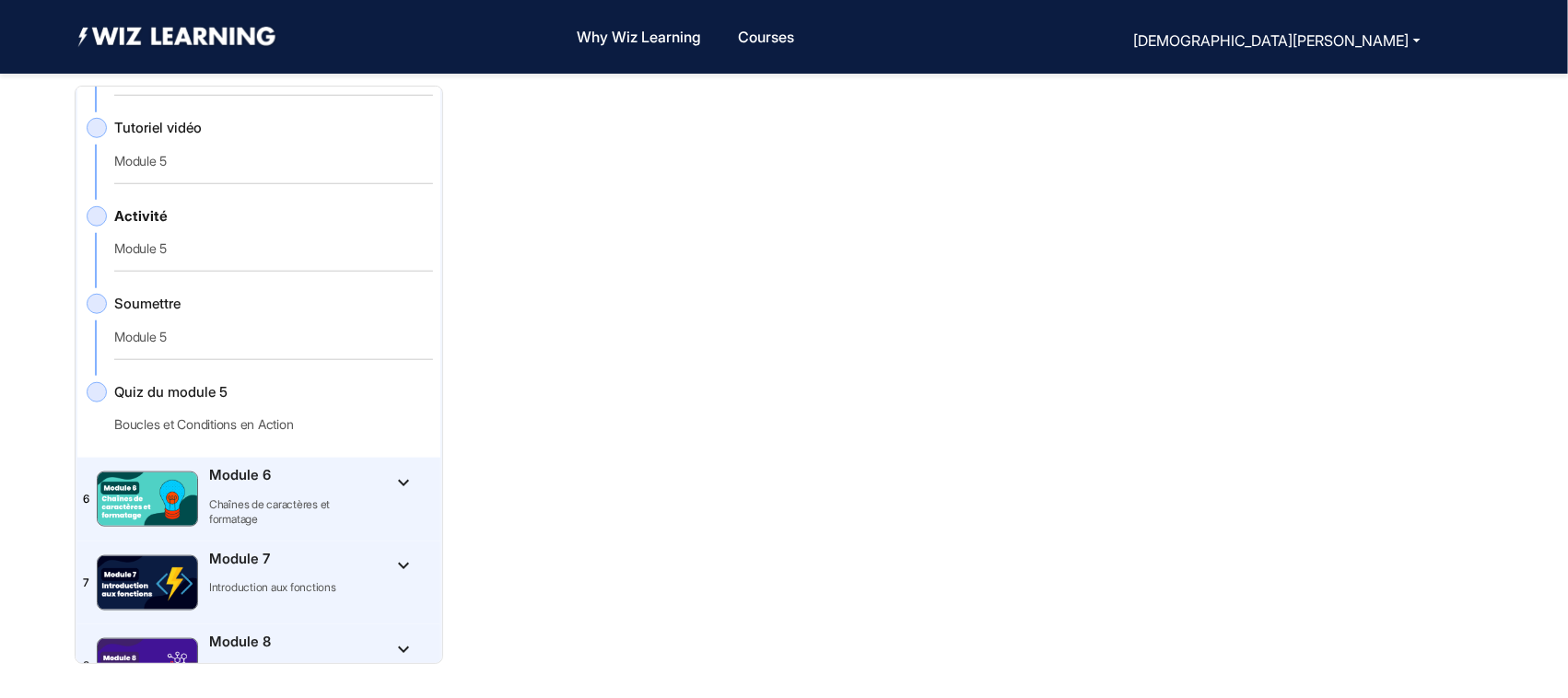 scroll, scrollTop: 716, scrollLeft: 0, axis: vertical 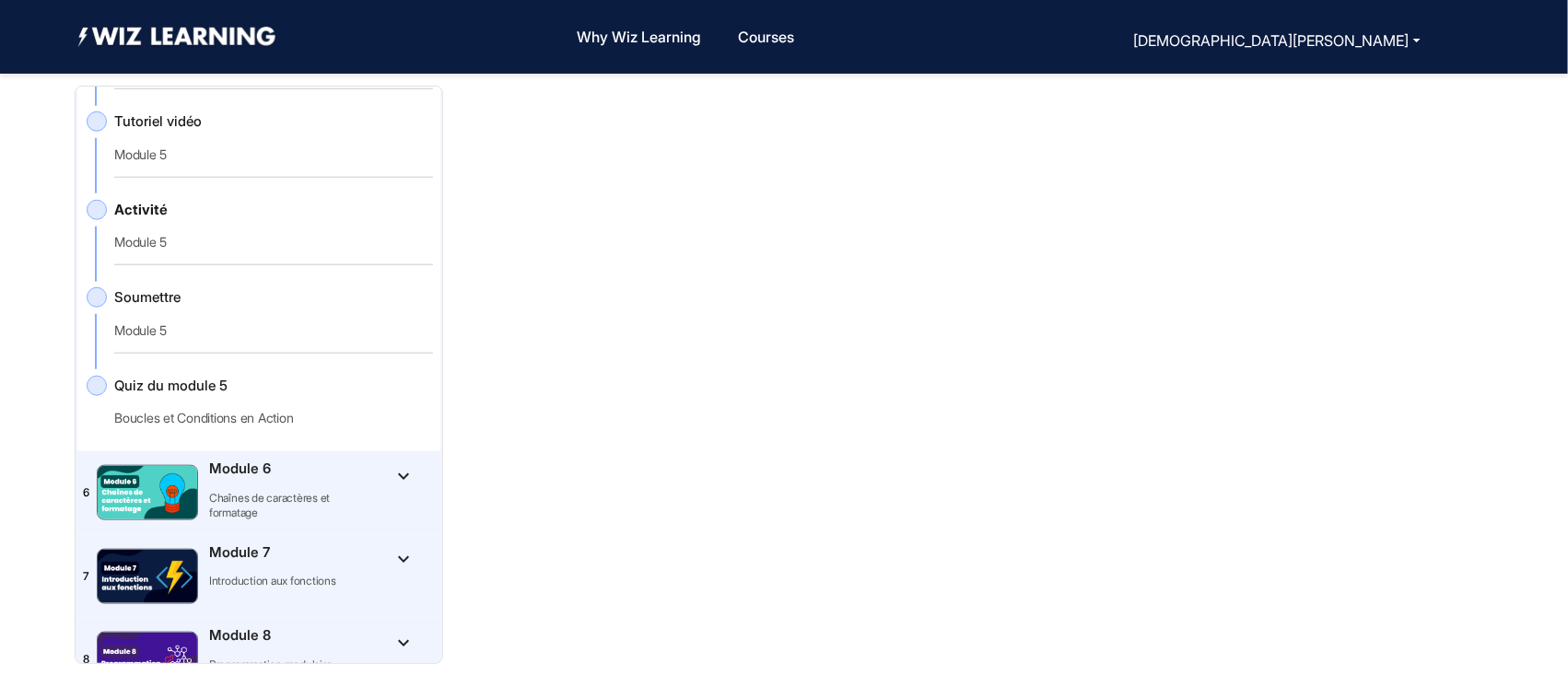 click on "Quiz du module 5   Boucles et Conditions en Action" 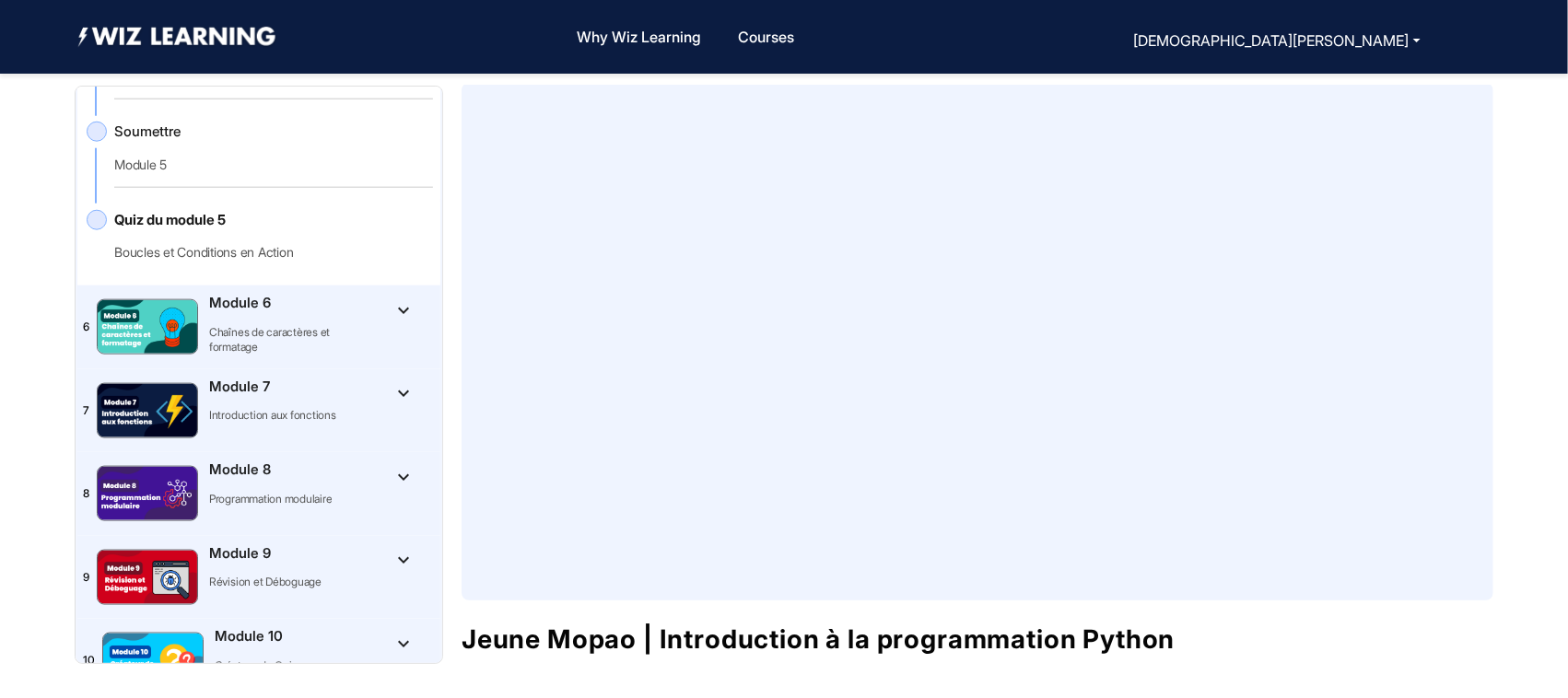 scroll, scrollTop: 893, scrollLeft: 0, axis: vertical 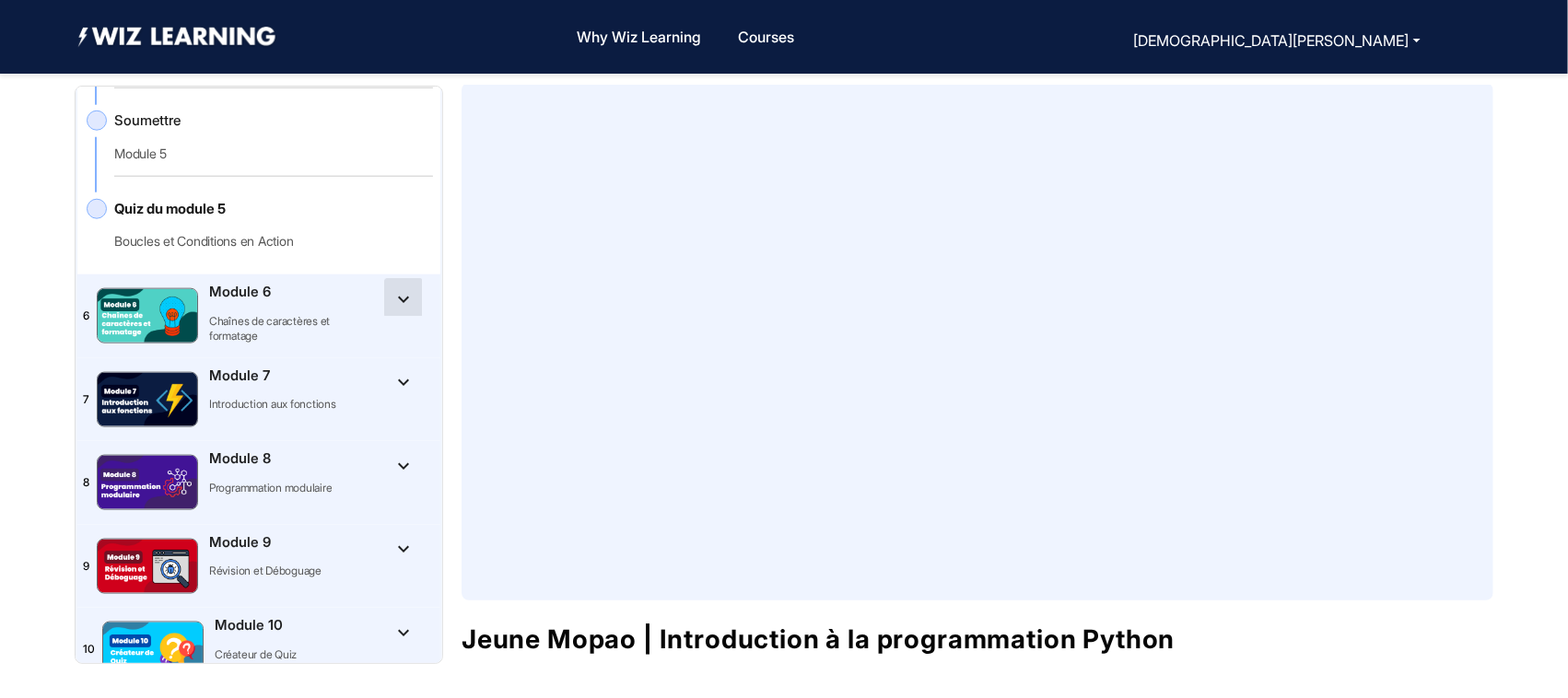click on "keyboard_arrow_down" 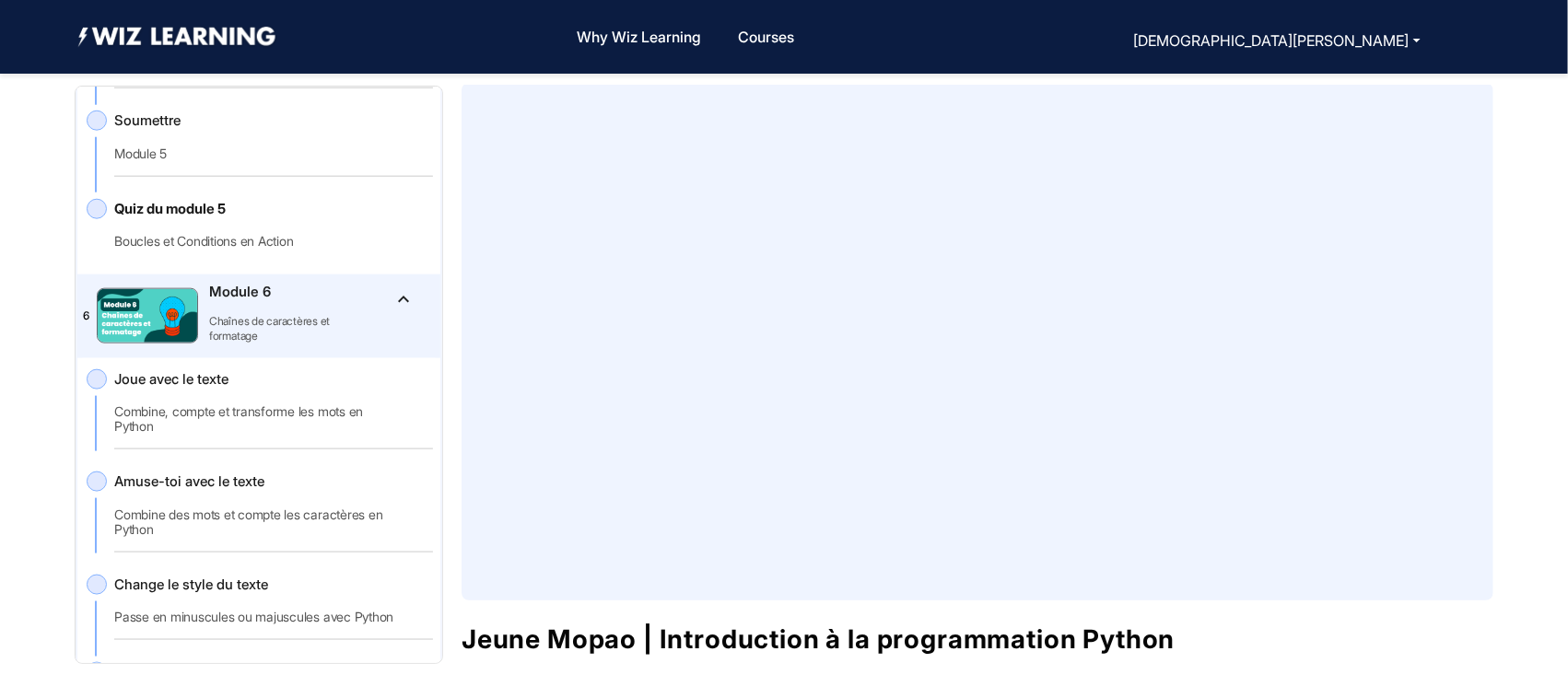 click on "Joue avec le texte   Combine, compte et transforme les mots en Python" 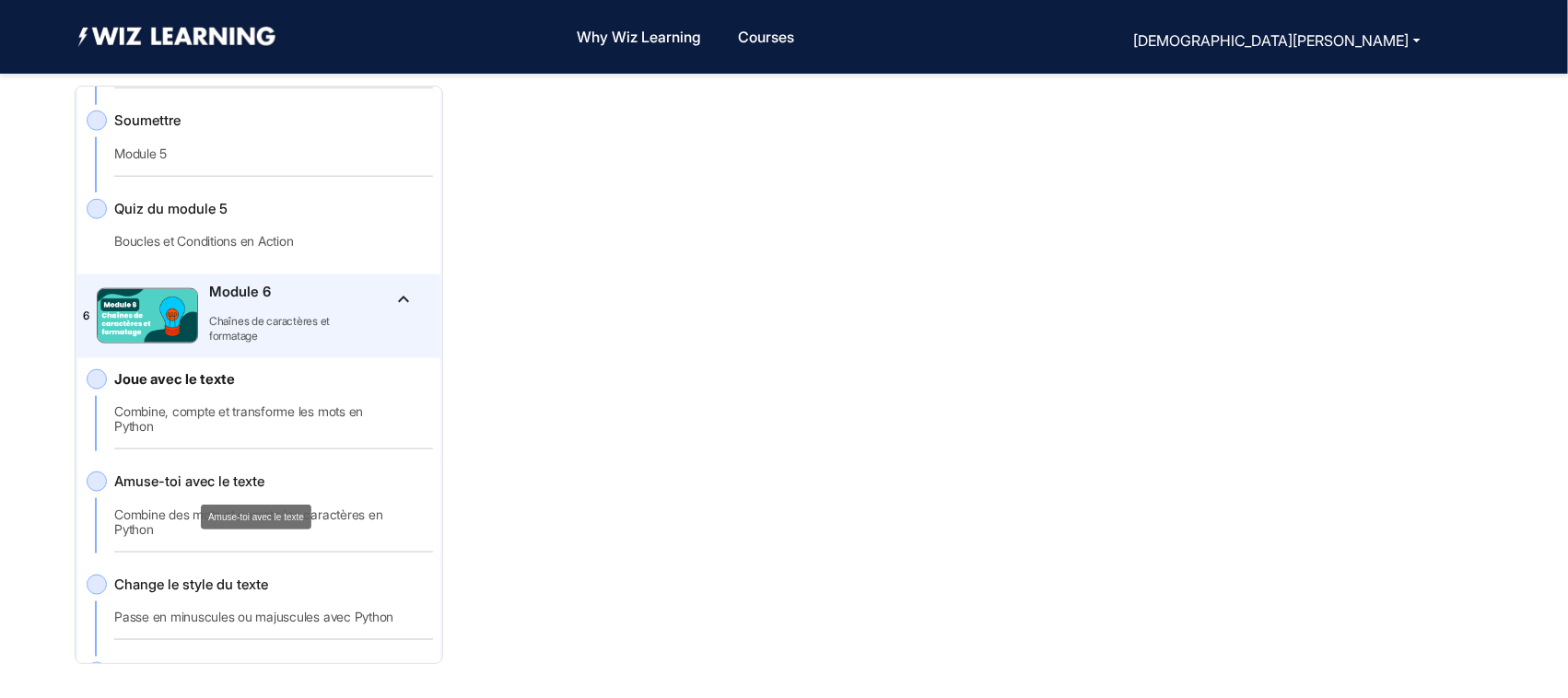 click on "Amuse-toi avec le texte" 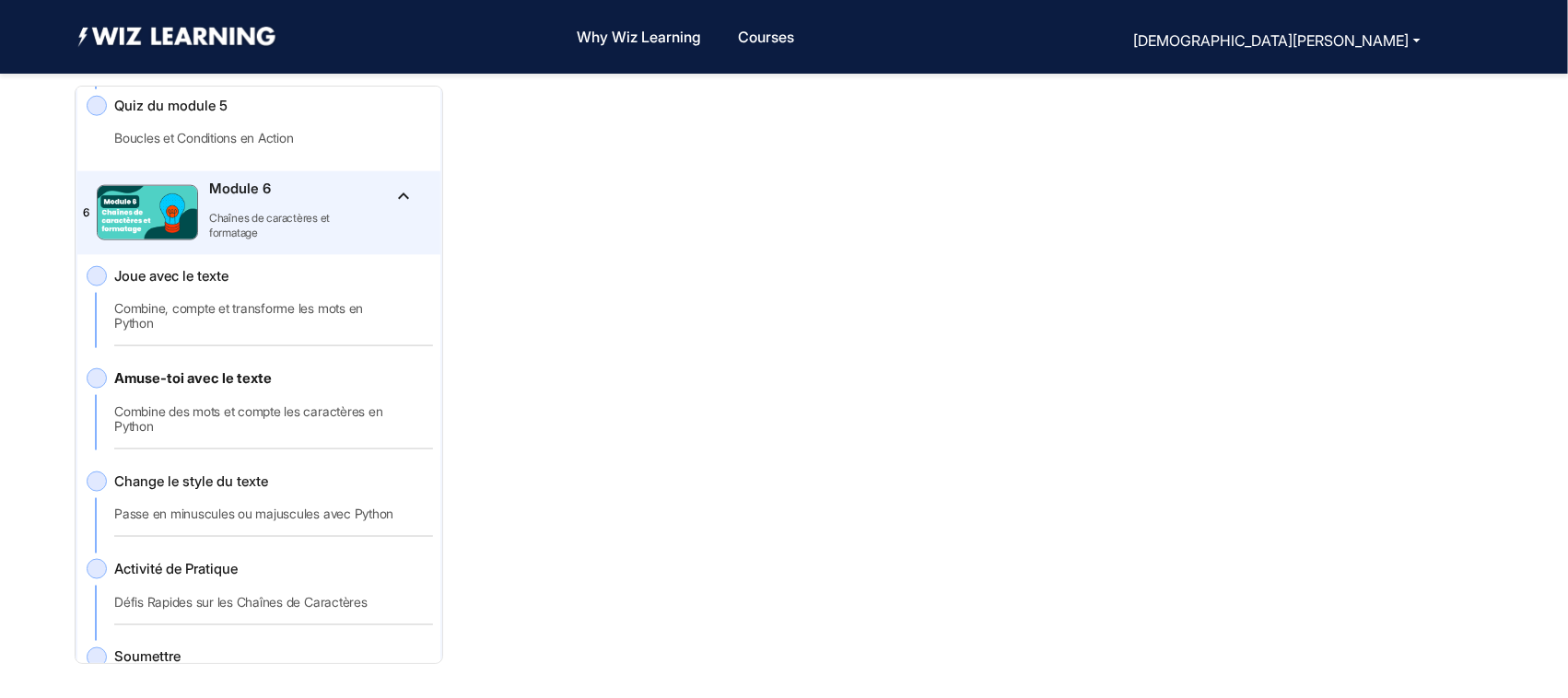 scroll, scrollTop: 1061, scrollLeft: 0, axis: vertical 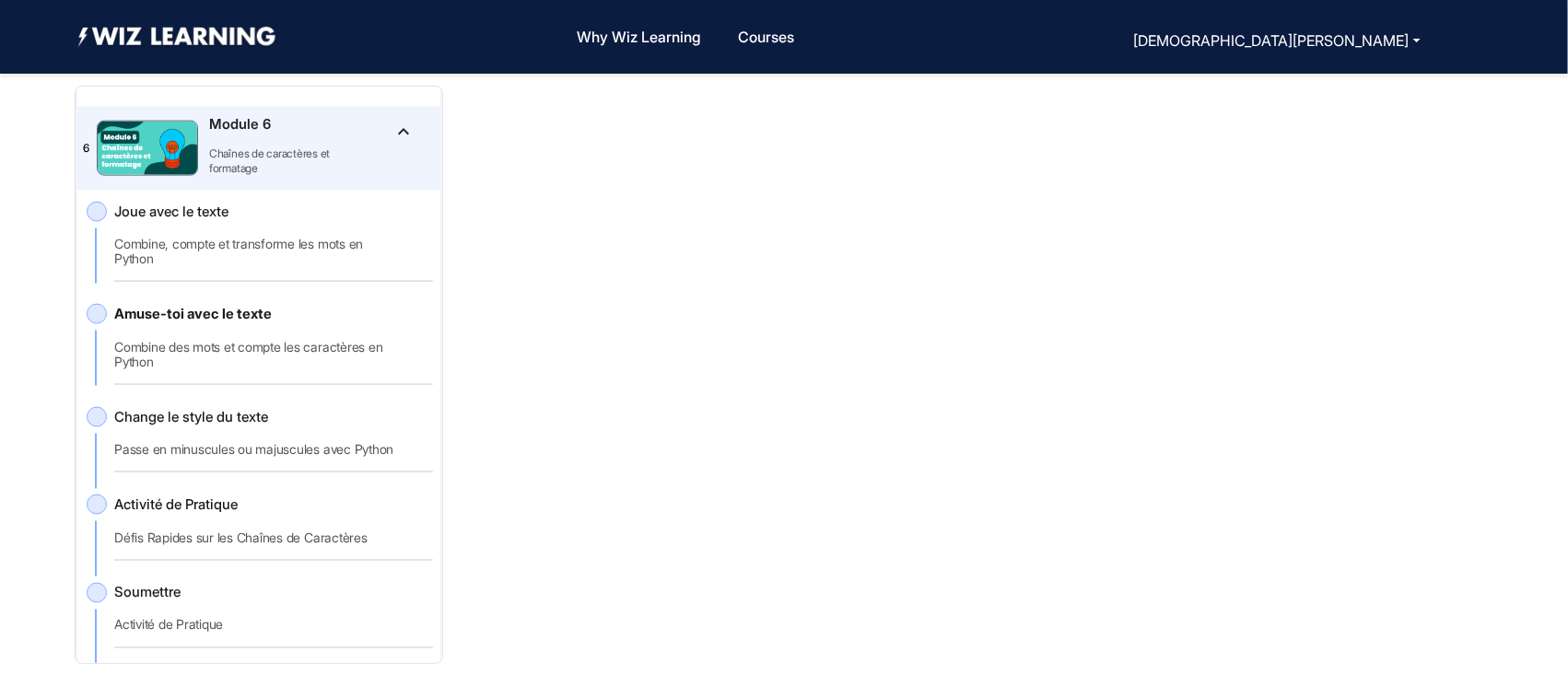 click on "Change le style du texte   Passe en minuscules ou majuscules avec Python" 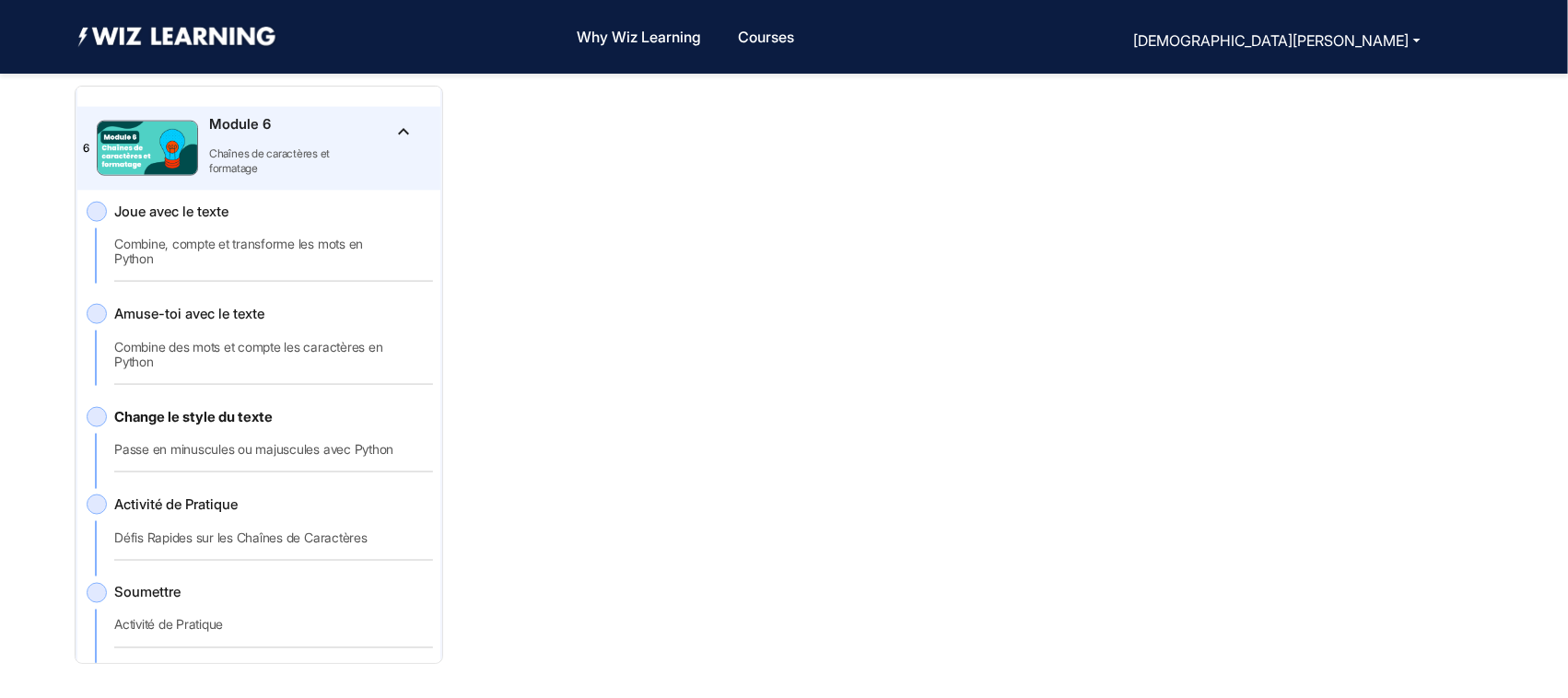click on "Activité de Pratique   Défis Rapides sur les Chaînes de Caractères" 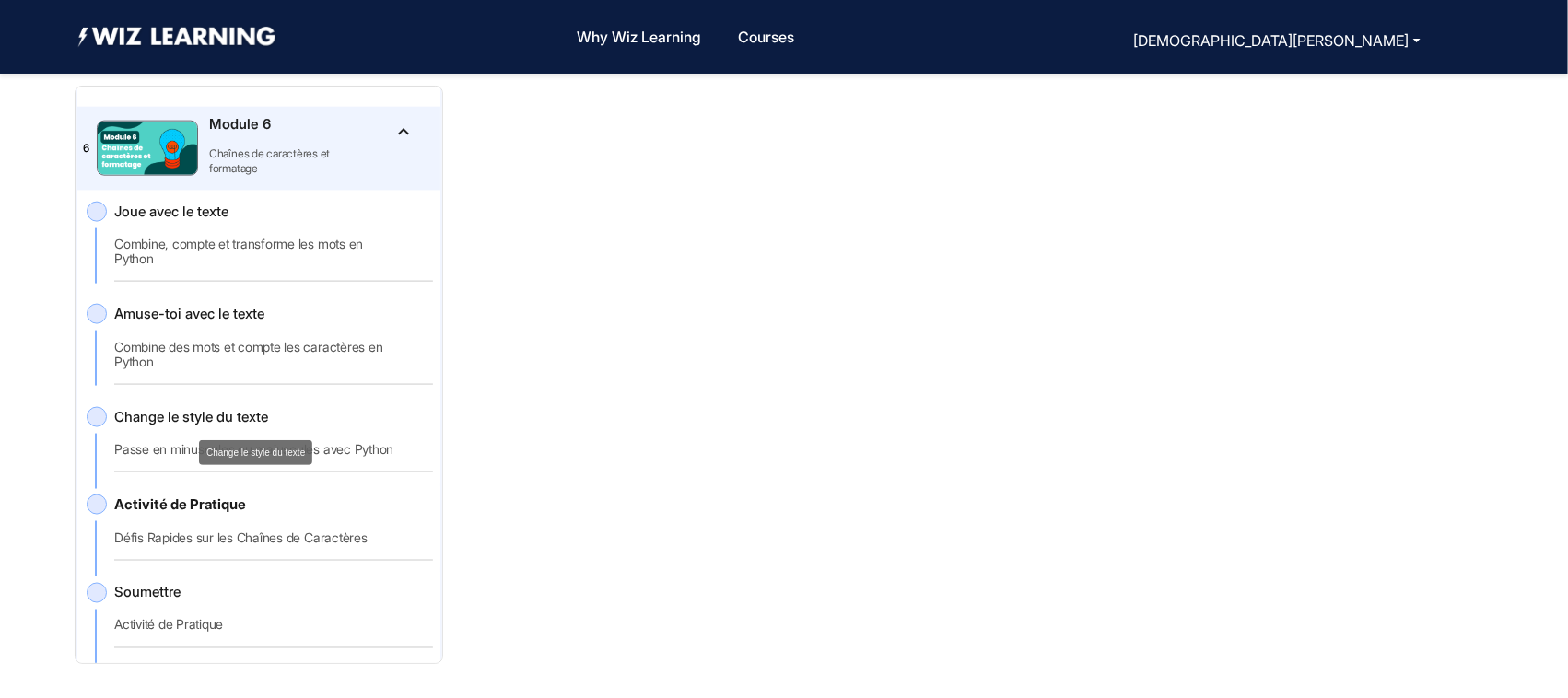 click on "Change le style du texte" at bounding box center (255, 452) 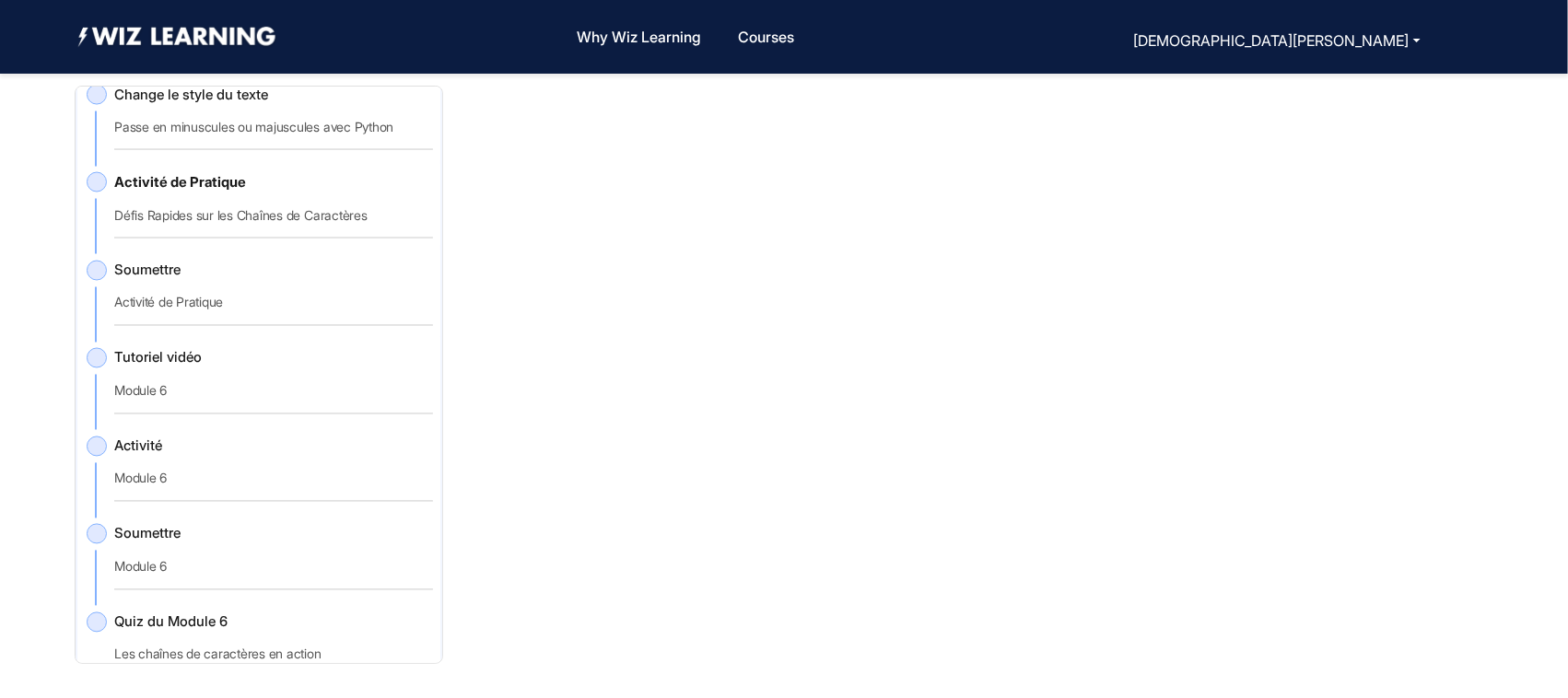 scroll, scrollTop: 1404, scrollLeft: 0, axis: vertical 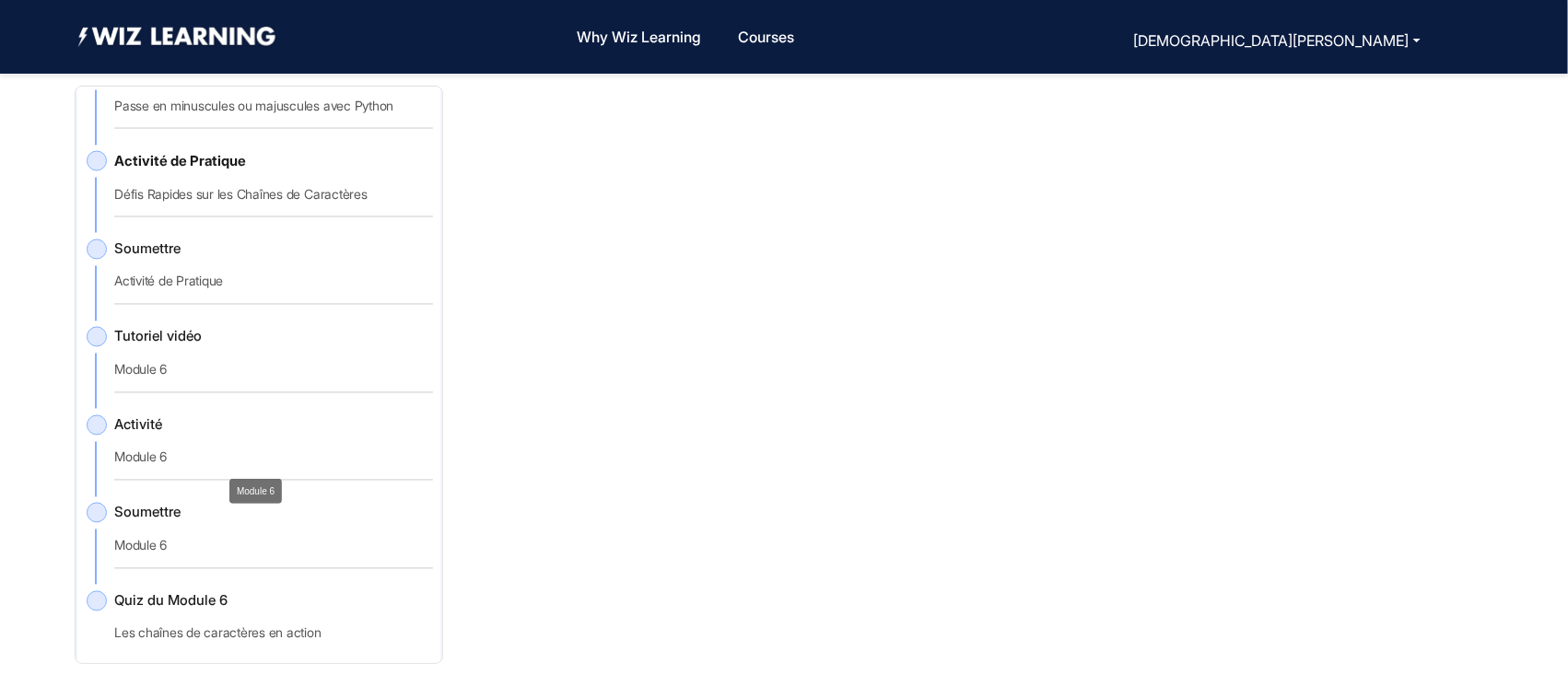 click on "Module 6" 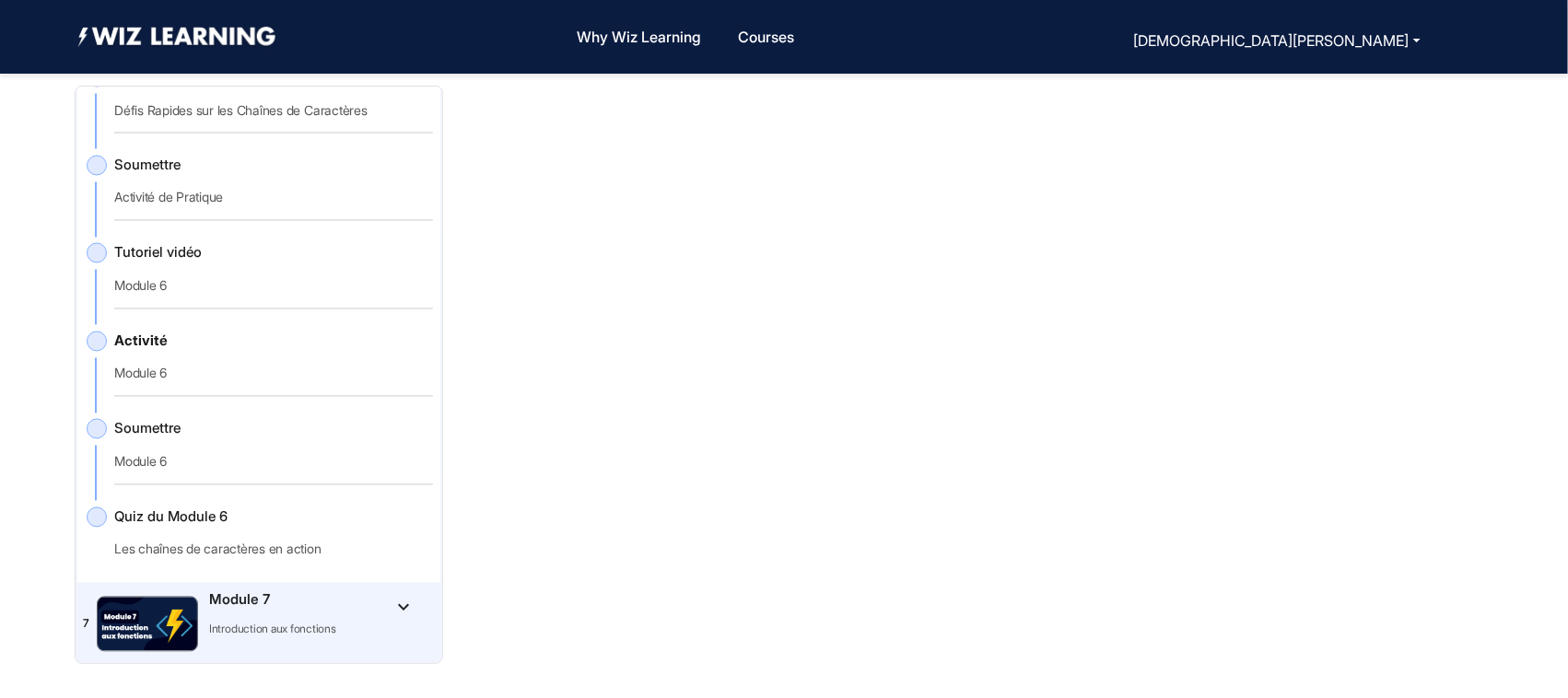 scroll, scrollTop: 1518, scrollLeft: 0, axis: vertical 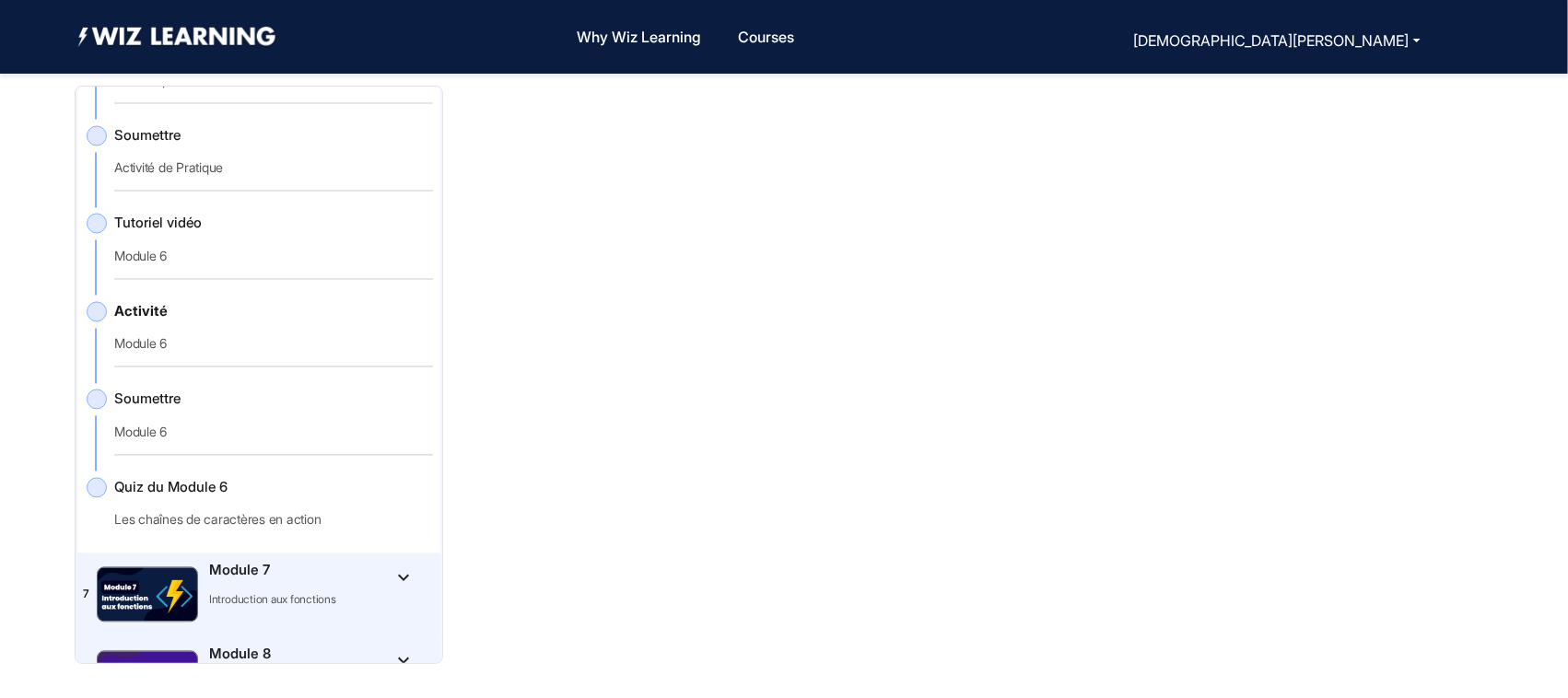 click on "Soumettre   Module 6" 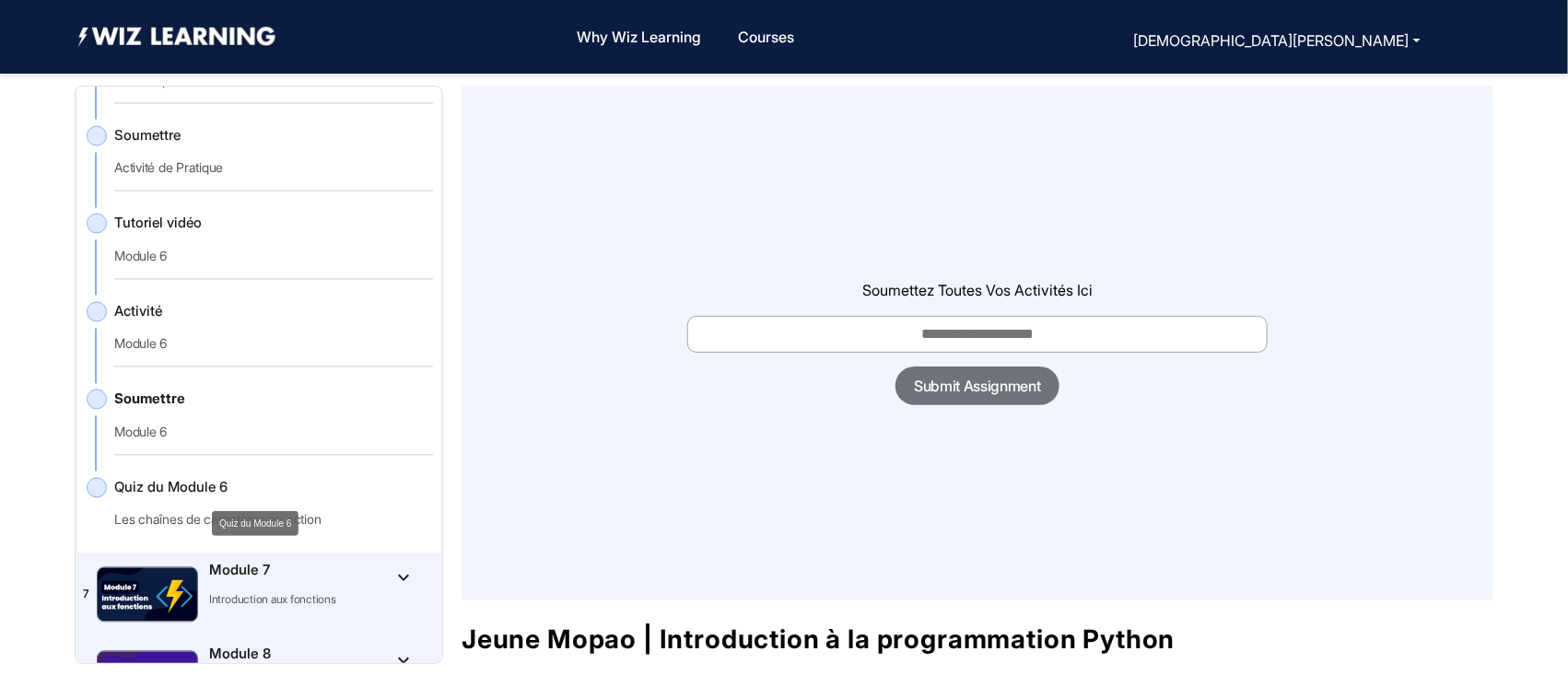 click on "Quiz du Module 6" 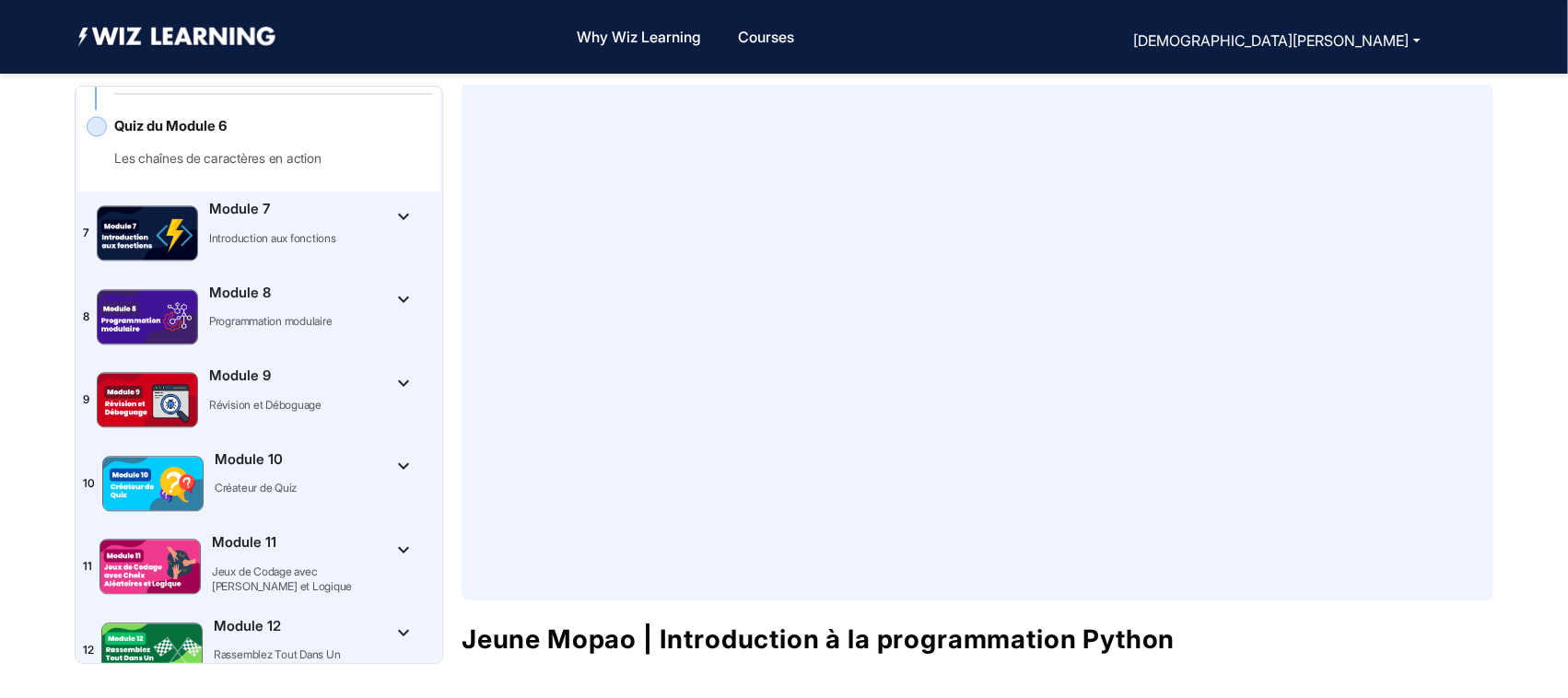 scroll, scrollTop: 1900, scrollLeft: 0, axis: vertical 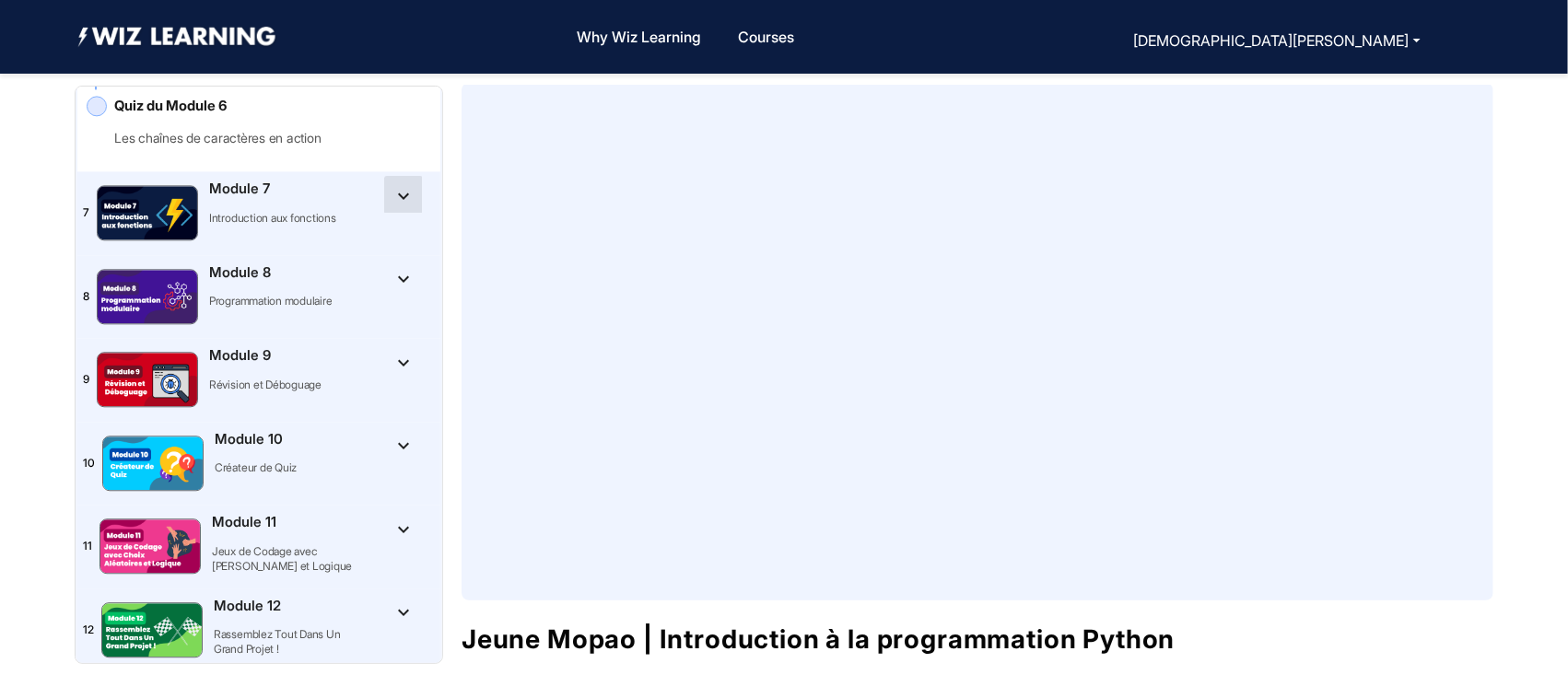 click on "keyboard_arrow_down" 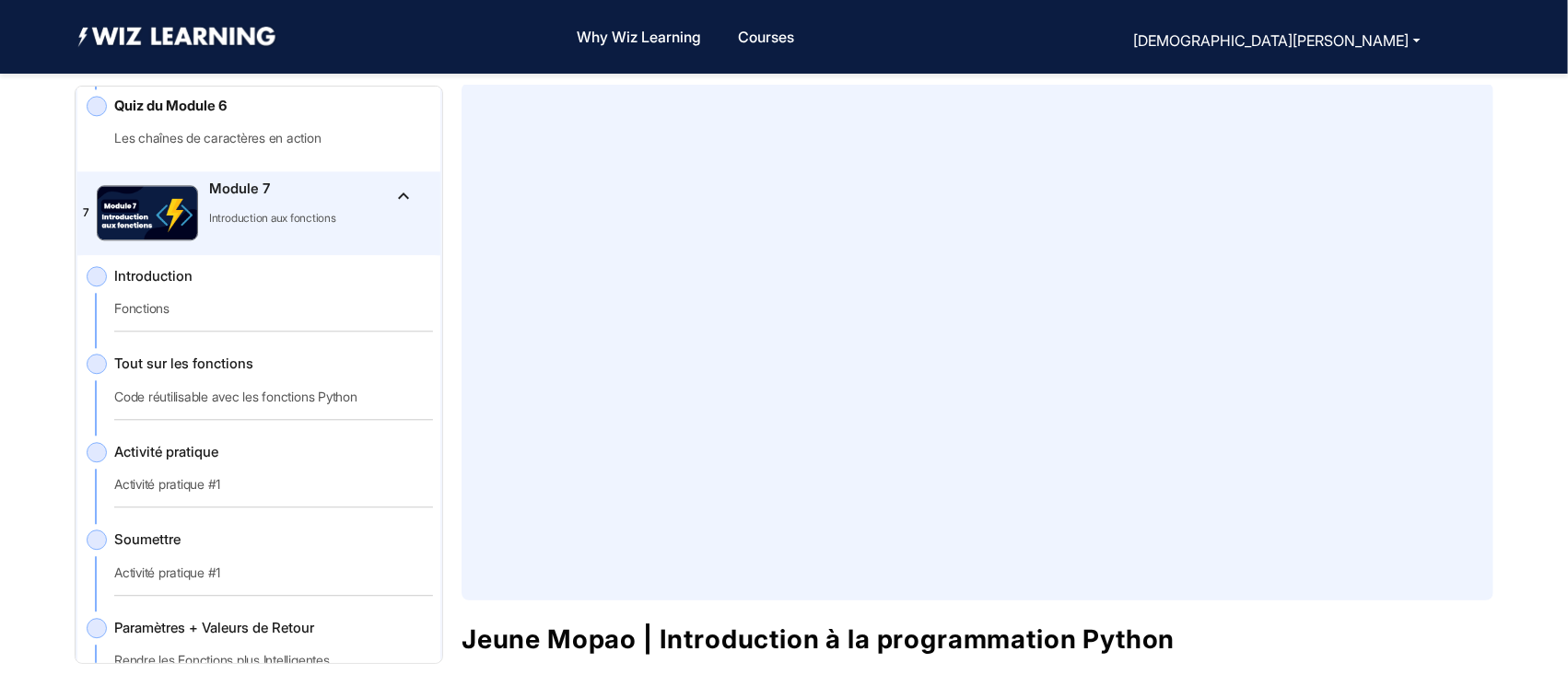click on "Introduction    Fonctions" 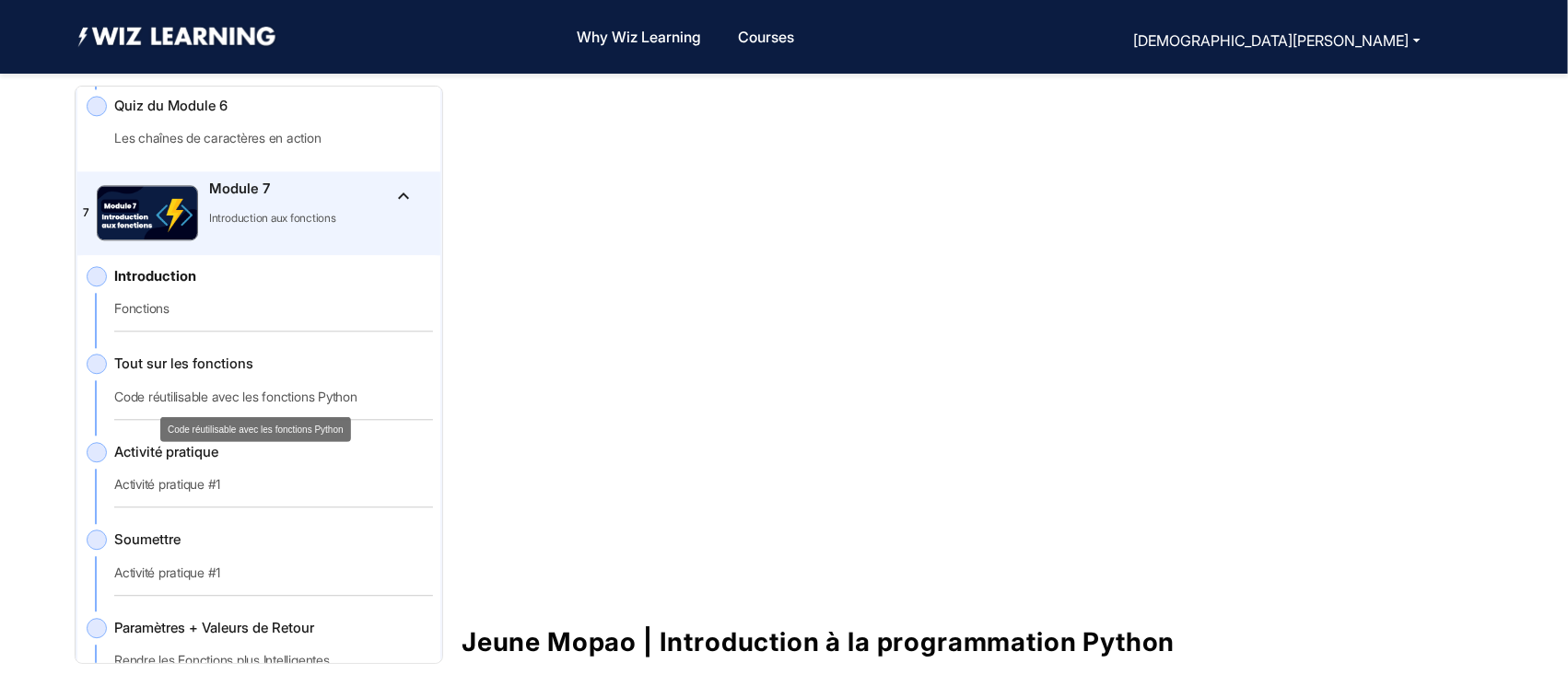click on "Tout sur les fonctions   Code réutilisable avec les fonctions Python" 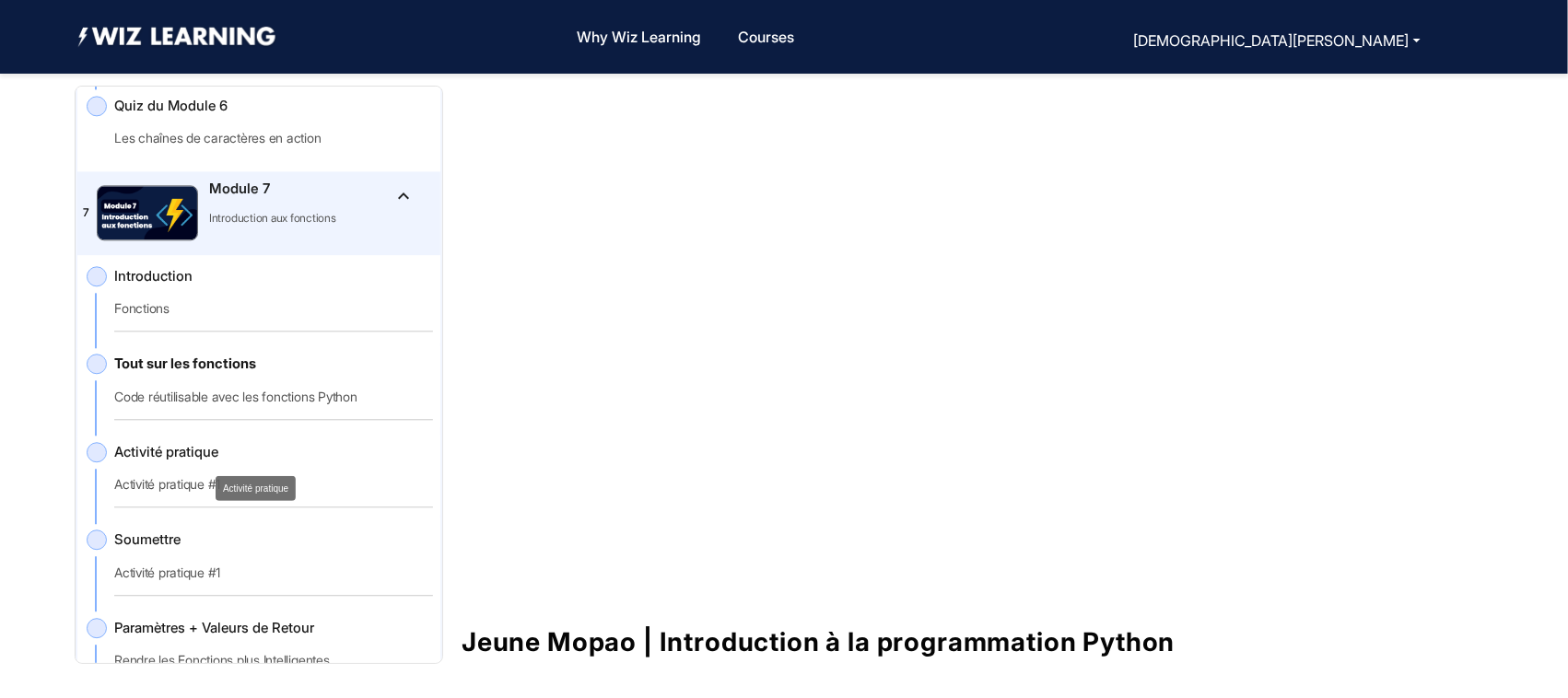 click on "Activité pratique" 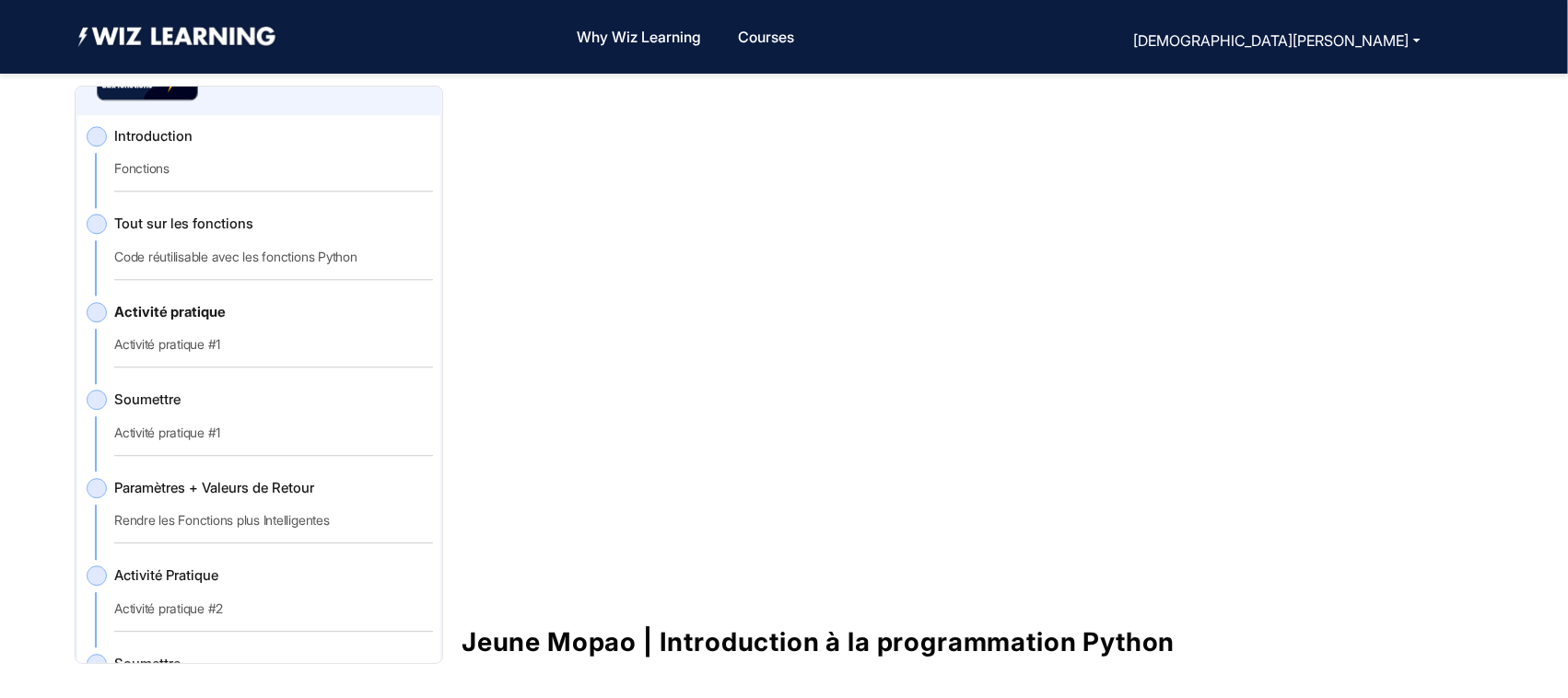 scroll, scrollTop: 2065, scrollLeft: 0, axis: vertical 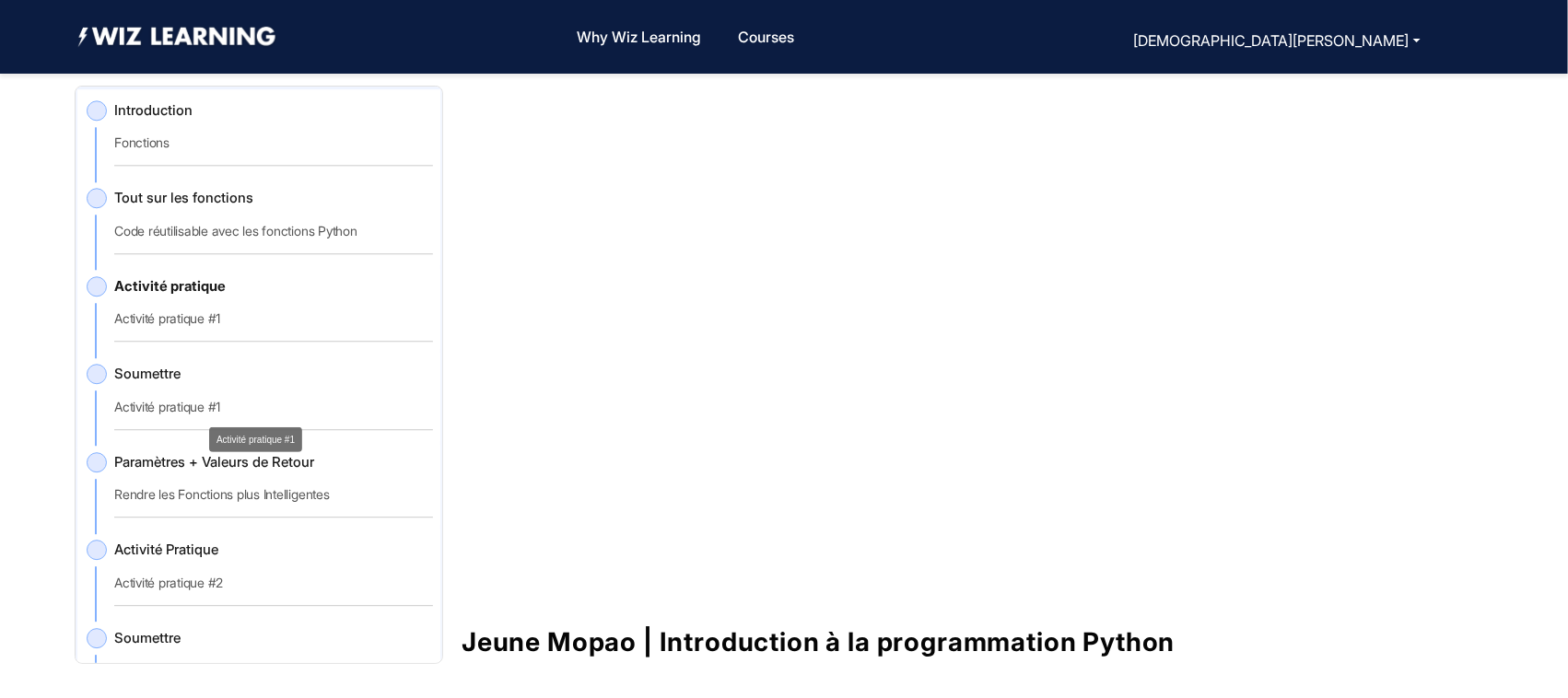 click on "Paramètres + Valeurs de Retour" 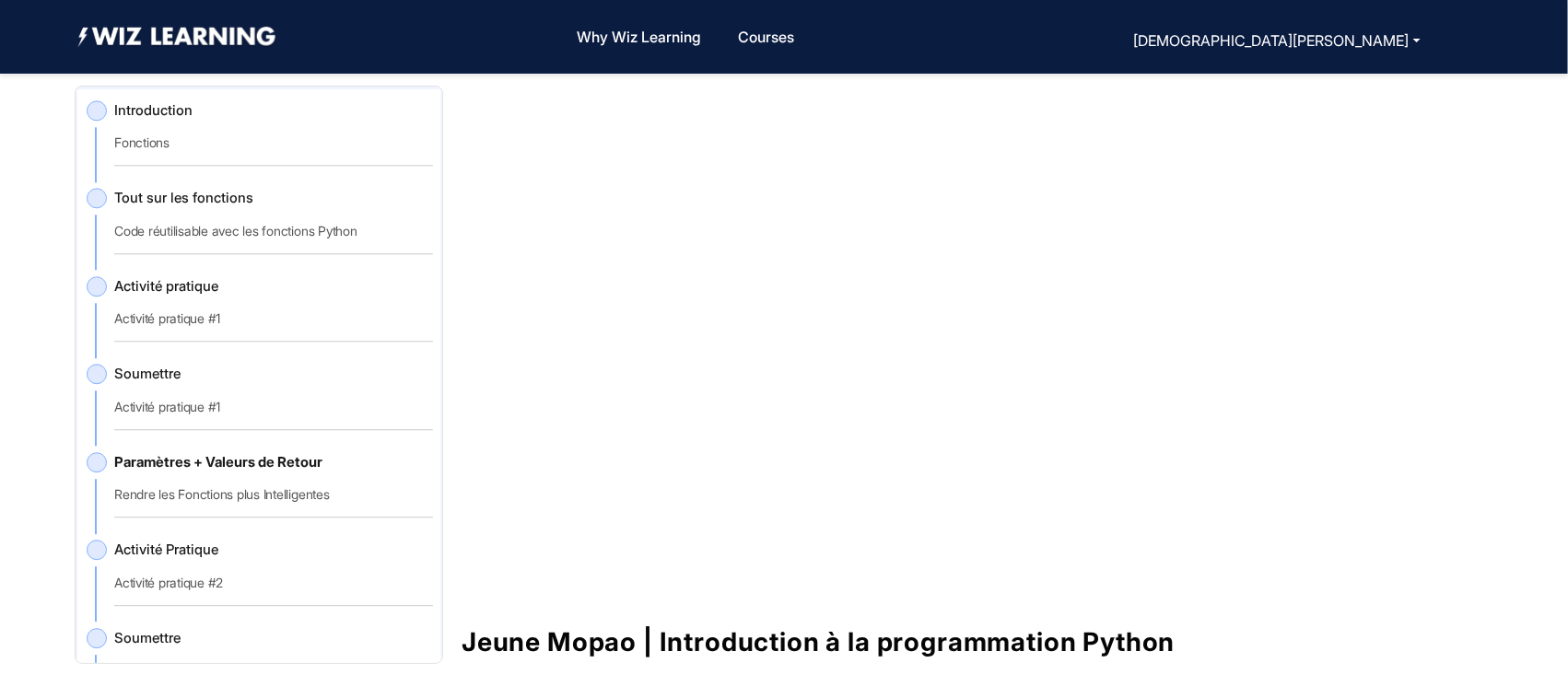 click on "Activité Pratique   Activité pratique #2" 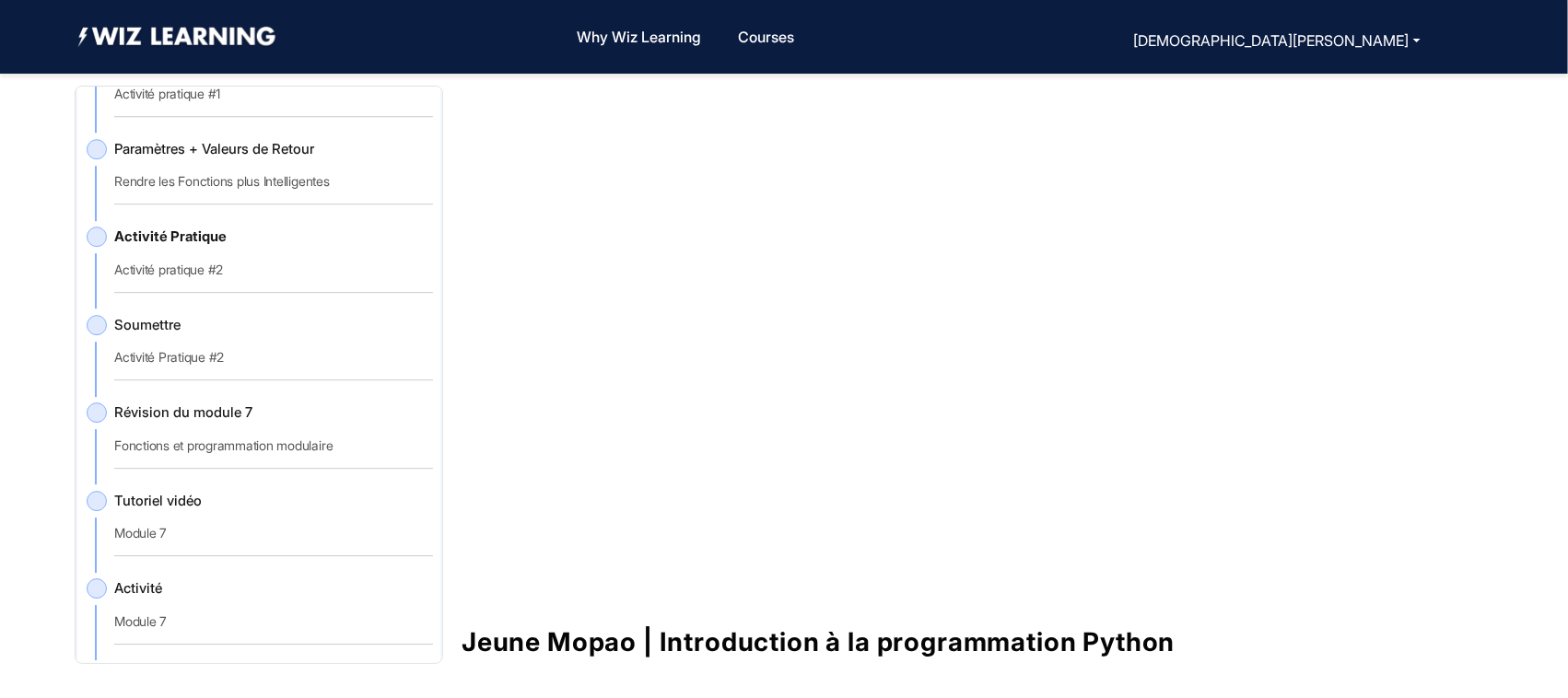 scroll, scrollTop: 2392, scrollLeft: 0, axis: vertical 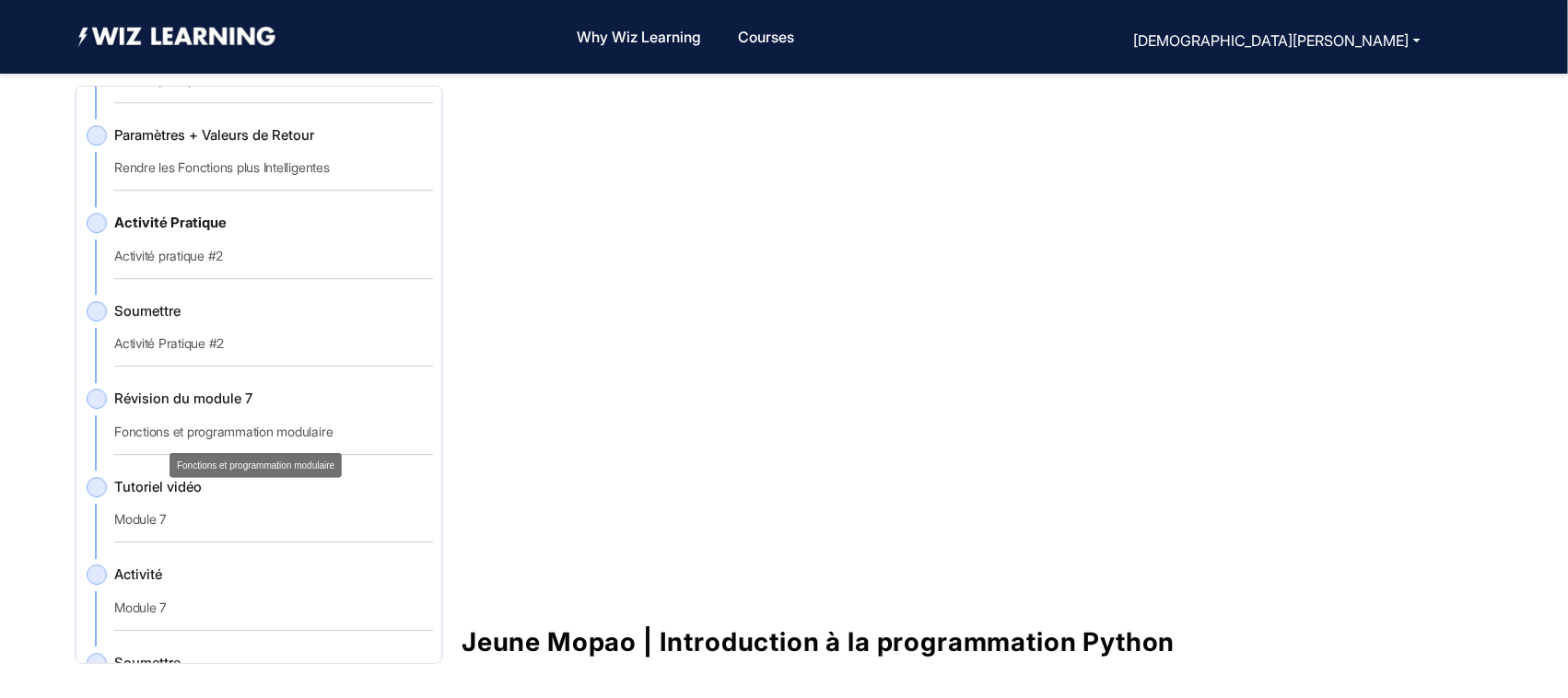 click on "Fonctions et programmation modulaire" 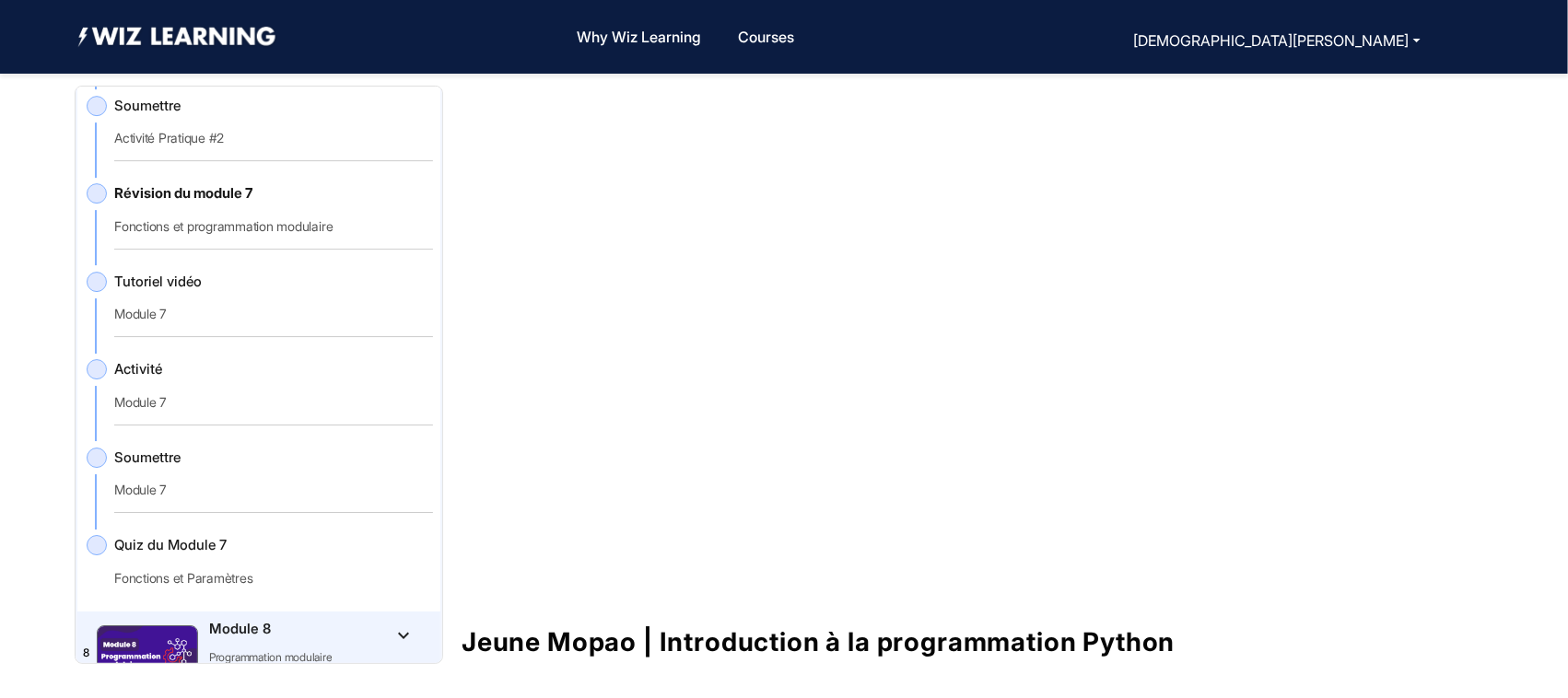 scroll, scrollTop: 2604, scrollLeft: 0, axis: vertical 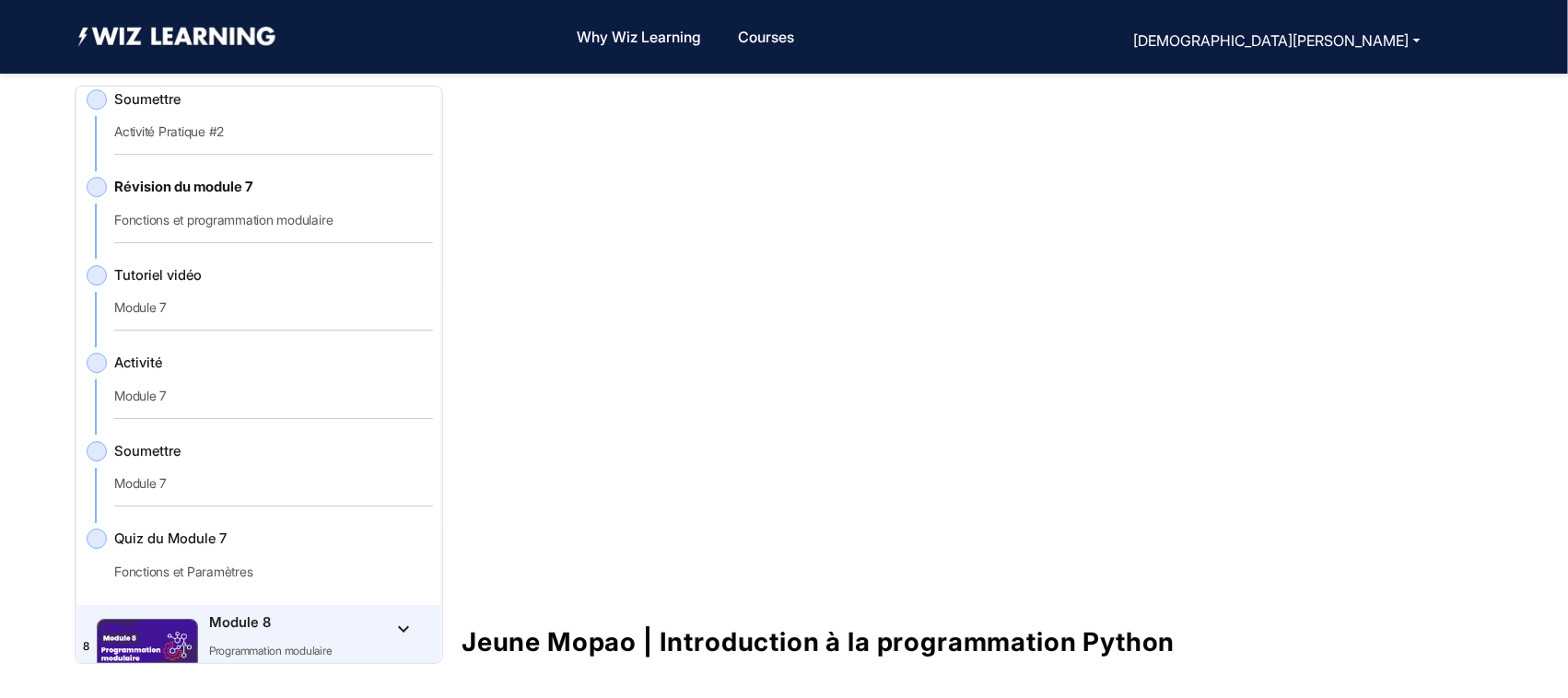 click on "Activité" 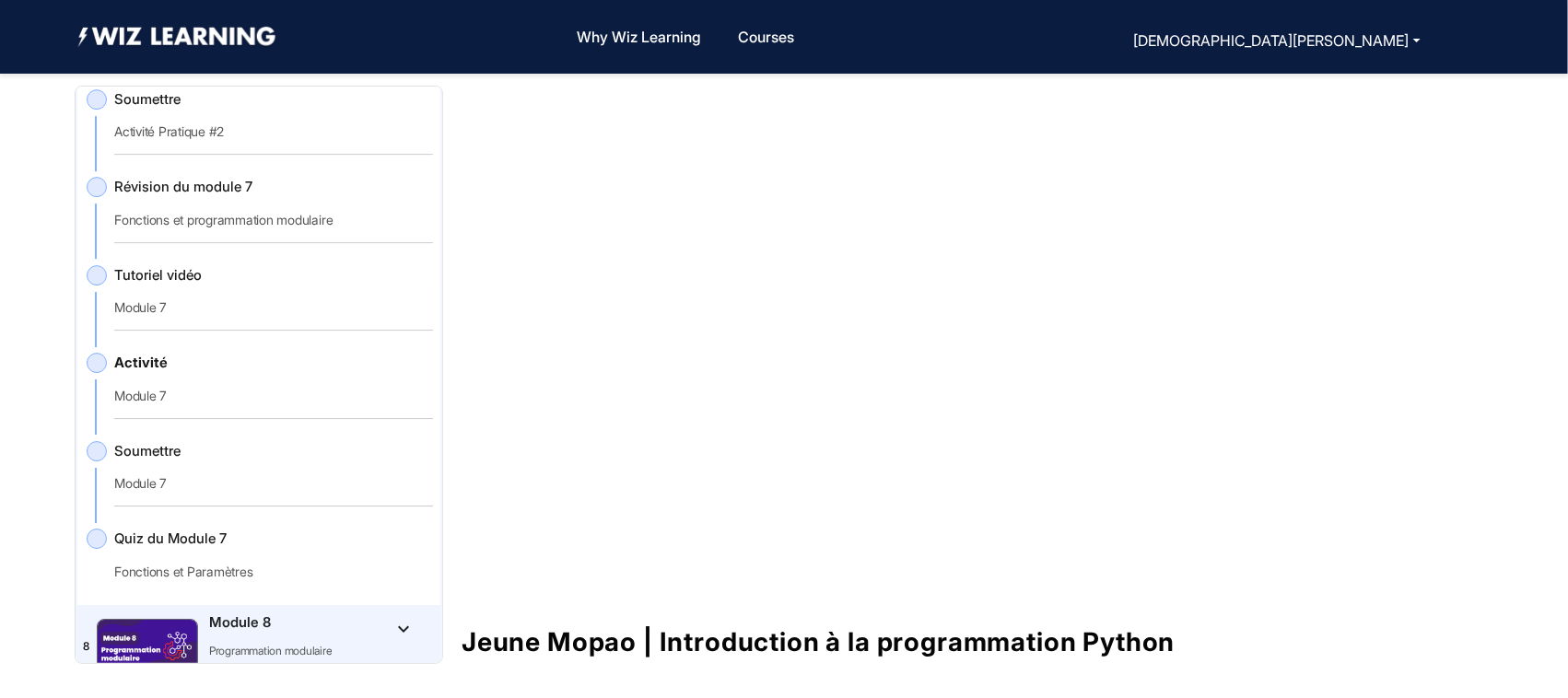 drag, startPoint x: 436, startPoint y: 513, endPoint x: 438, endPoint y: 562, distance: 49.040799 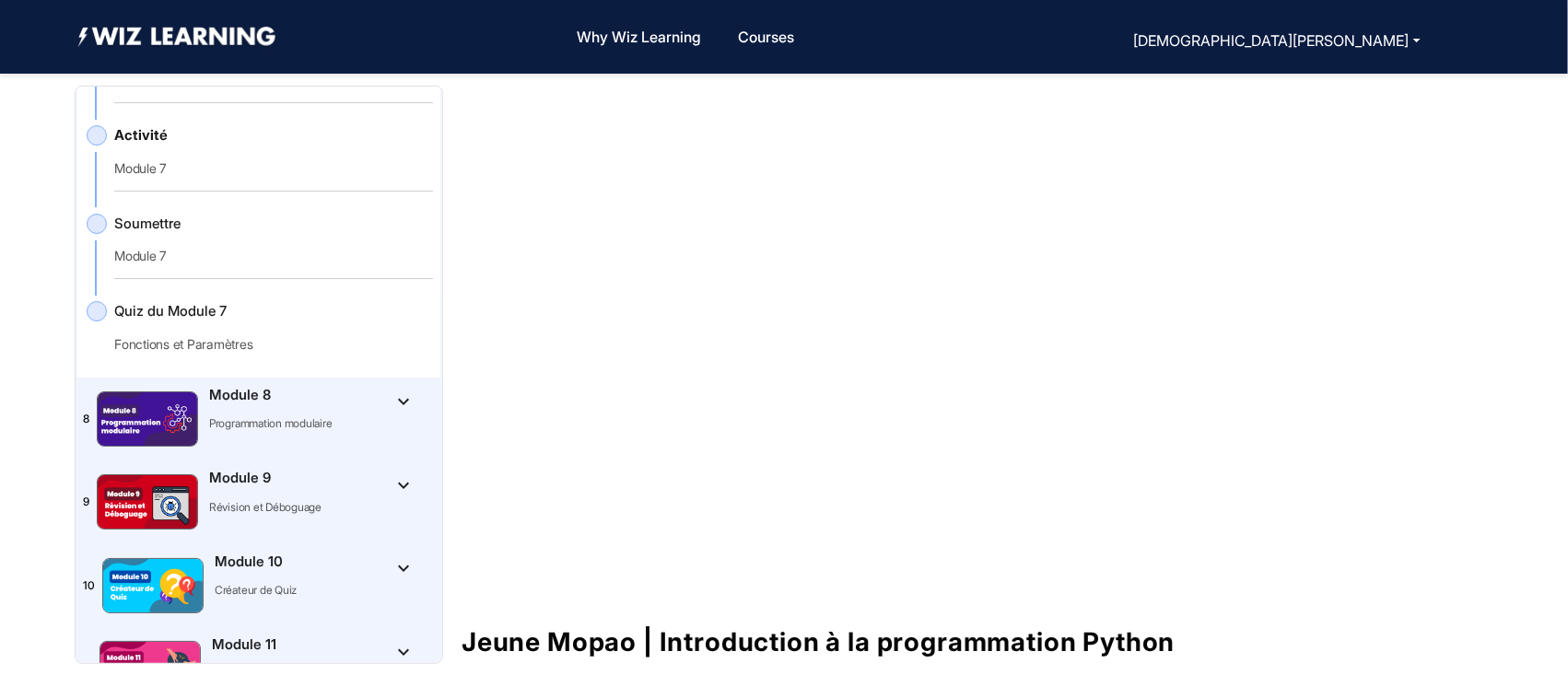 scroll, scrollTop: 2802, scrollLeft: 0, axis: vertical 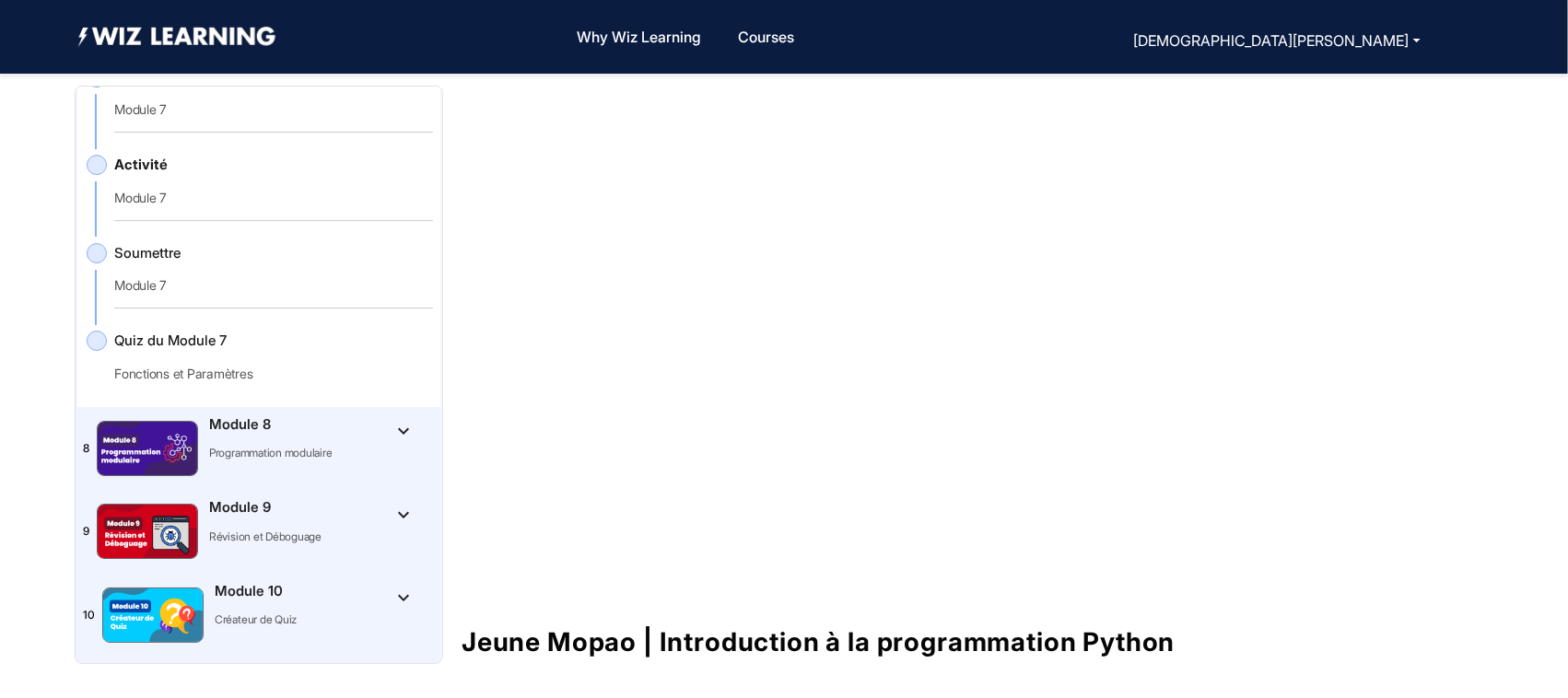 click on "keyboard_arrow_down" 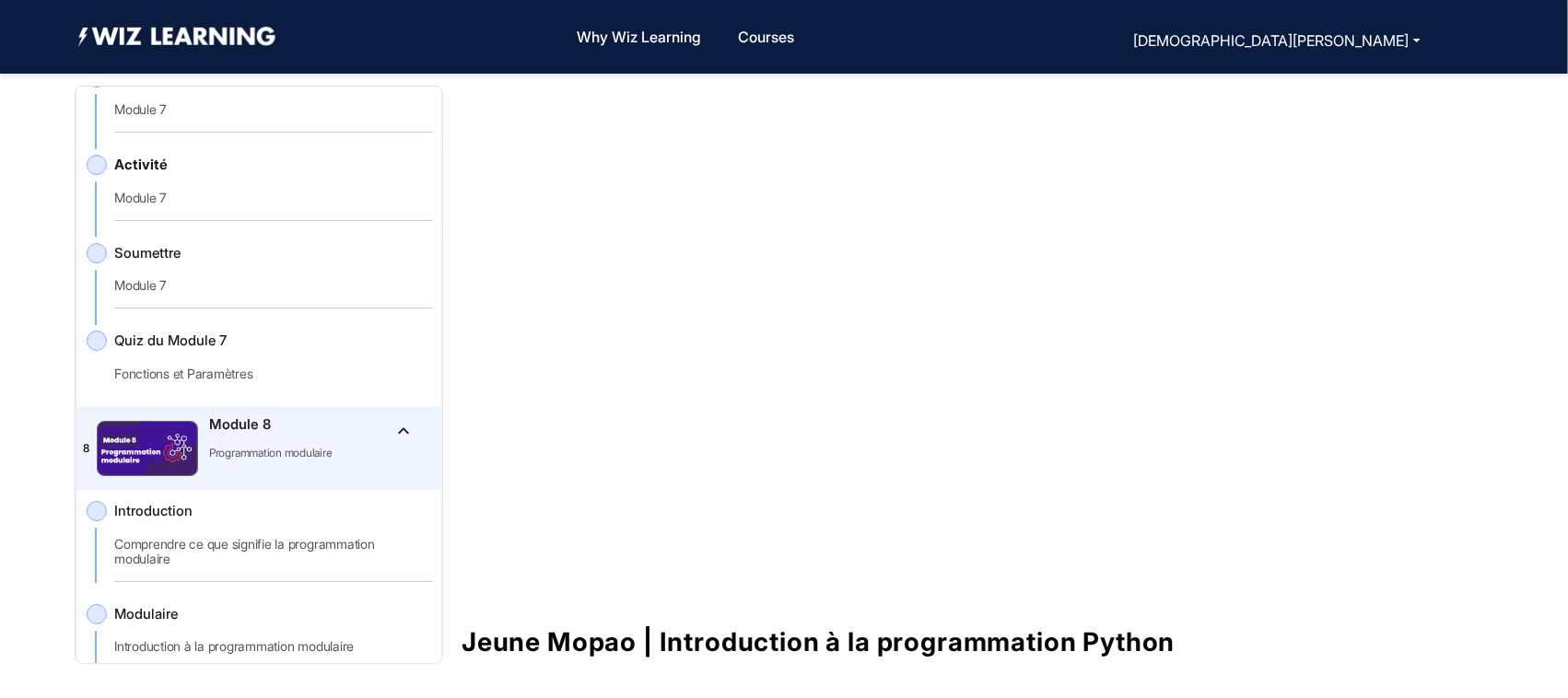 drag, startPoint x: 435, startPoint y: 491, endPoint x: 436, endPoint y: 520, distance: 29.01724 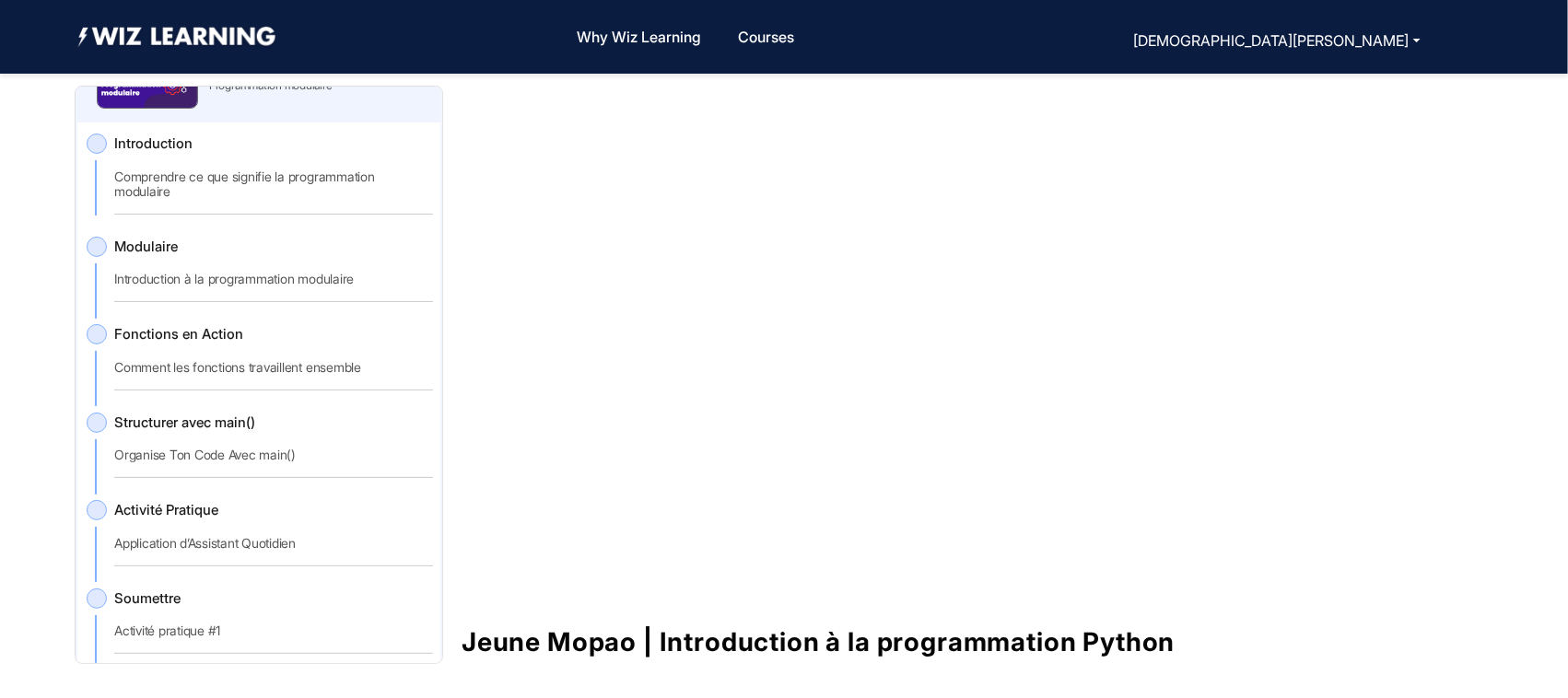 scroll, scrollTop: 3143, scrollLeft: 0, axis: vertical 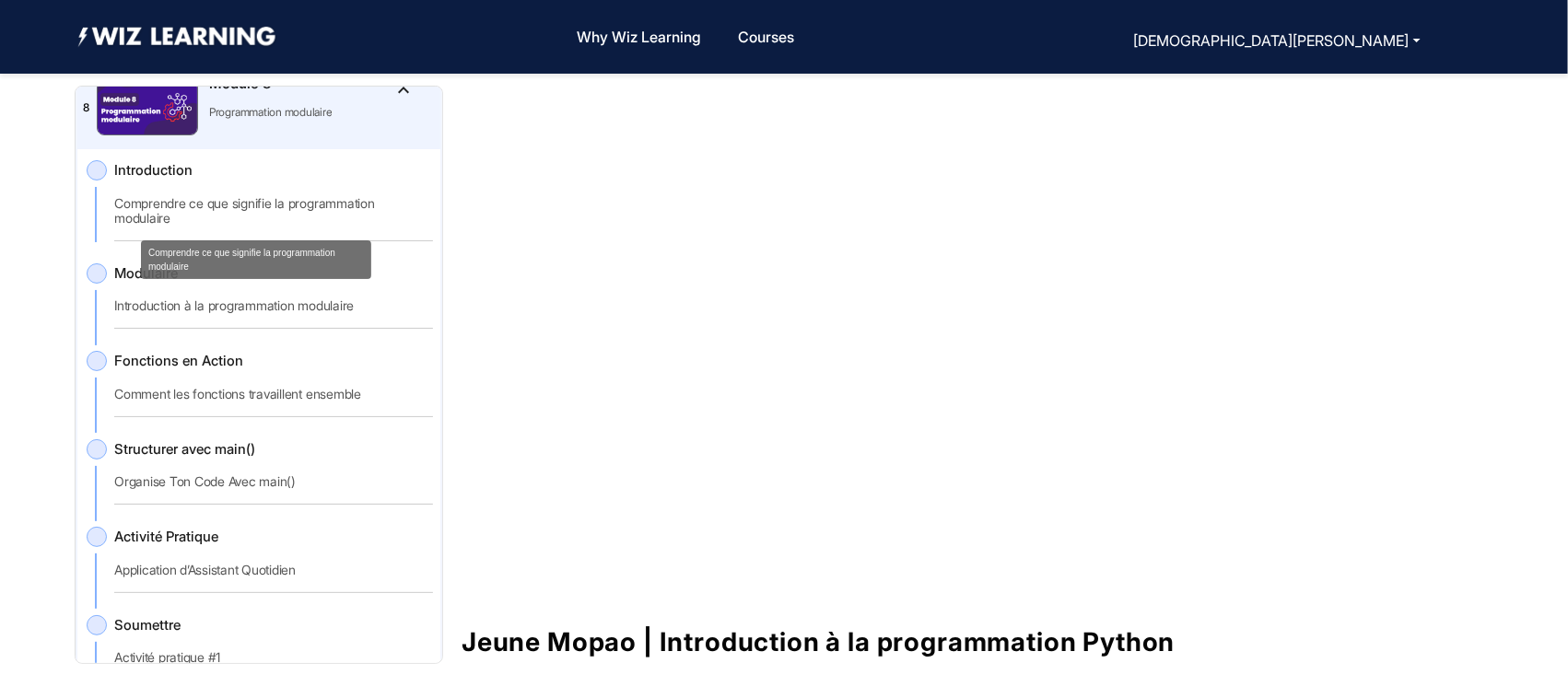 click on "Comprendre ce que signifie la programmation modulaire" 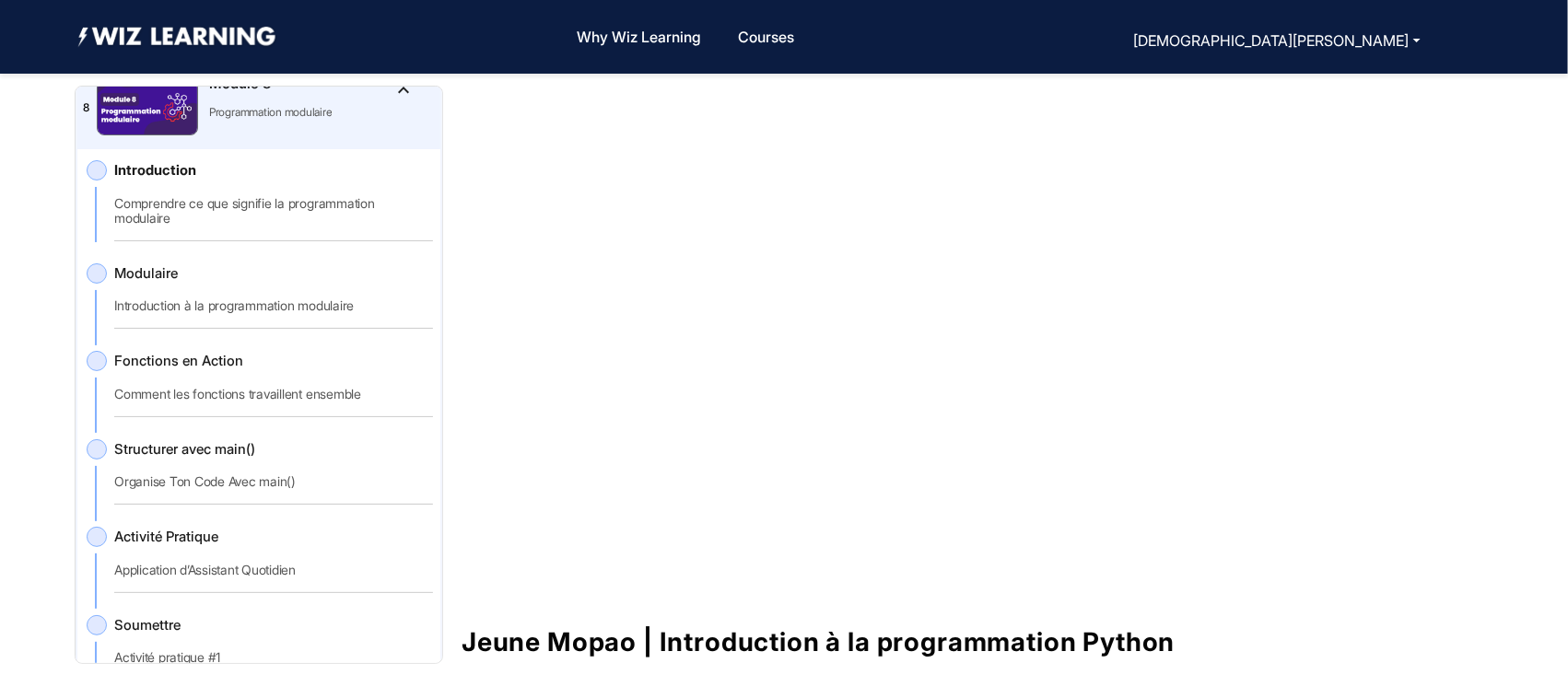 click on "Modulaire   Introduction à la programmation modulaire" 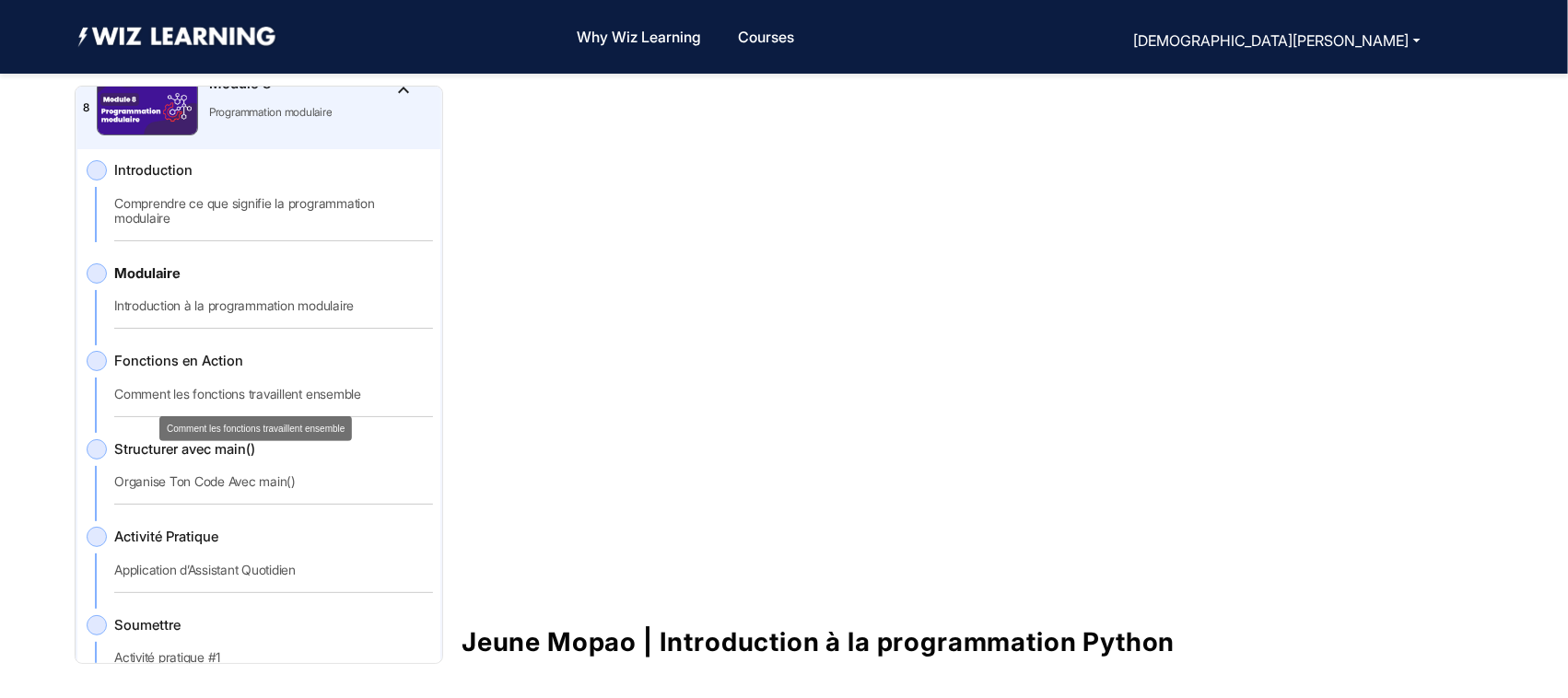 click on "Comment les fonctions travaillent ensemble" 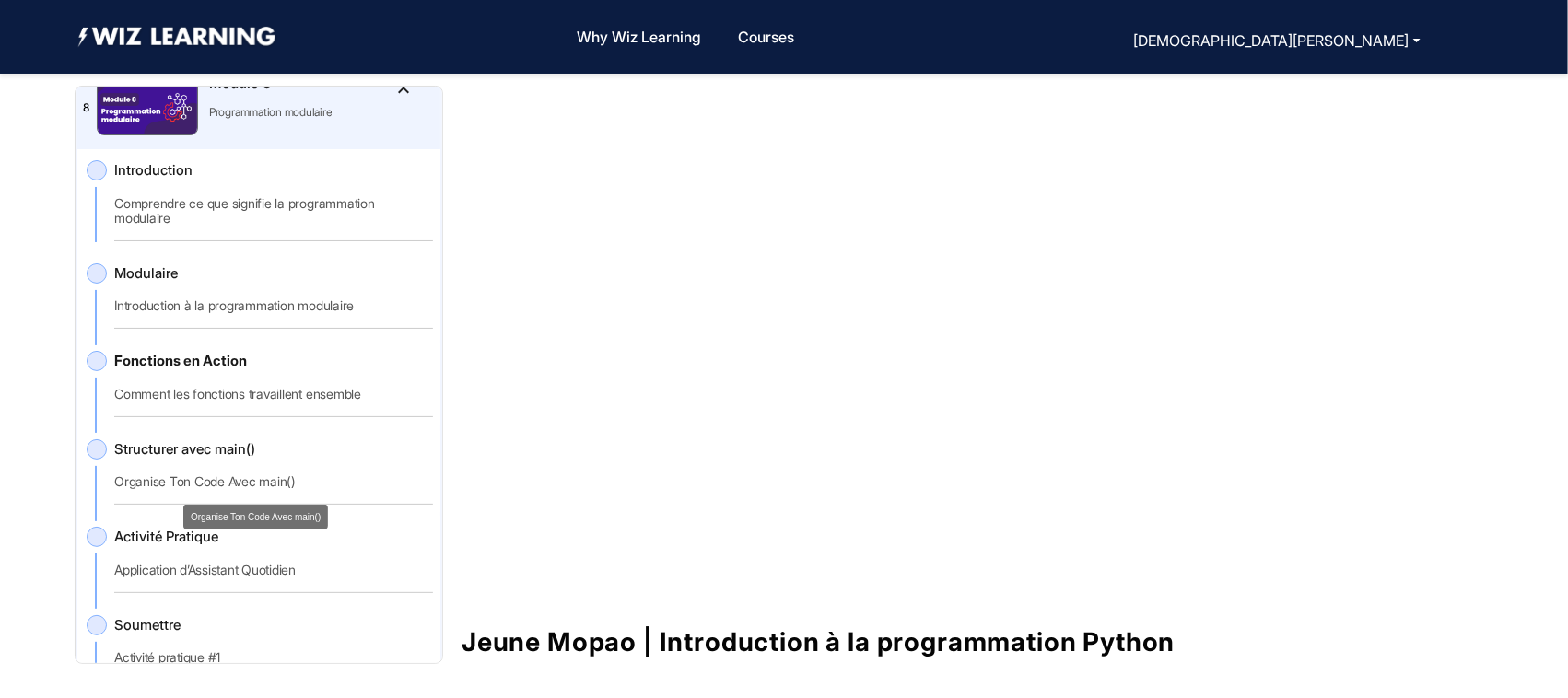 click on "Organise Ton Code Avec main()" 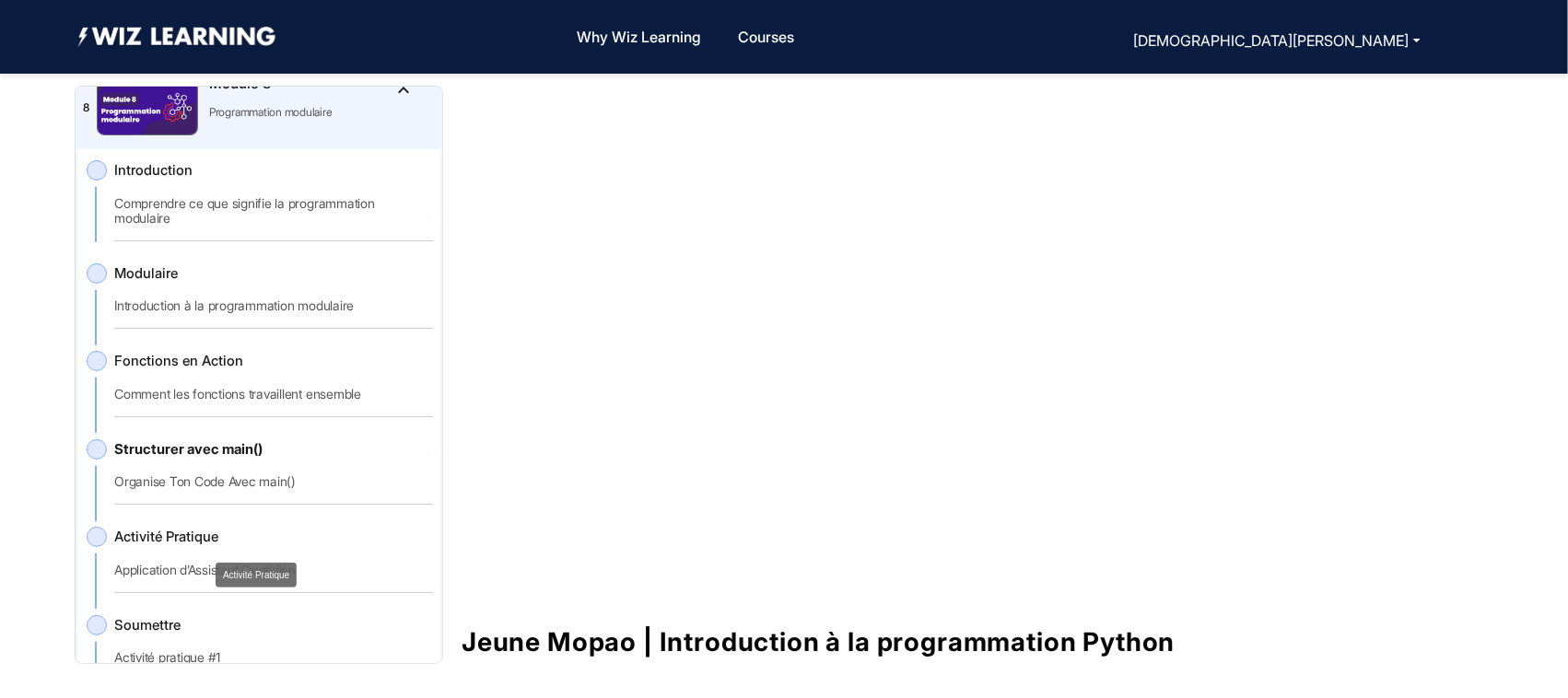 click on "Activité Pratique" 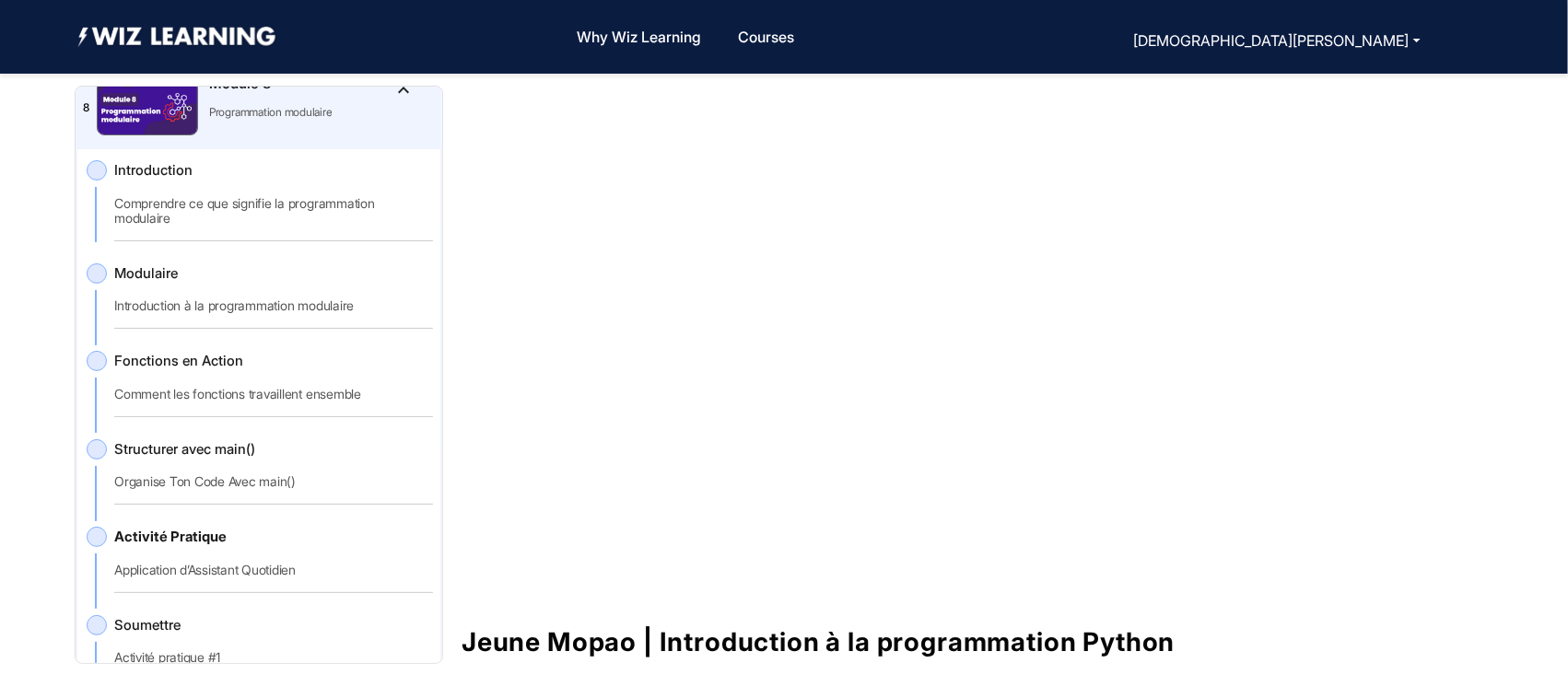 drag, startPoint x: 436, startPoint y: 505, endPoint x: 444, endPoint y: 516, distance: 14 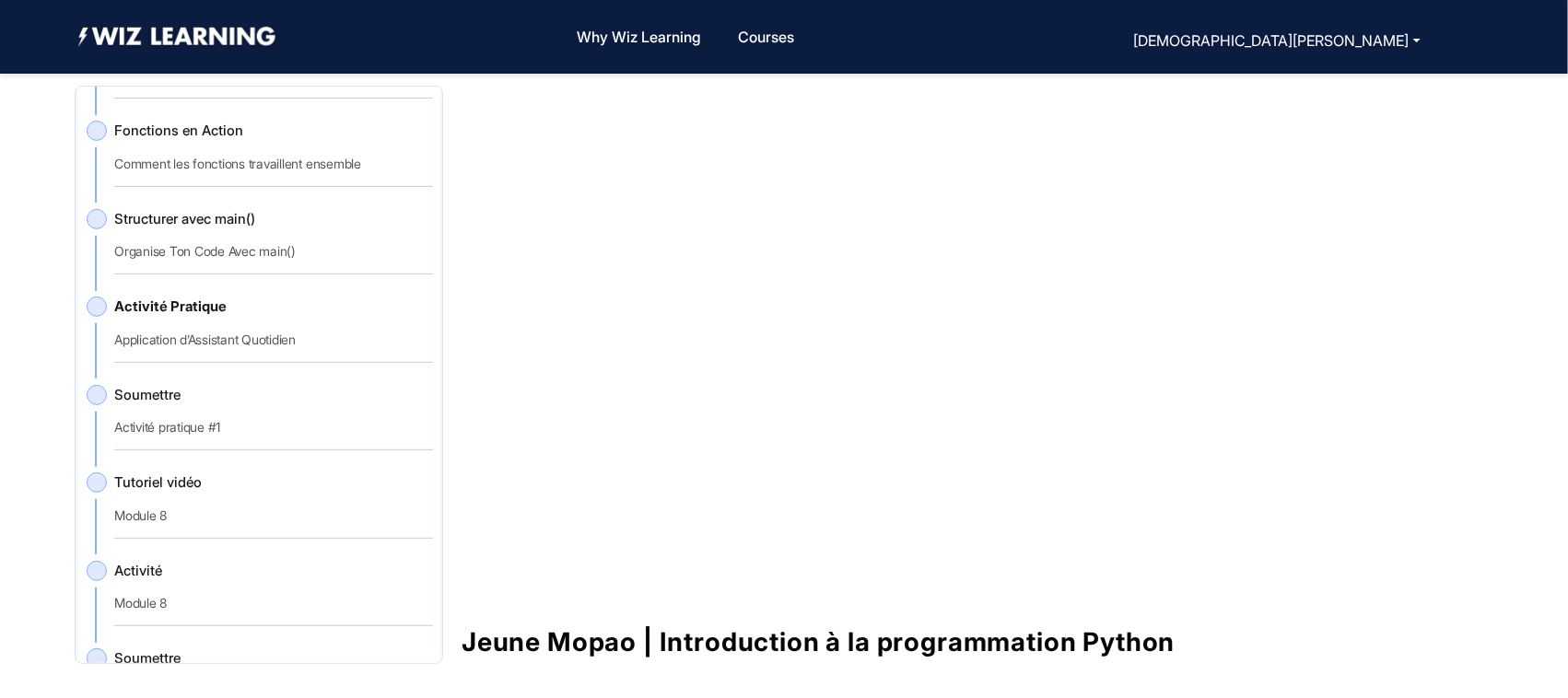 scroll, scrollTop: 3409, scrollLeft: 0, axis: vertical 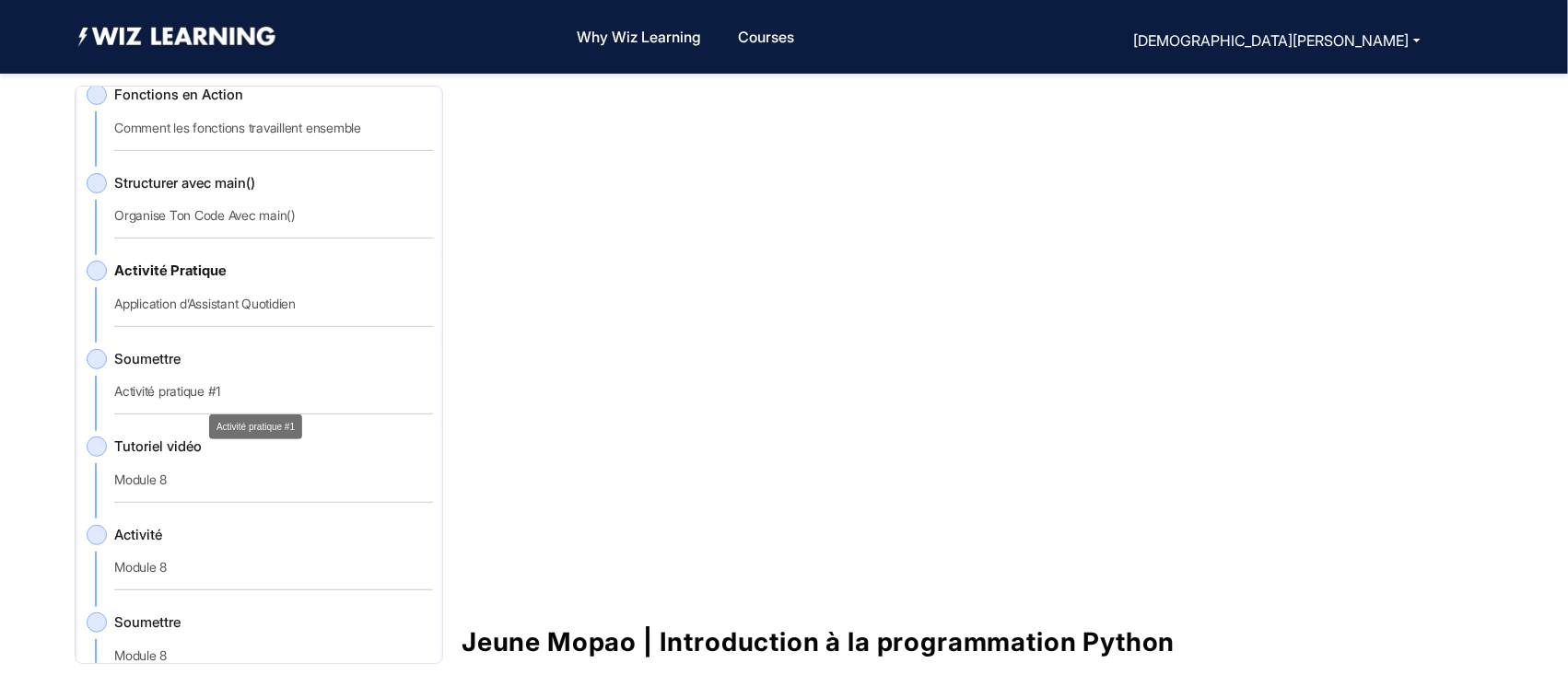click on "Activité pratique #1" 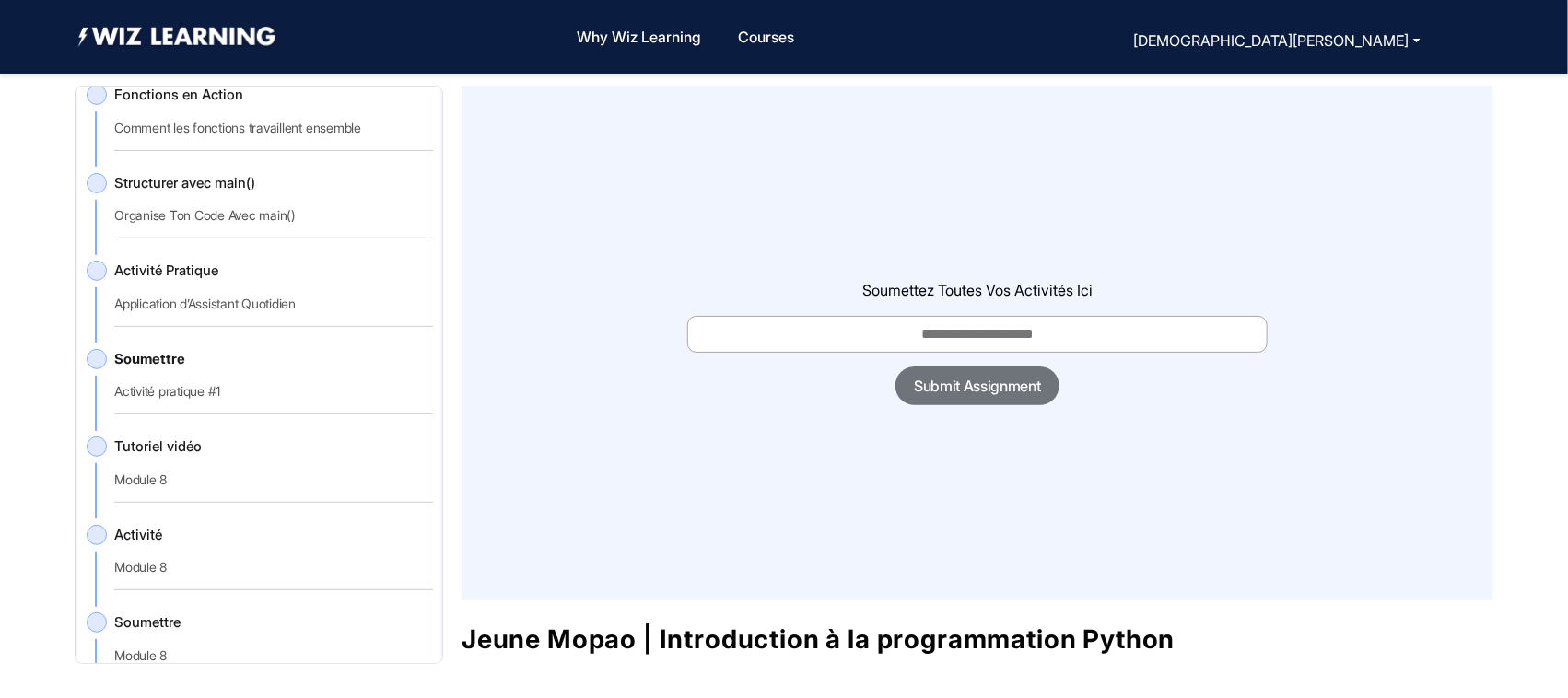 click on "Tutoriel vidéo   Module 8" 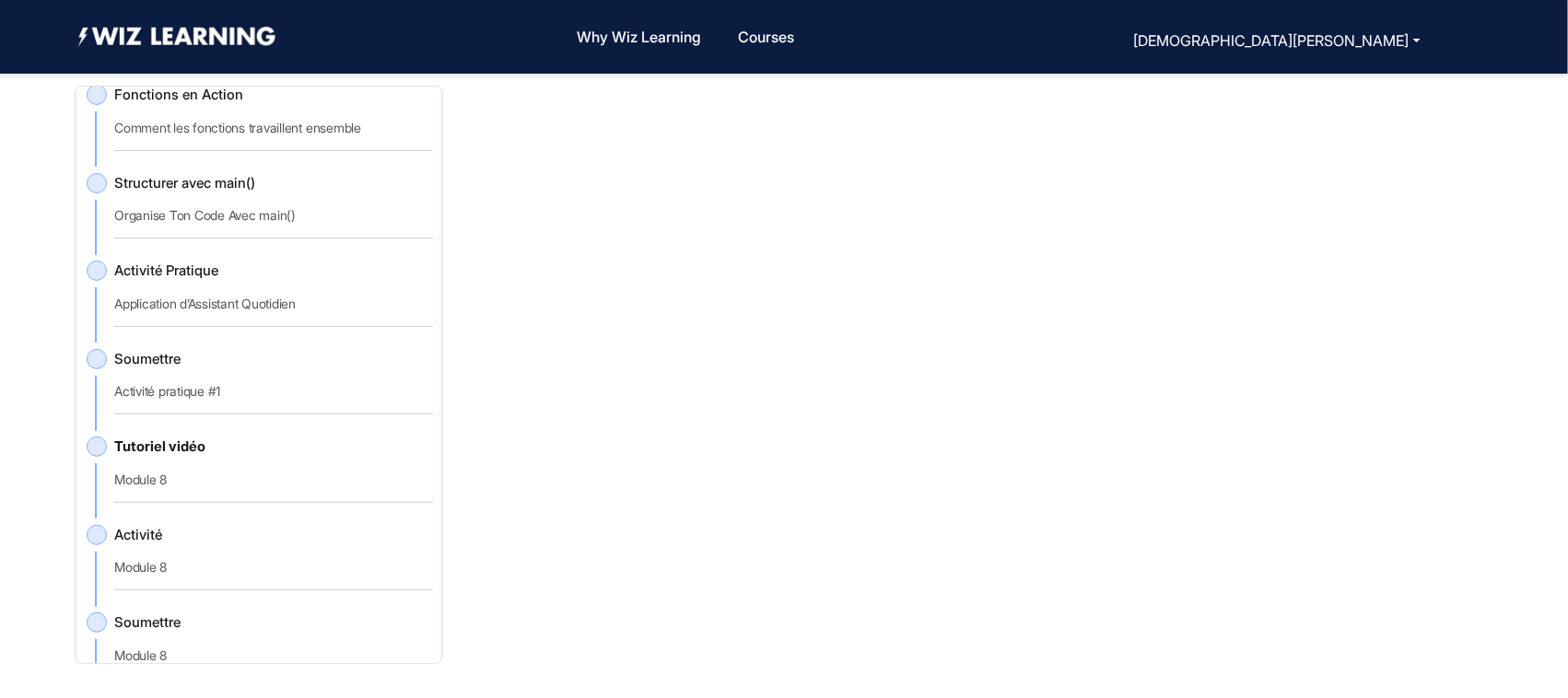 scroll, scrollTop: 63, scrollLeft: 0, axis: vertical 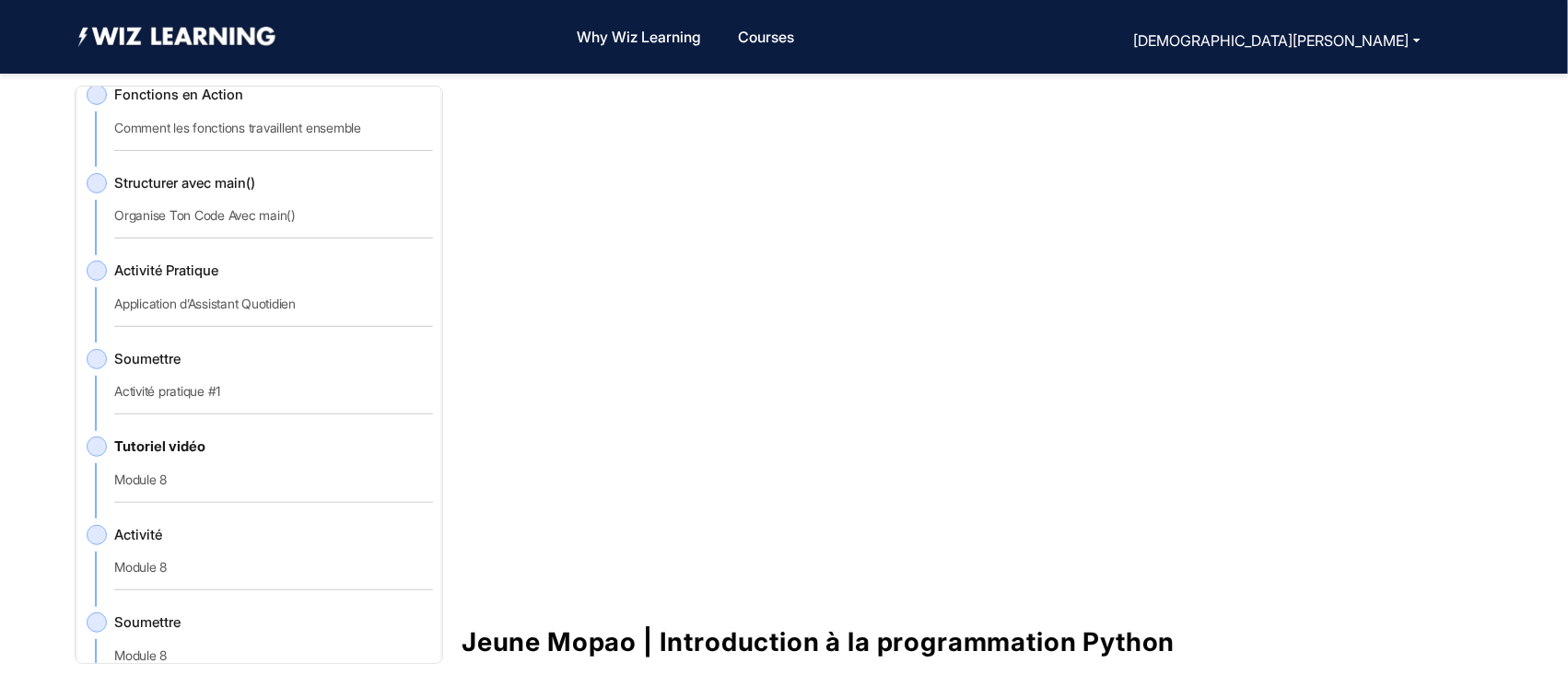 click on "Activité   Module 8" 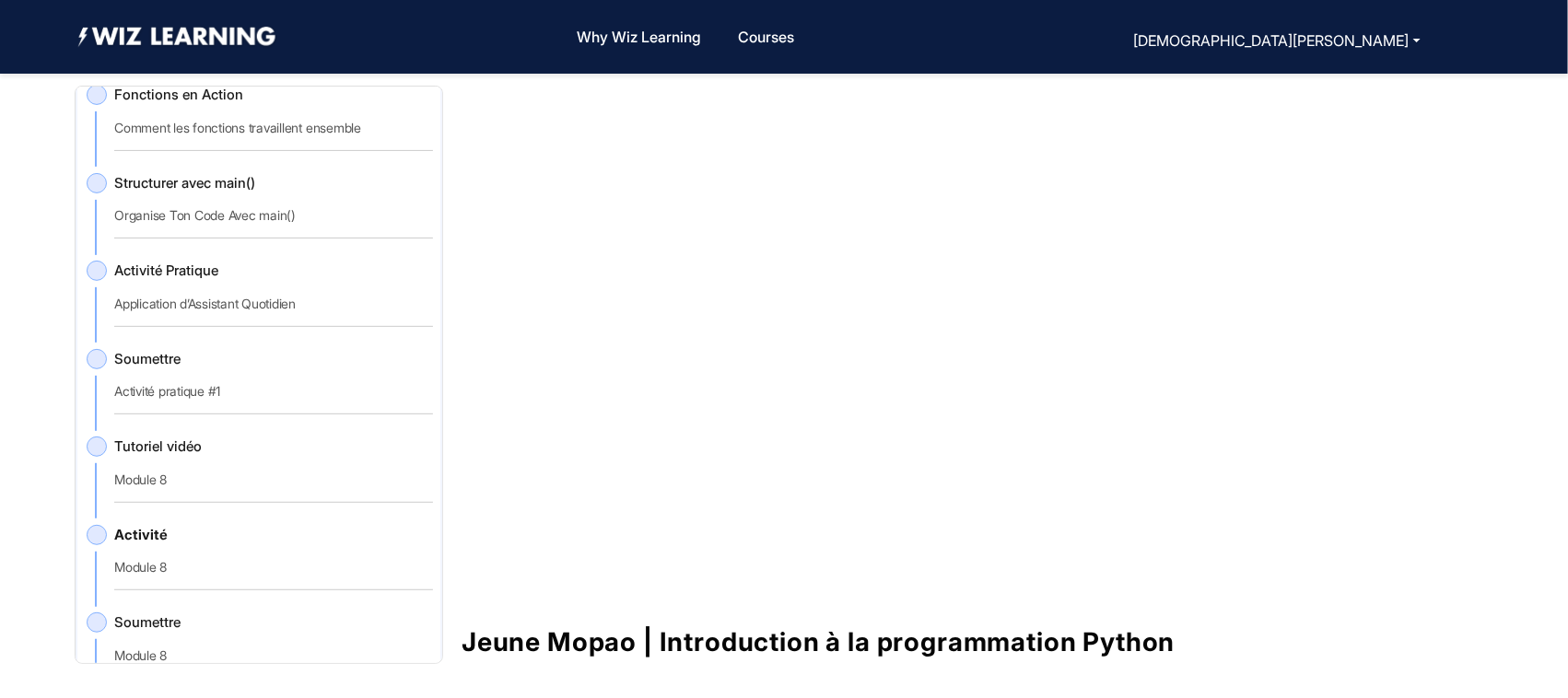 click on "Tutoriel vidéo   Module 8" 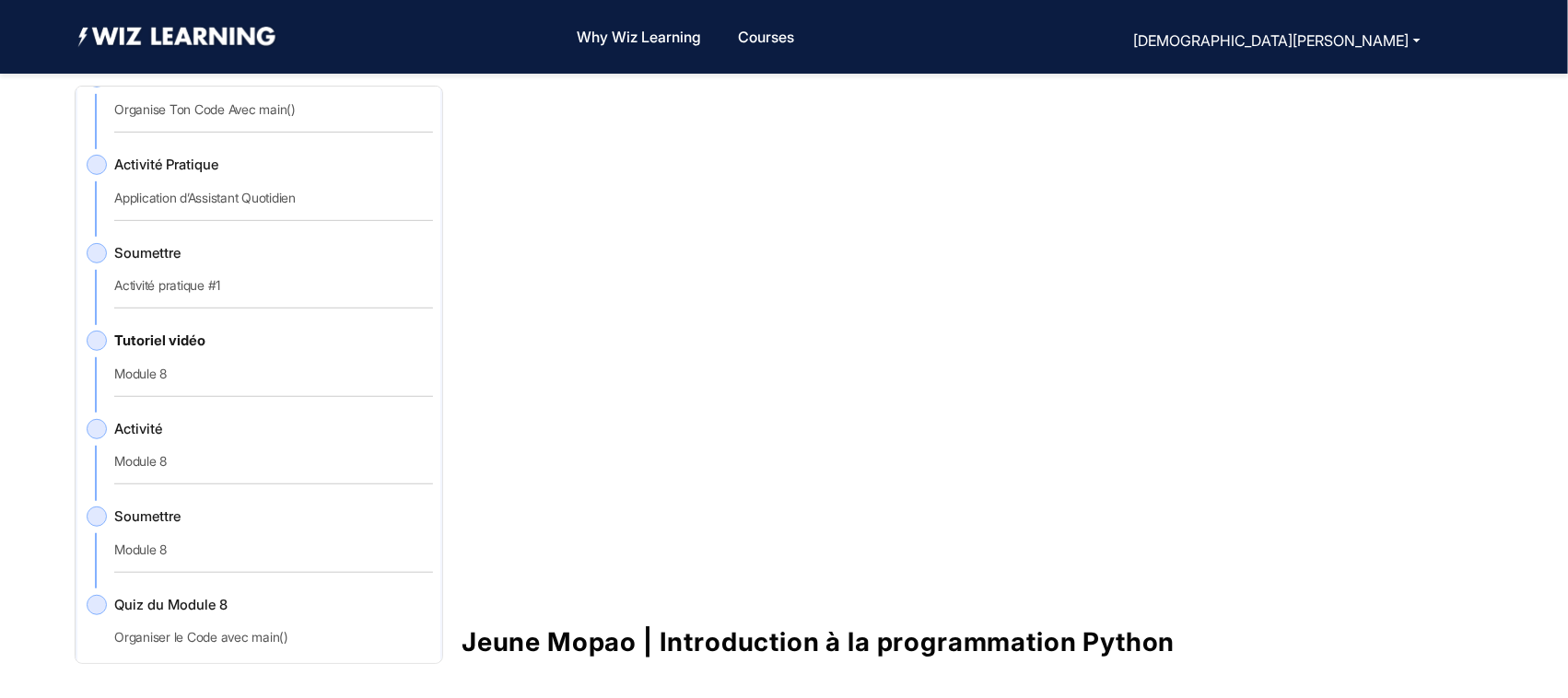 scroll, scrollTop: 3596, scrollLeft: 0, axis: vertical 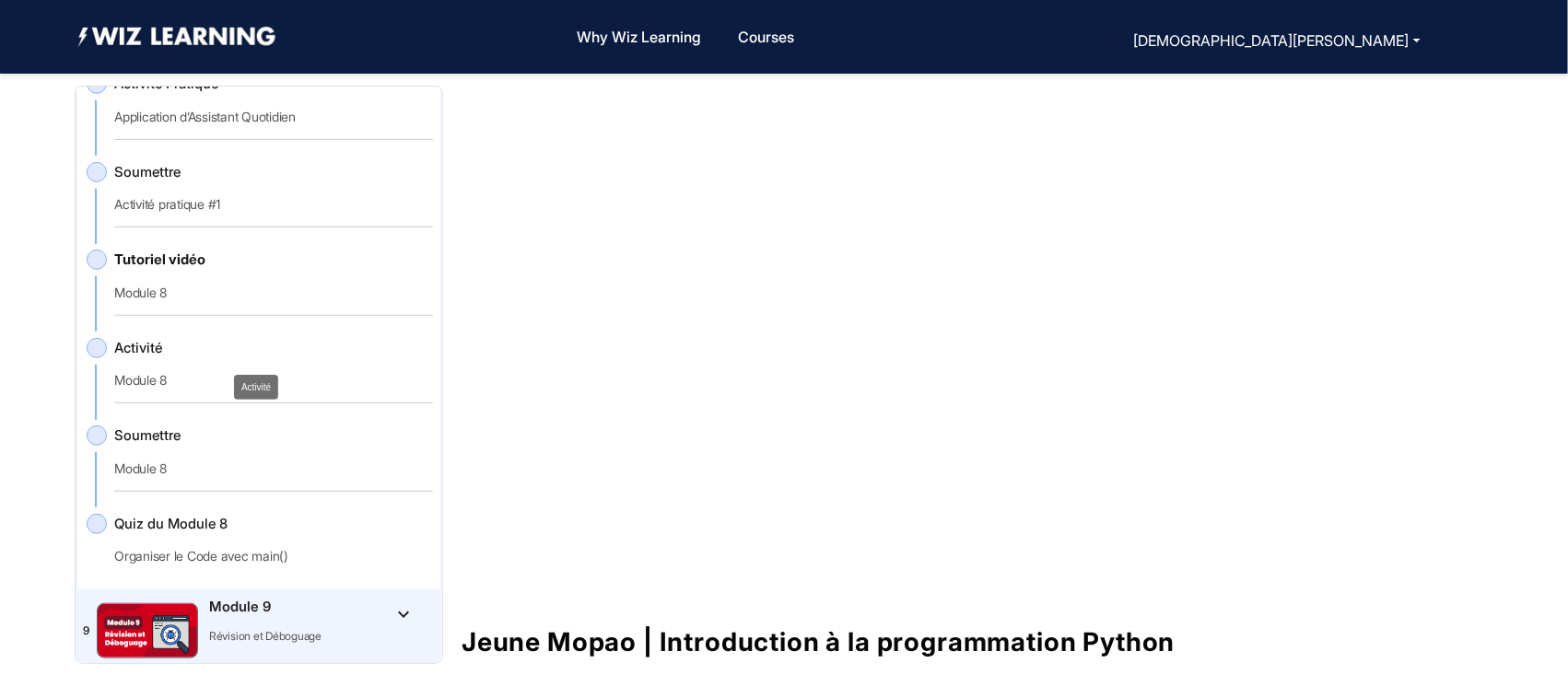 click on "Activité" 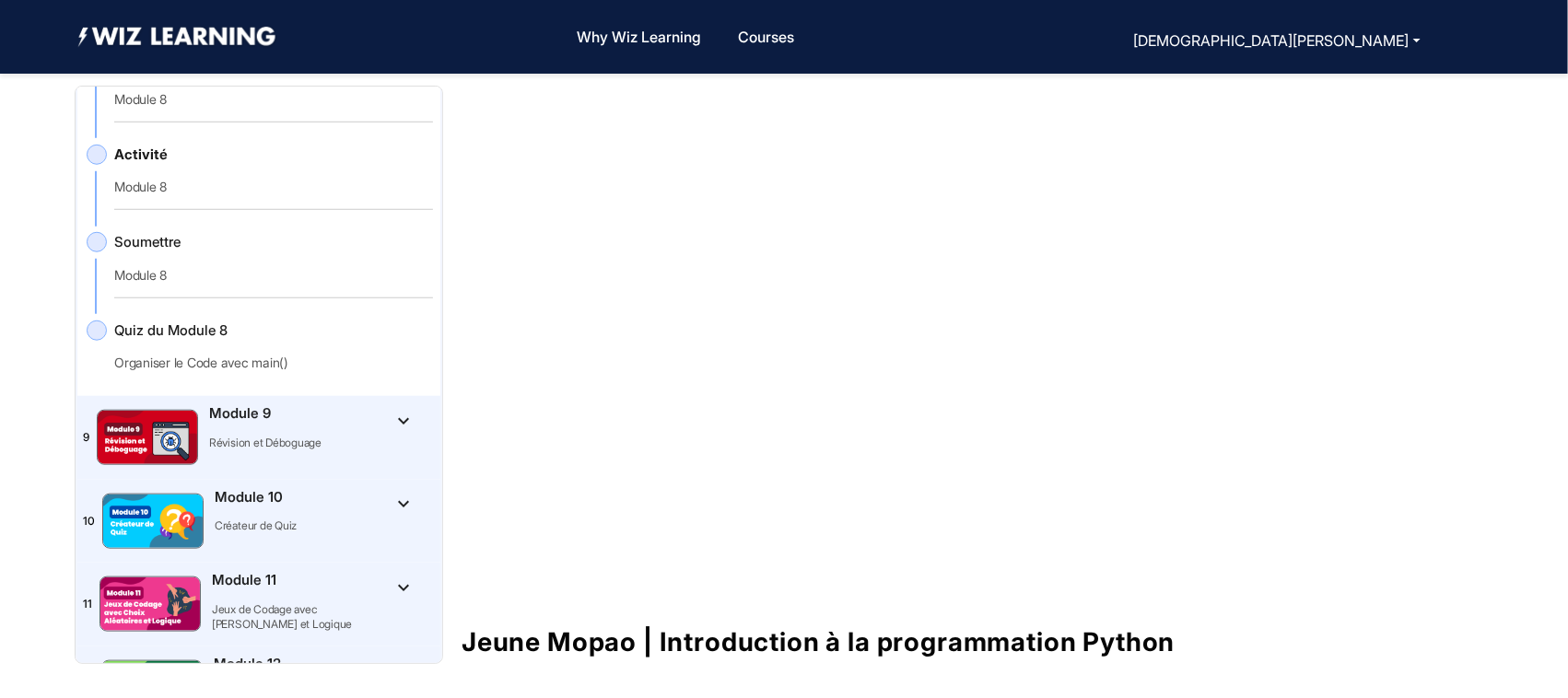 scroll, scrollTop: 3833, scrollLeft: 0, axis: vertical 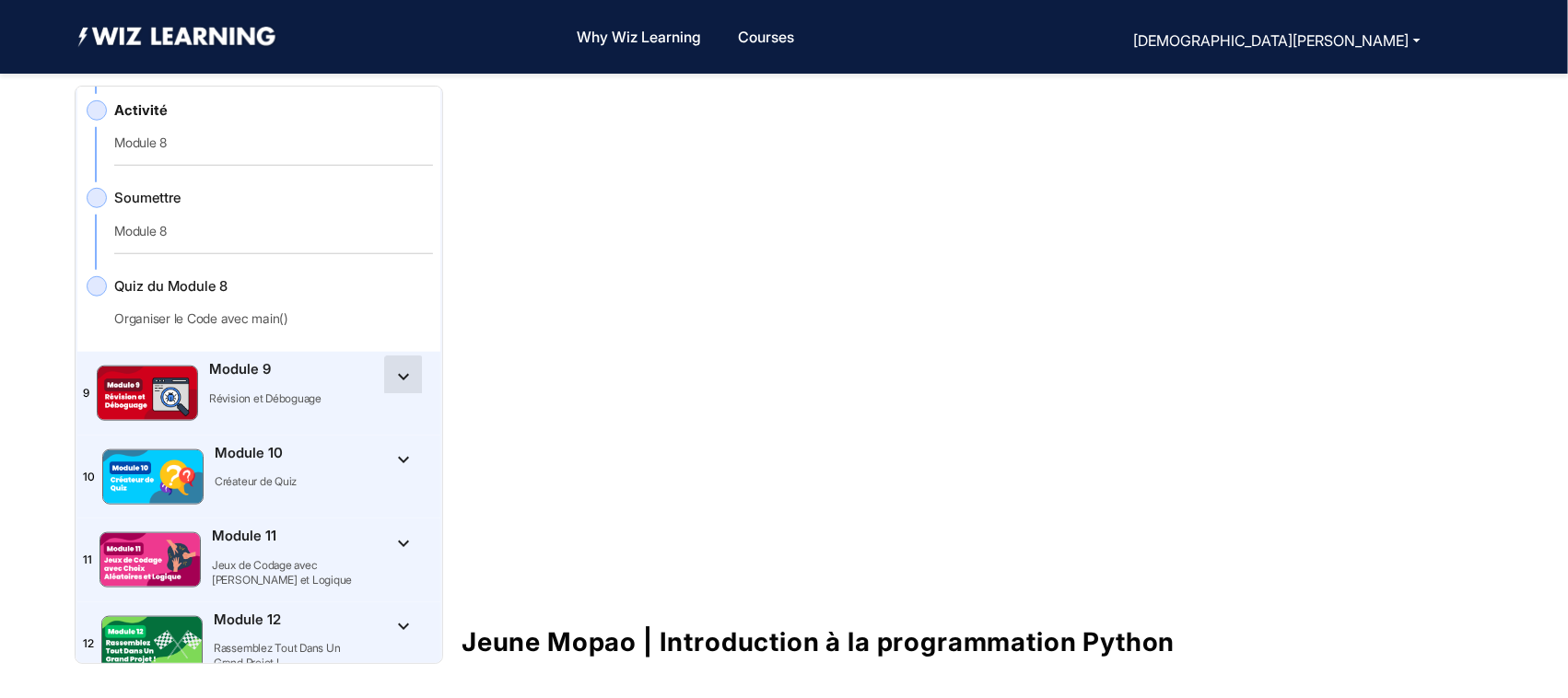 click on "keyboard_arrow_down" 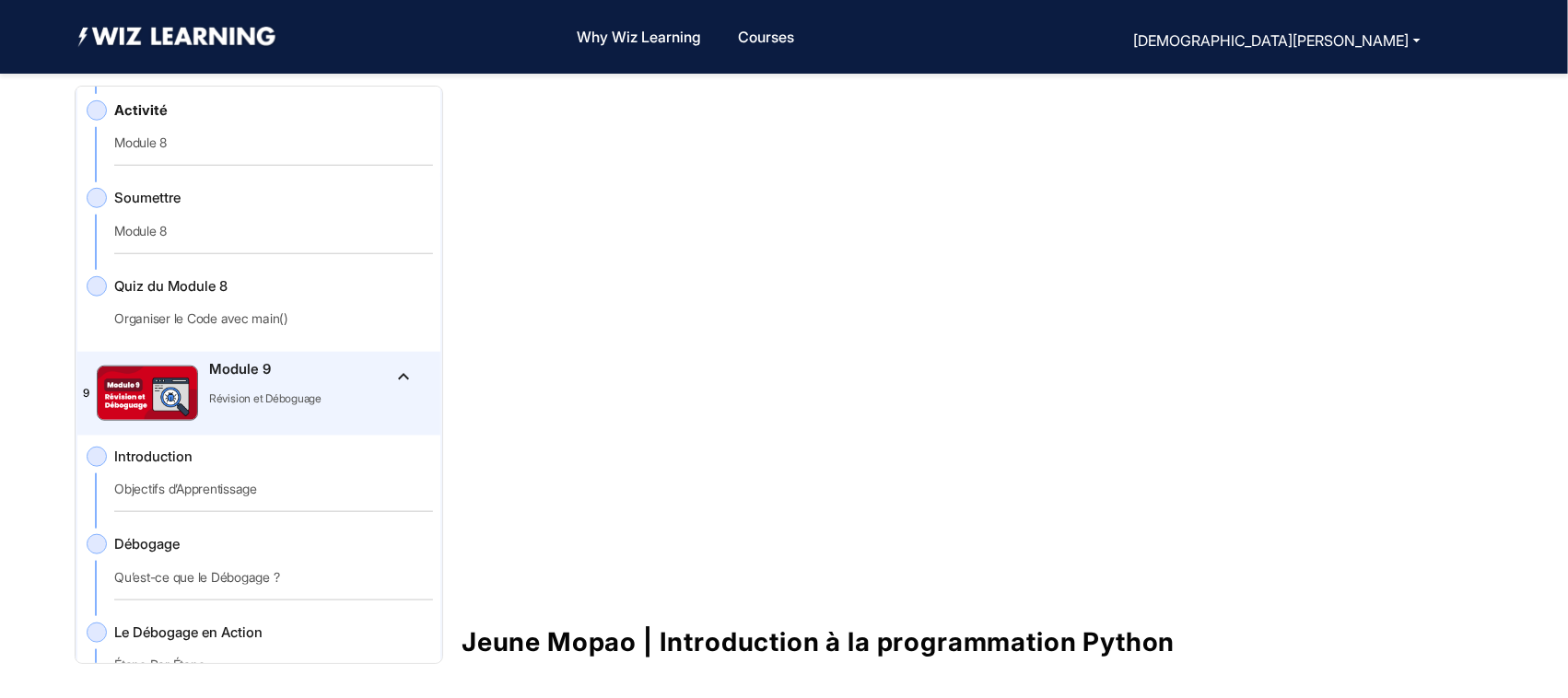 drag, startPoint x: 442, startPoint y: 520, endPoint x: 445, endPoint y: 548, distance: 28.160256 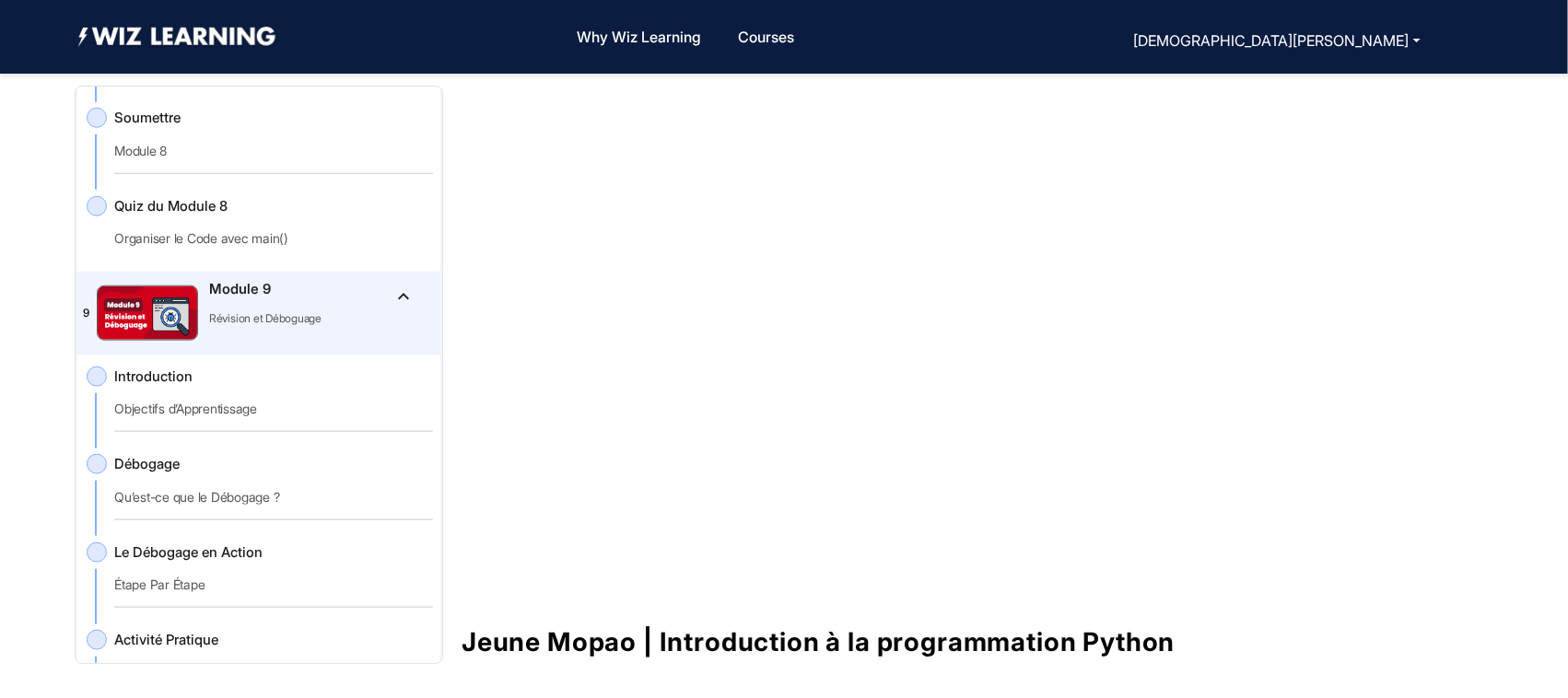 scroll, scrollTop: 3946, scrollLeft: 0, axis: vertical 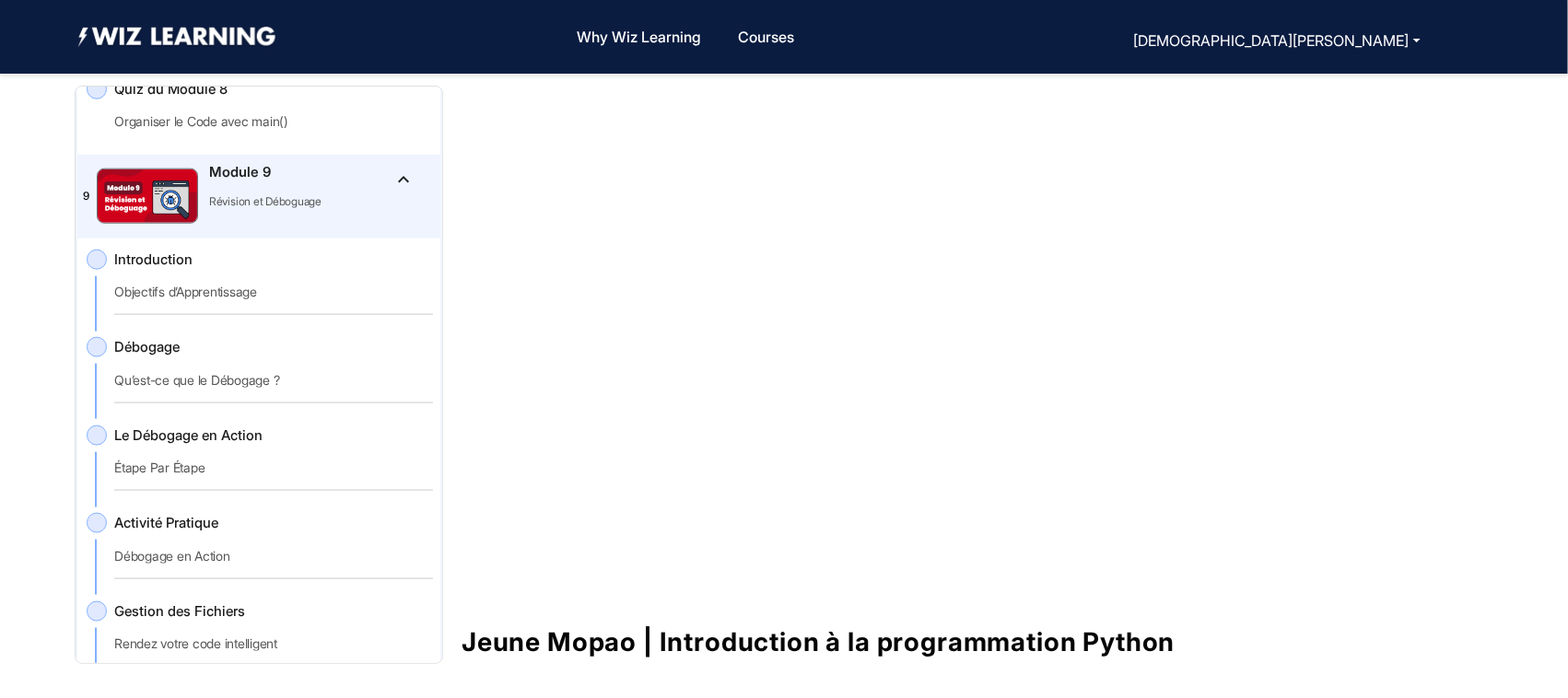 click on "Introduction   Objectifs d’Apprentissage" 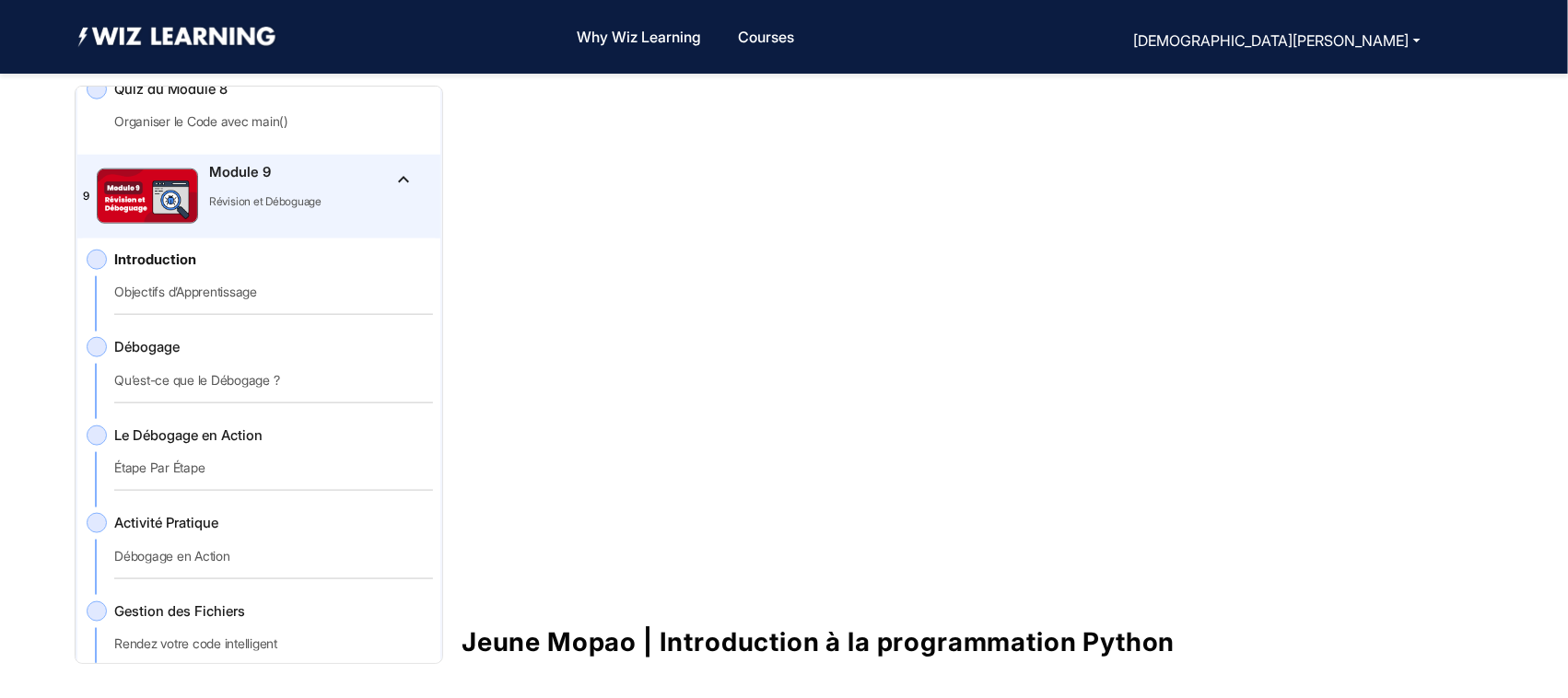 scroll, scrollTop: 19, scrollLeft: 0, axis: vertical 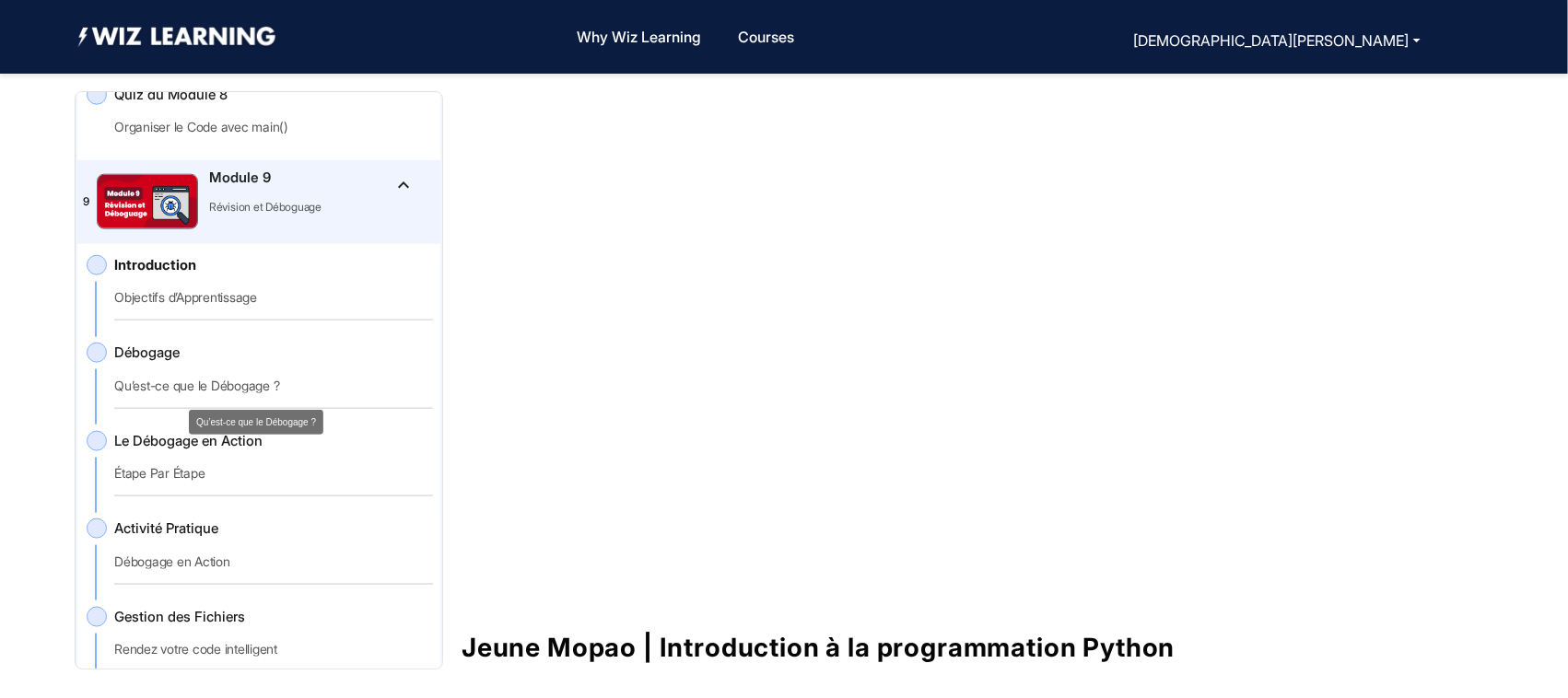 click on "Qu’est-ce que le Débogage ?" 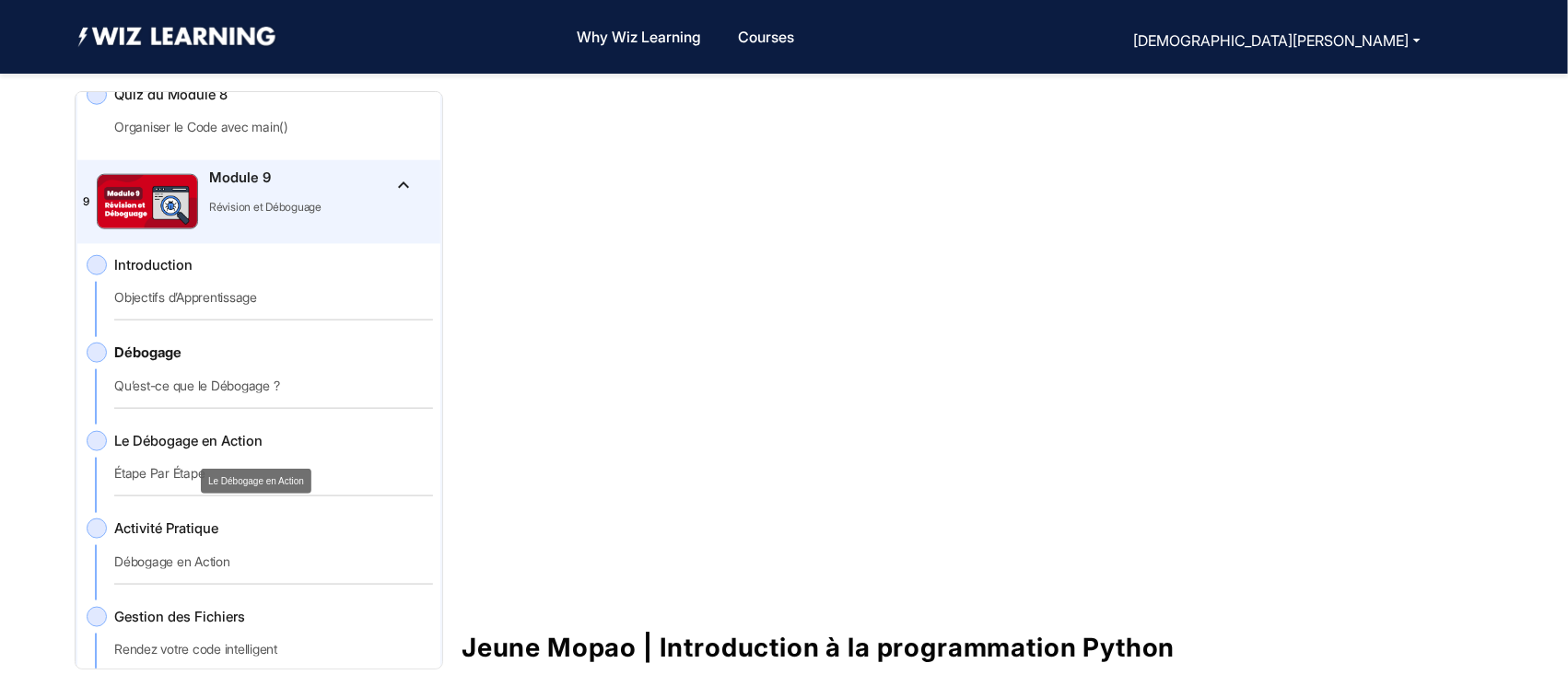 click on "Le Débogage en Action" at bounding box center (256, 481) 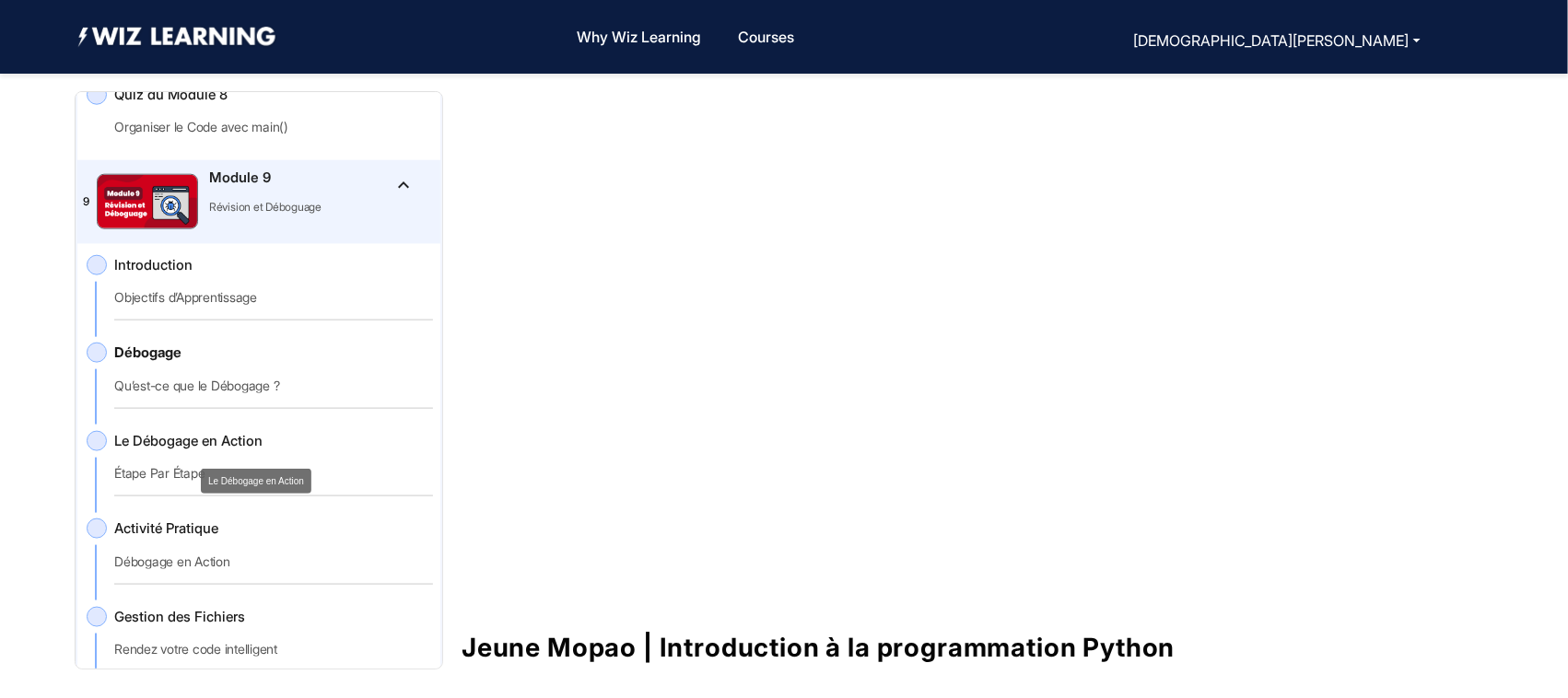 click on "Le Débogage en Action" 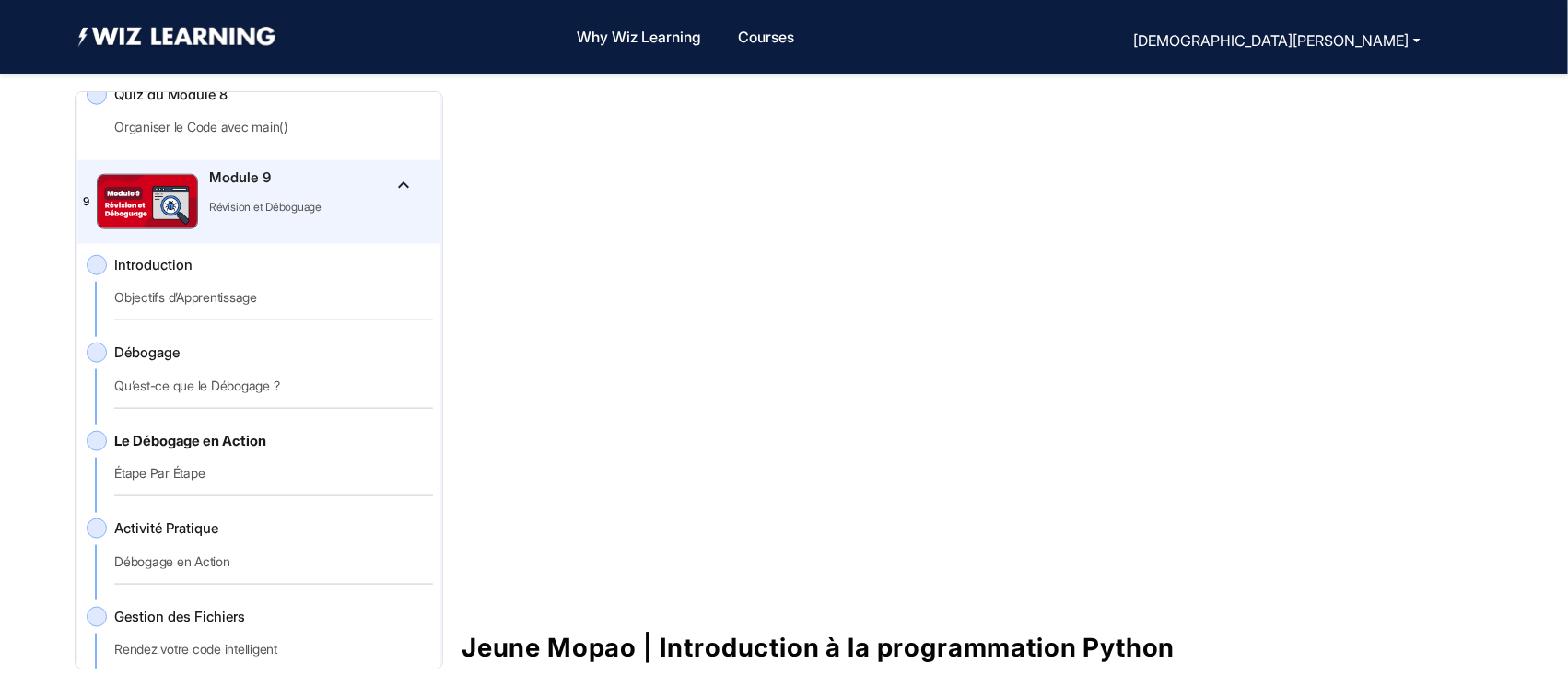 click on "Activité Pratique   Débogage en Action" 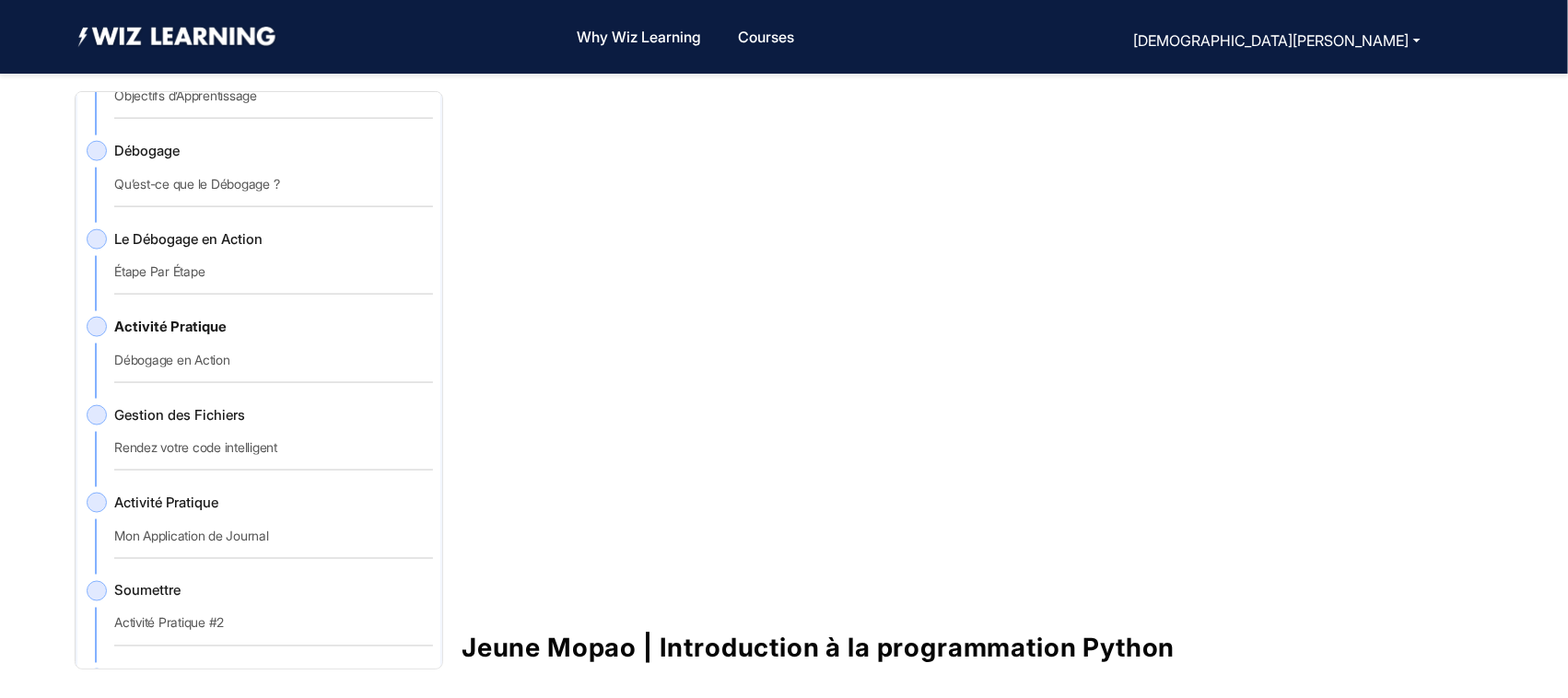 scroll, scrollTop: 4275, scrollLeft: 0, axis: vertical 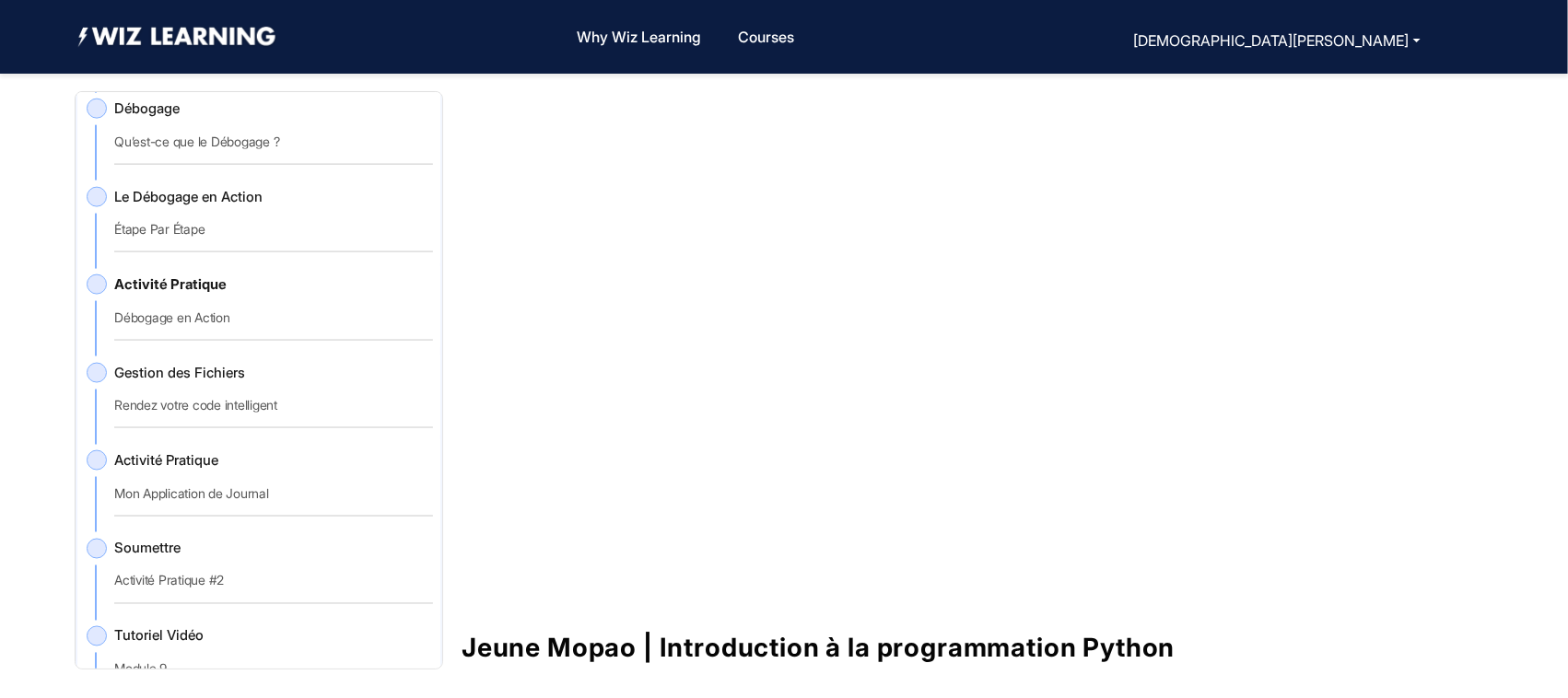 click on "Gestion des Fichiers   Rendez votre code intelligent" 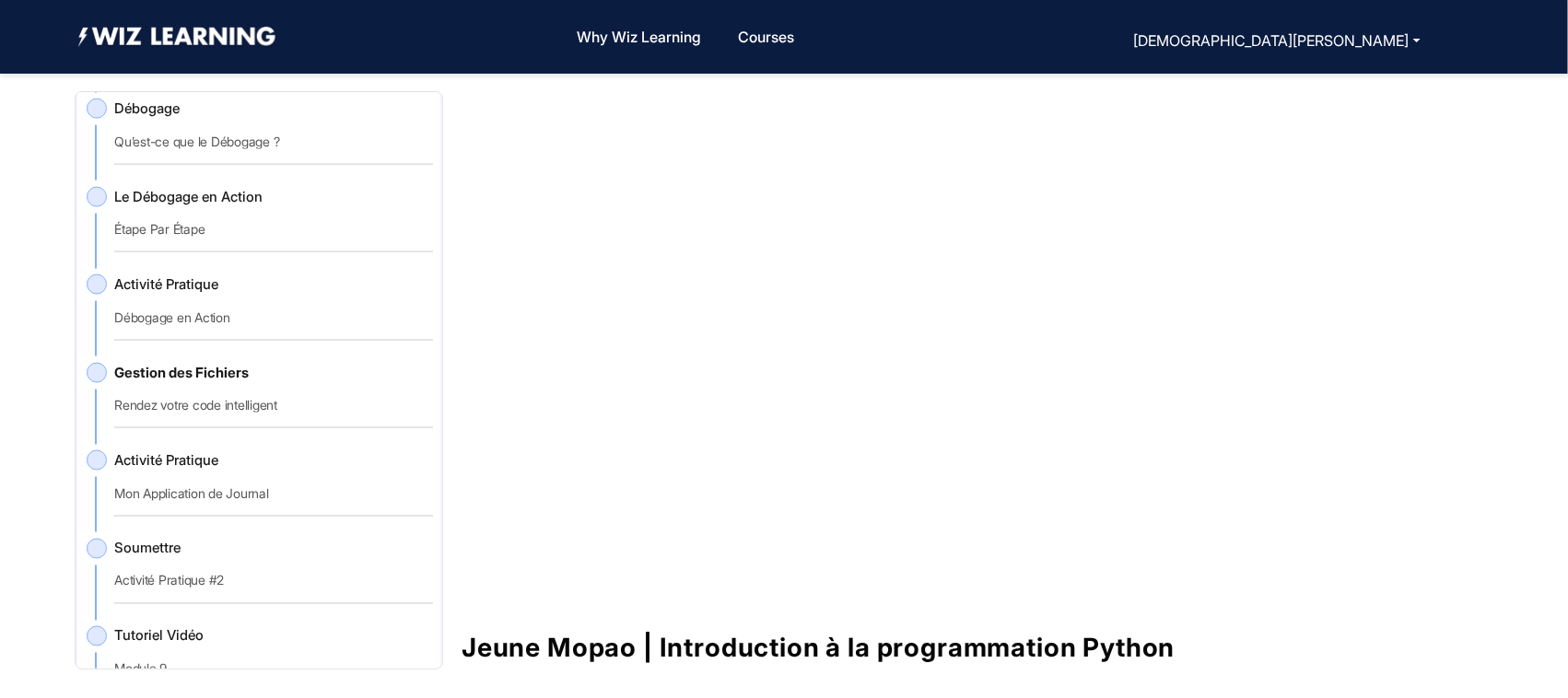 click on "Activité Pratique   Mon Application de Journal" 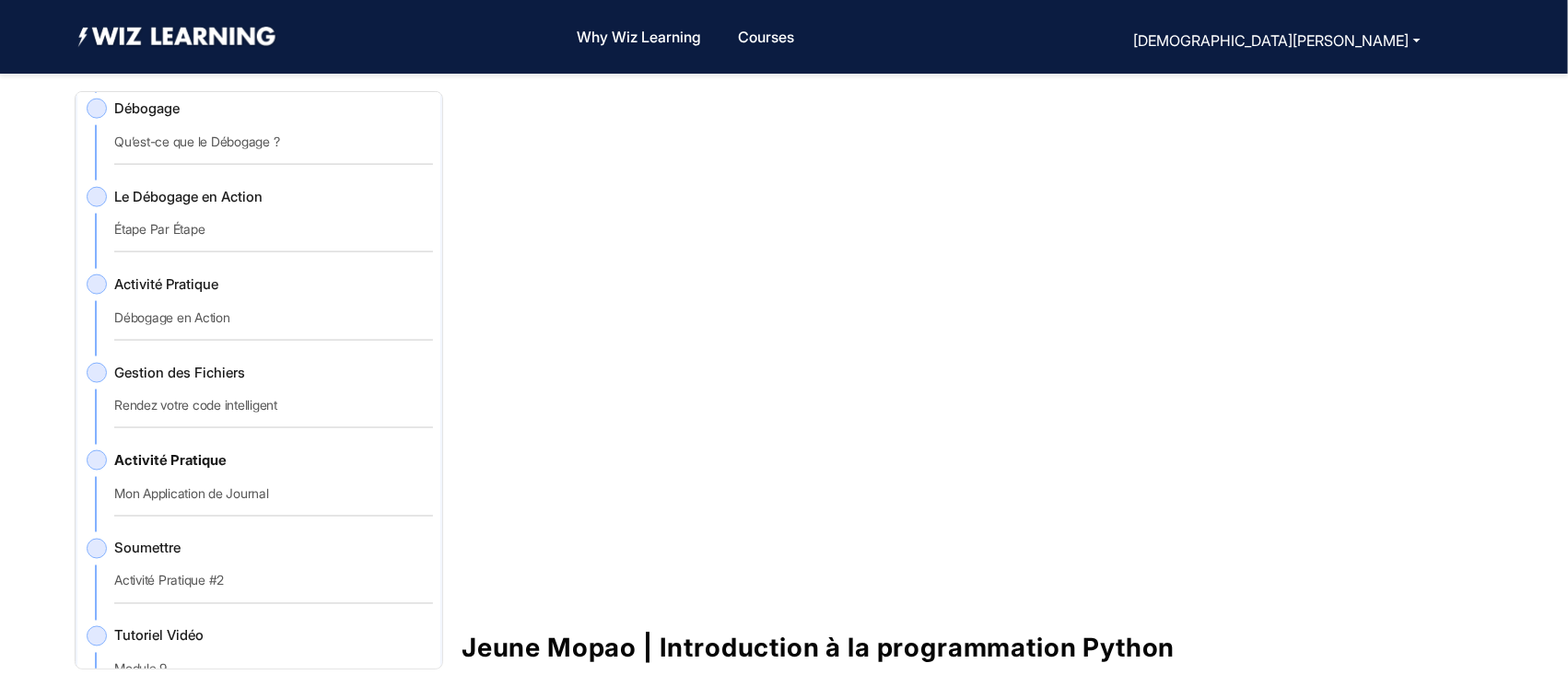 drag, startPoint x: 442, startPoint y: 564, endPoint x: 440, endPoint y: 578, distance: 14.142136 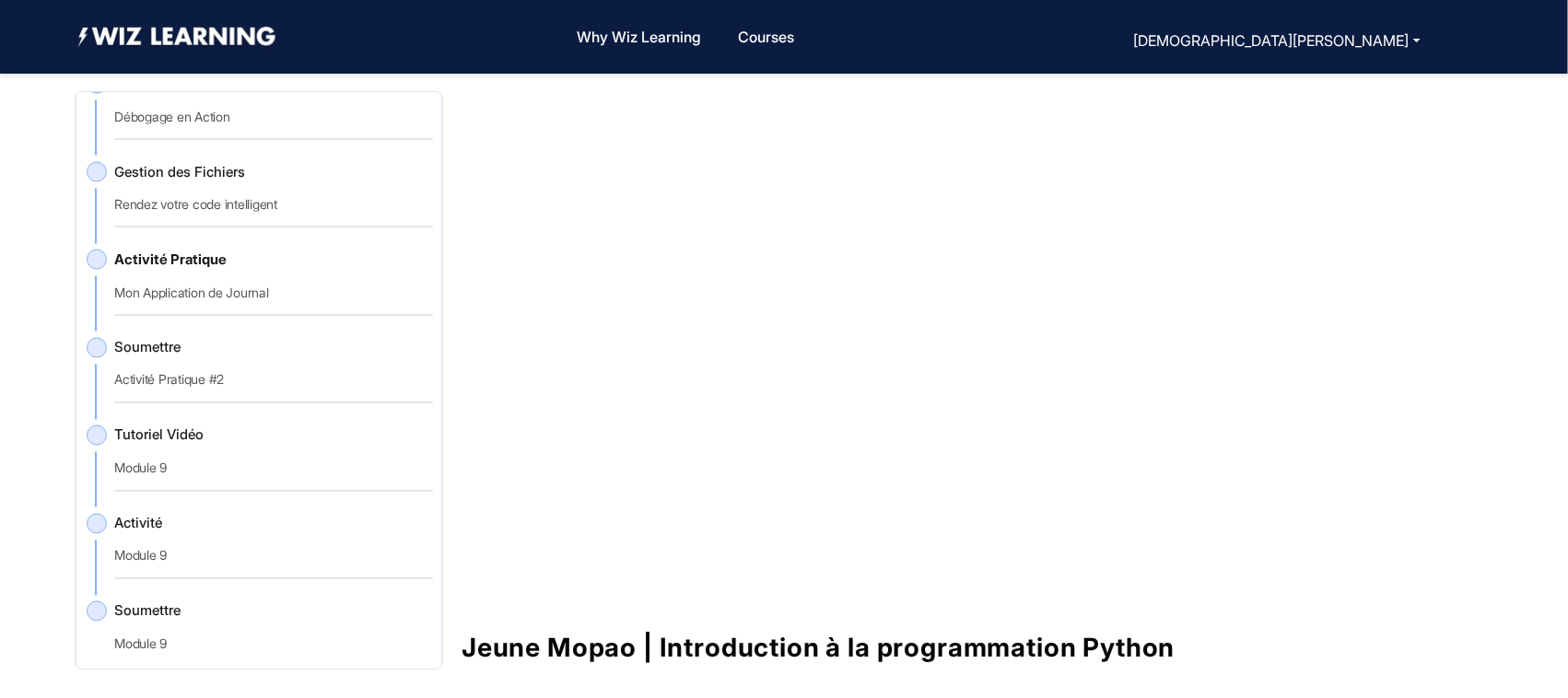 scroll, scrollTop: 4528, scrollLeft: 0, axis: vertical 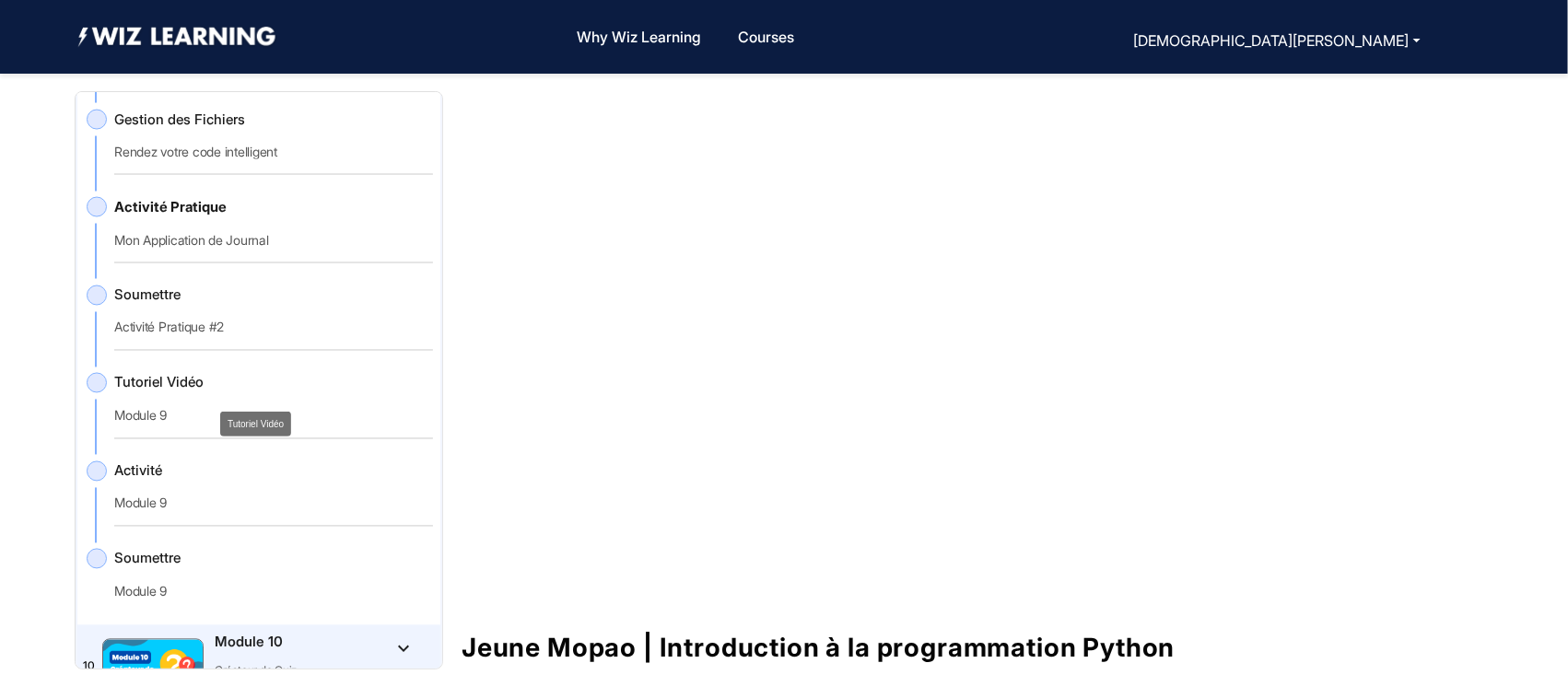 click on "Tutoriel Vidéo" at bounding box center (255, 424) 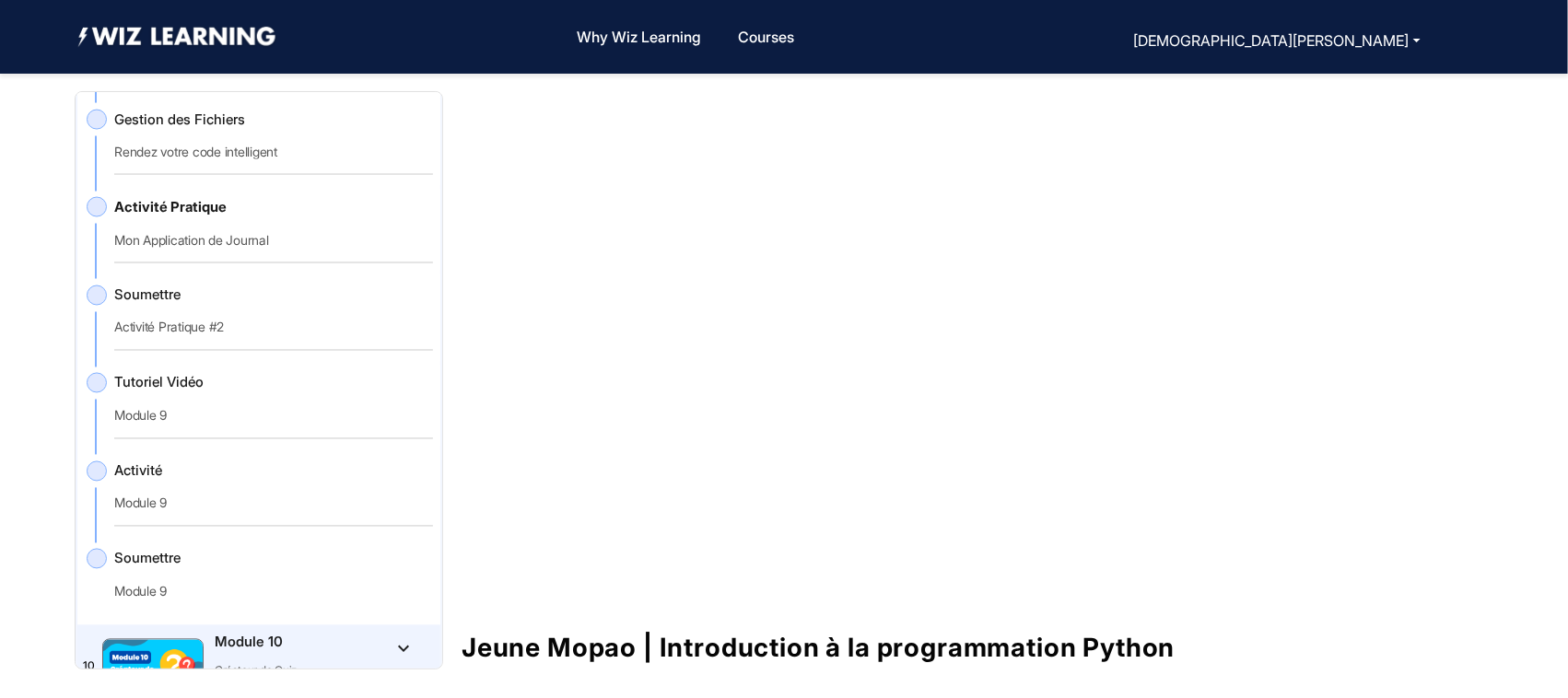 click on "Tutoriel Vidéo   Module 9" 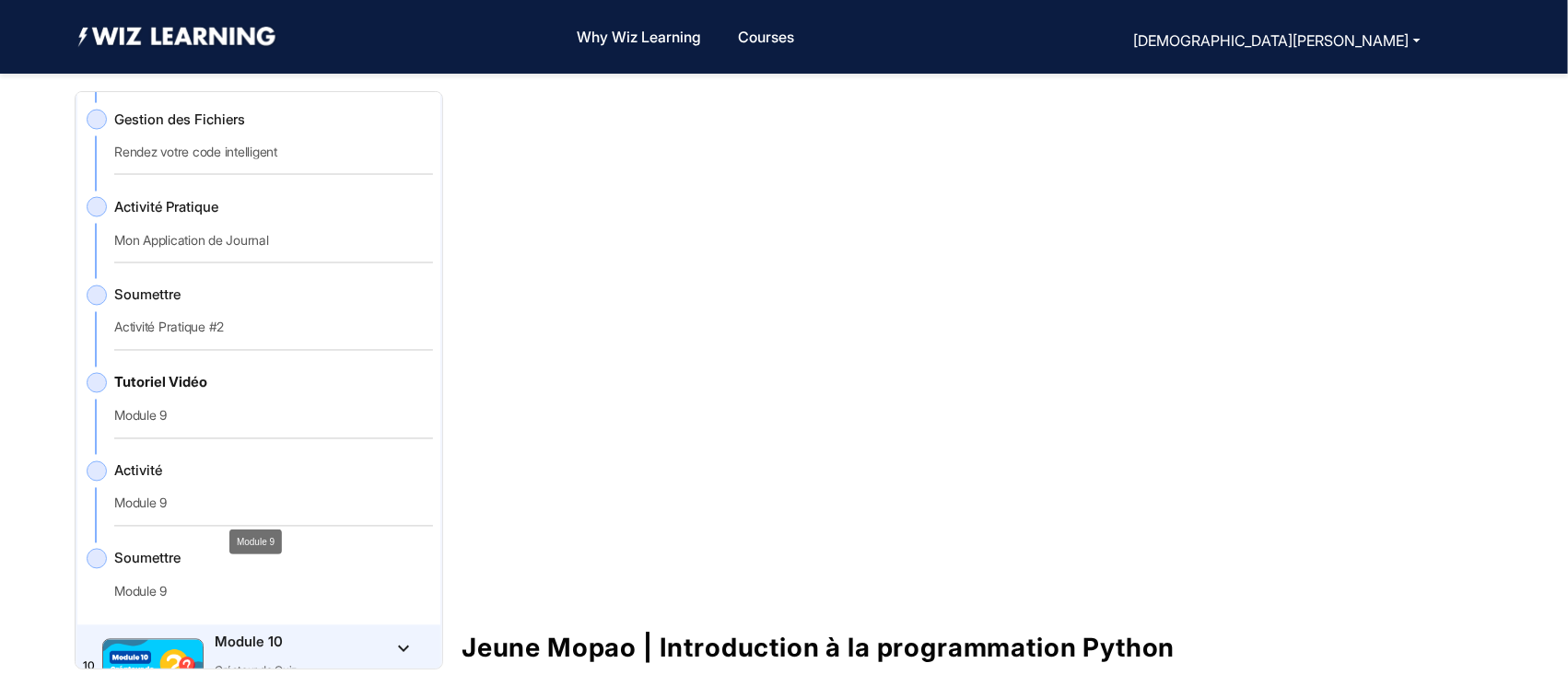 click on "Activité" 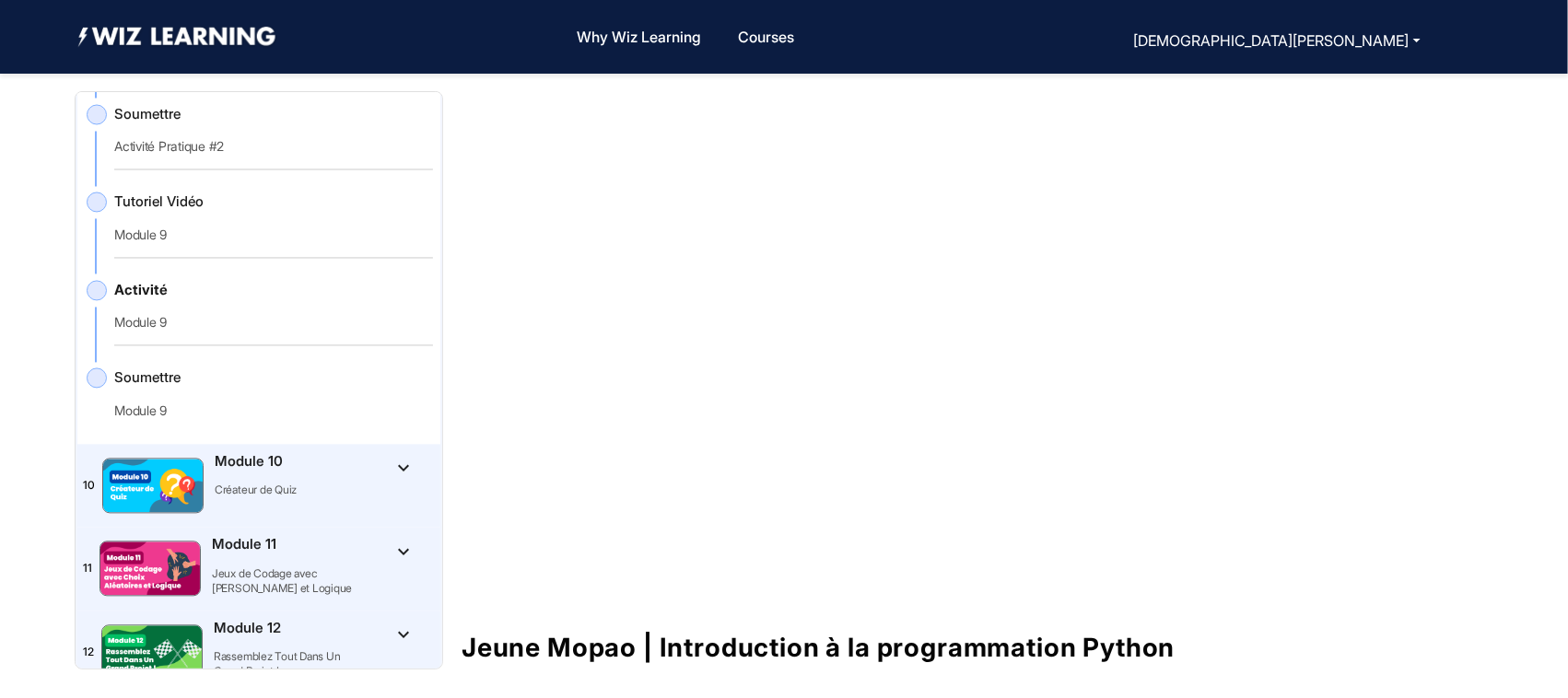 scroll, scrollTop: 4741, scrollLeft: 0, axis: vertical 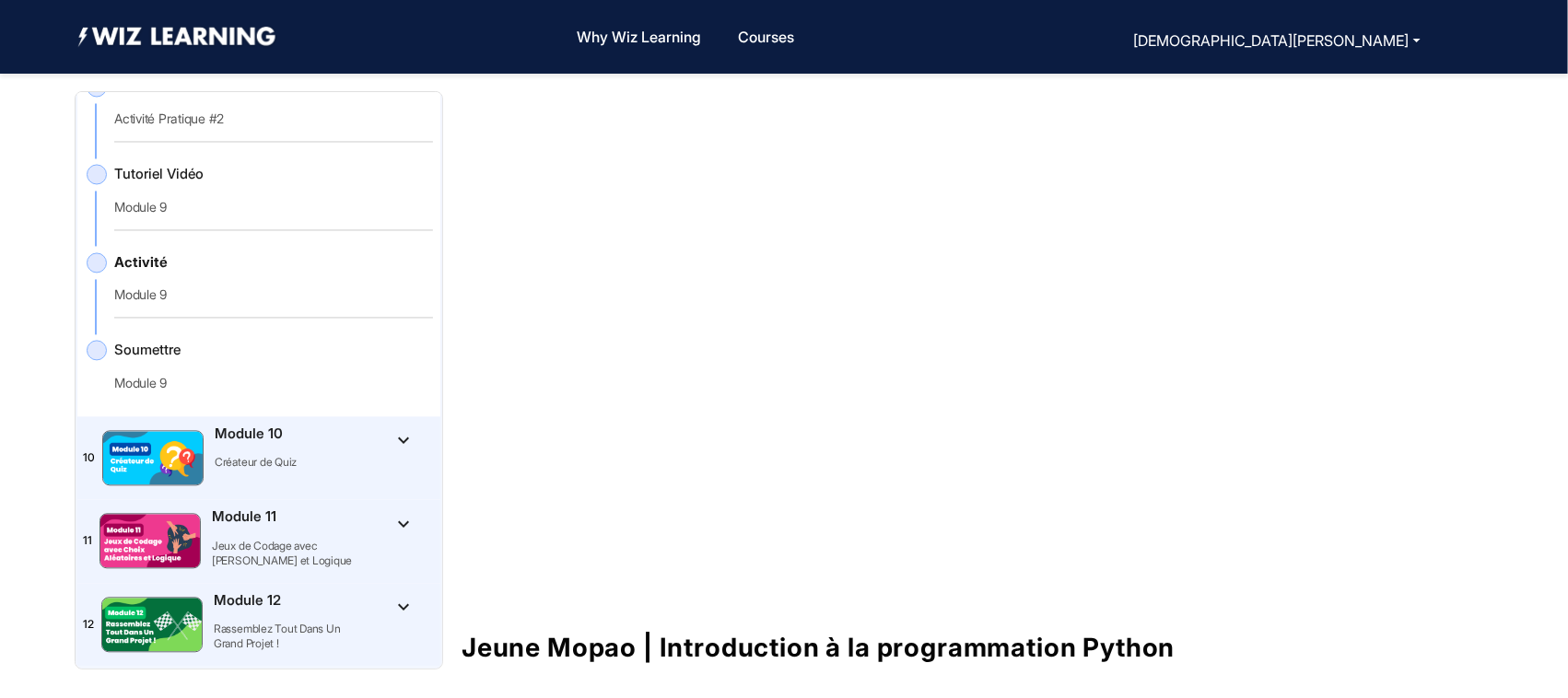 click on "keyboard_arrow_down" 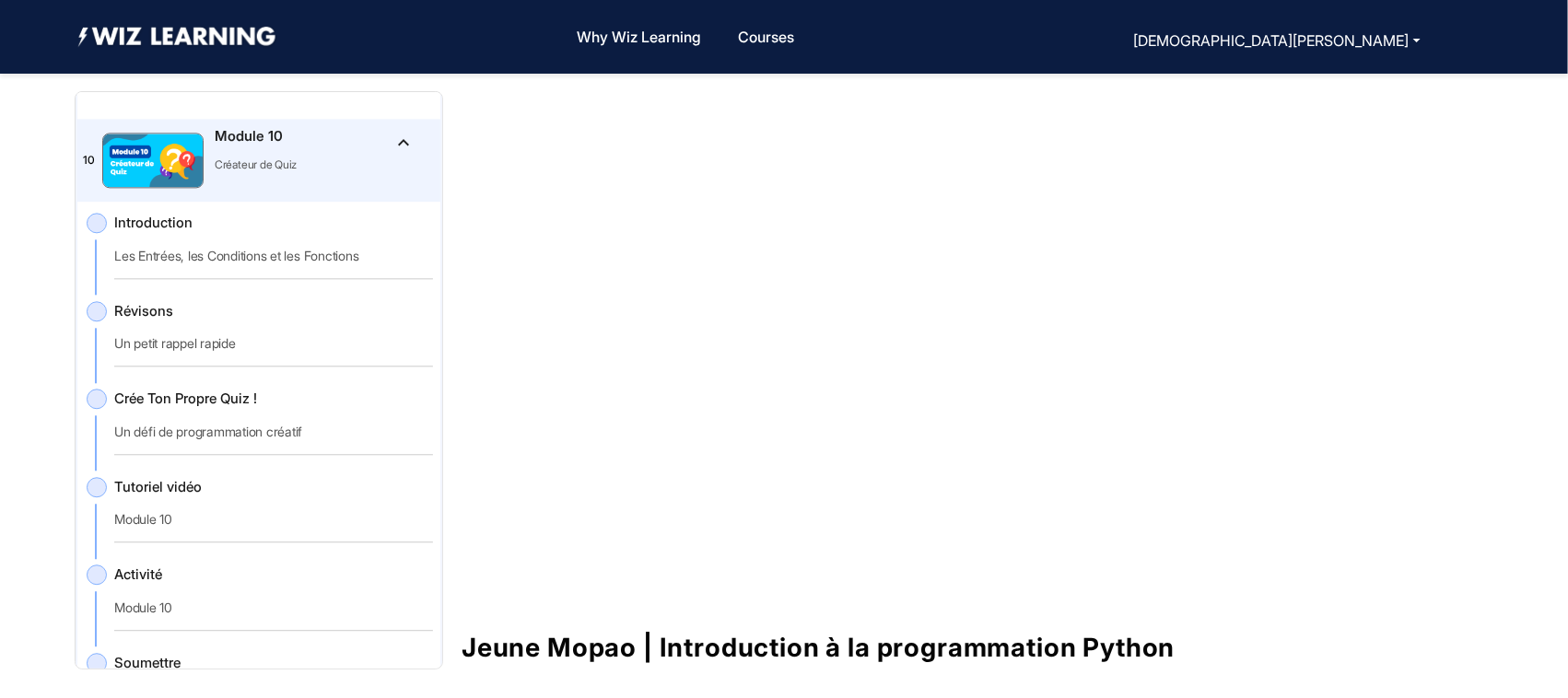 scroll, scrollTop: 5058, scrollLeft: 0, axis: vertical 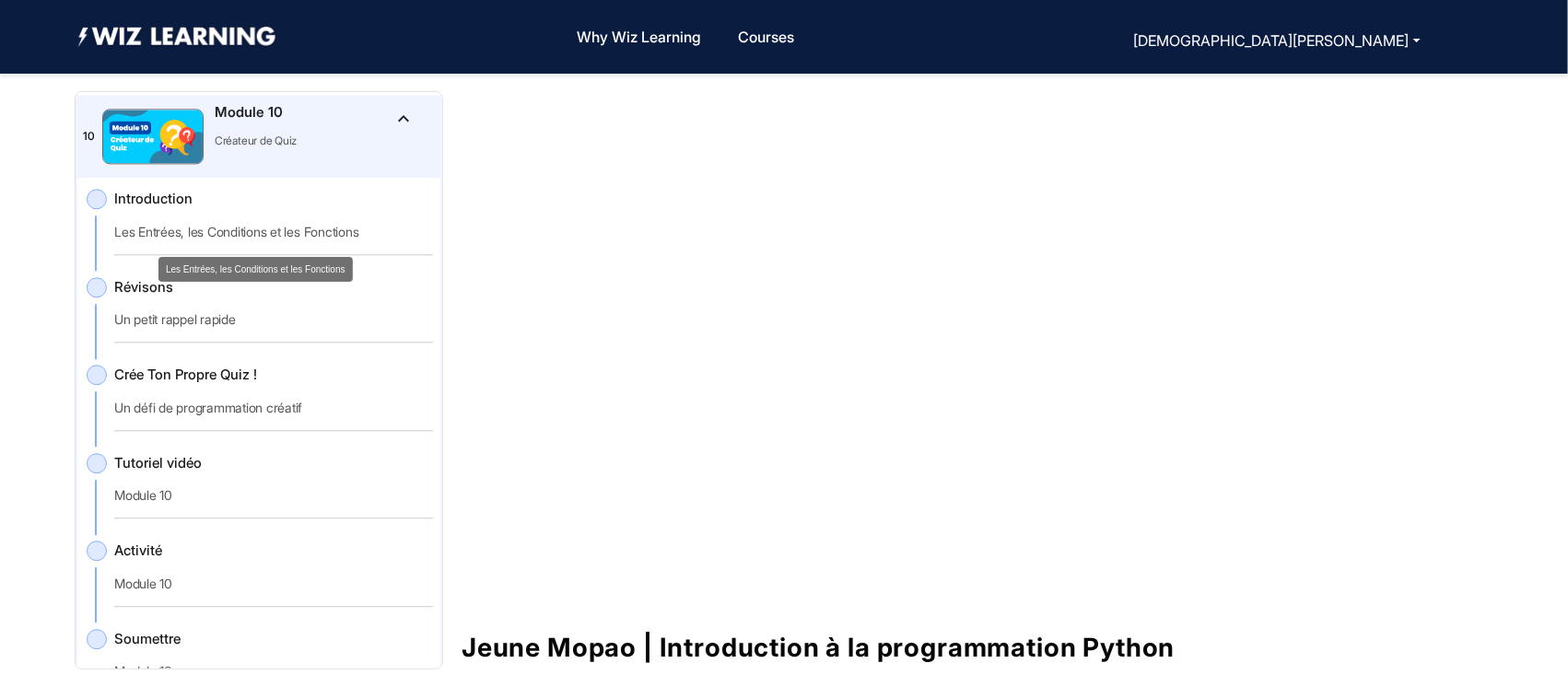click on "Les Entrées, les Conditions et les Fonctions" 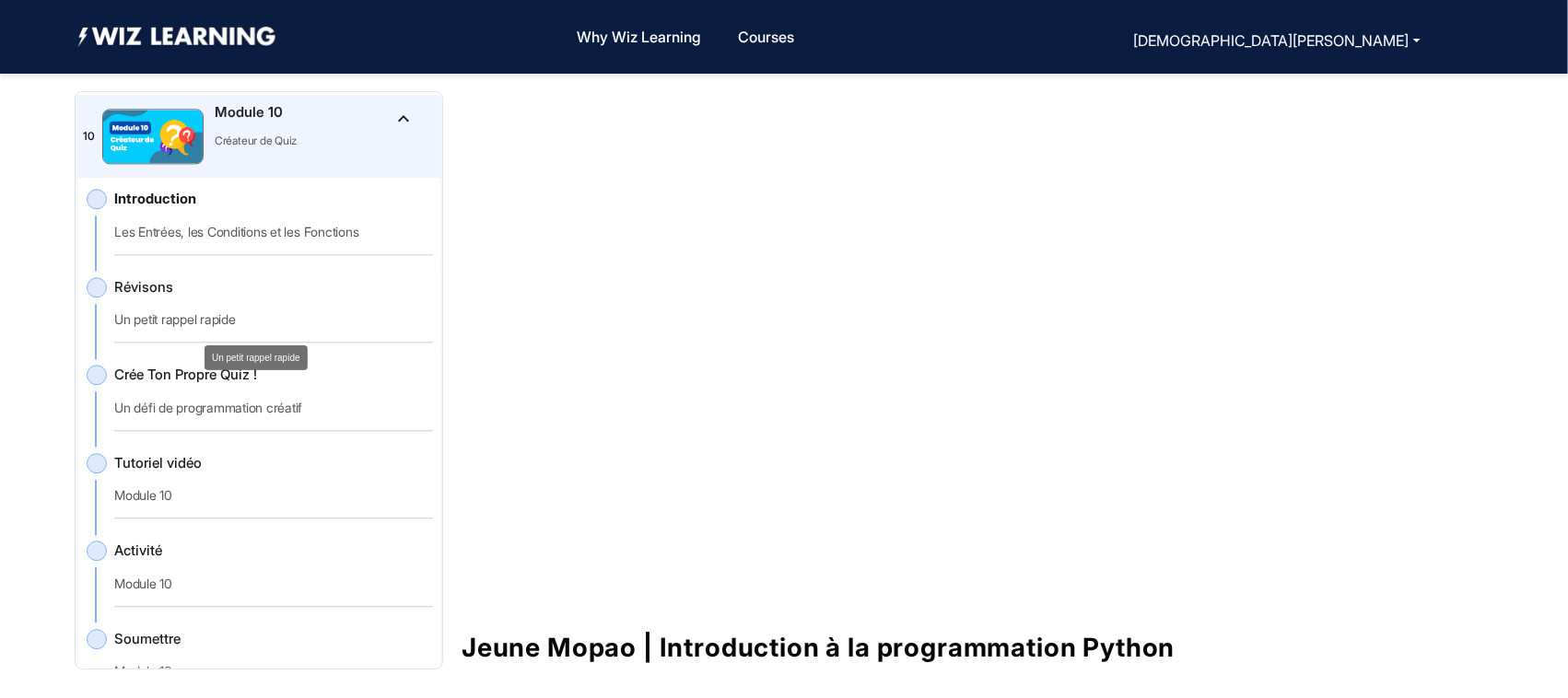 click on "Un petit rappel rapide" 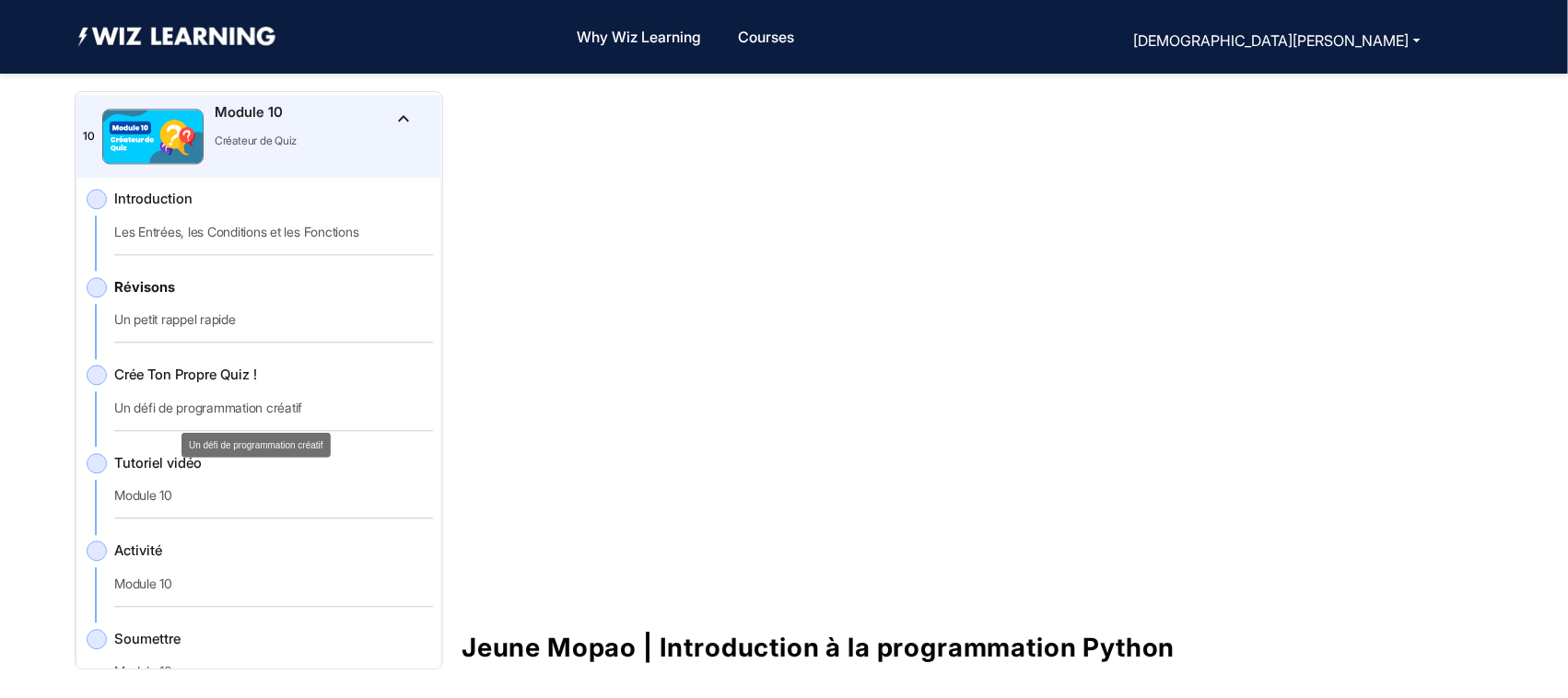 click on "Un défi de programmation créatif" 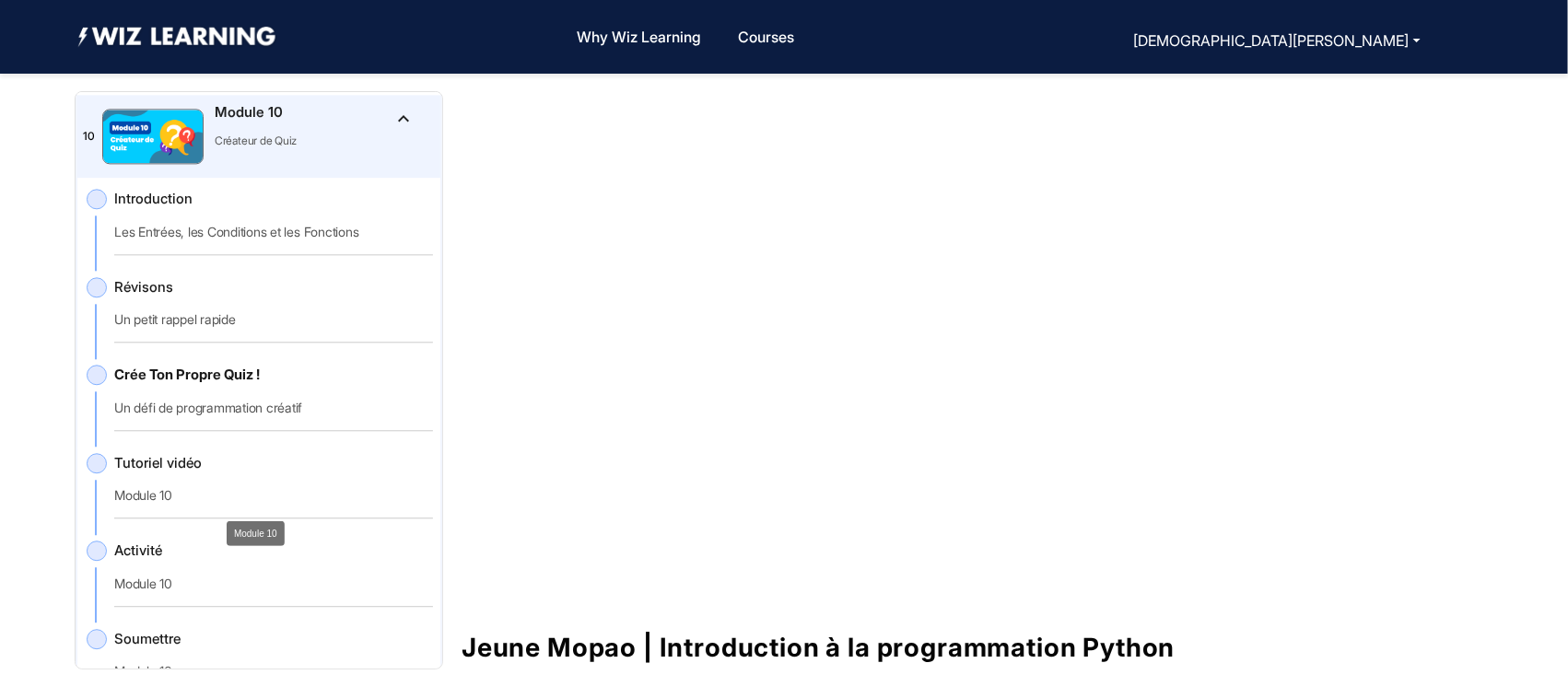 click on "Module 10" 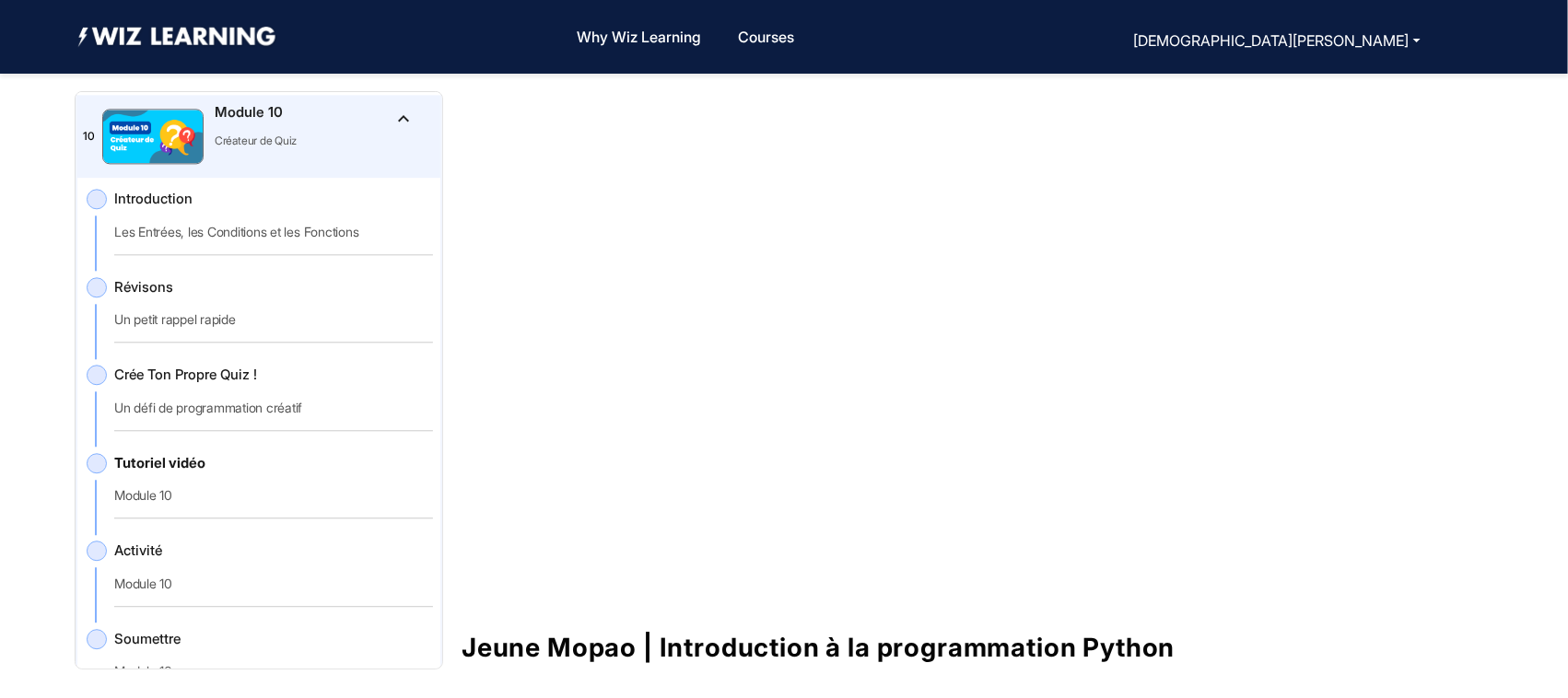 click on "Activité   Module 10" 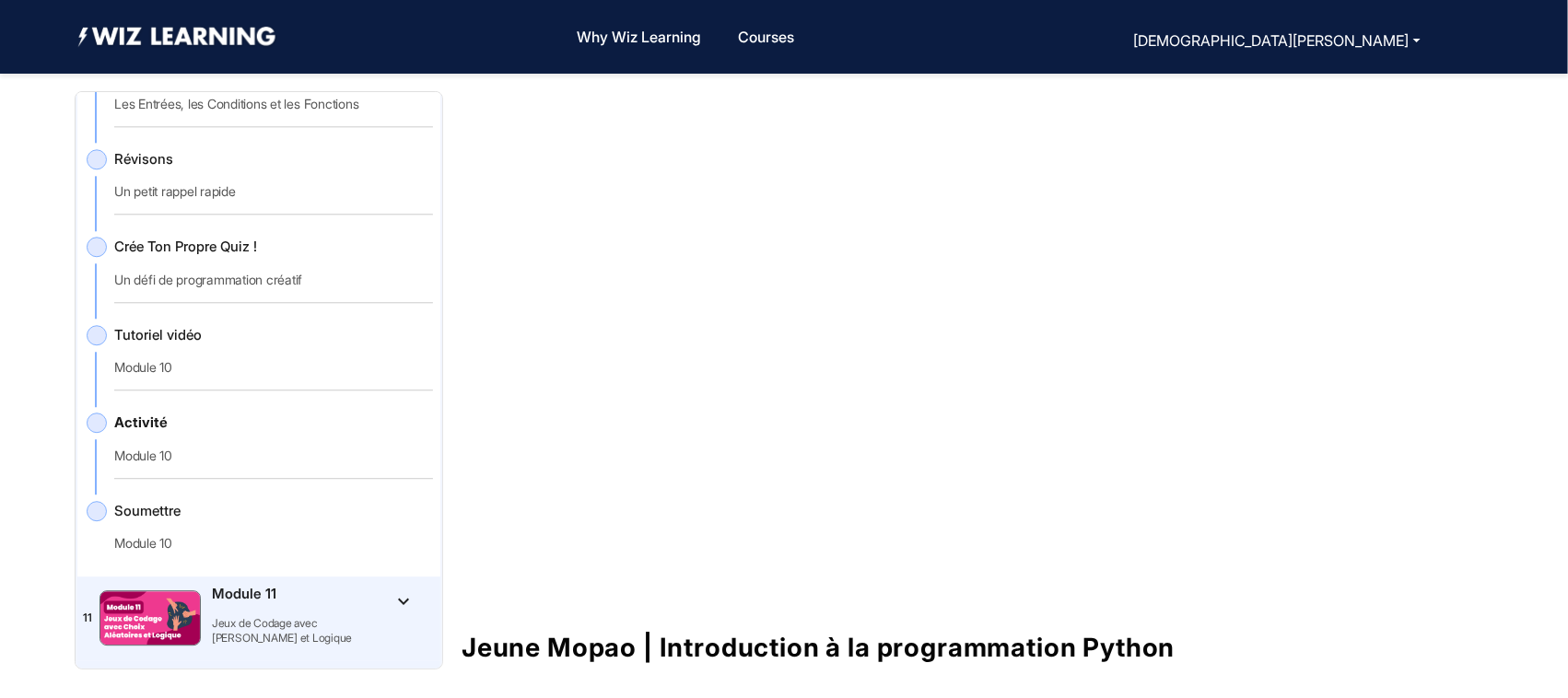 scroll, scrollTop: 5210, scrollLeft: 0, axis: vertical 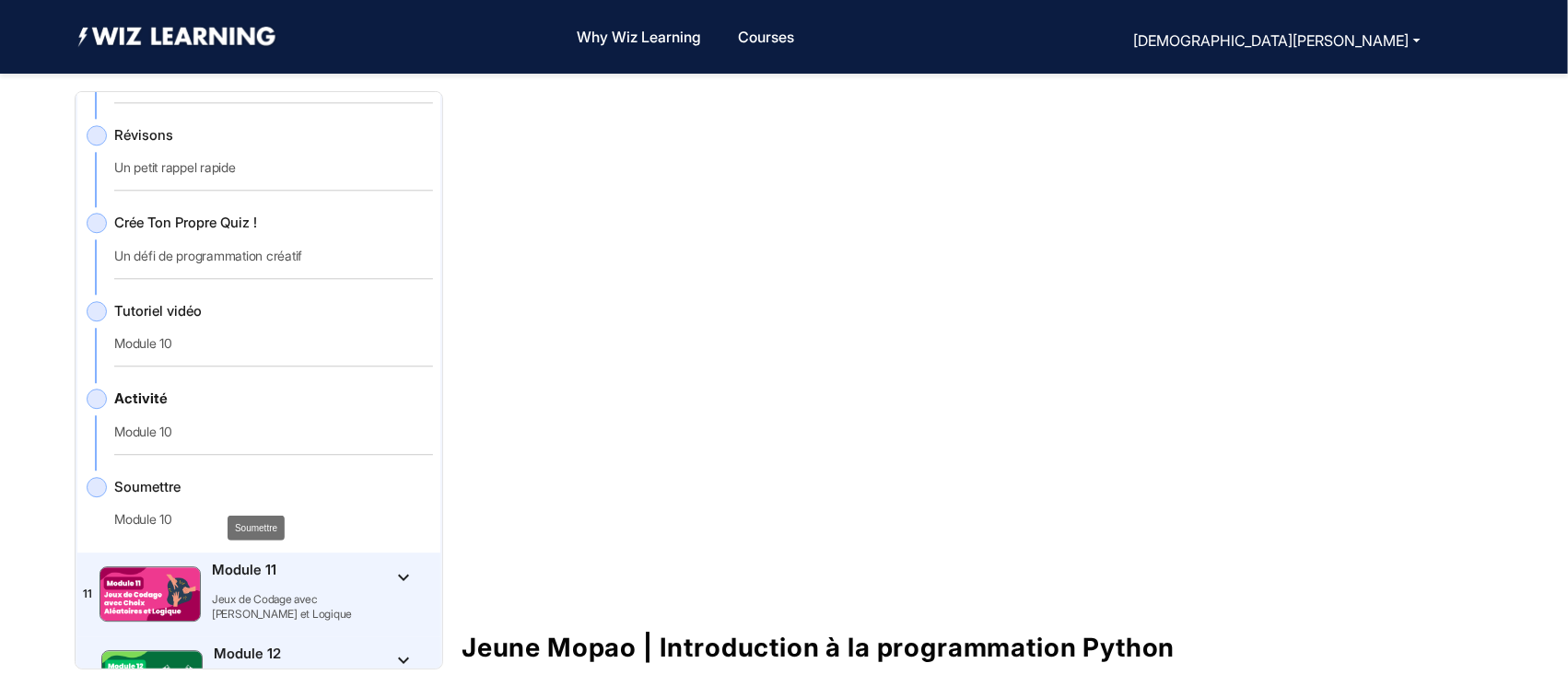 click on "Soumettre" 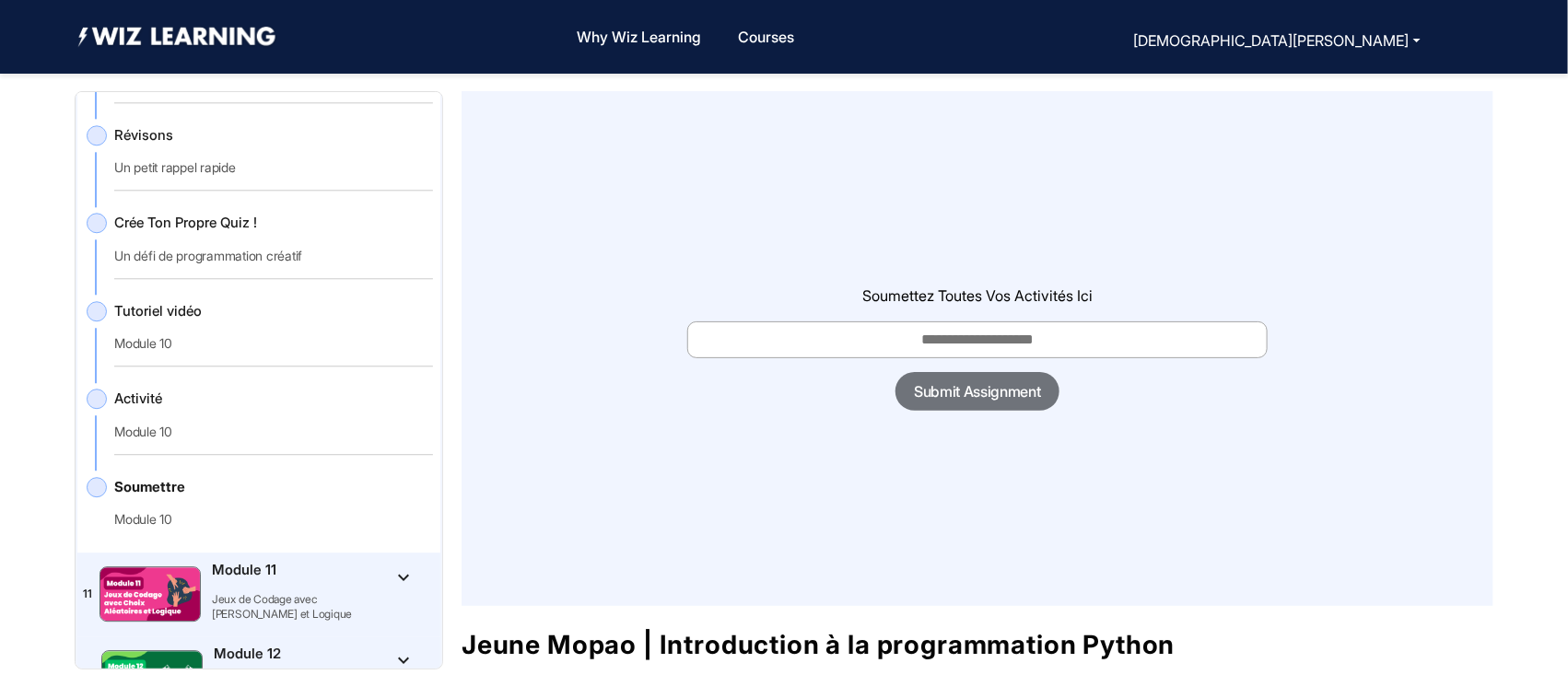 scroll, scrollTop: 5268, scrollLeft: 0, axis: vertical 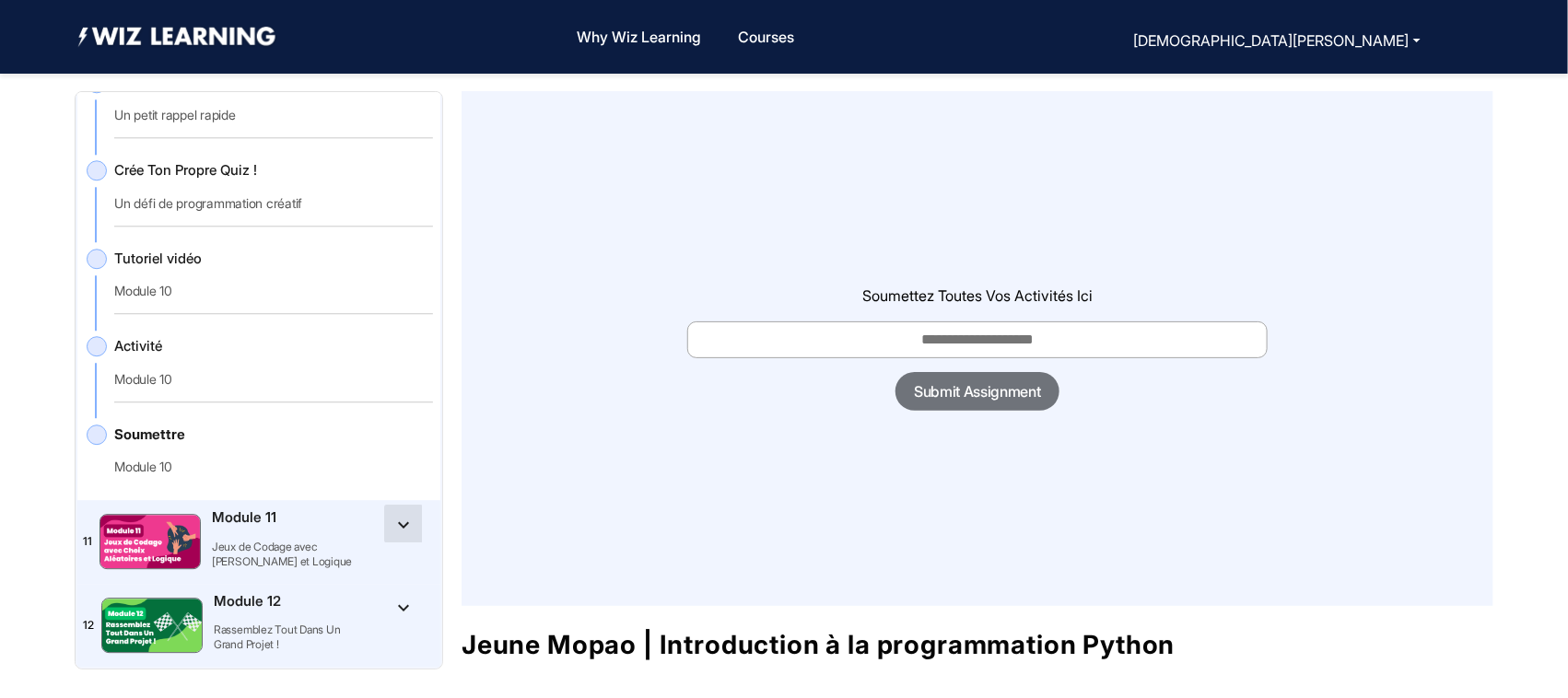 click on "keyboard_arrow_down" 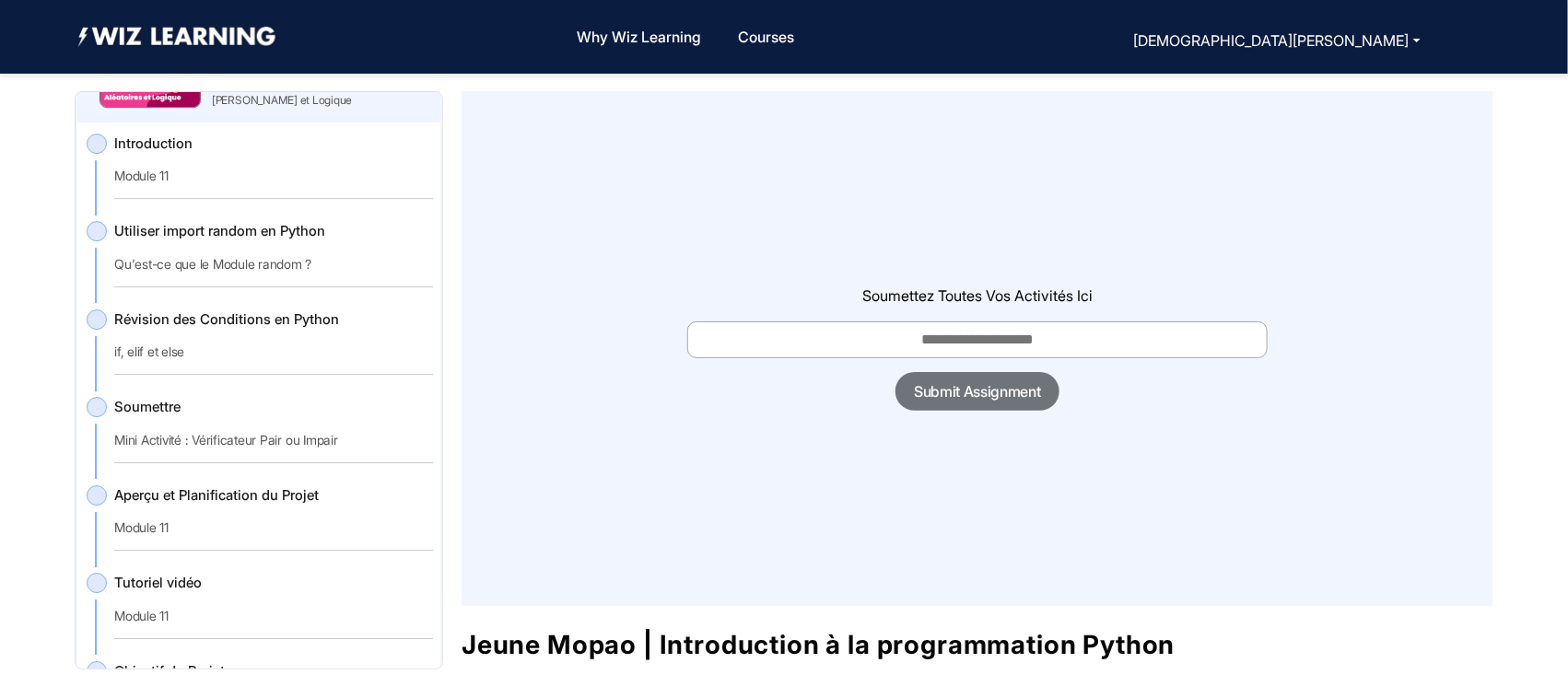 scroll, scrollTop: 5698, scrollLeft: 0, axis: vertical 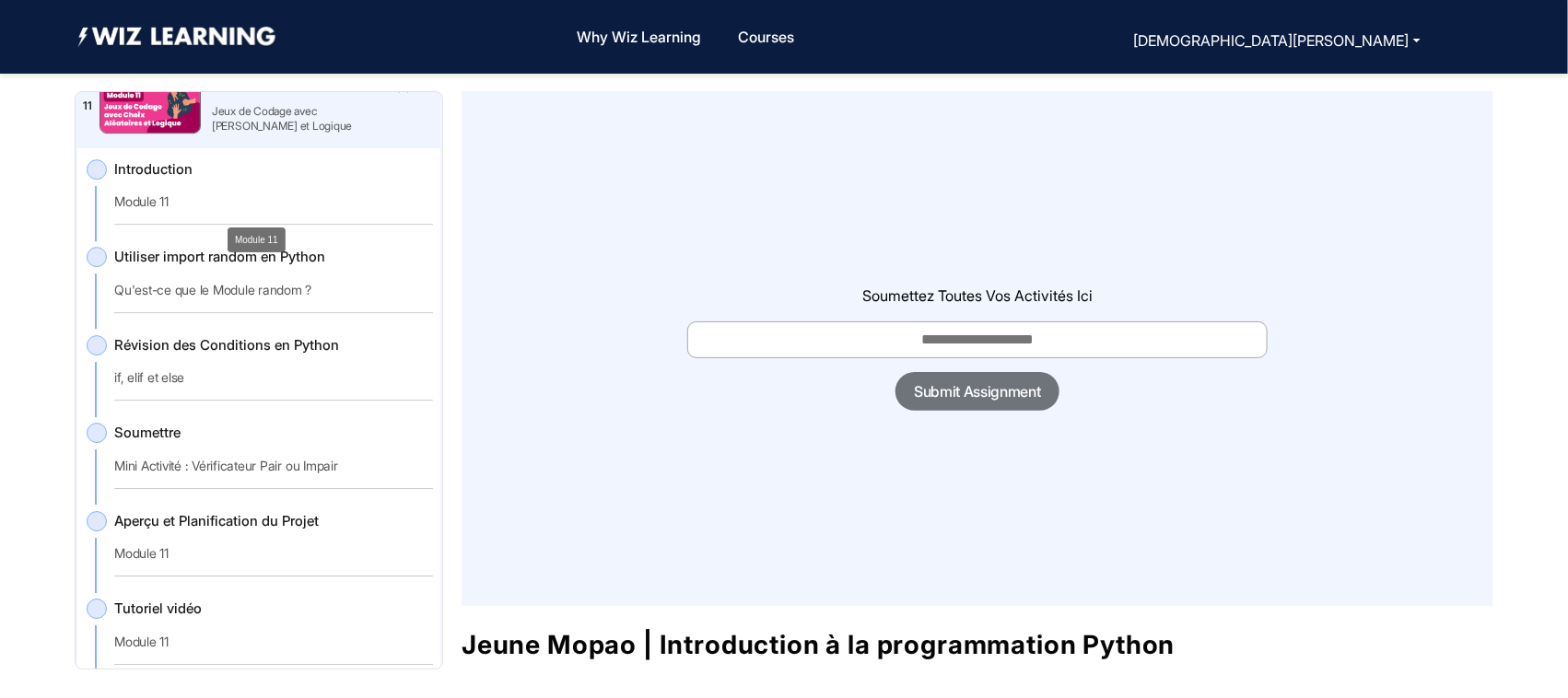 click on "Module 11" 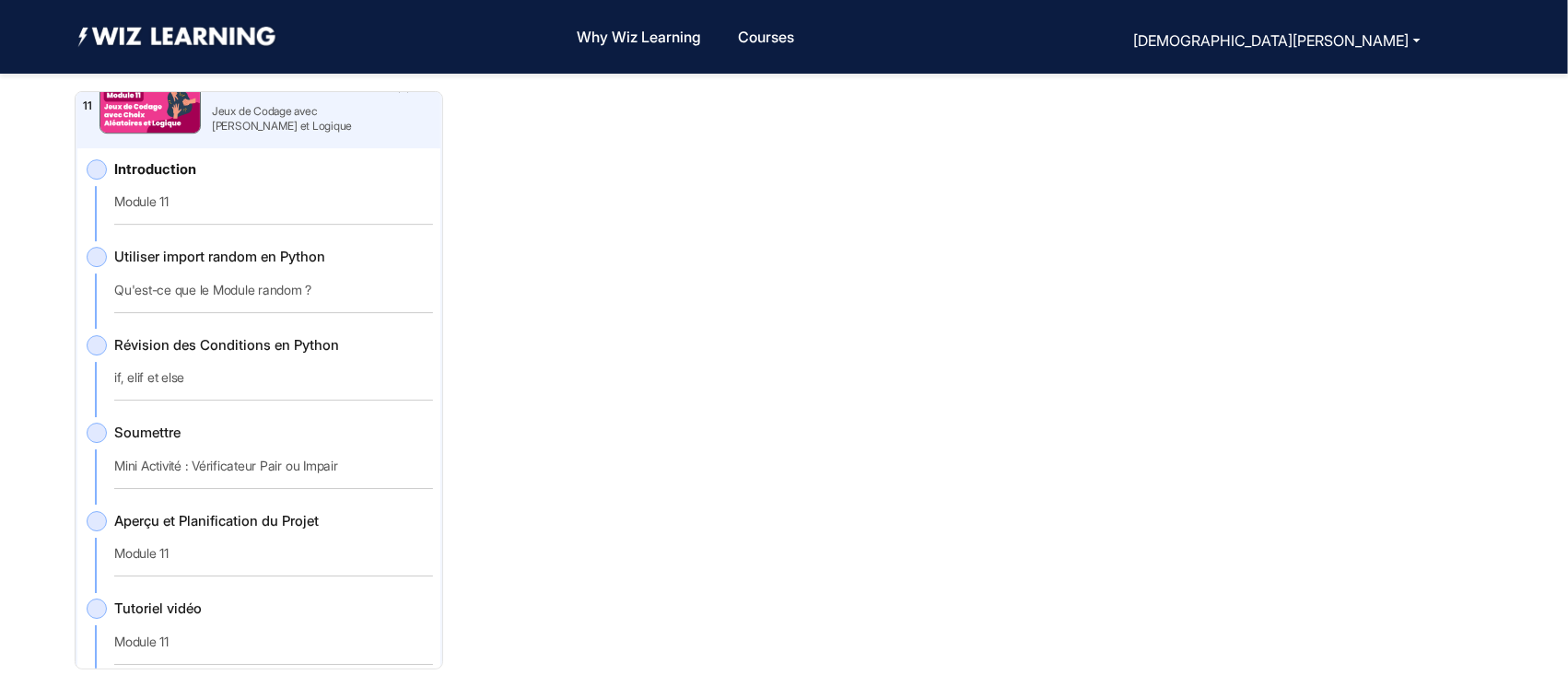 scroll, scrollTop: 63, scrollLeft: 0, axis: vertical 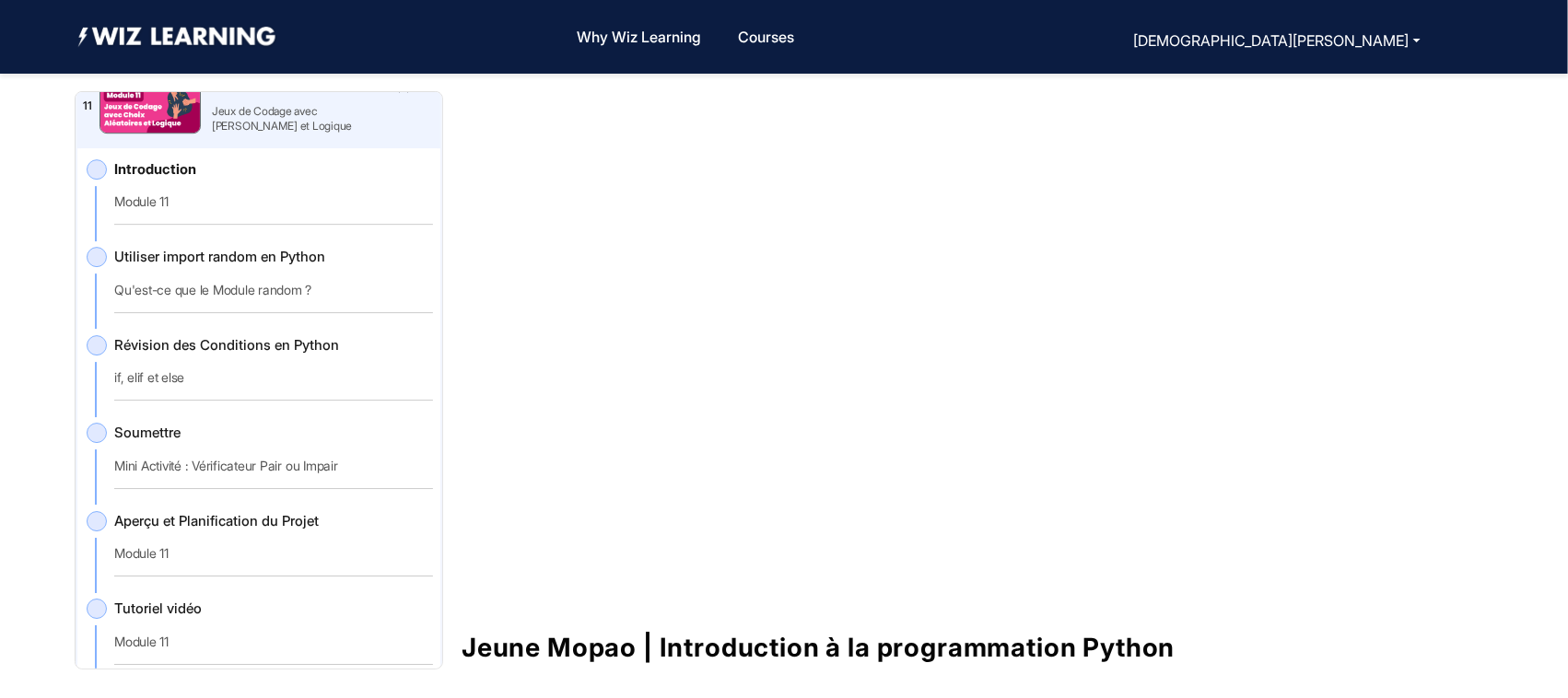 click on "Utiliser import random en Python   Qu'est-ce que le Module random ?" 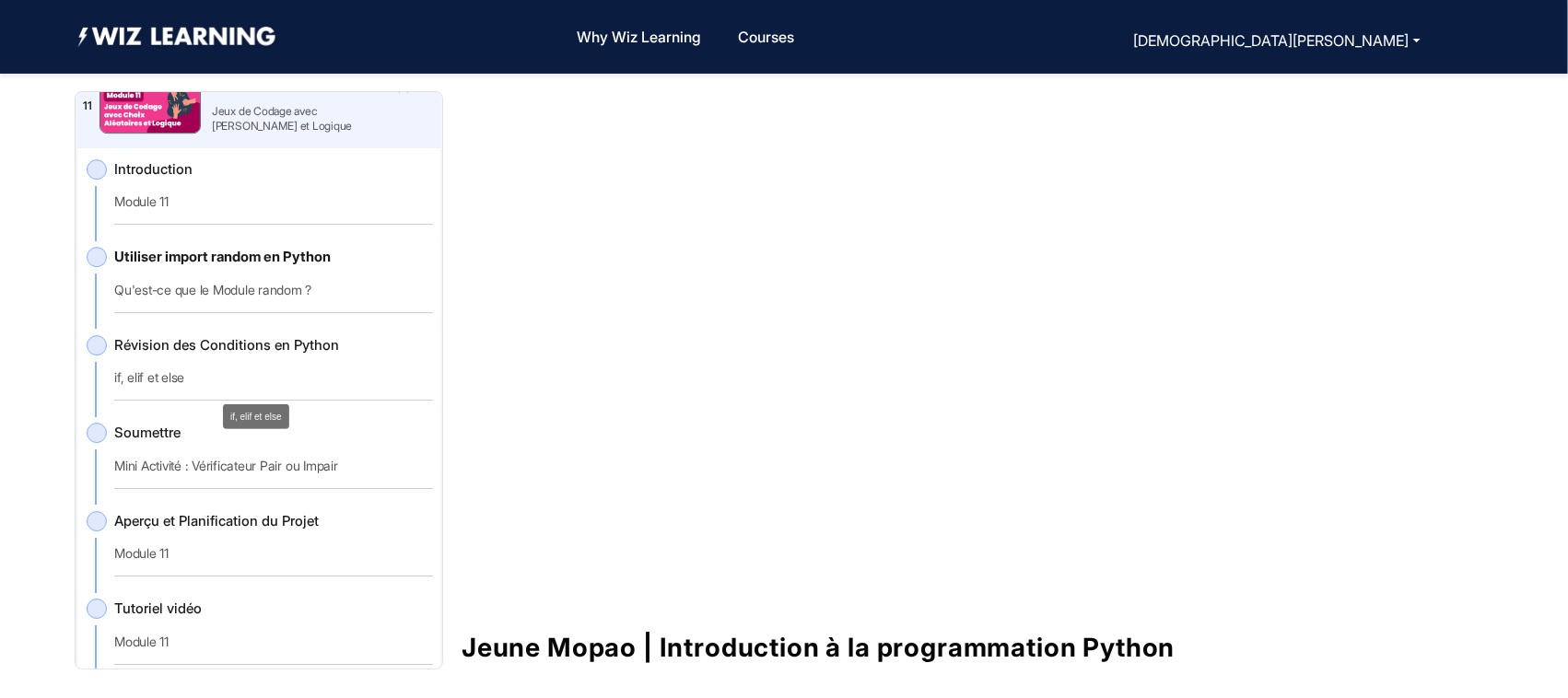 click on "if, elif et else" 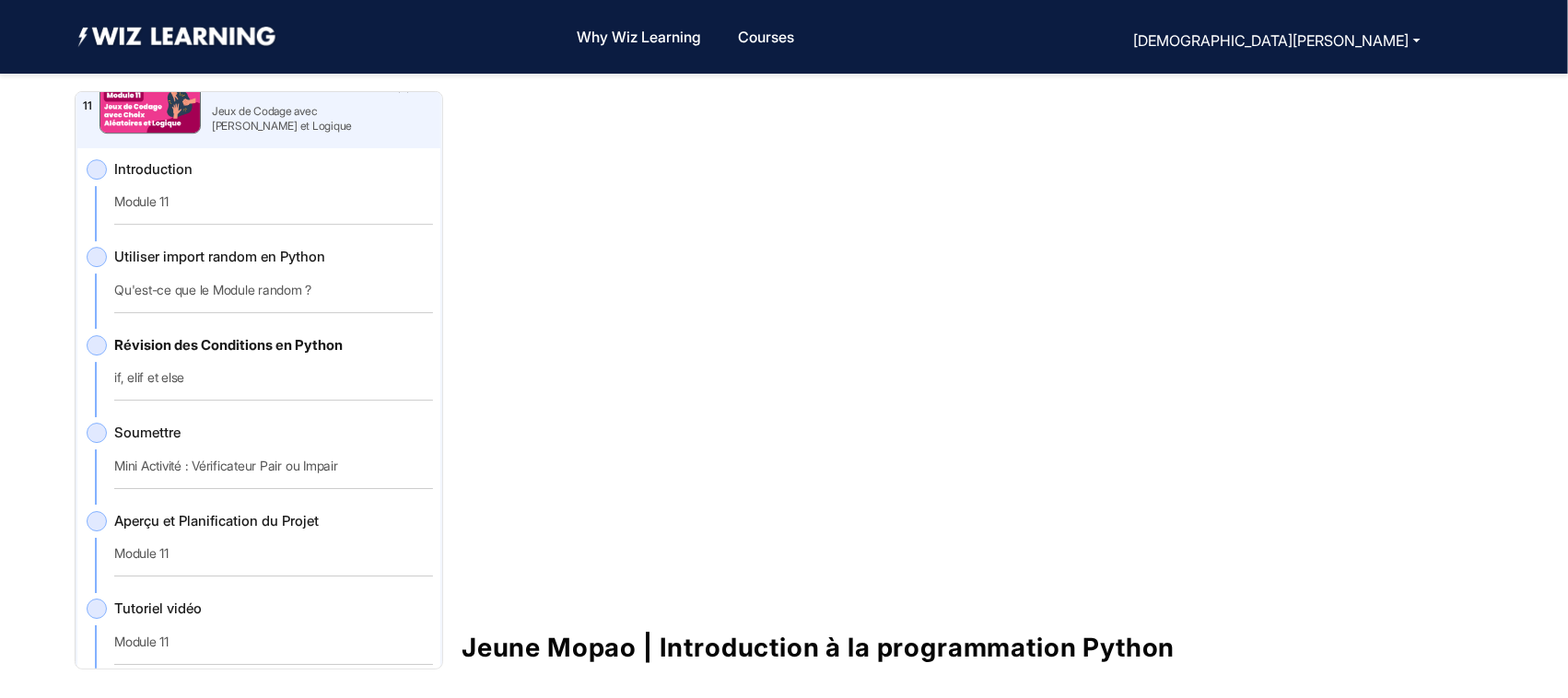 click on "Soumettre   Mini Activité : Vérificateur Pair ou Impair" 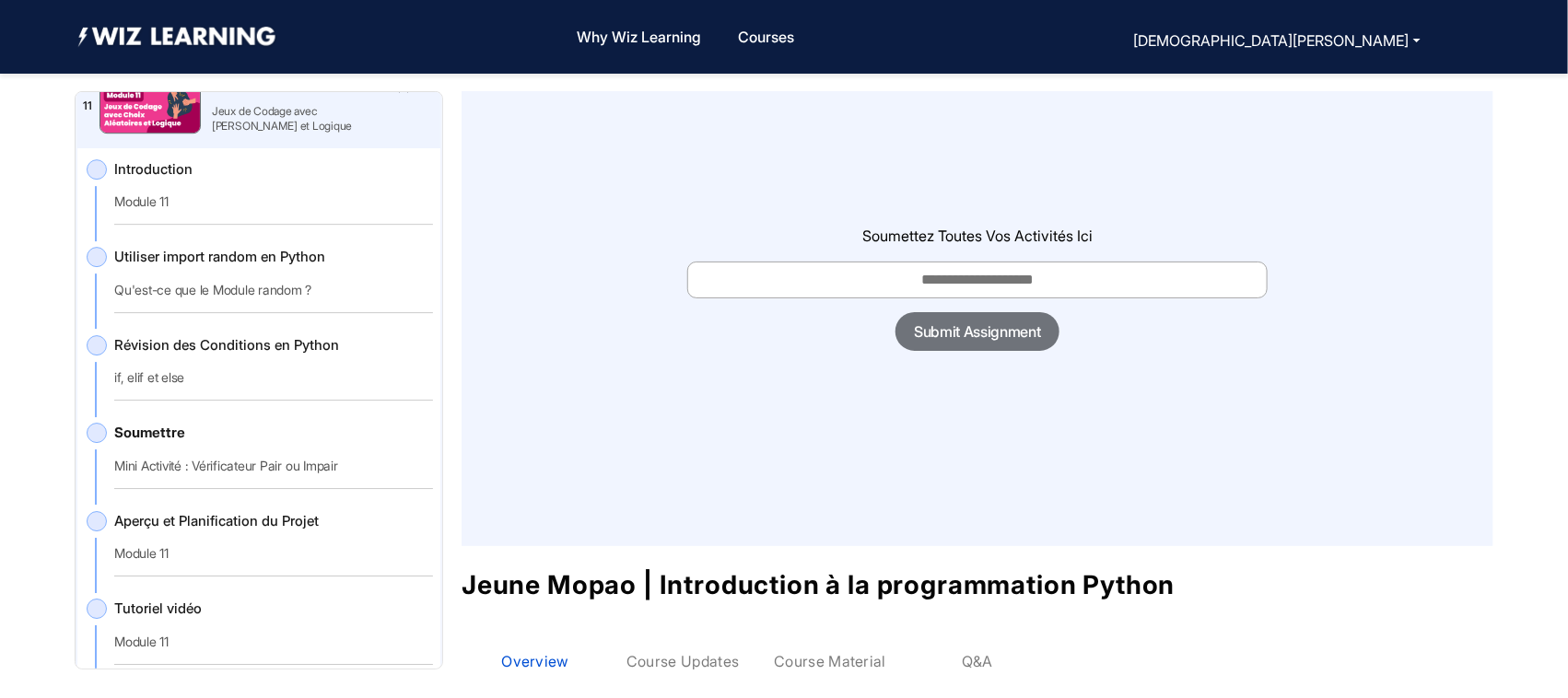 scroll, scrollTop: 3, scrollLeft: 0, axis: vertical 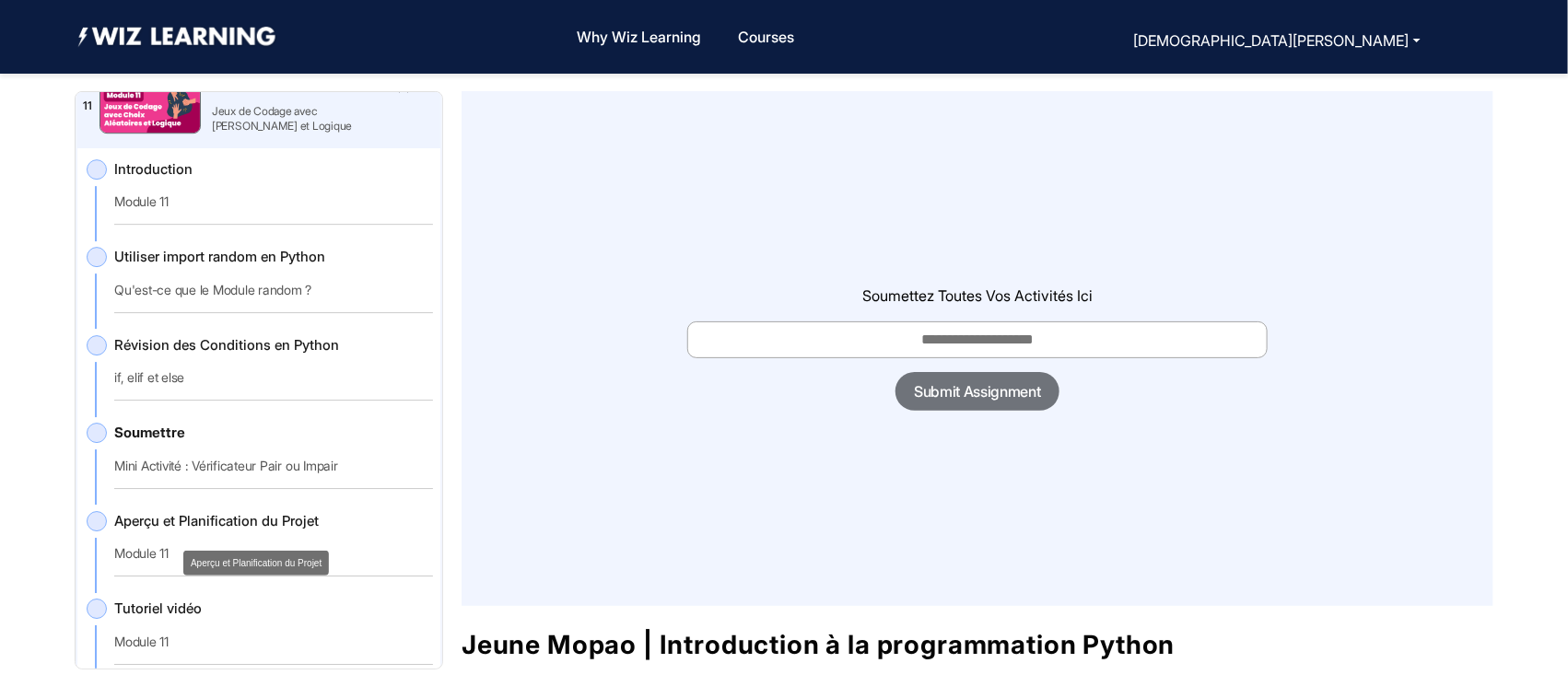 click on "Aperçu et Planification du Projet" at bounding box center (256, 563) 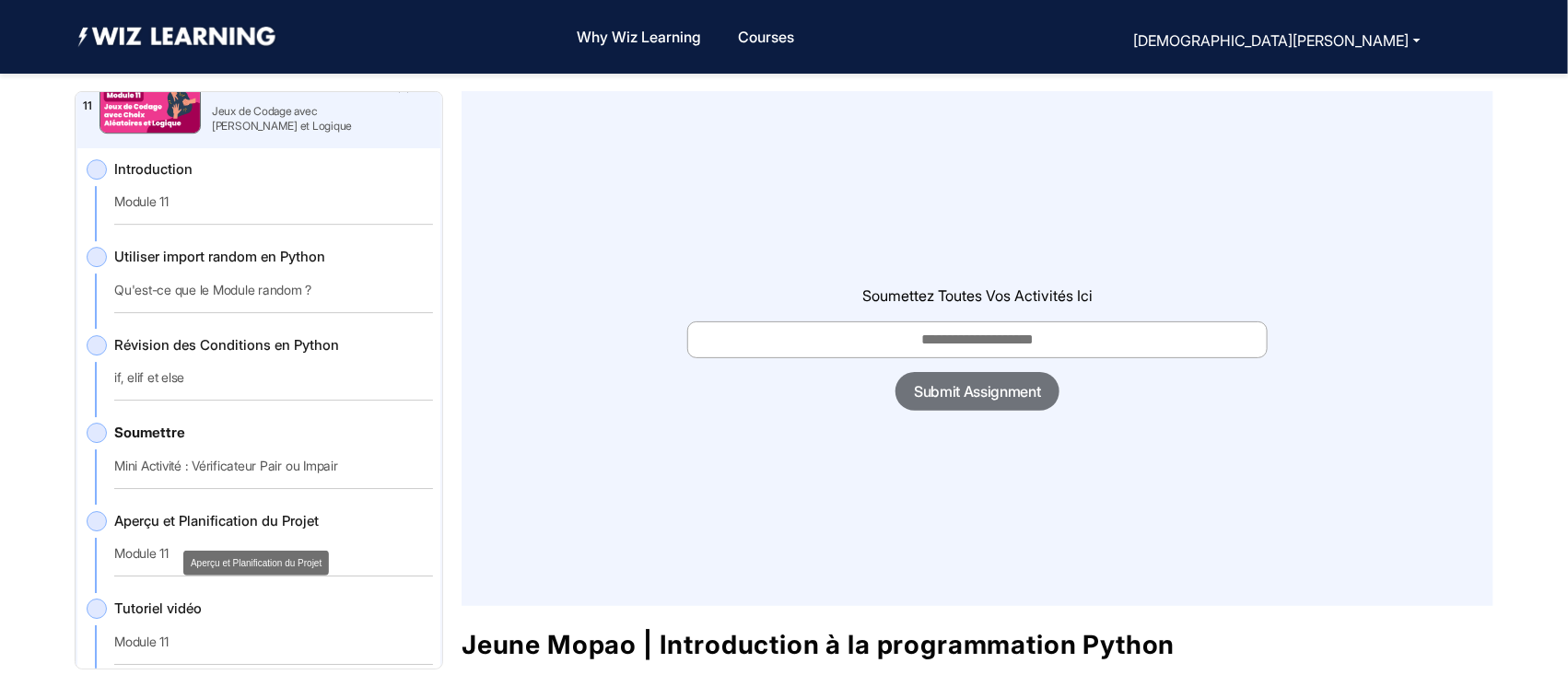 click on "Aperçu et Planification du Projet" 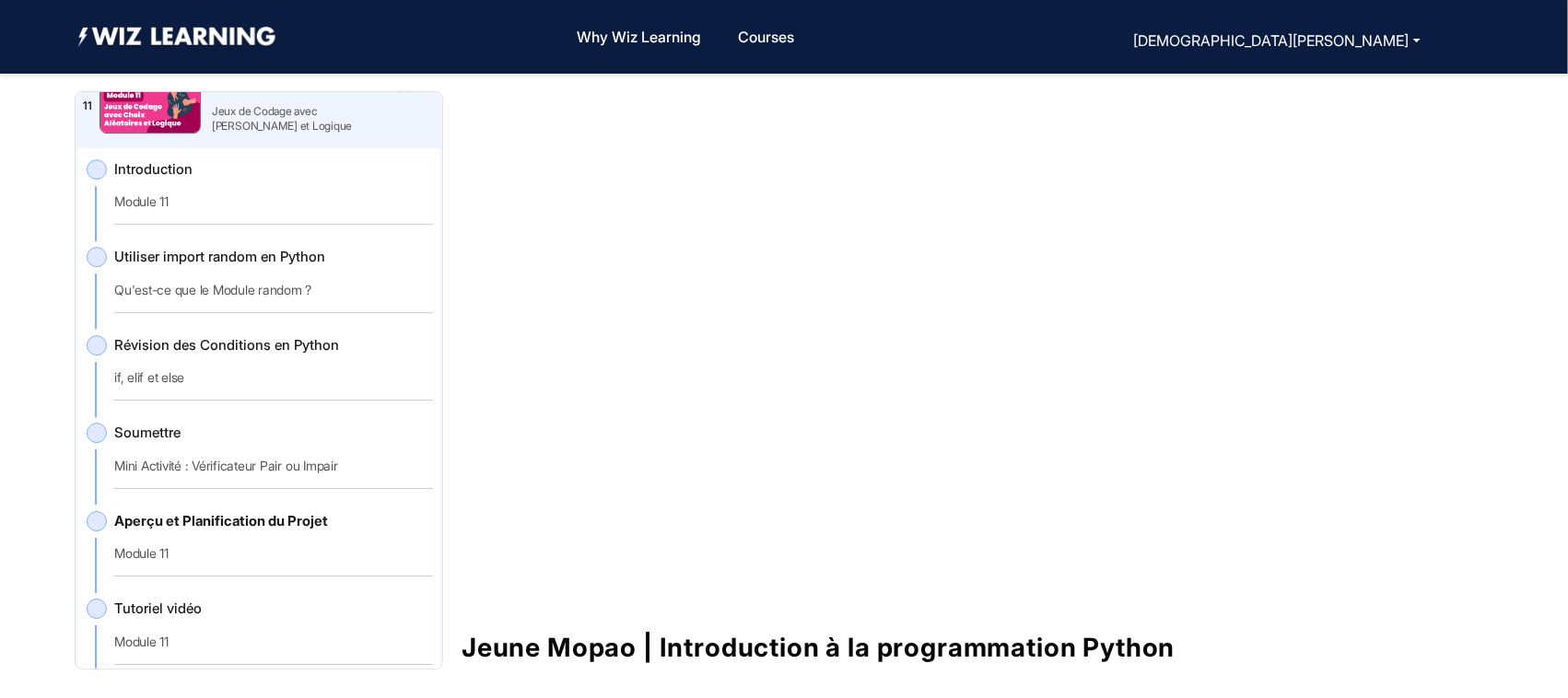 drag, startPoint x: 436, startPoint y: 608, endPoint x: 436, endPoint y: 627, distance: 19 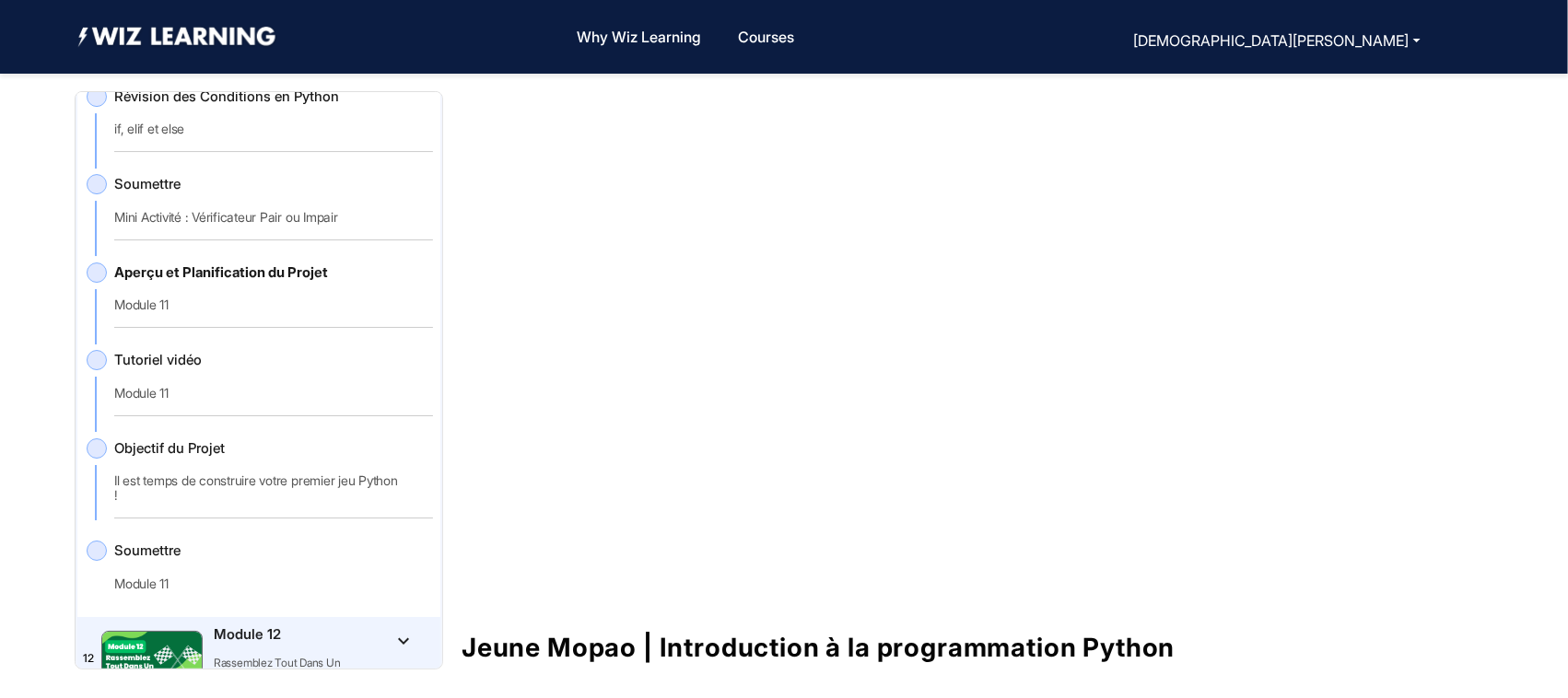 scroll, scrollTop: 5933, scrollLeft: 0, axis: vertical 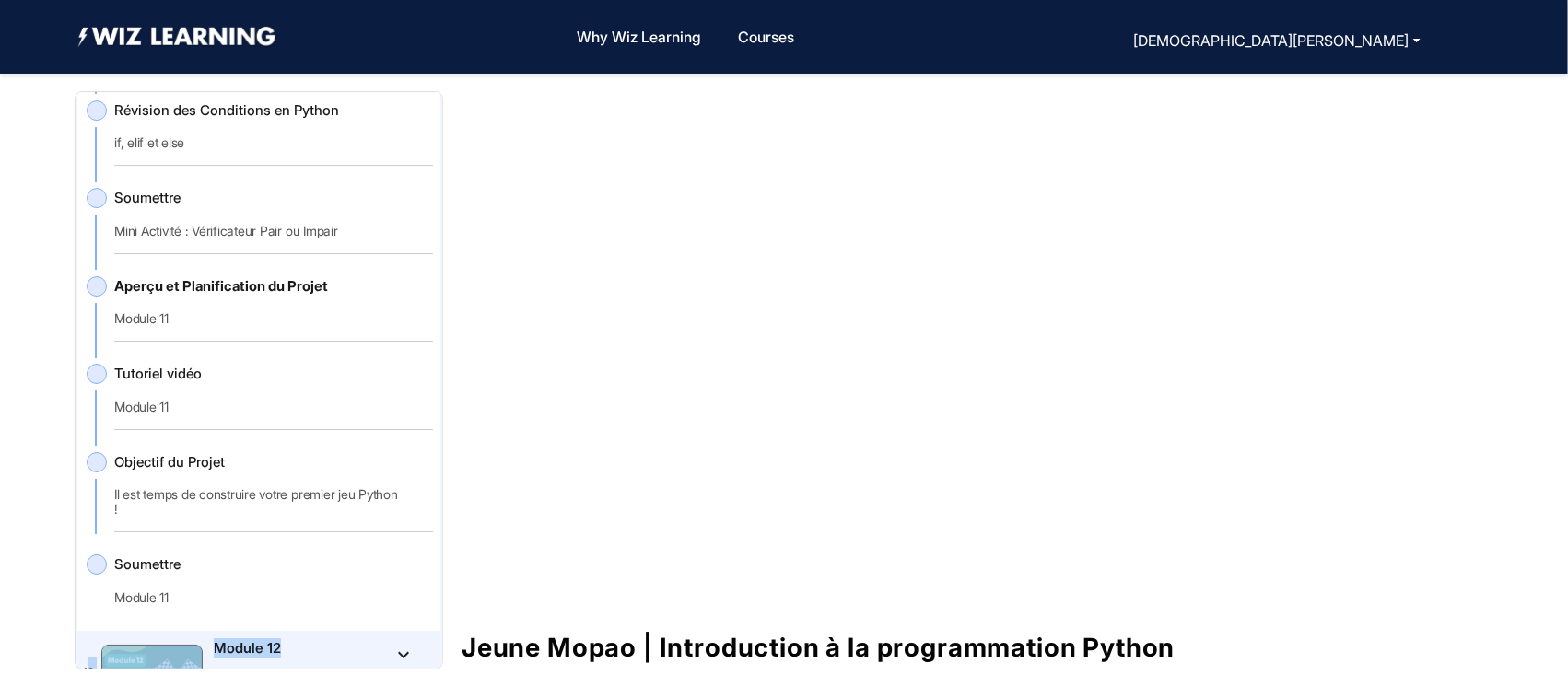 drag, startPoint x: 436, startPoint y: 638, endPoint x: 438, endPoint y: 618, distance: 20.099751 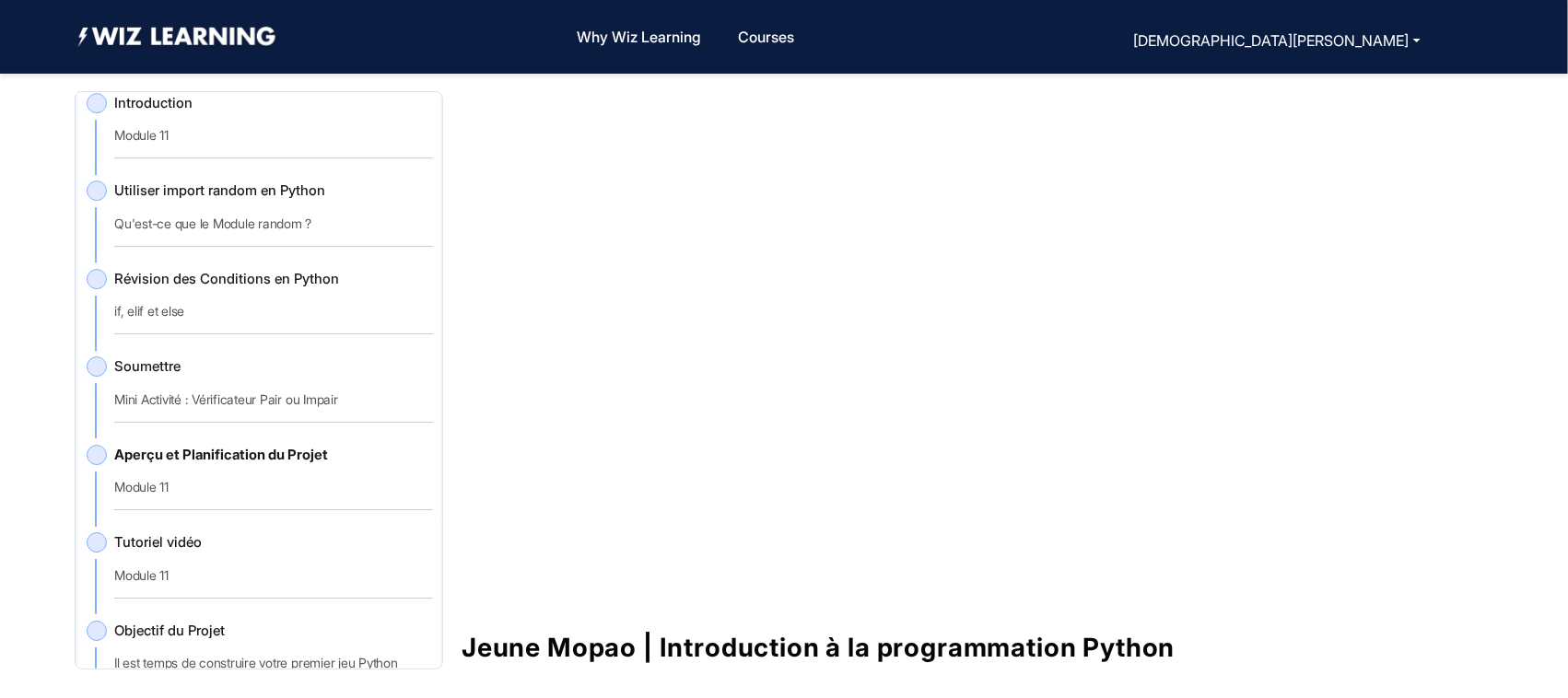 click on "Jeune Mopao | Introduction à la programmation Python  Use the right arrow key to move forward and the left arrow key to go back  Course Content Overview Course Updates Course Material Q&A Class Details Aperçu du cours: Dans ce cours, les élèves apprendront à écrire du véritable code Python en utilisant un éditeur basé sur un navigateur. Grâce à des leçons interactives, des activités pratiques et des projets créatifs, ils développeront une base solide dans les concepts fondamentaux de la programmation, tels que les variables, les entrées/sorties, les conditions, les boucles, les fonctions et les chaînes de caractères. Le cours est conçu pour être accessible aux débutants, engageant et pratique — aidant les élèves à développer à la fois leur aisance en codage et leurs compétences en résolution de problèmes. Chaque module introduit de nouveaux concepts à travers des exercices interactifs et de petits projets créatifs, menant à un projet final de synthèse.  1   2   3" 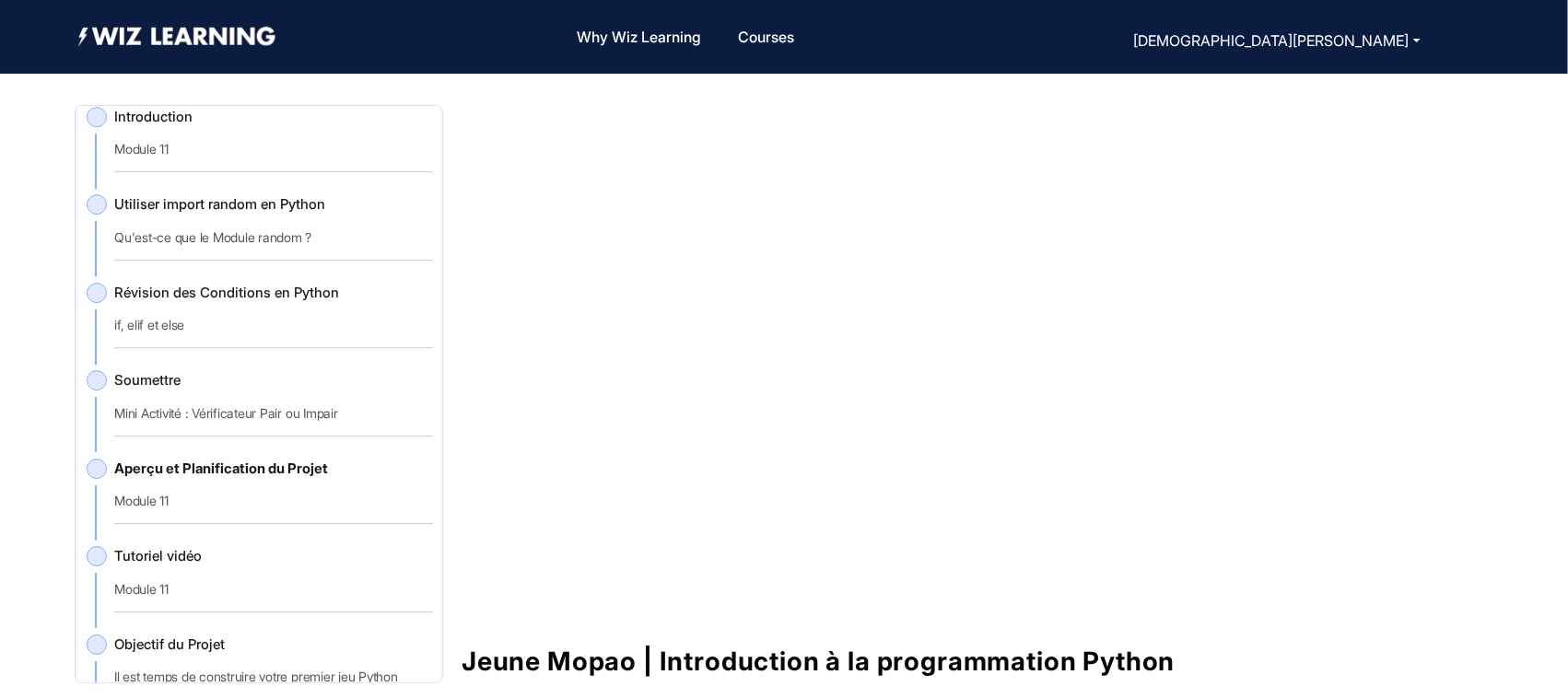 scroll, scrollTop: 0, scrollLeft: 0, axis: both 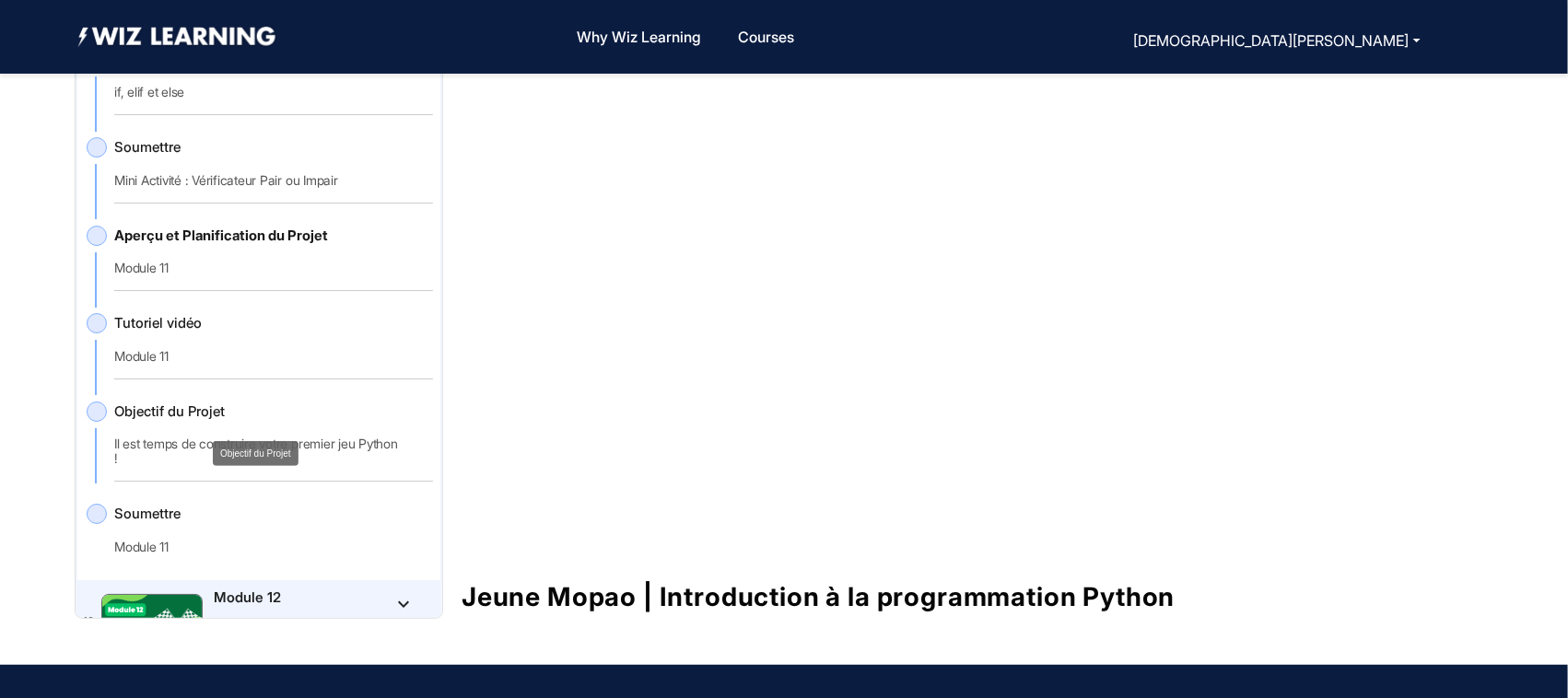 click on "Objectif du Projet" 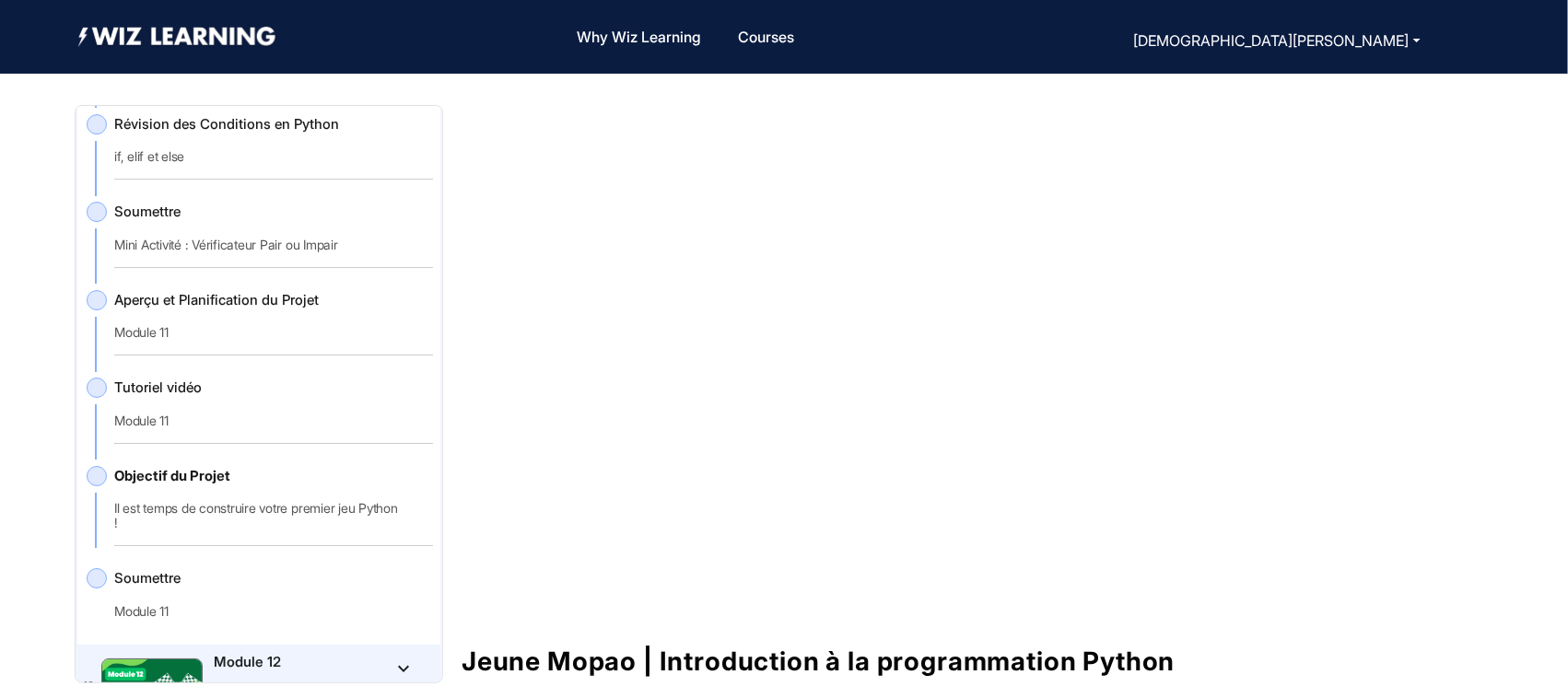 scroll, scrollTop: 0, scrollLeft: 0, axis: both 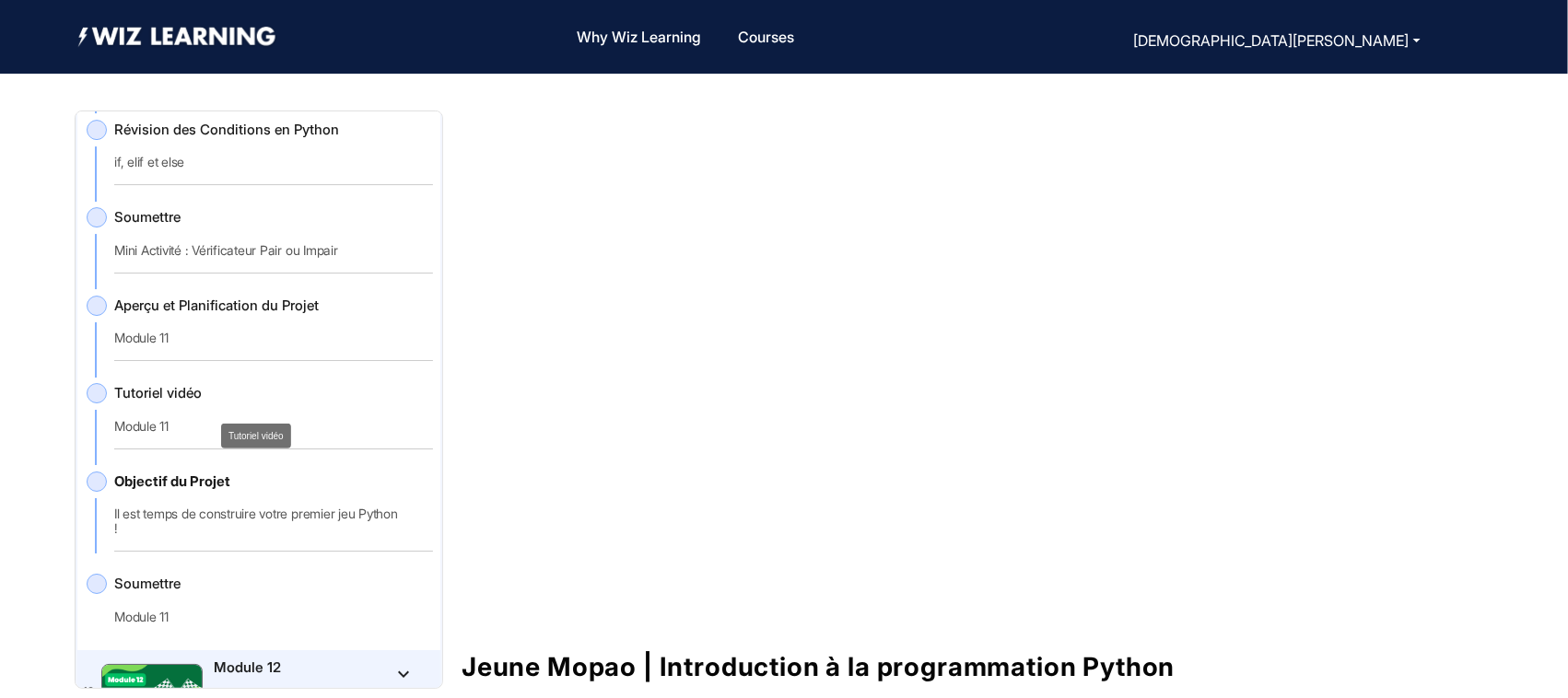 click on "Tutoriel vidéo" 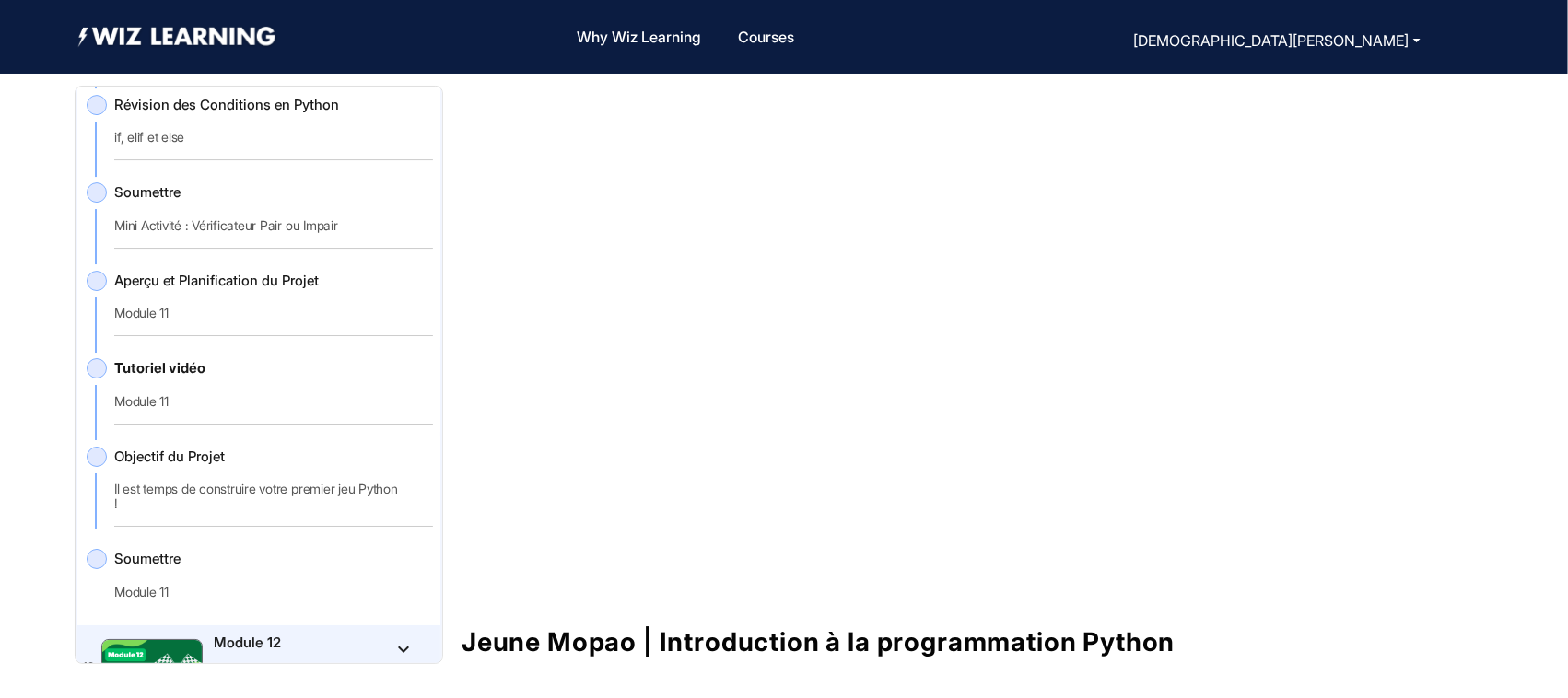 scroll, scrollTop: 0, scrollLeft: 0, axis: both 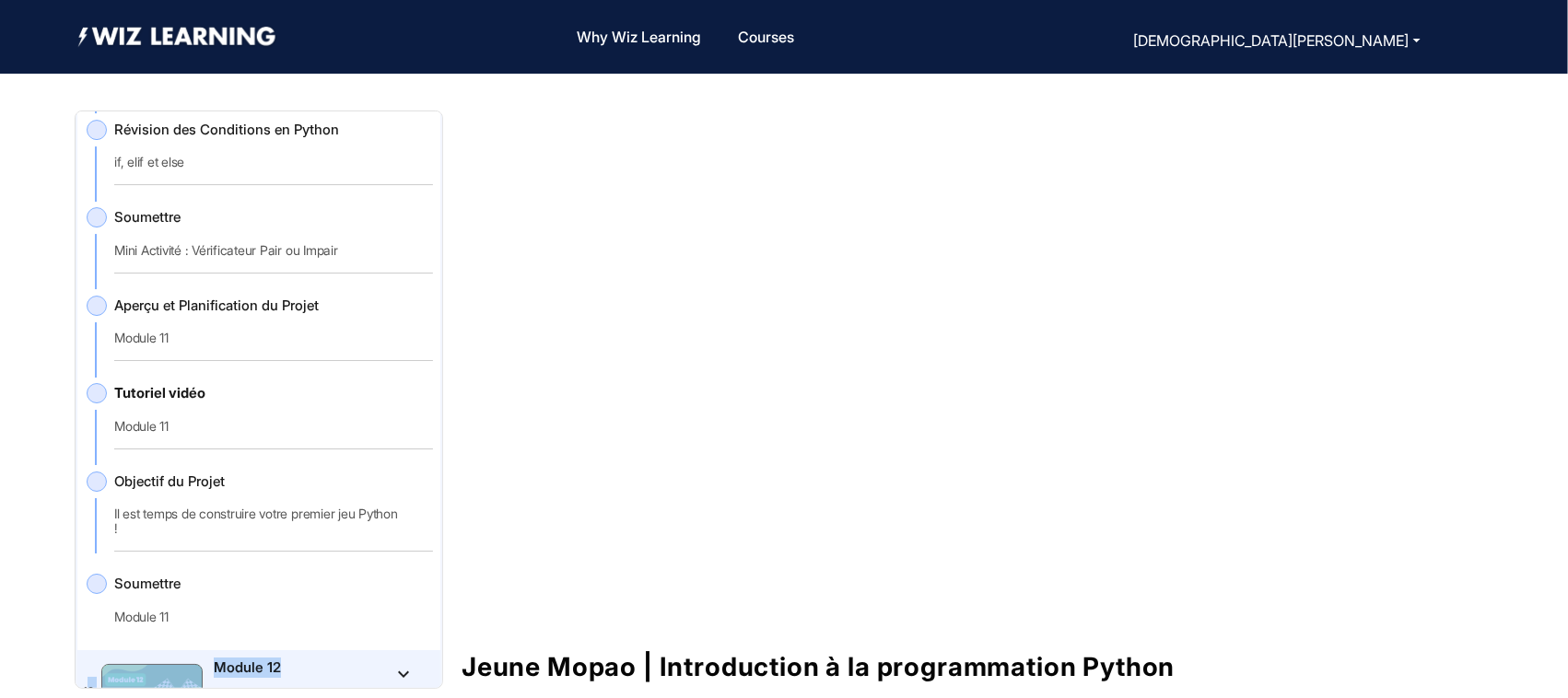 drag, startPoint x: 442, startPoint y: 661, endPoint x: 439, endPoint y: 650, distance: 11.401754 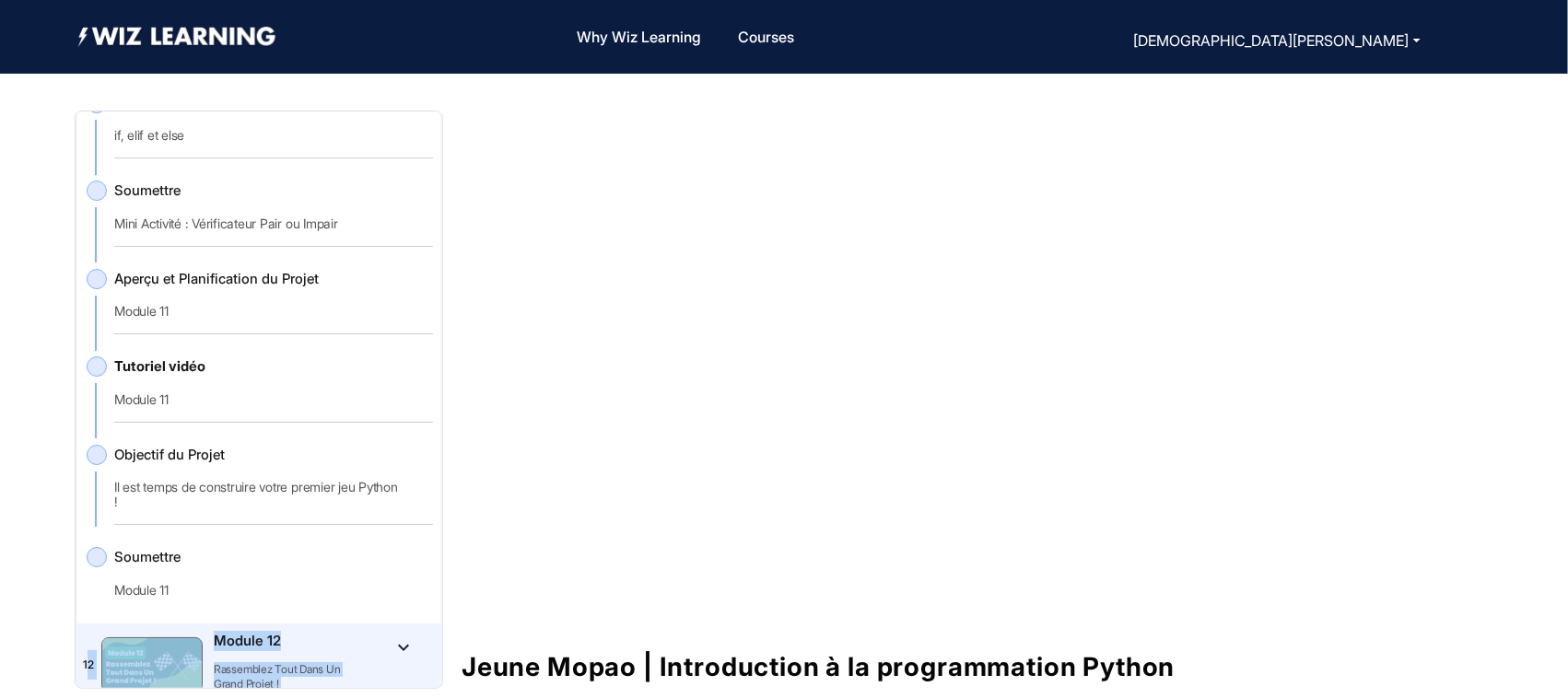 scroll, scrollTop: 5986, scrollLeft: 0, axis: vertical 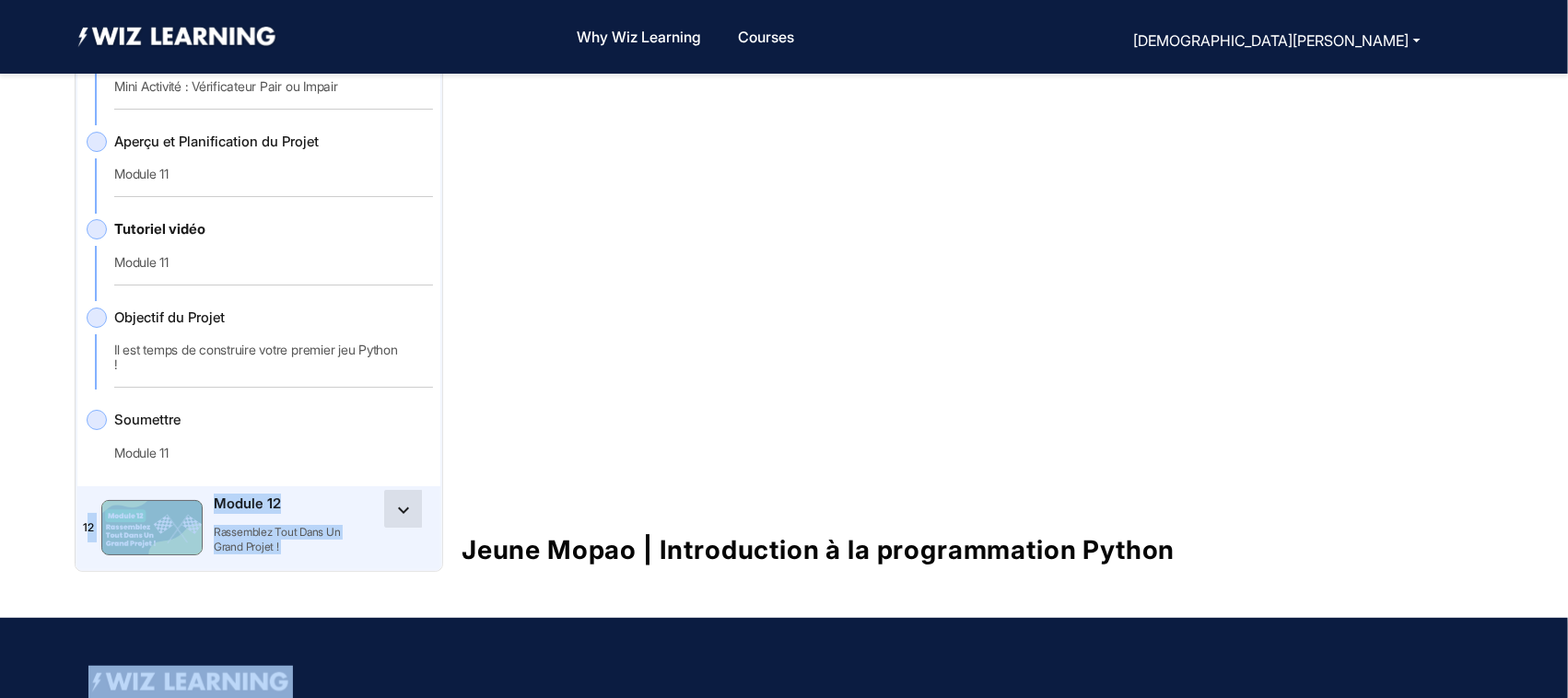 click on "keyboard_arrow_down" 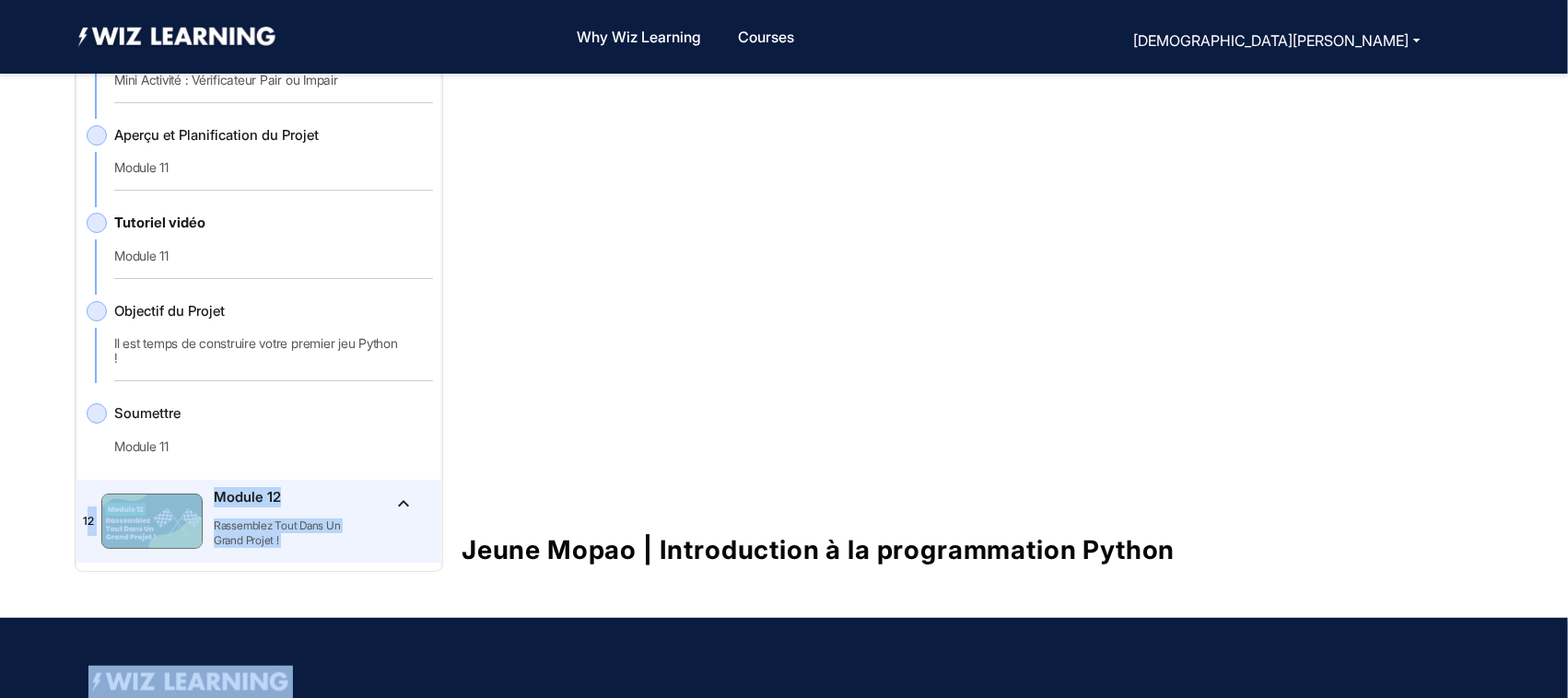 click on "Jeune Mopao | Introduction à la programmation Python Course Content Overview Course Updates Course Material Q&A Class Details Aperçu du cours: Dans ce cours, les élèves apprendront à écrire du véritable code Python en utilisant un éditeur basé sur un navigateur. Grâce à des leçons interactives, des activités pratiques et des projets créatifs, ils développeront une base solide dans les concepts fondamentaux de la programmation, tels que les variables, les entrées/sorties, les conditions, les boucles, les fonctions et les chaînes de caractères. Le cours est conçu pour être accessible aux débutants, engageant et pratique — aidant les élèves à développer à la fois leur aisance en codage et leurs compétences en résolution de problèmes. Chaque module introduit de nouveaux concepts à travers des exercices interactifs et de petits projets créatifs, menant à un projet final de synthèse. Supply Checklist Outils et plateformes Plateforme d’apprentissage Wiz Course Content |" 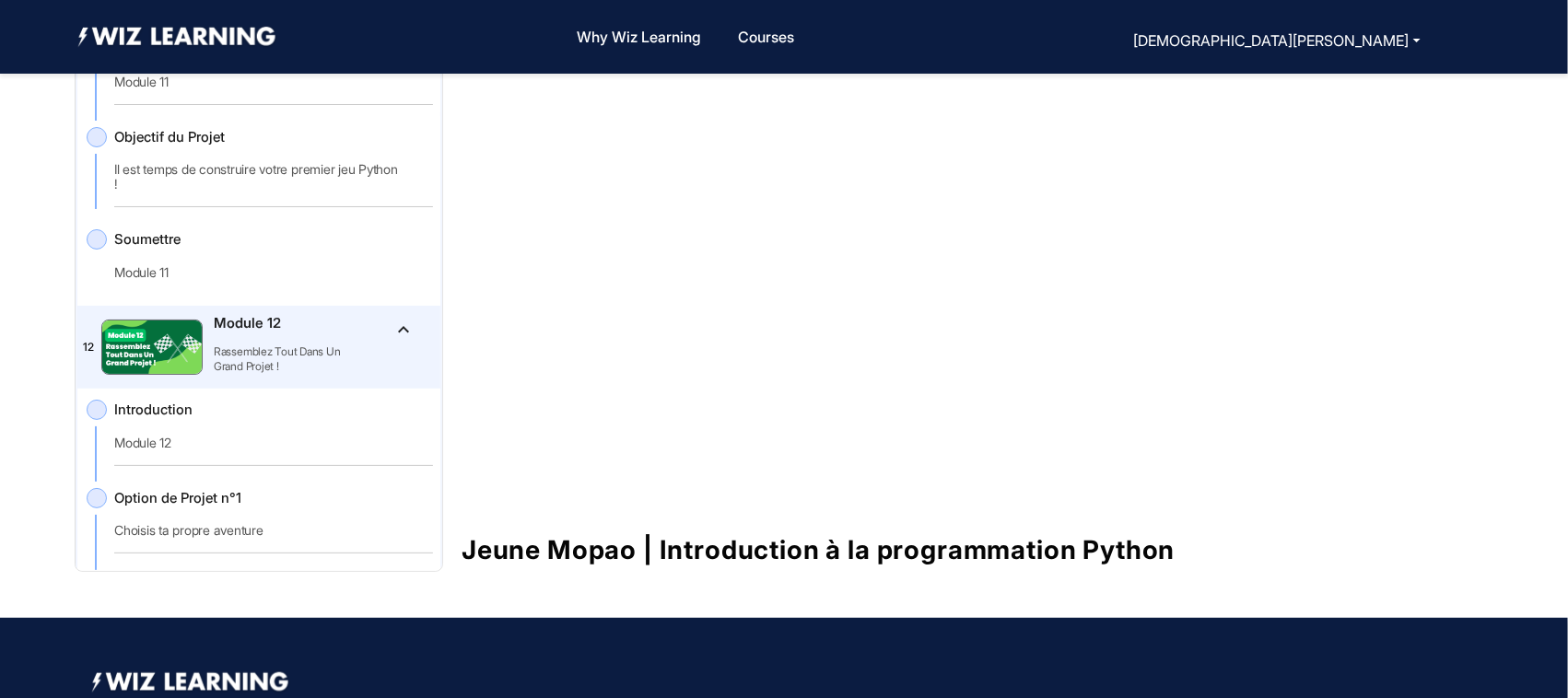 scroll, scrollTop: 6206, scrollLeft: 0, axis: vertical 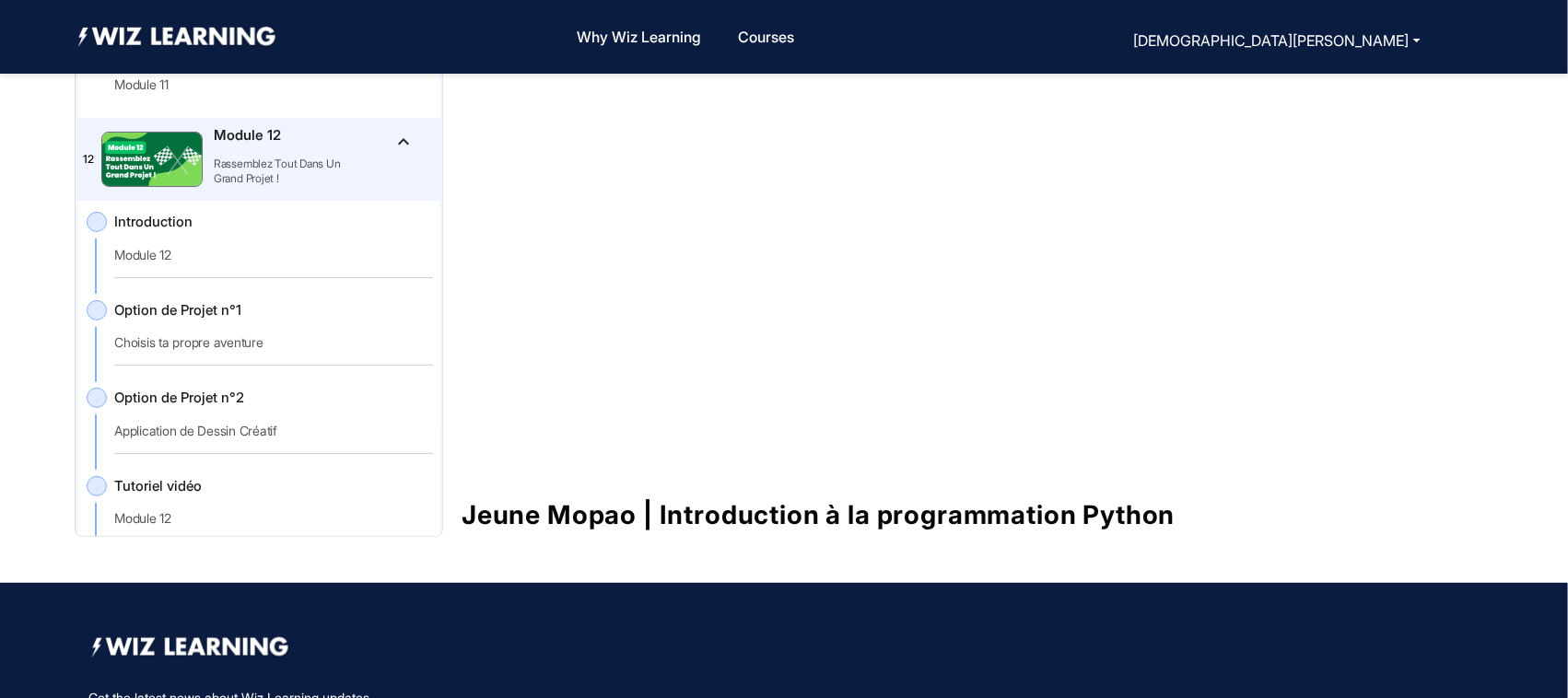 click on "Introduction   Module 12" 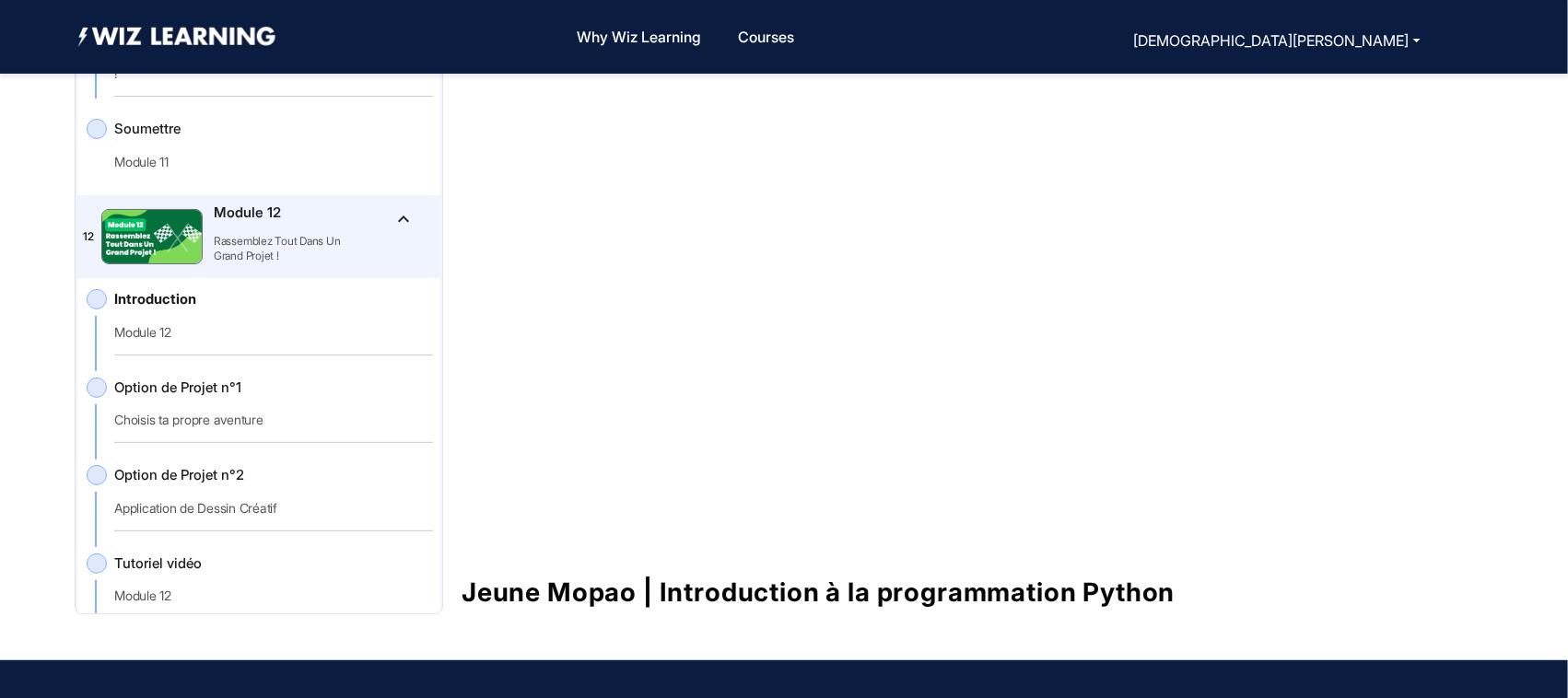 scroll, scrollTop: 71, scrollLeft: 0, axis: vertical 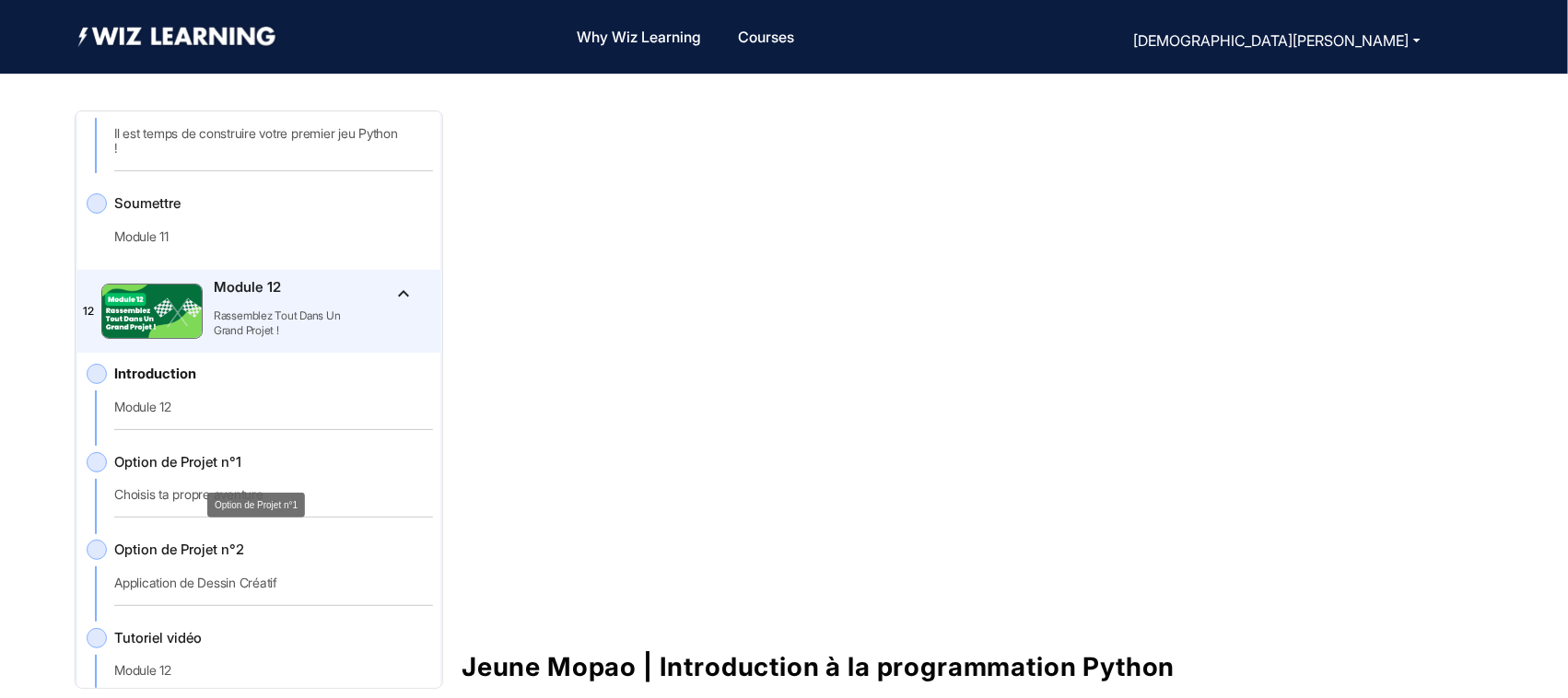 click on "Option de Projet n°1" 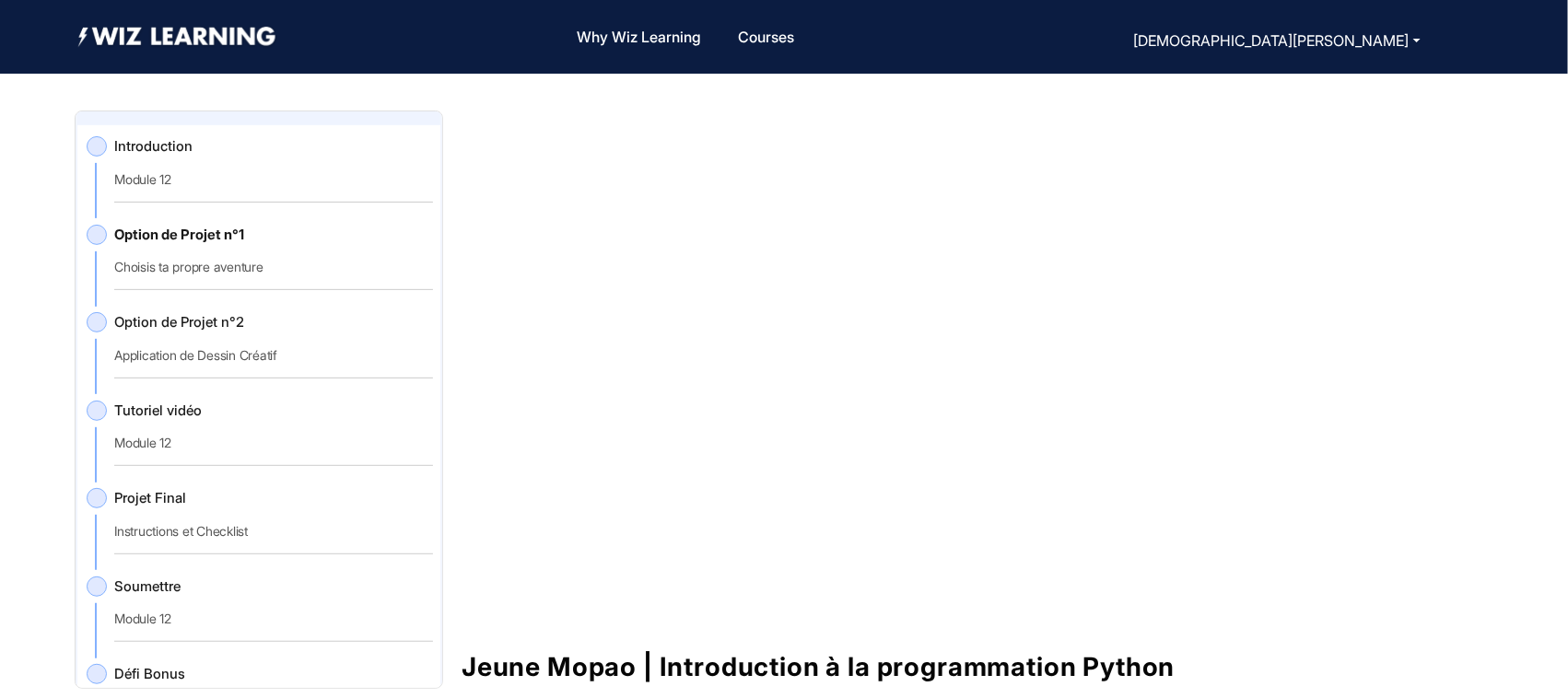 scroll, scrollTop: 6525, scrollLeft: 0, axis: vertical 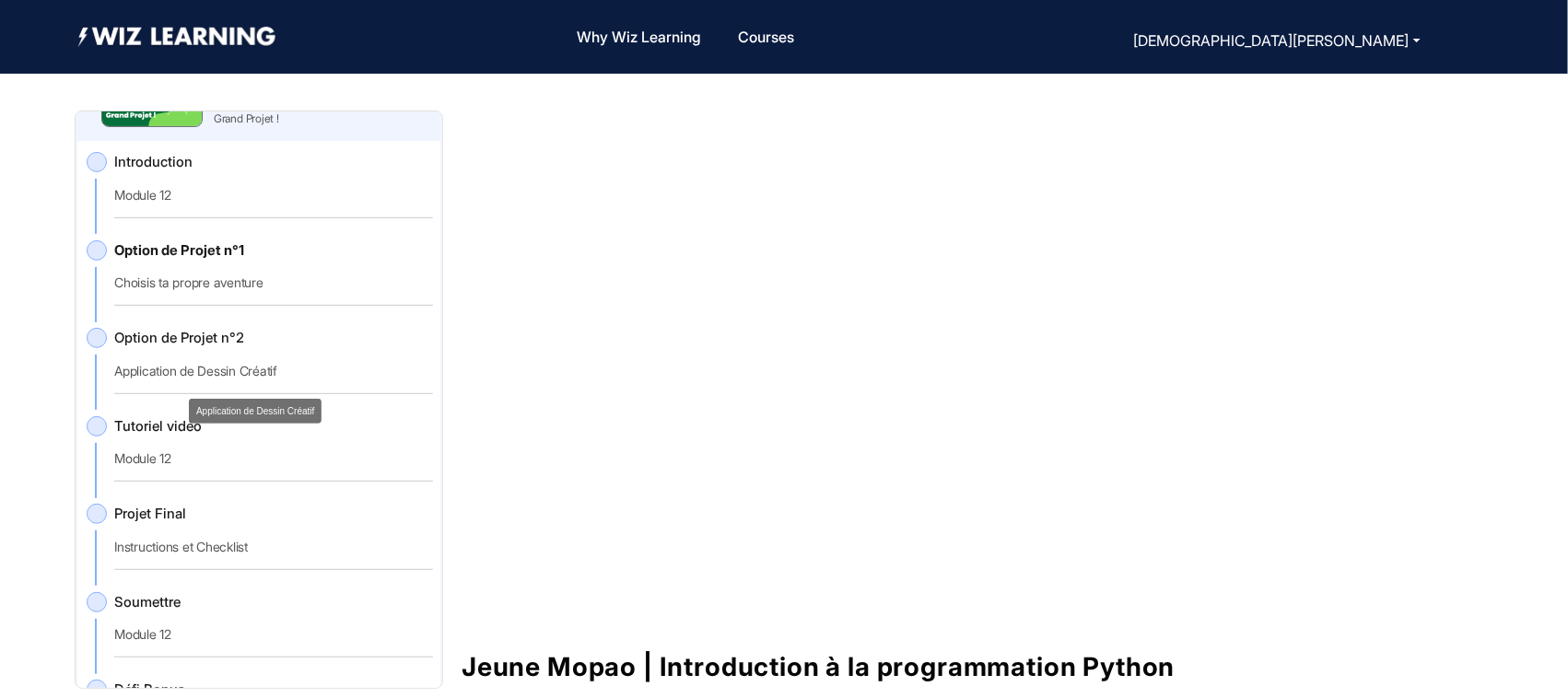 click on "Application de Dessin Créatif" 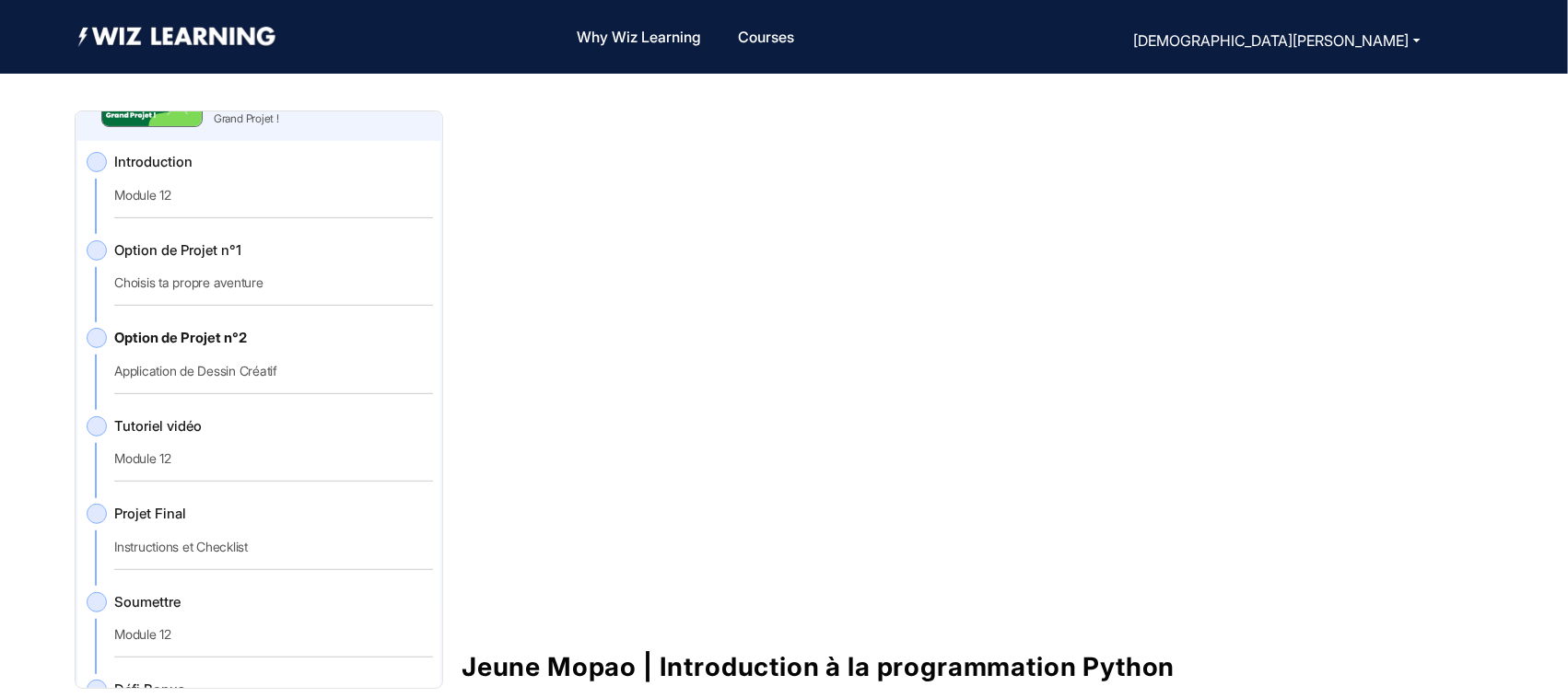 click on "Tutoriel vidéo   Module 12" 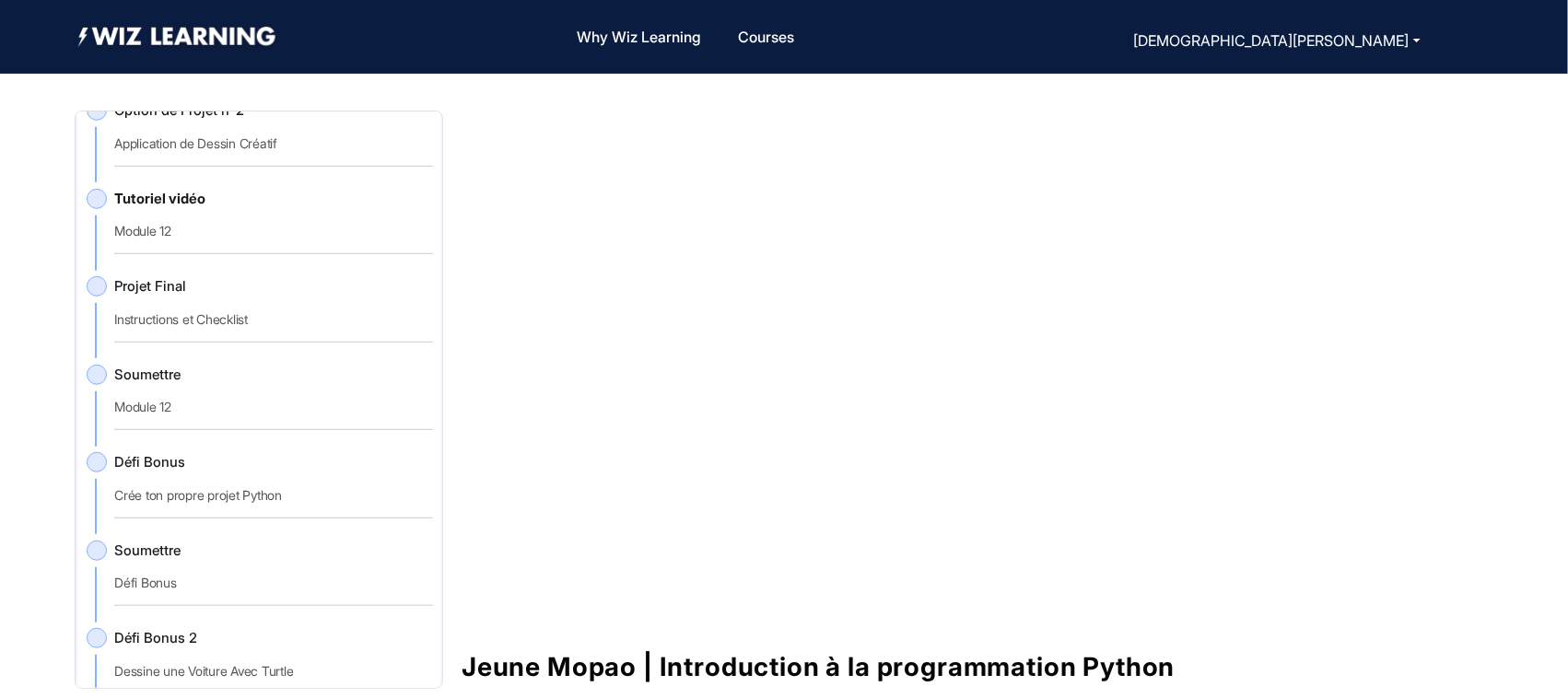 scroll, scrollTop: 6708, scrollLeft: 0, axis: vertical 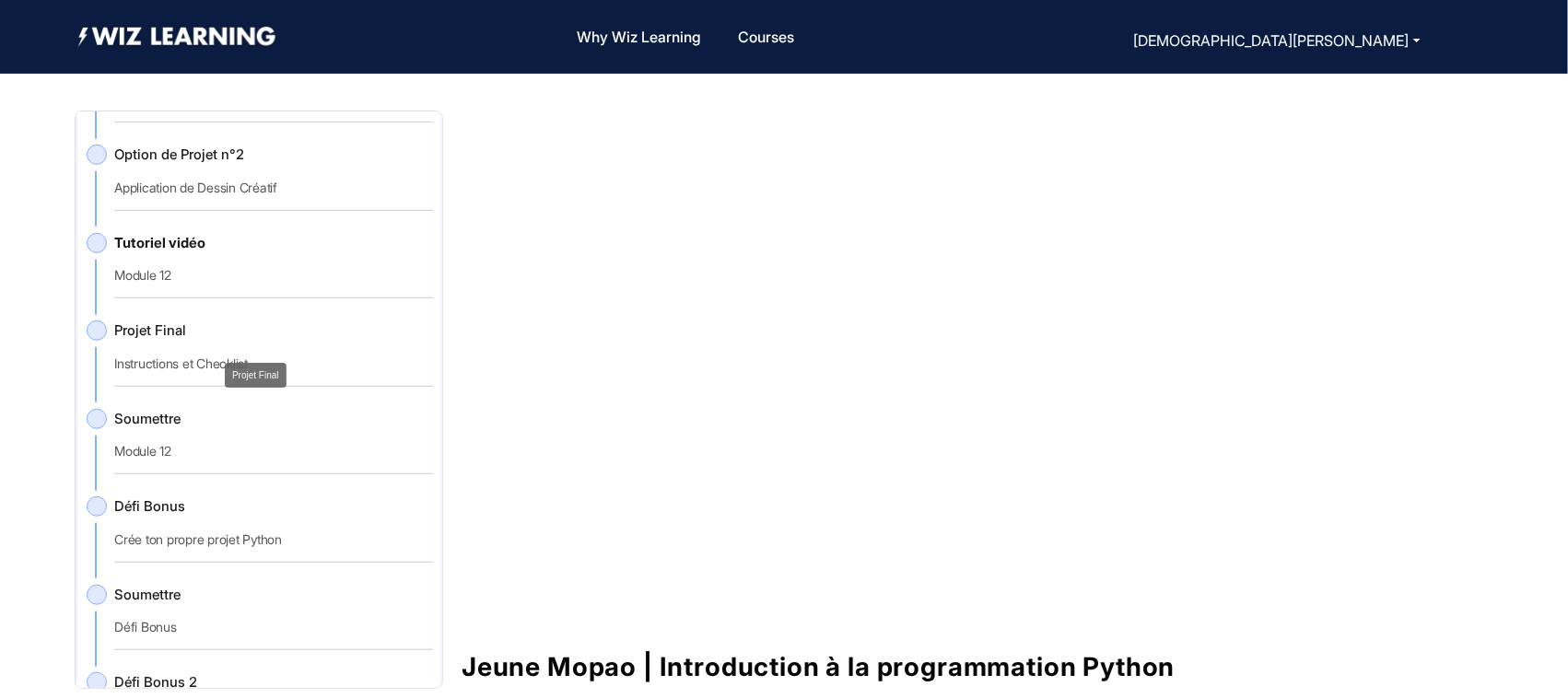 click on "Projet Final" at bounding box center [255, 375] 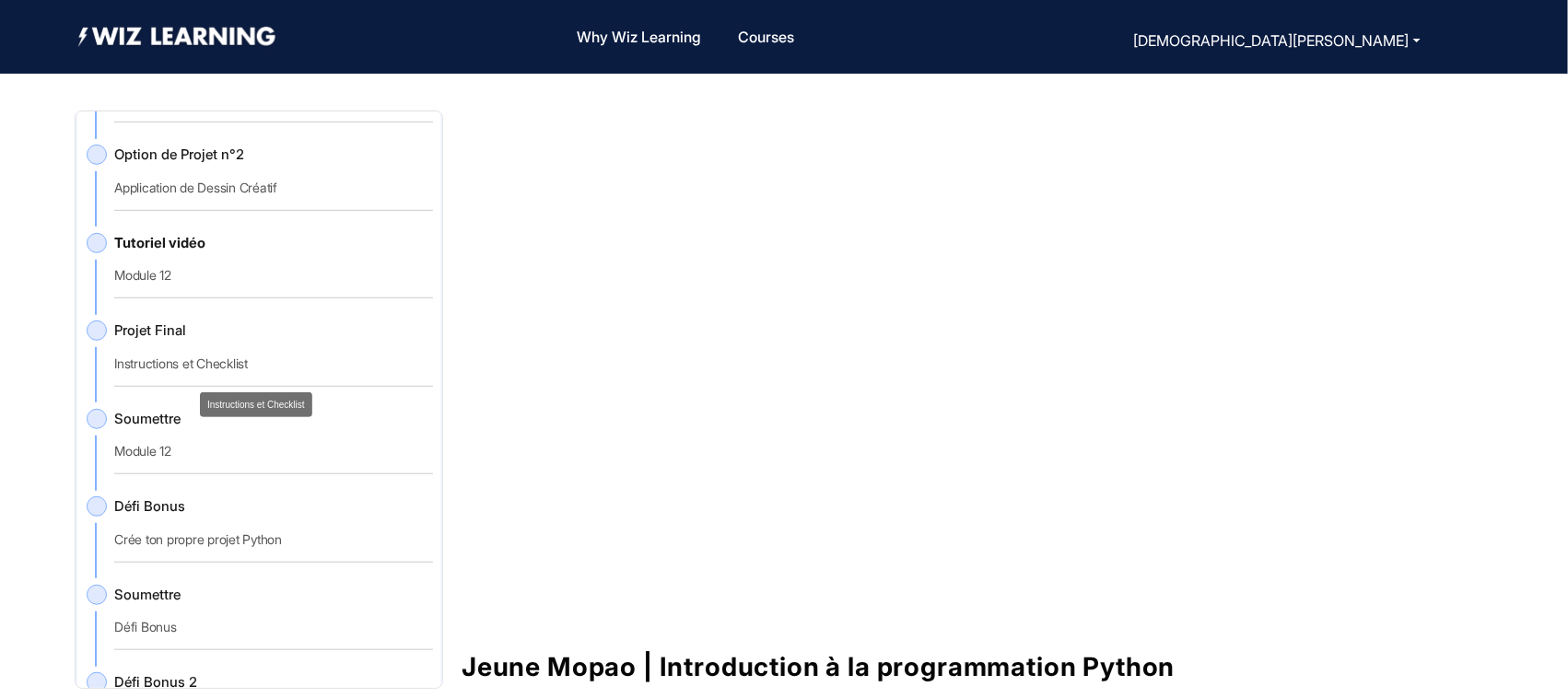 click on "Instructions et Checklist" 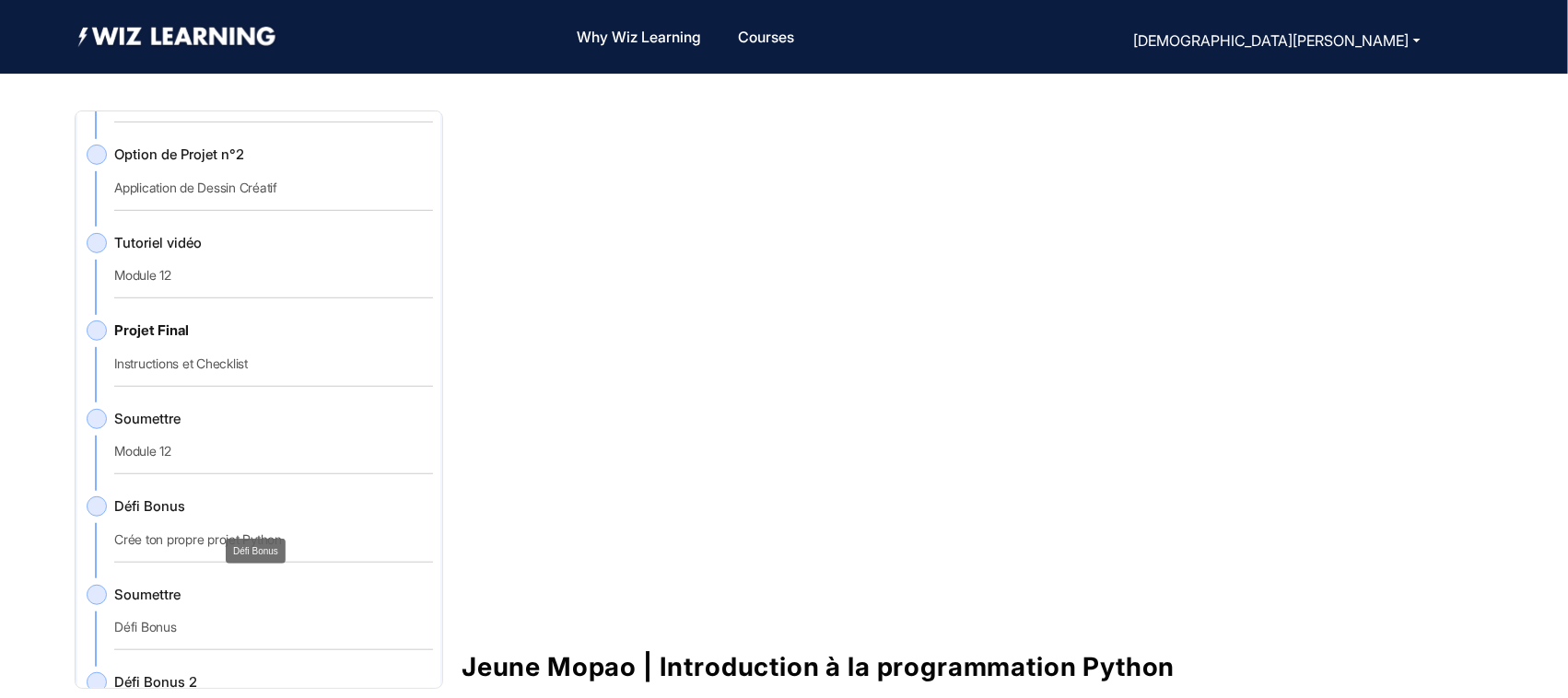click on "Défi Bonus" 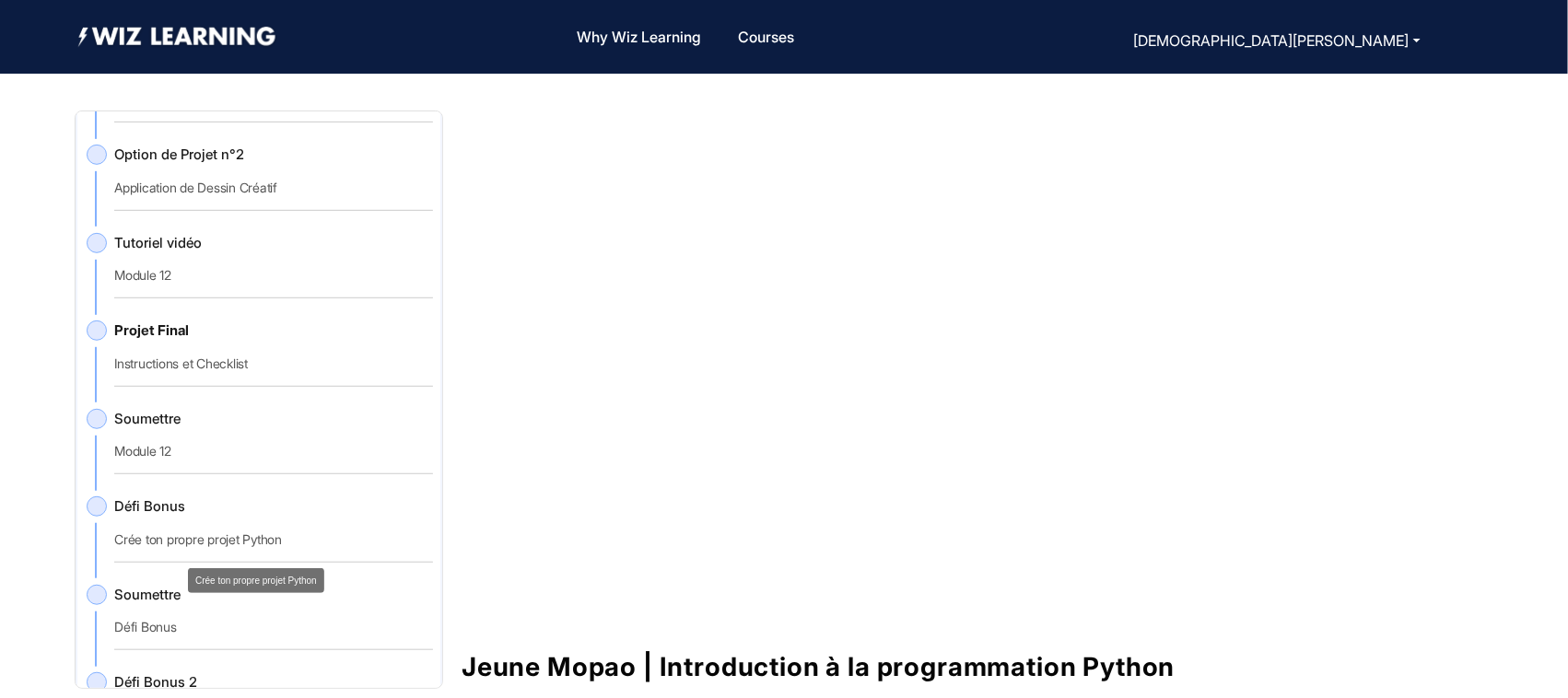click on "Crée ton propre projet Python" 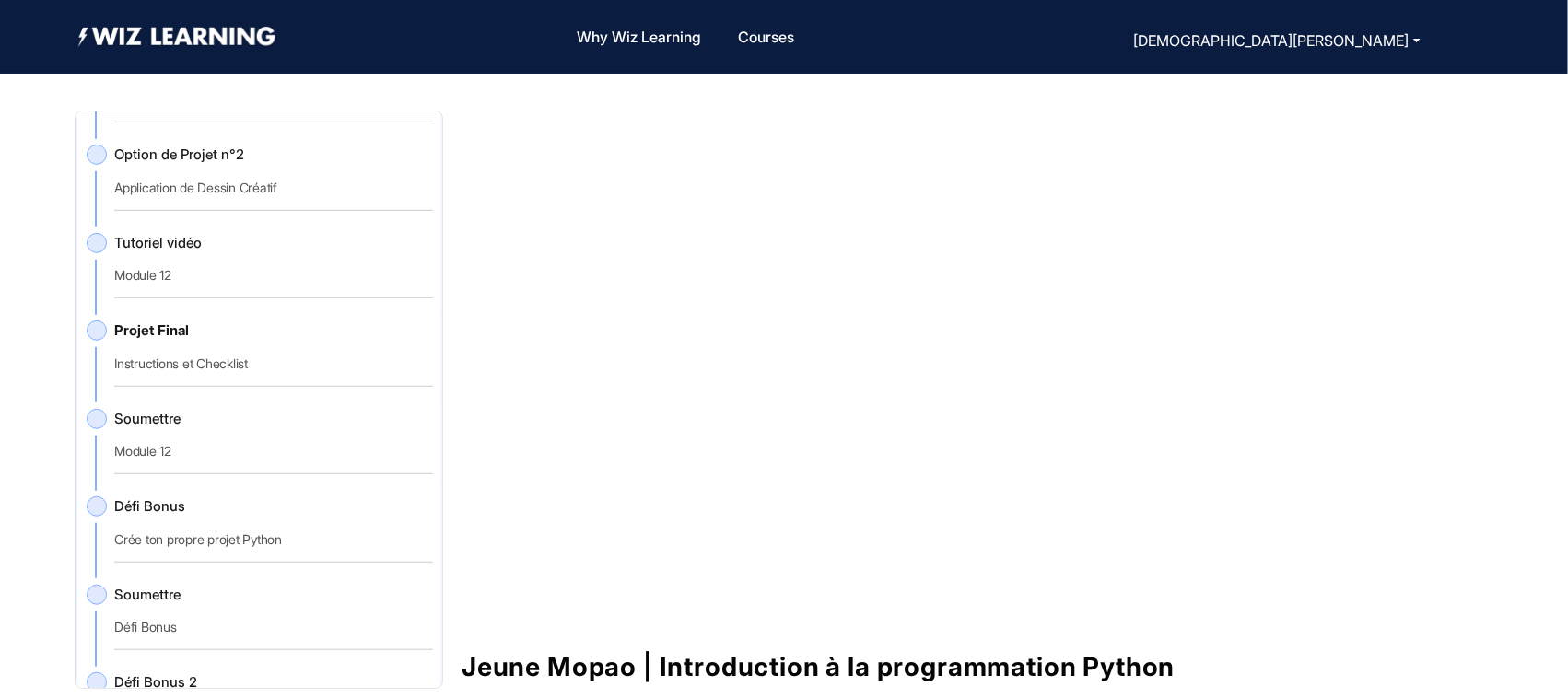 click on "Soumettre   Module 12" 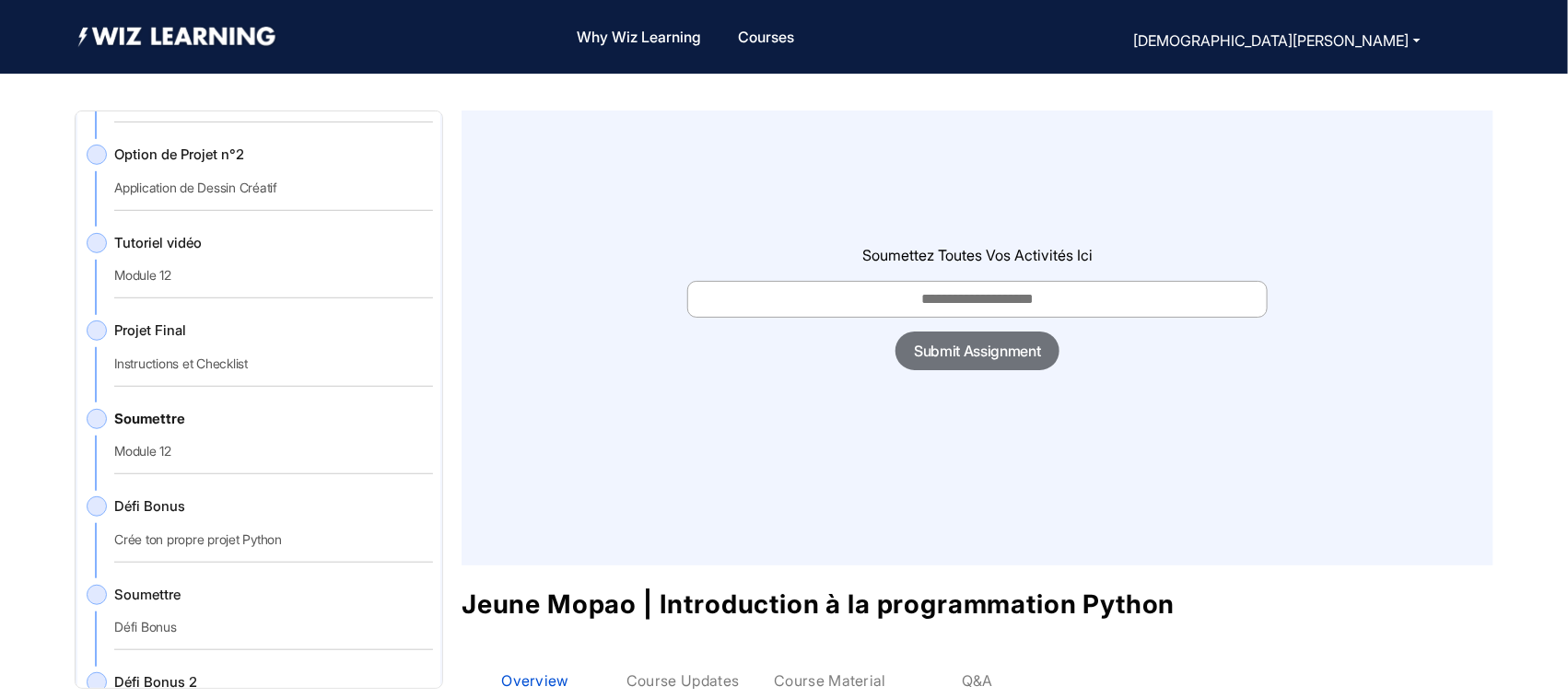 scroll, scrollTop: 3, scrollLeft: 0, axis: vertical 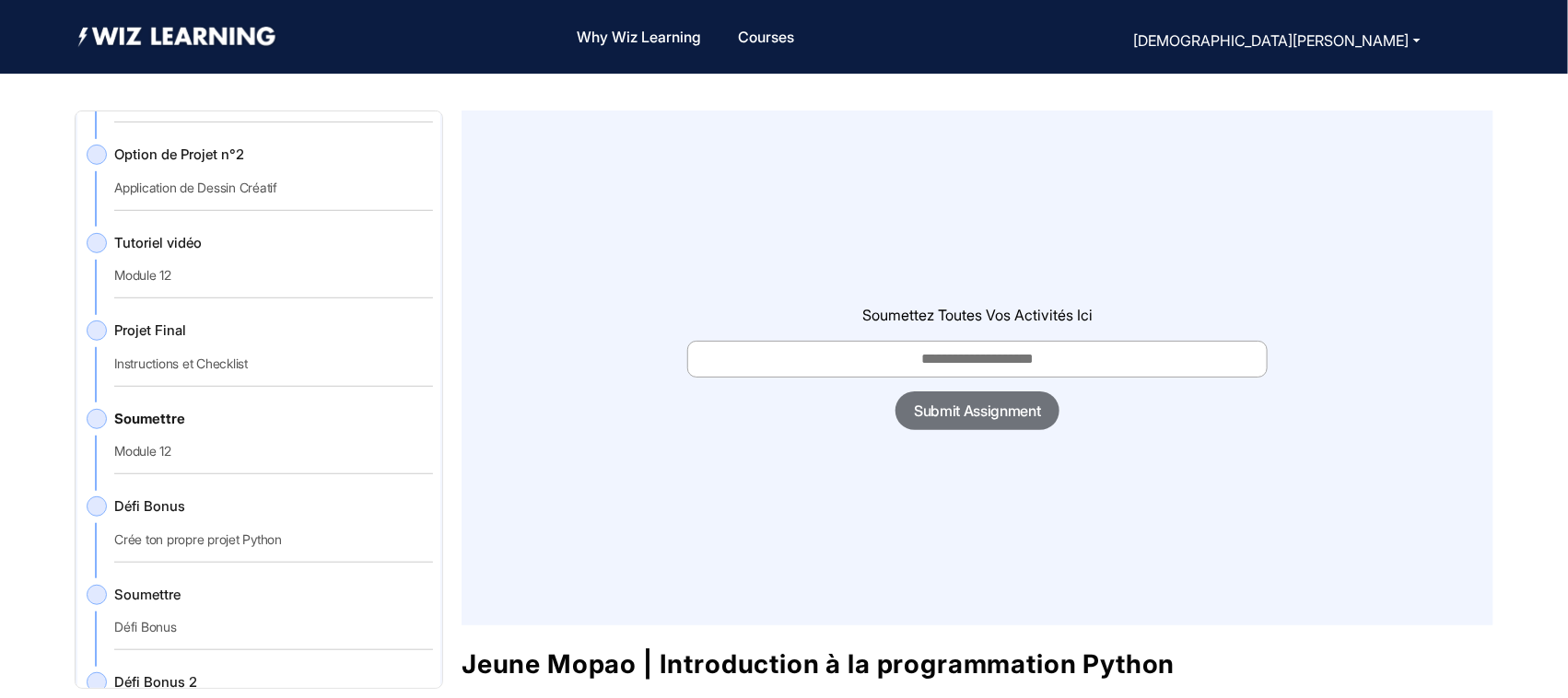 click on "Défi Bonus   Crée ton propre projet Python" 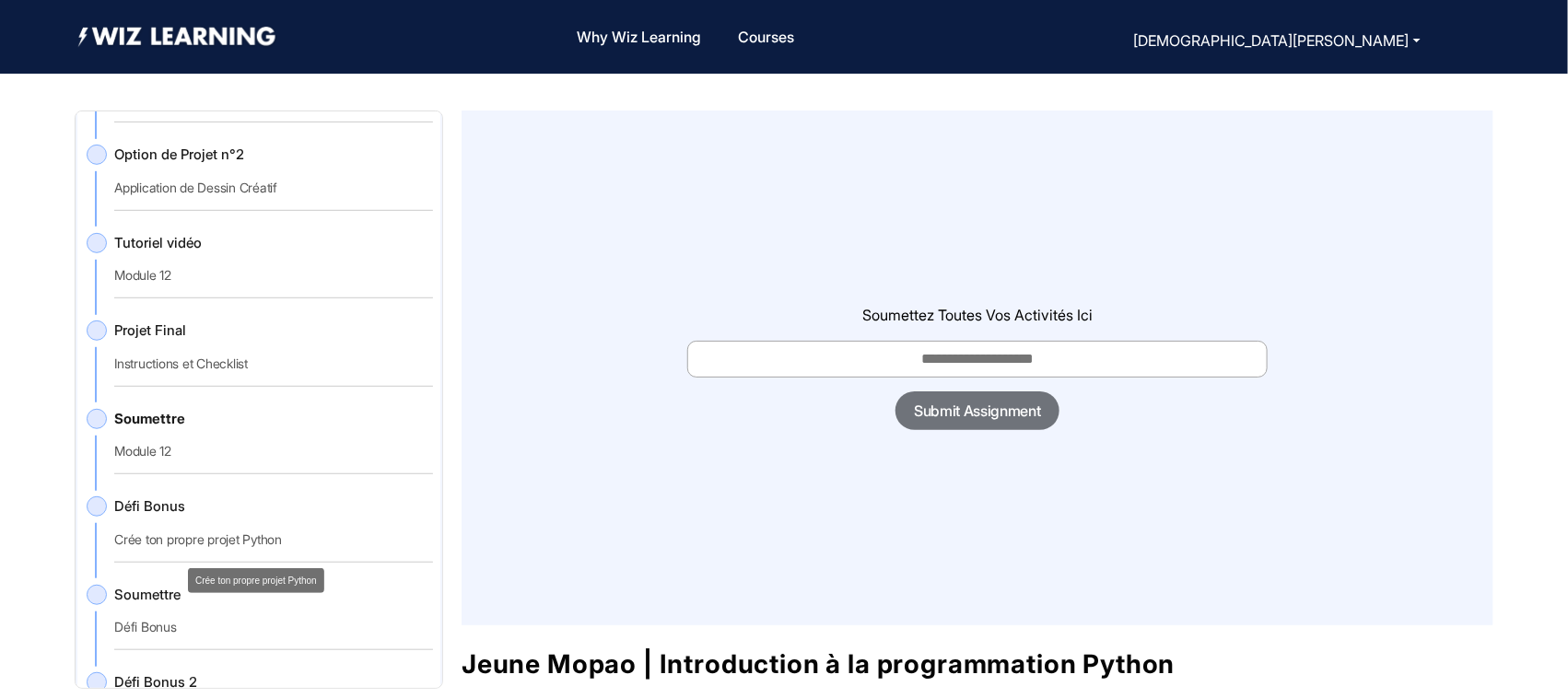 click on "Crée ton propre projet Python" 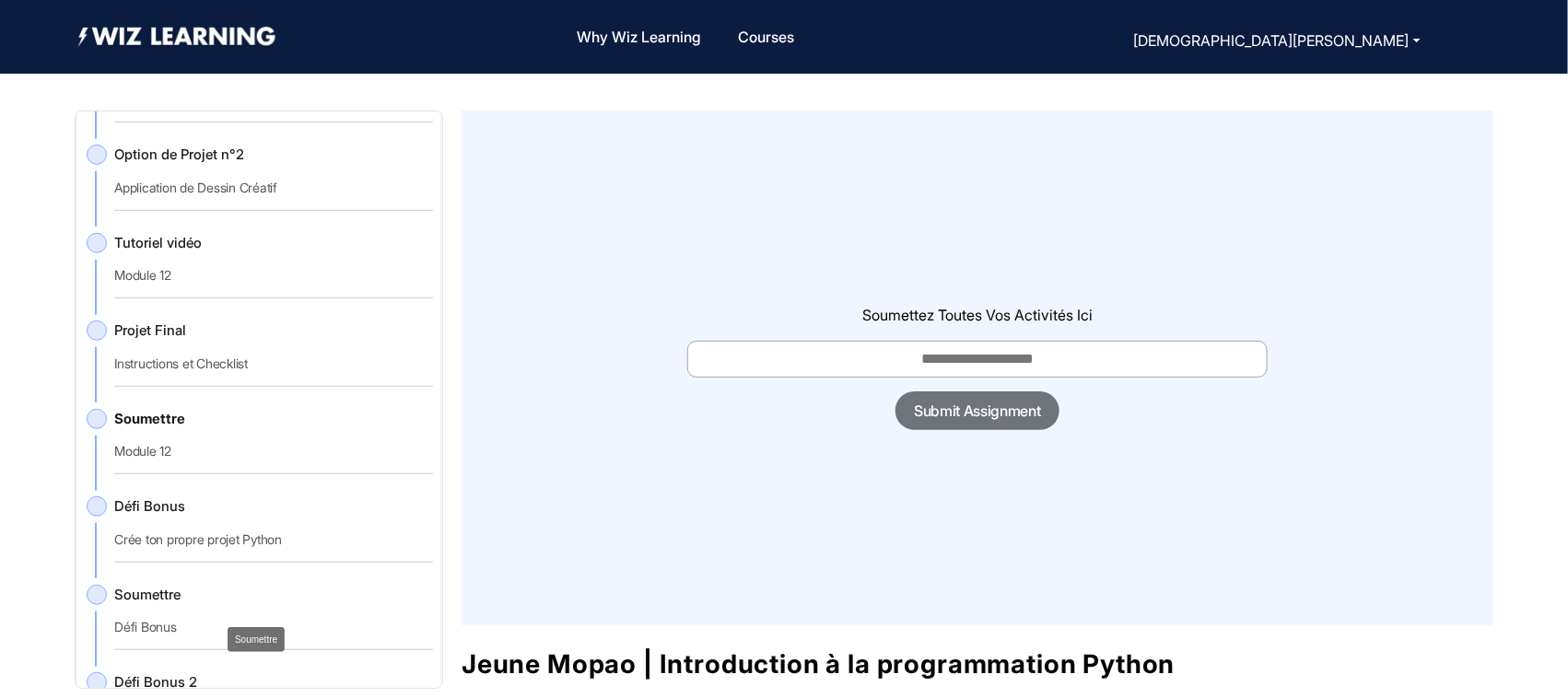 click on "Soumettre" 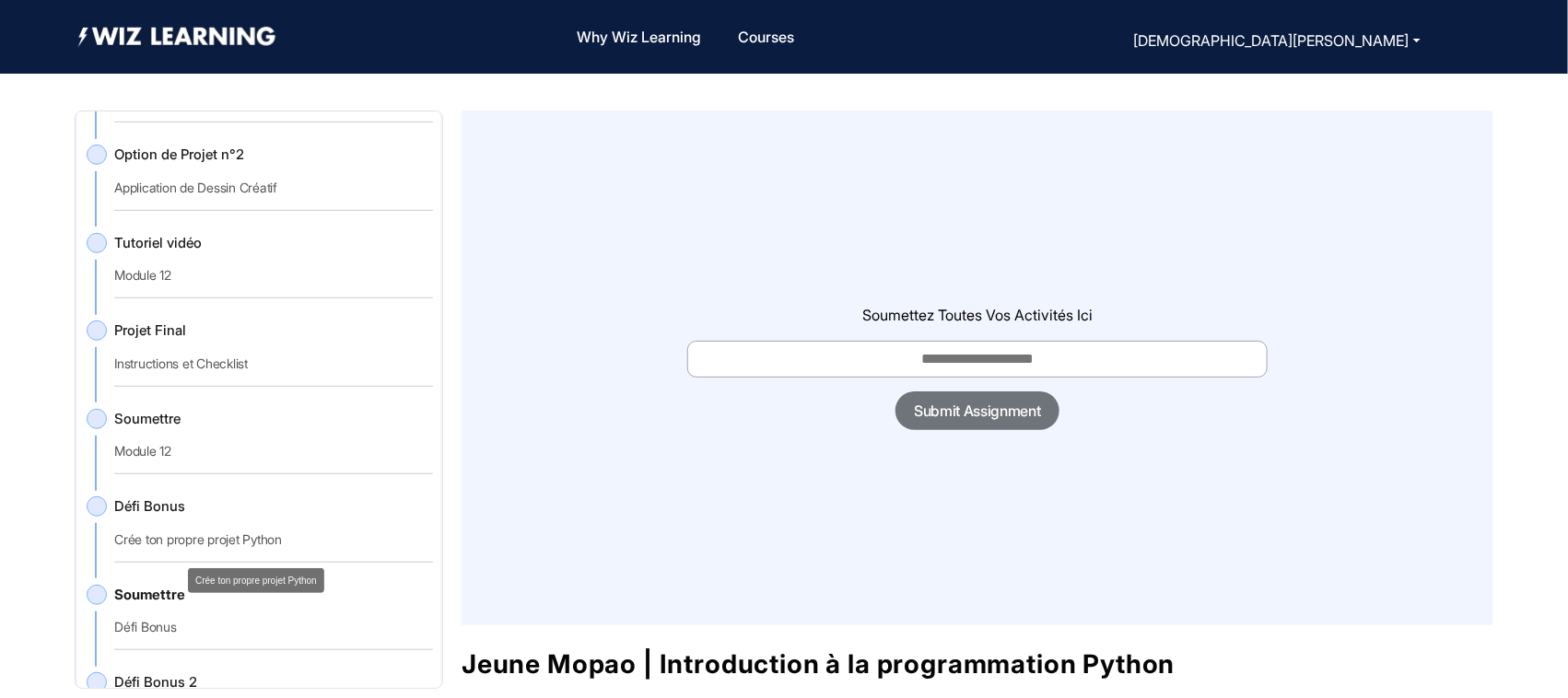 click on "Crée ton propre projet Python" 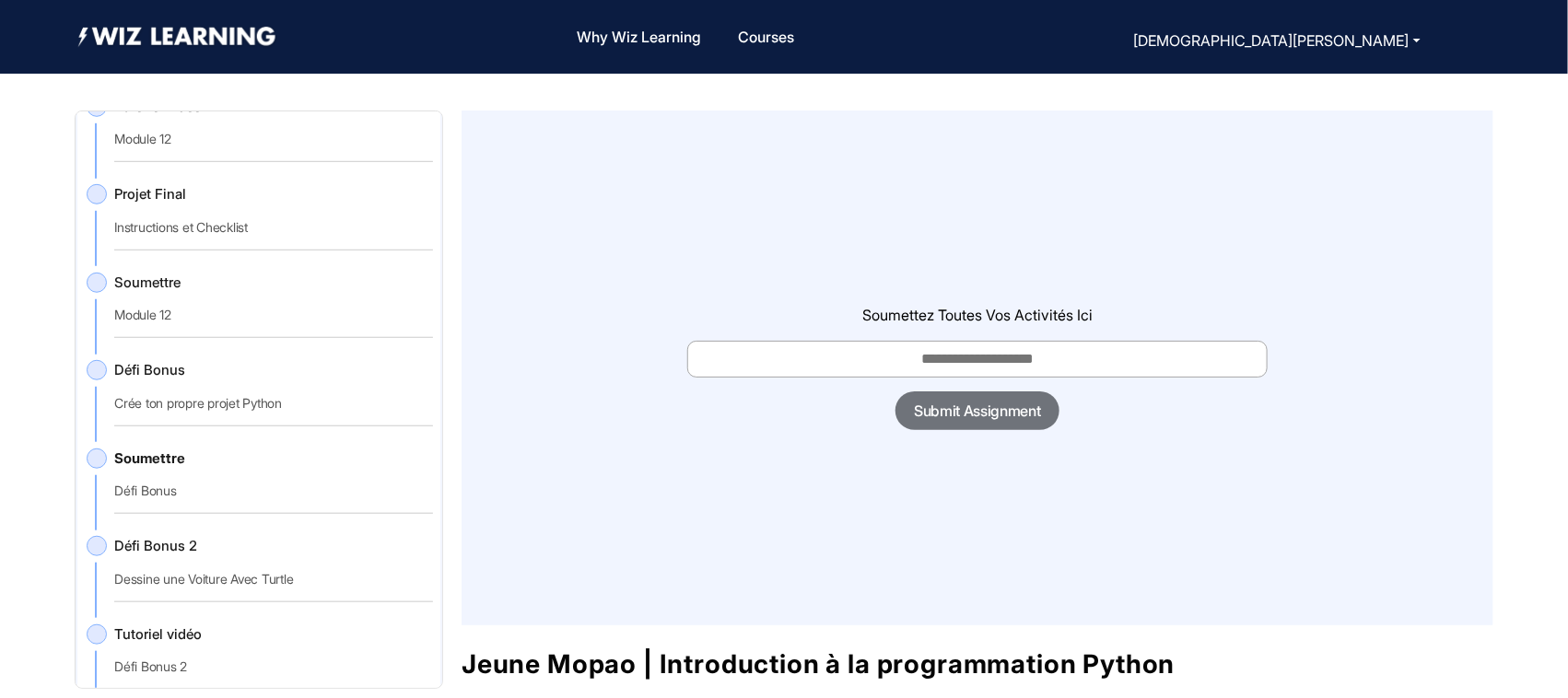 scroll, scrollTop: 6922, scrollLeft: 0, axis: vertical 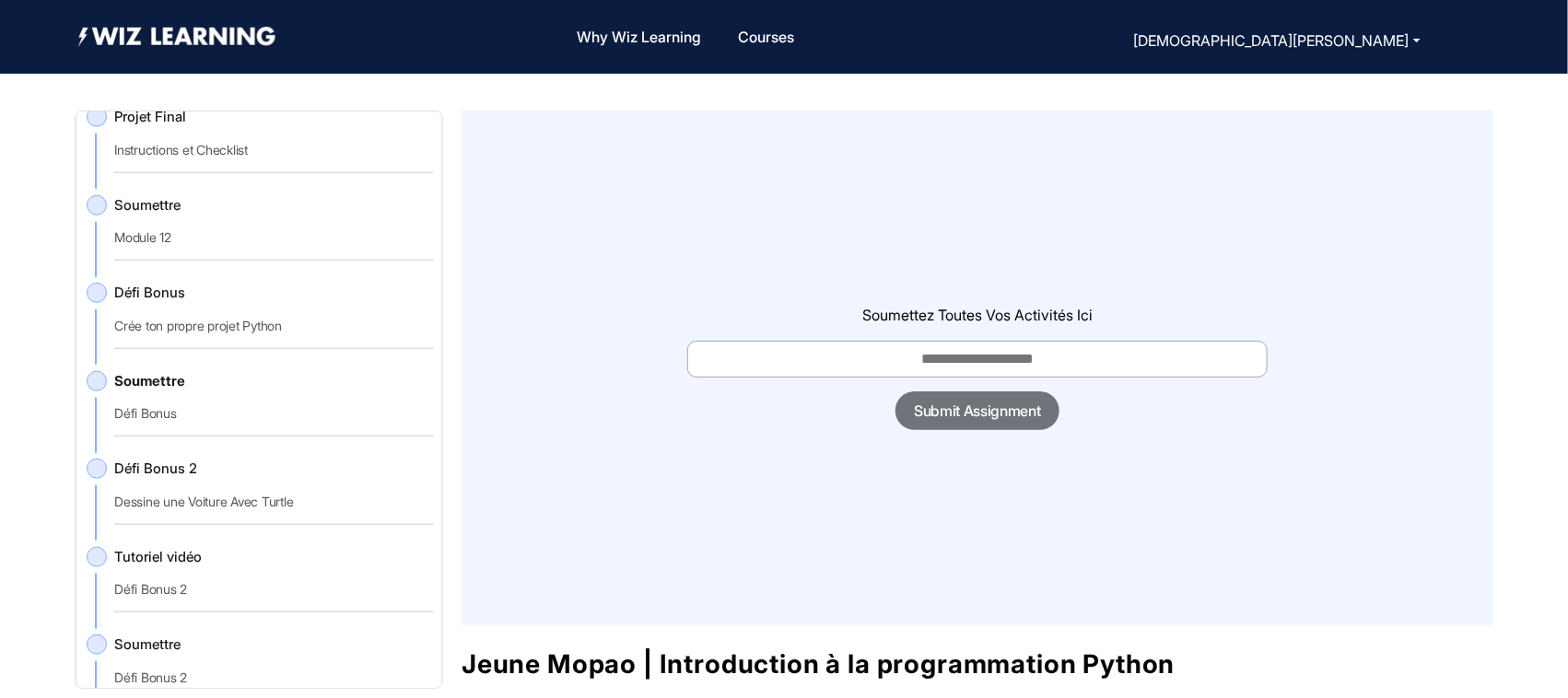 click on "Défi Bonus 2   Dessine une Voiture Avec Turtle" 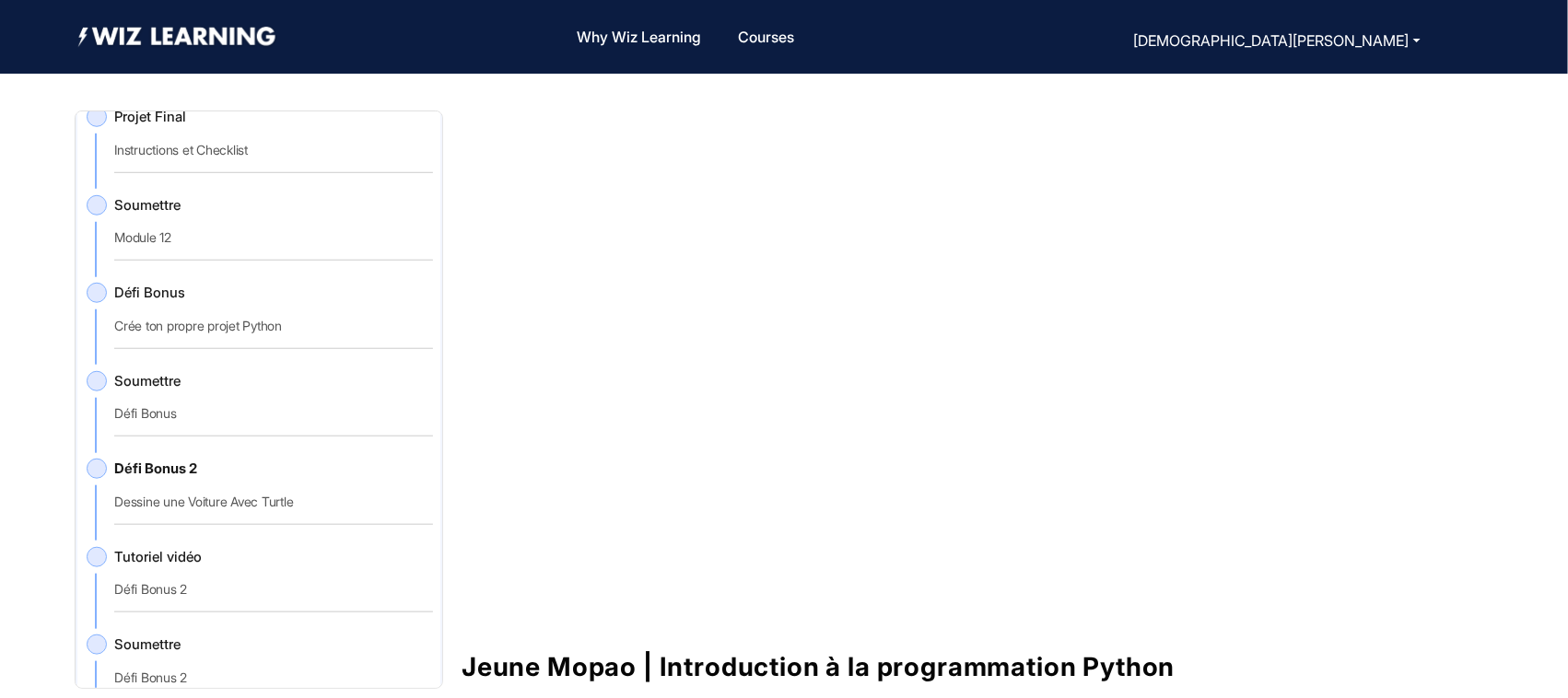 click on "Défi Bonus" 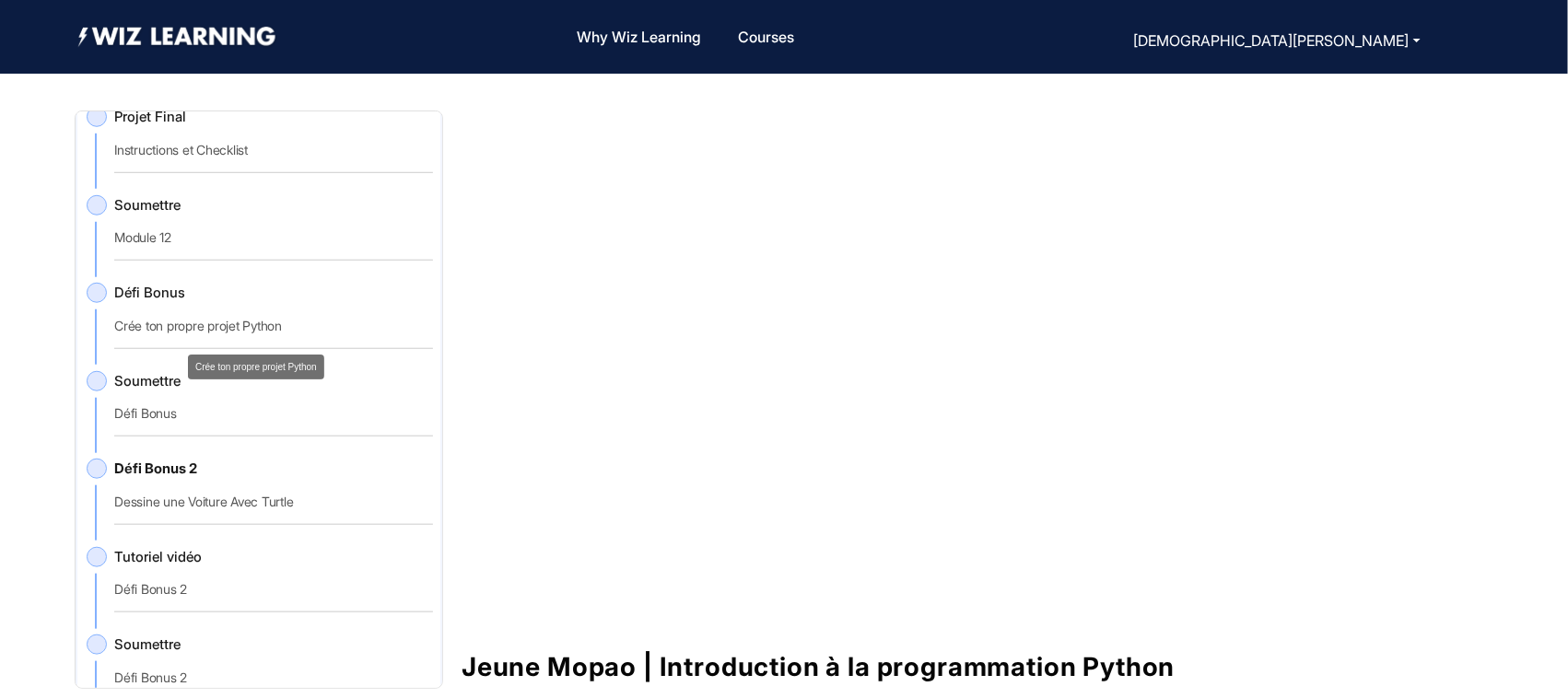 click on "Défi Bonus   Crée ton propre projet Python" 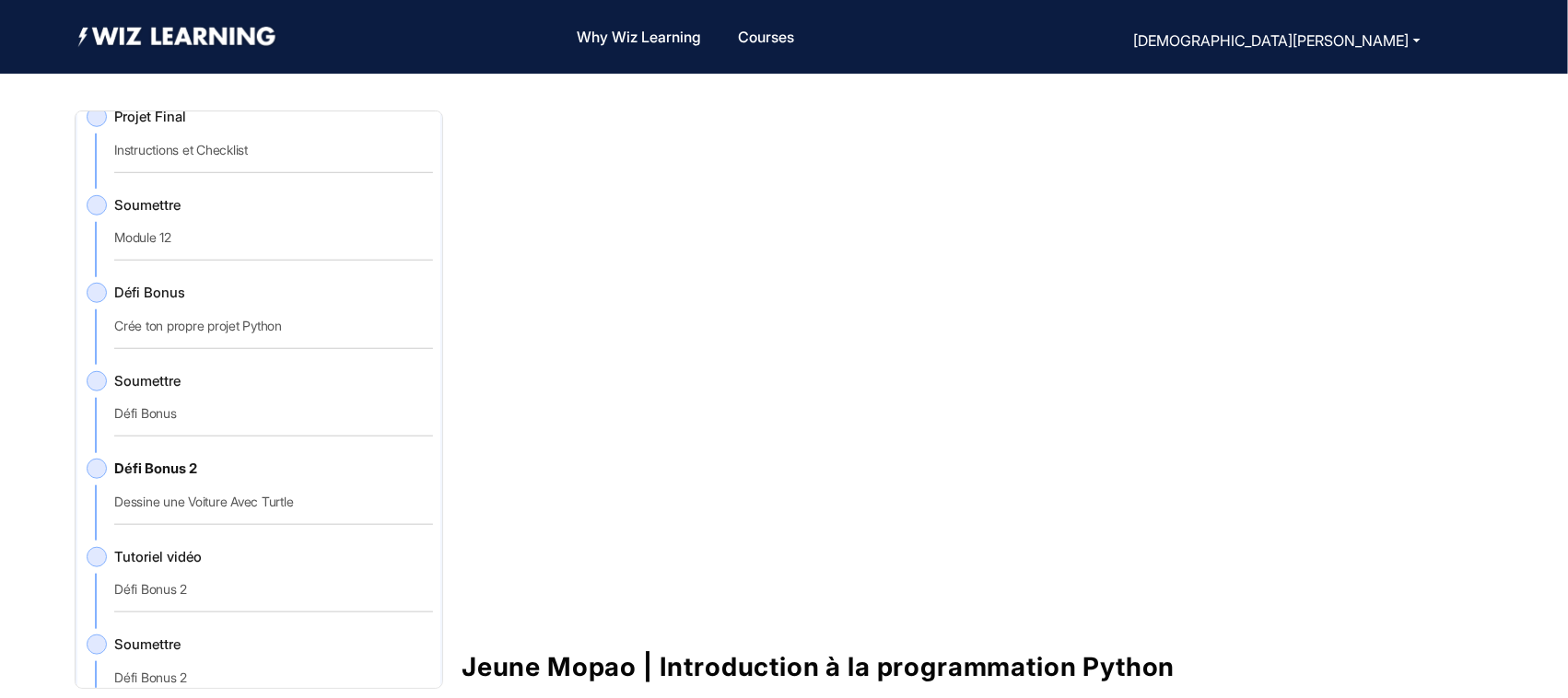 click on "Défi Bonus   Crée ton propre projet Python" 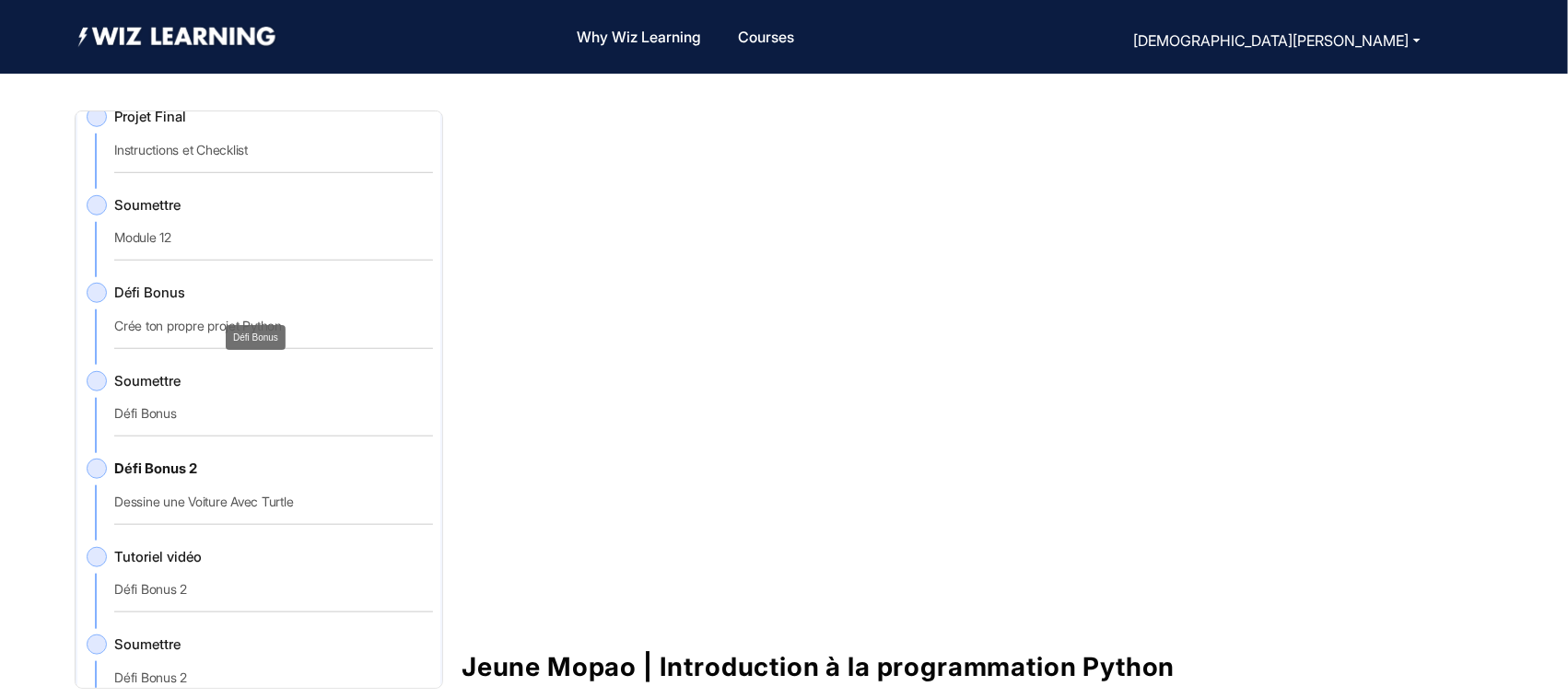 click on "Défi Bonus" 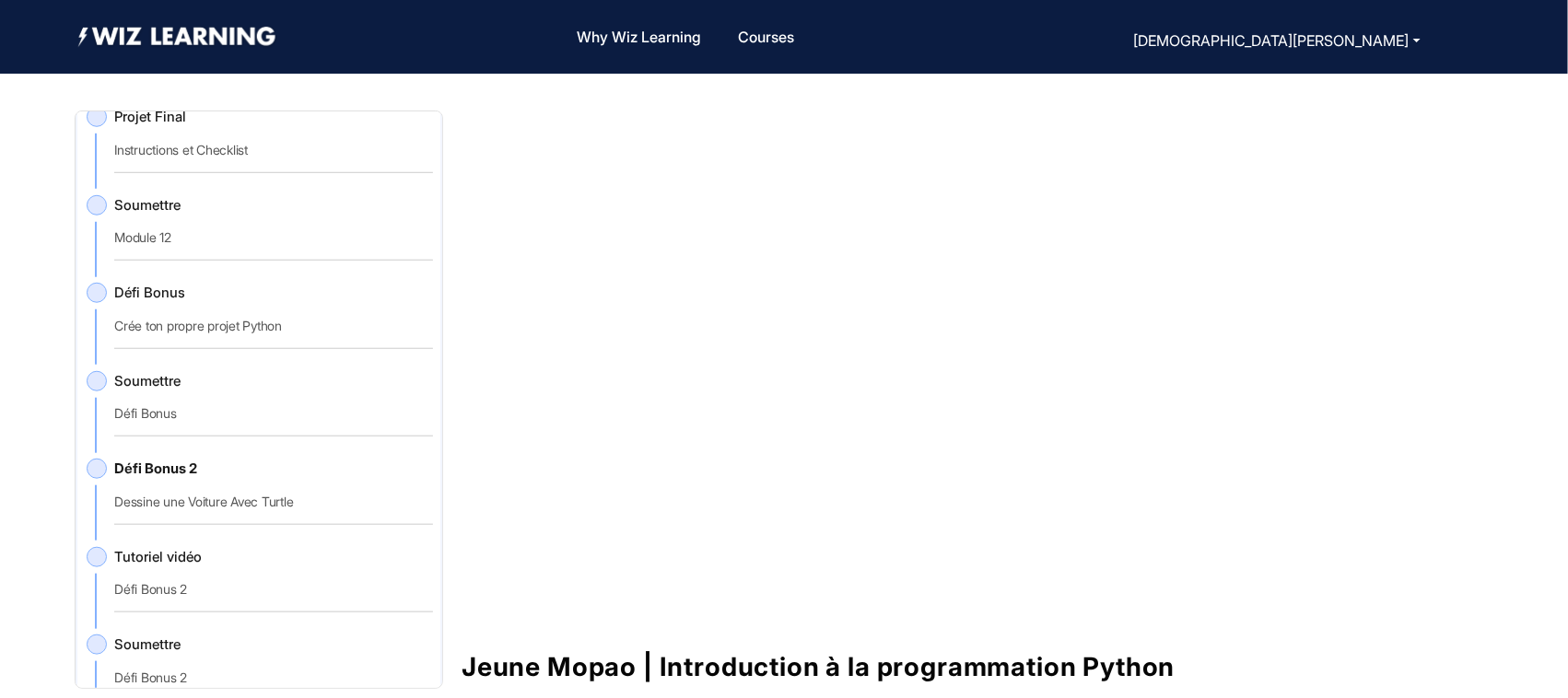 click on "Défi Bonus" 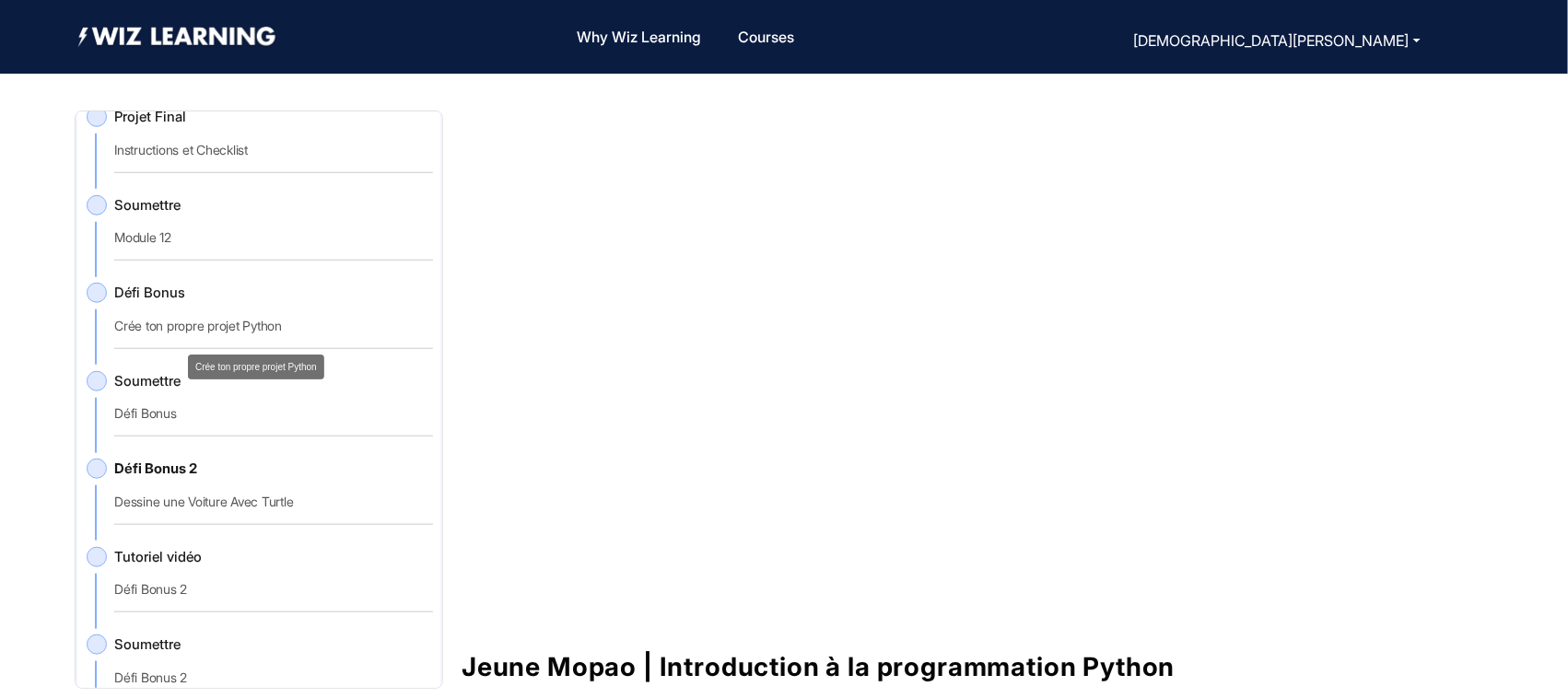 click on "Crée ton propre projet Python" at bounding box center (256, 366) 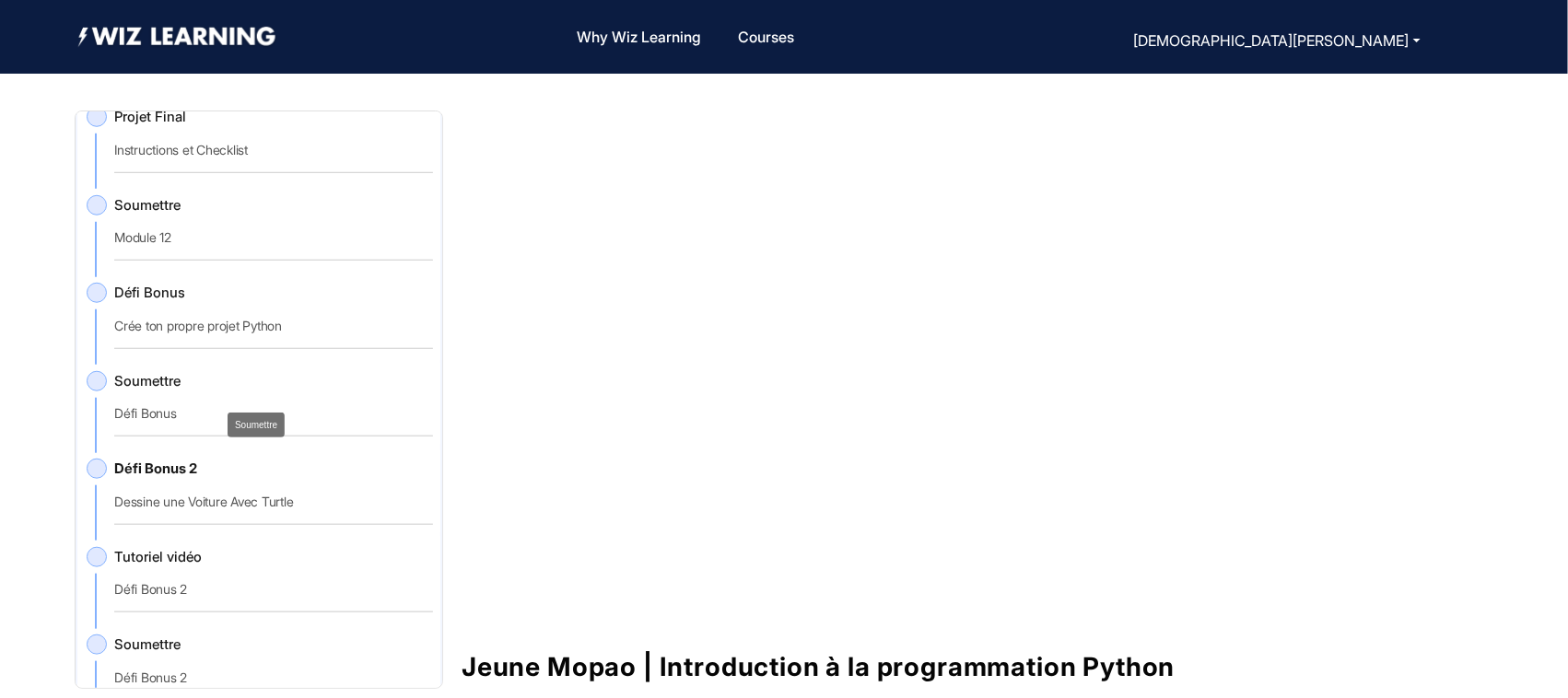 click on "Soumettre" 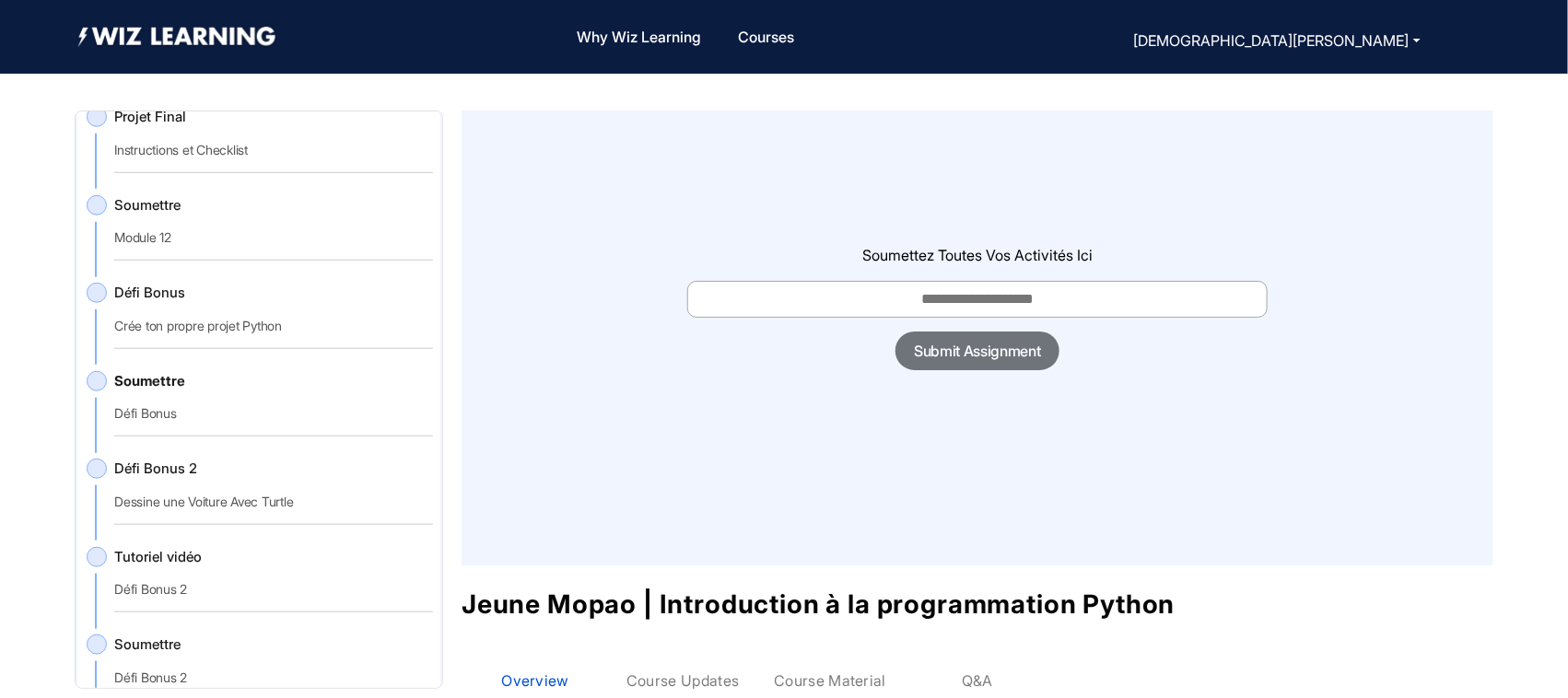 scroll, scrollTop: 3, scrollLeft: 0, axis: vertical 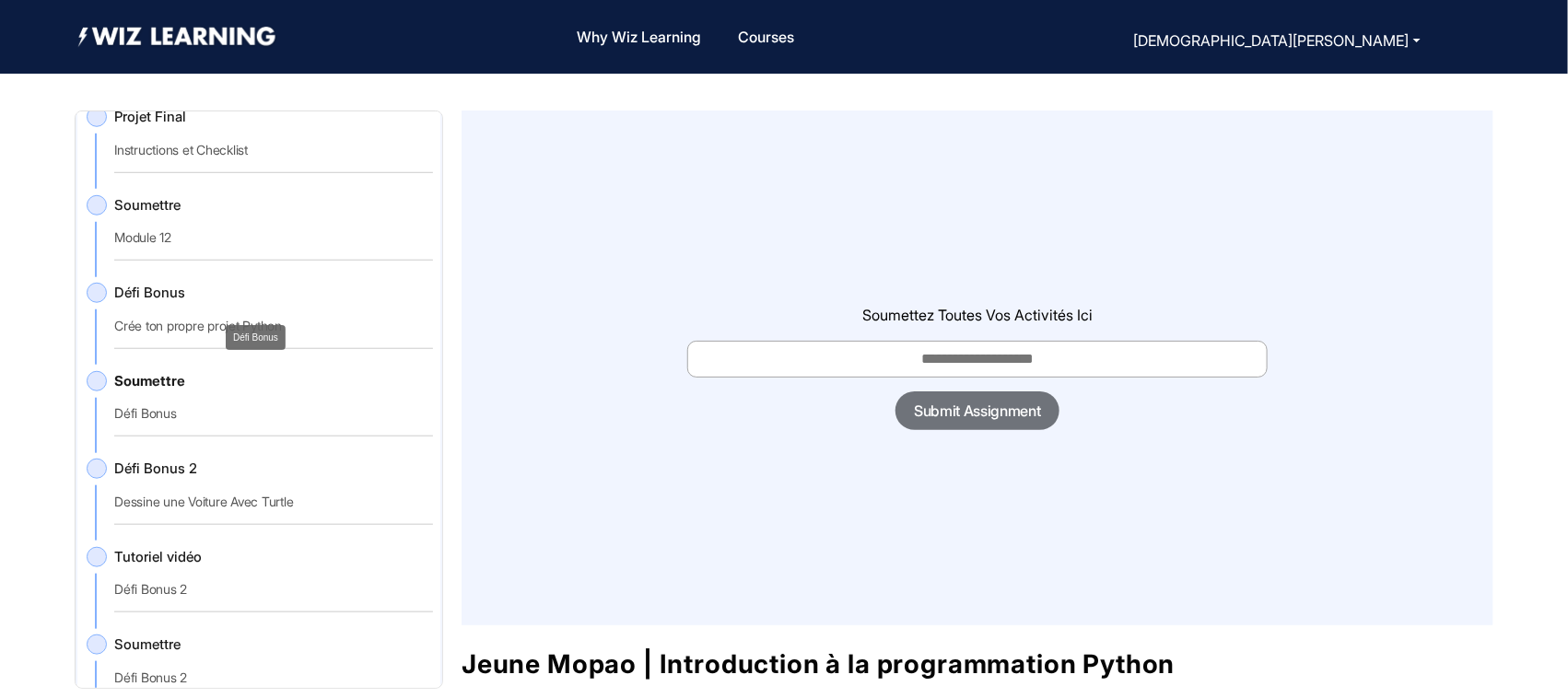 click on "Défi Bonus" 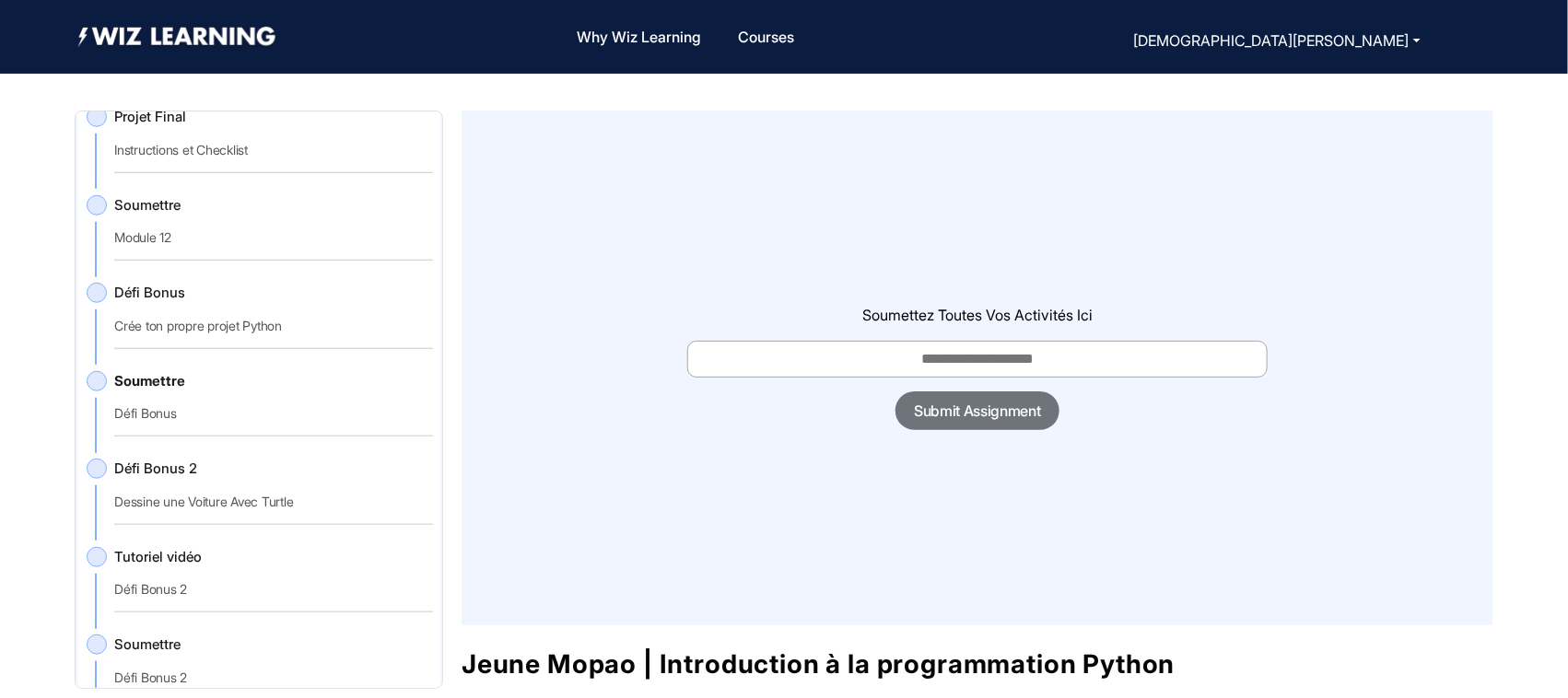 click 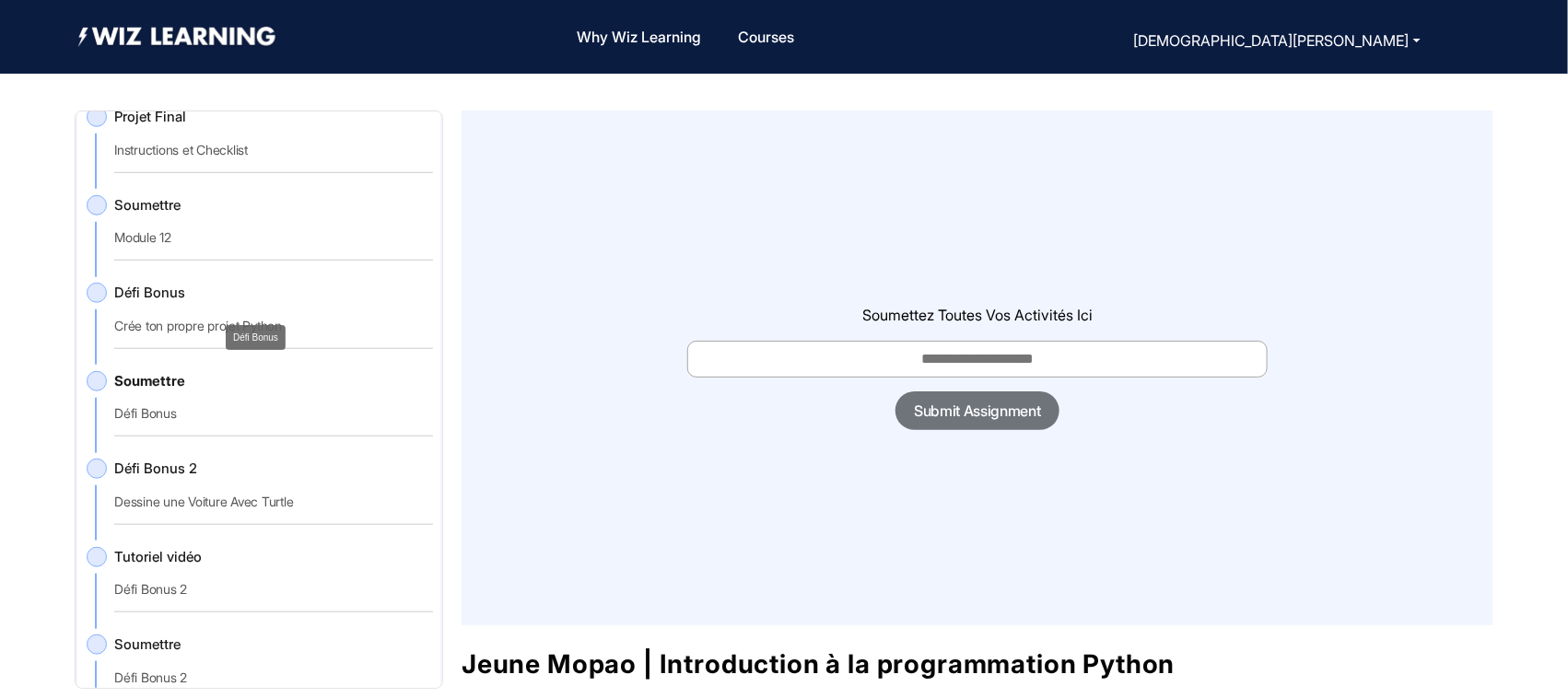 click on "Défi Bonus" 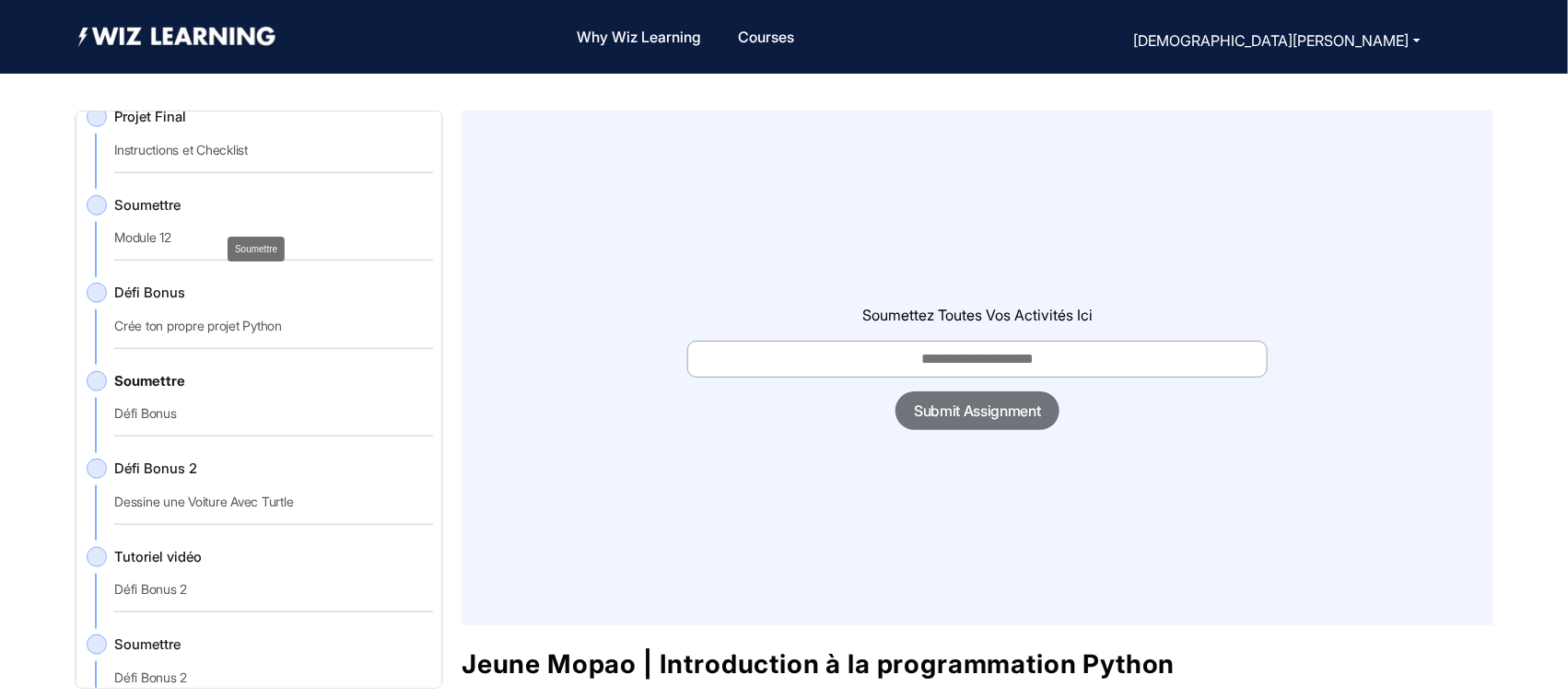 click on "Soumettre" 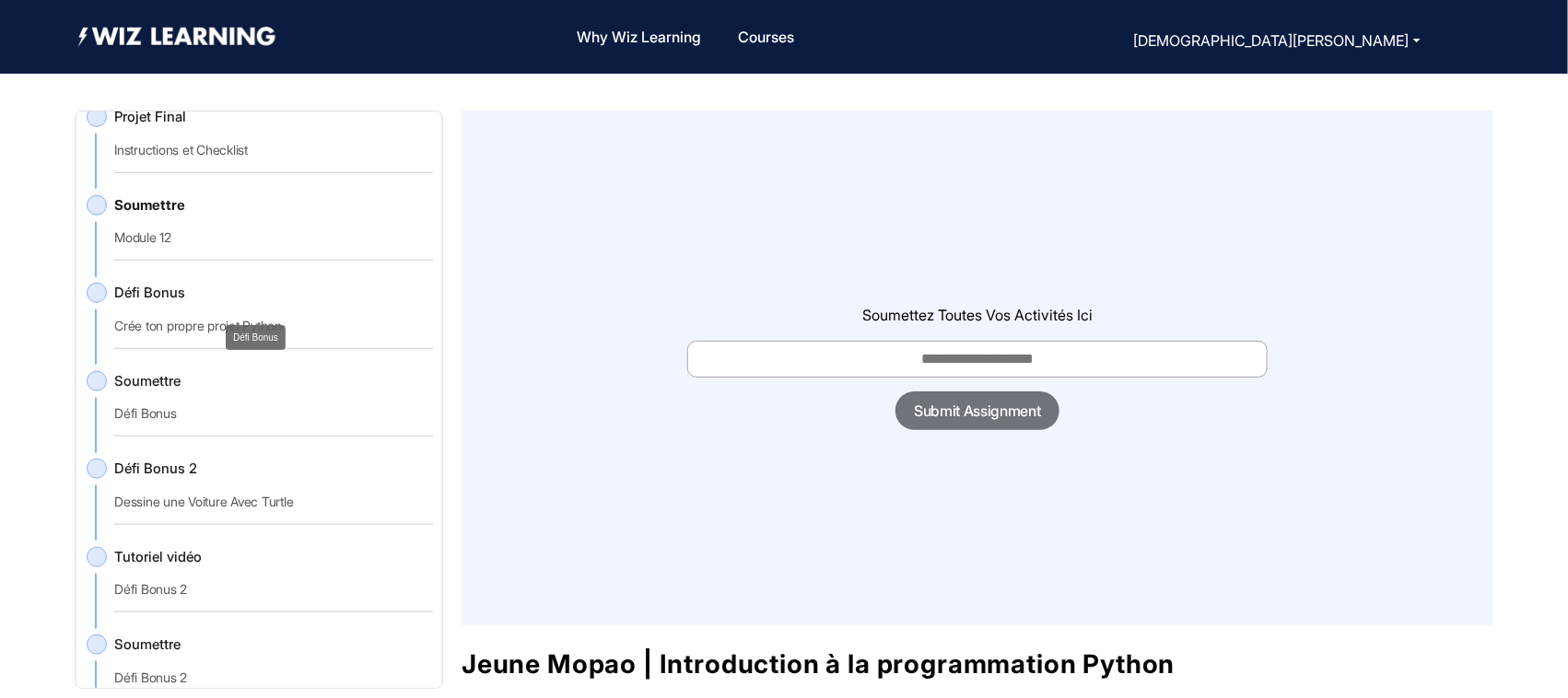 click on "Défi Bonus" 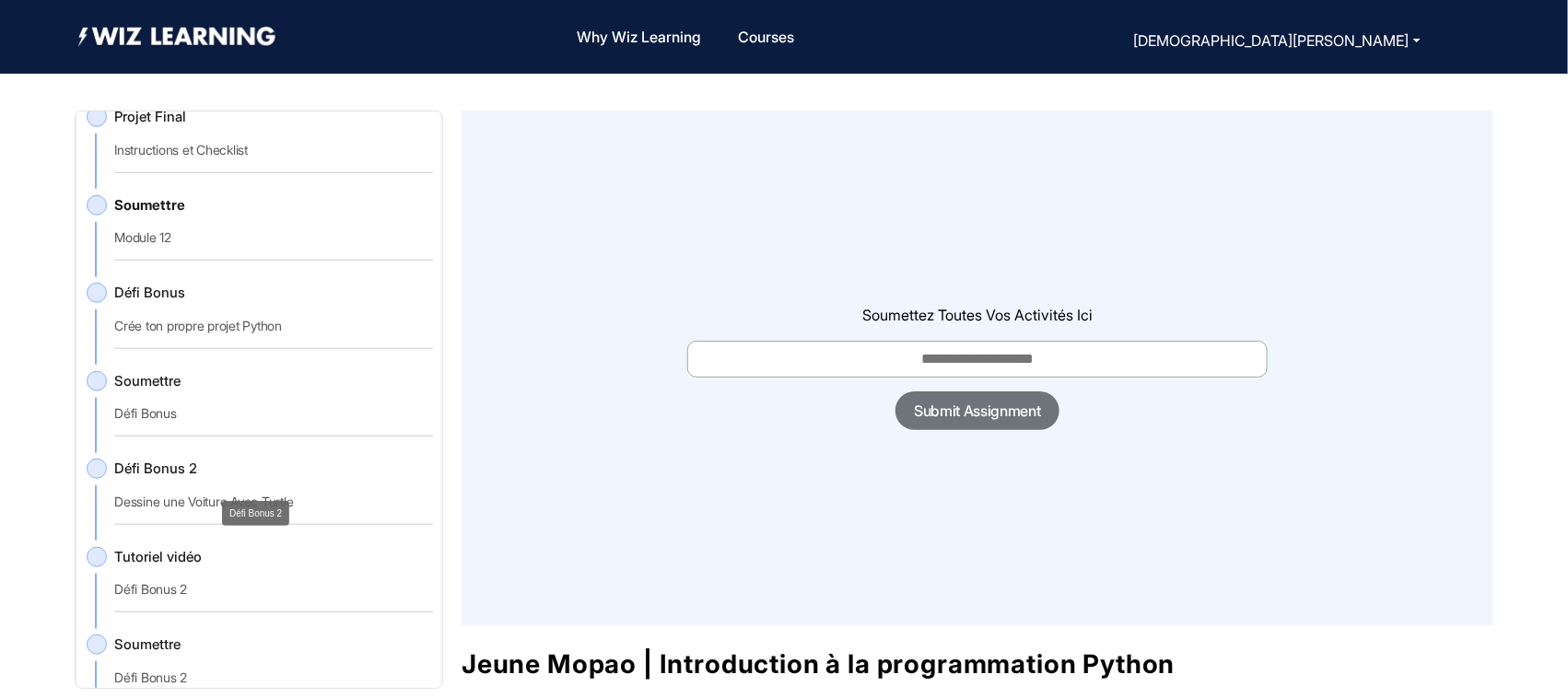 click on "Défi Bonus 2" at bounding box center [255, 513] 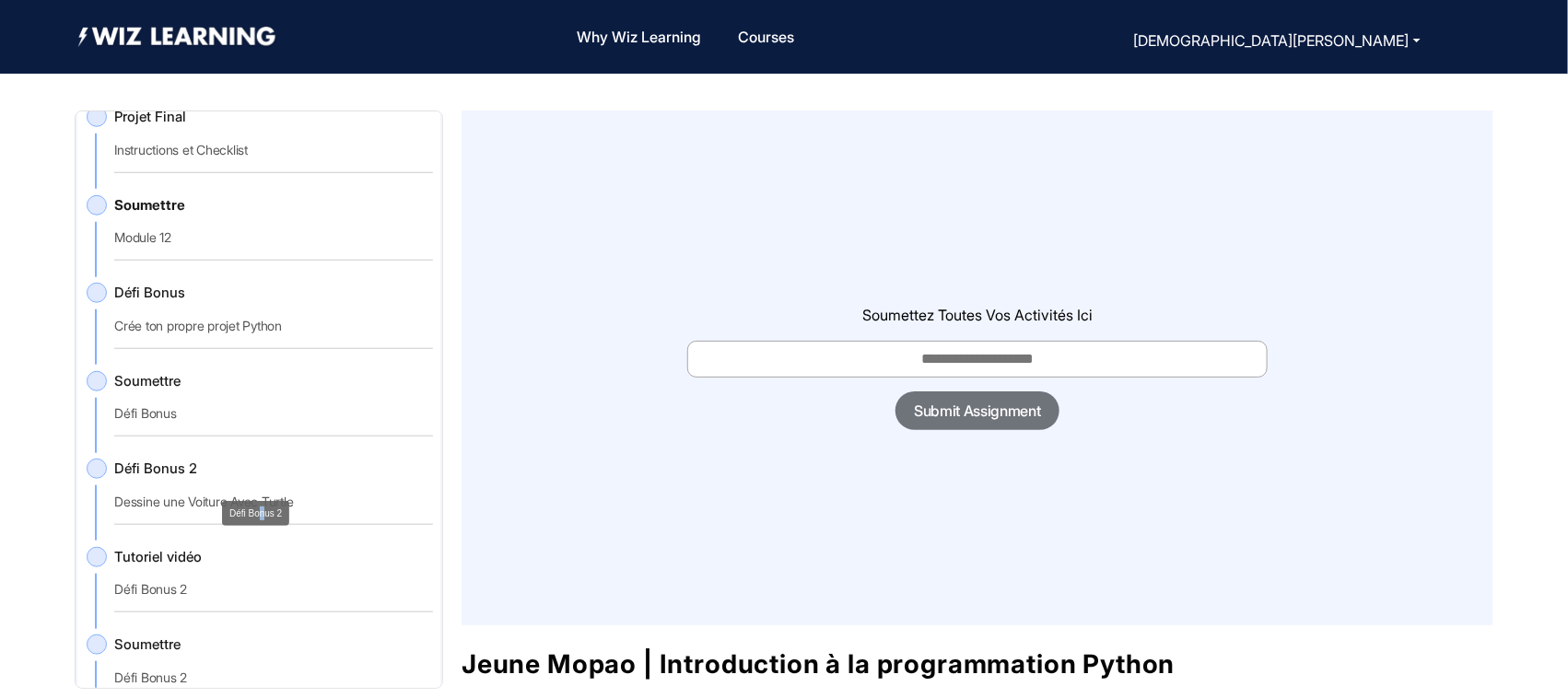 click on "Défi Bonus 2" at bounding box center [255, 513] 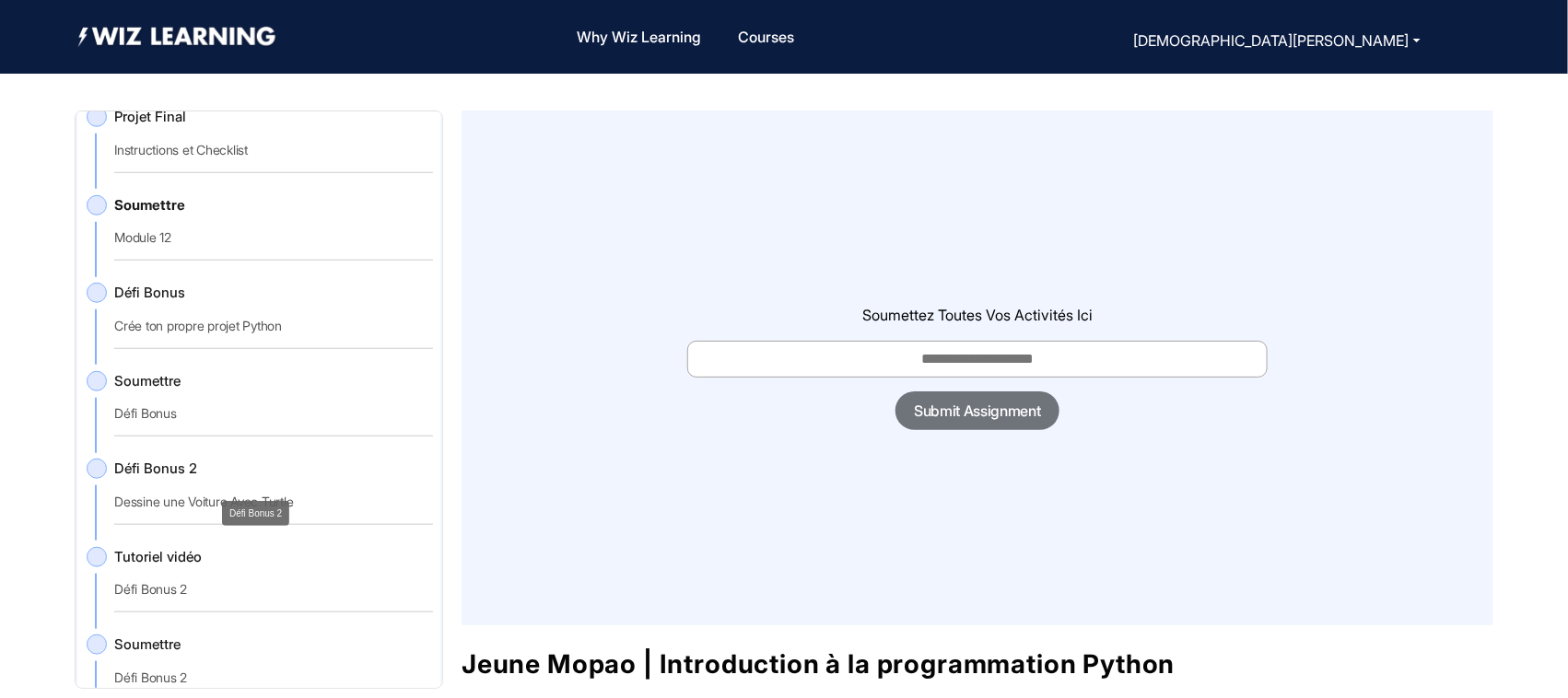 click on "Défi Bonus 2" 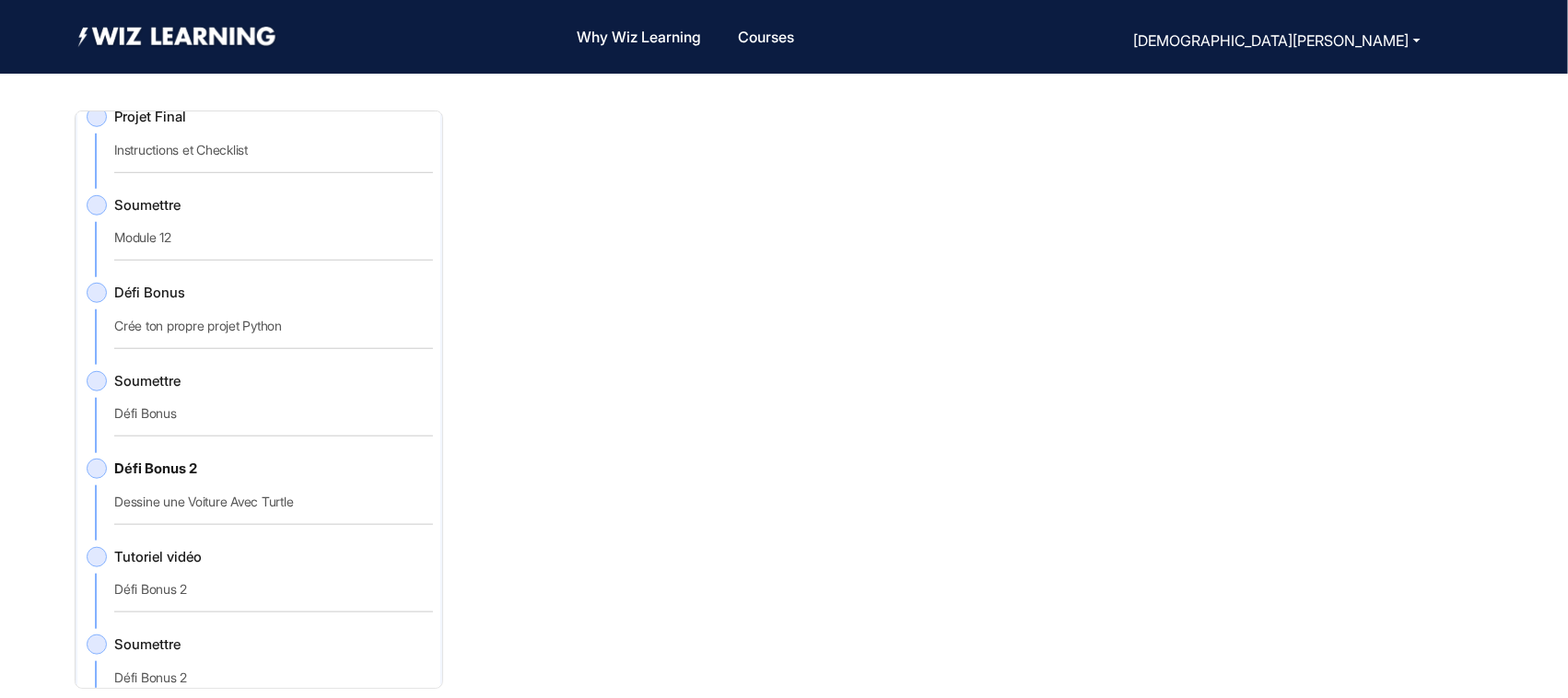 scroll, scrollTop: 63, scrollLeft: 0, axis: vertical 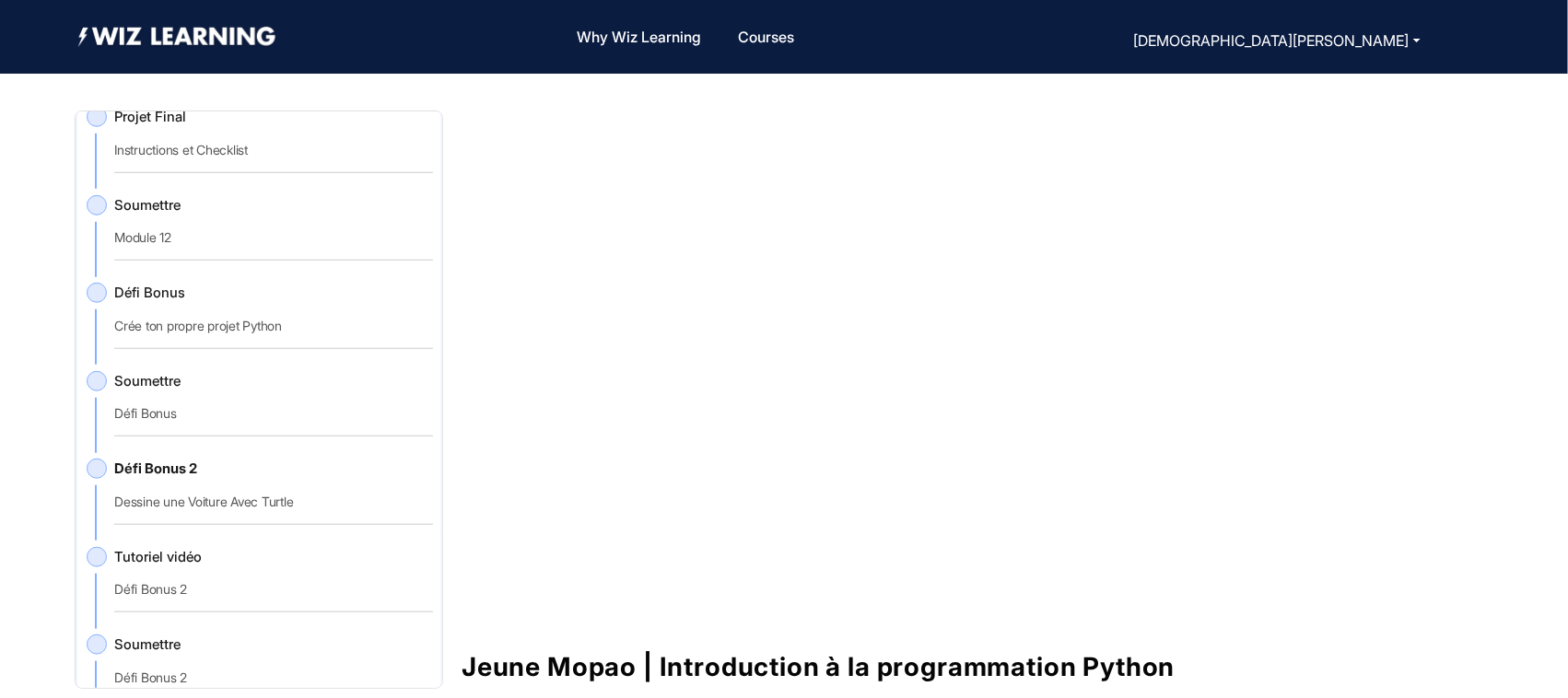 drag, startPoint x: 440, startPoint y: 652, endPoint x: 438, endPoint y: 665, distance: 13.1529464 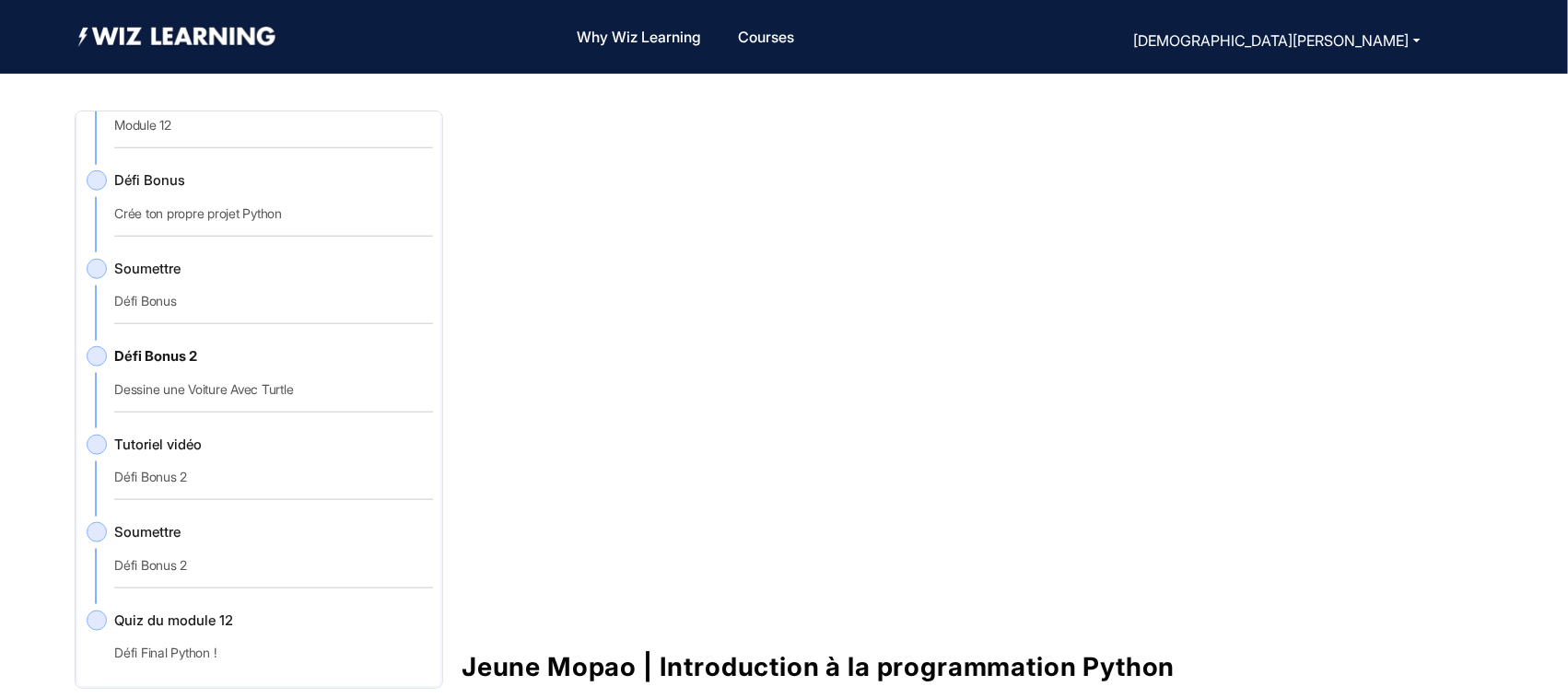 click on "Tutoriel vidéo" 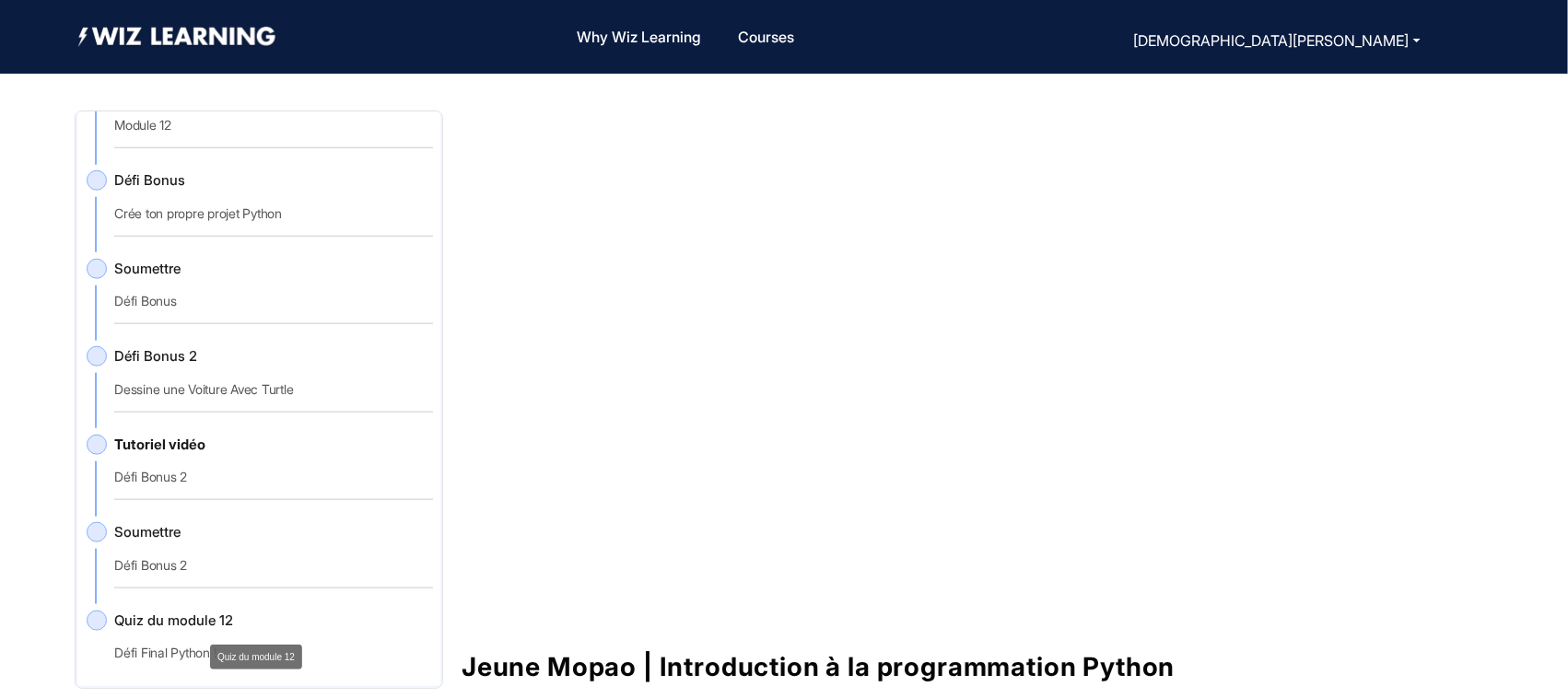 click on "Quiz du module 12" 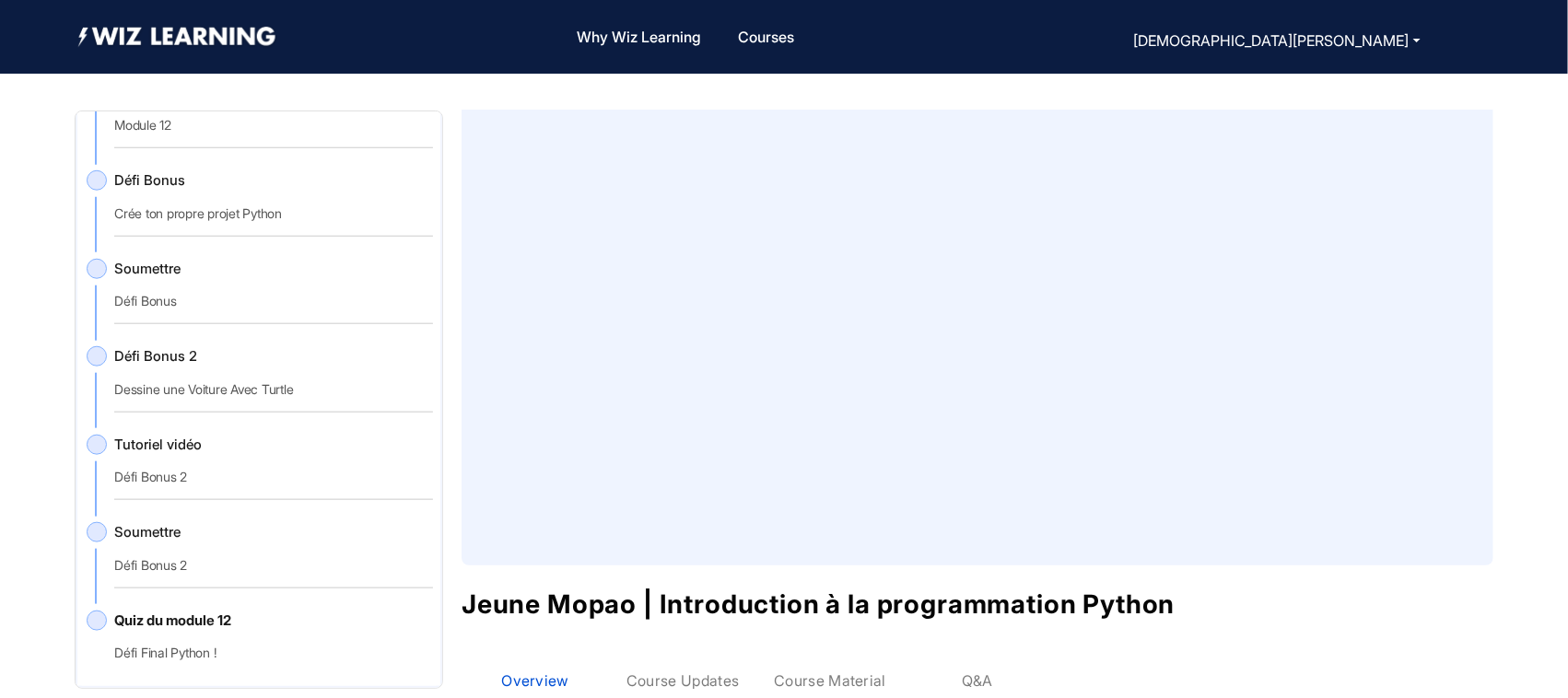 scroll, scrollTop: 3, scrollLeft: 0, axis: vertical 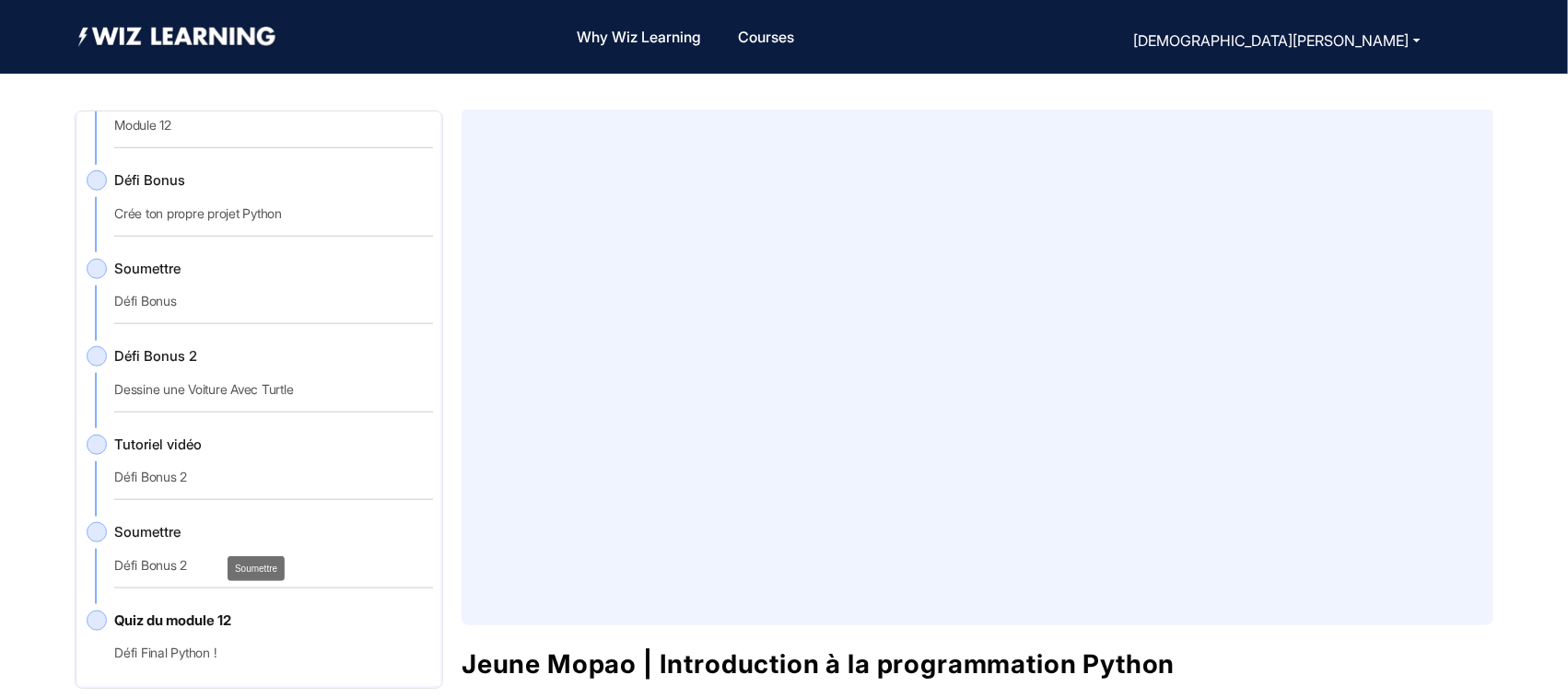 click on "Soumettre" 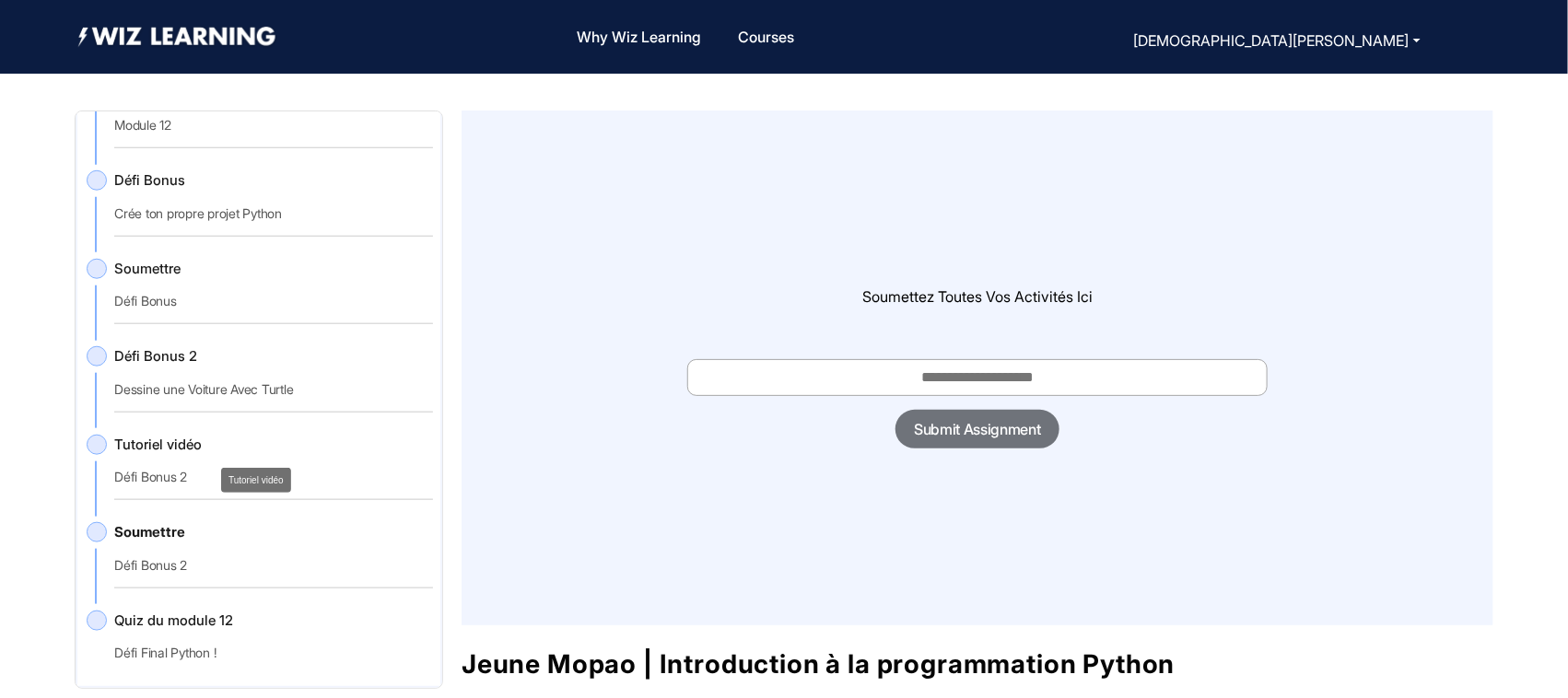 click on "Tutoriel vidéo" 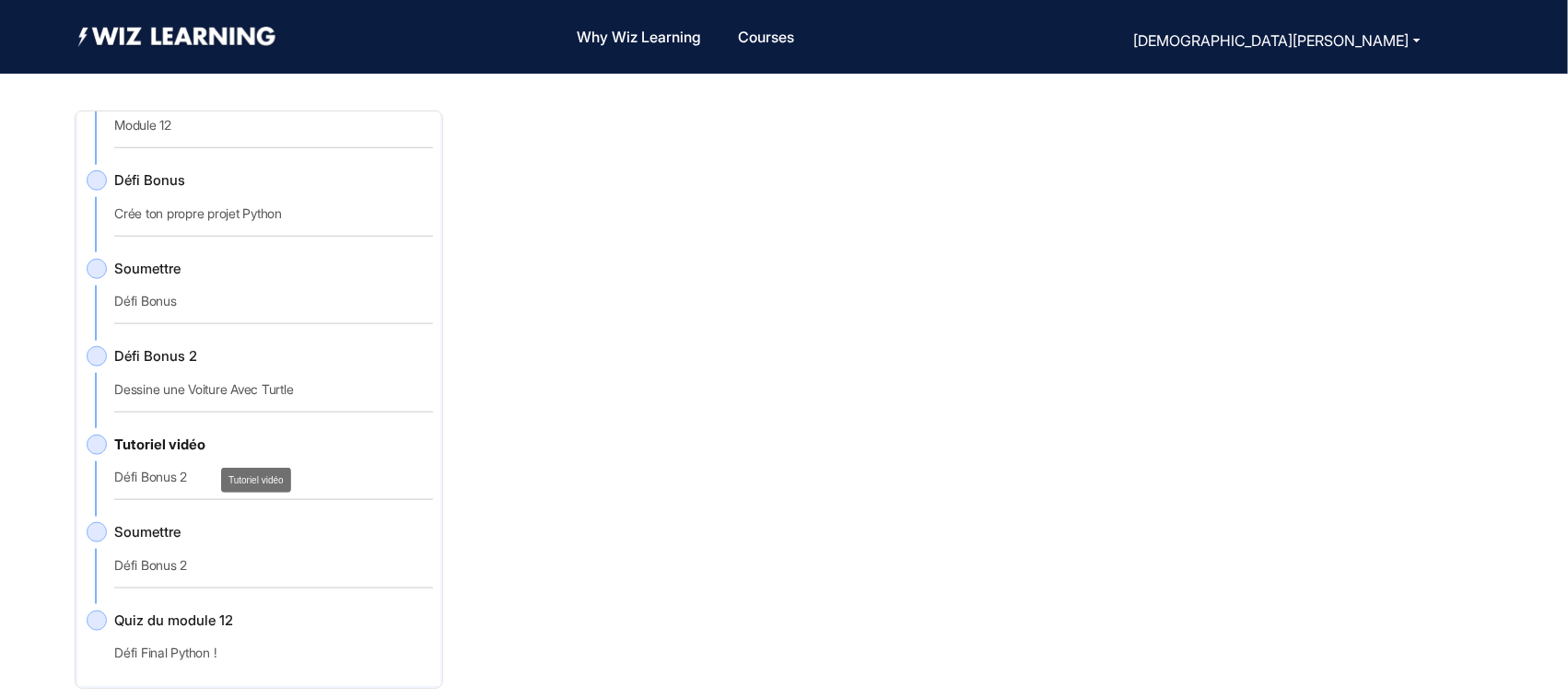 scroll, scrollTop: 63, scrollLeft: 0, axis: vertical 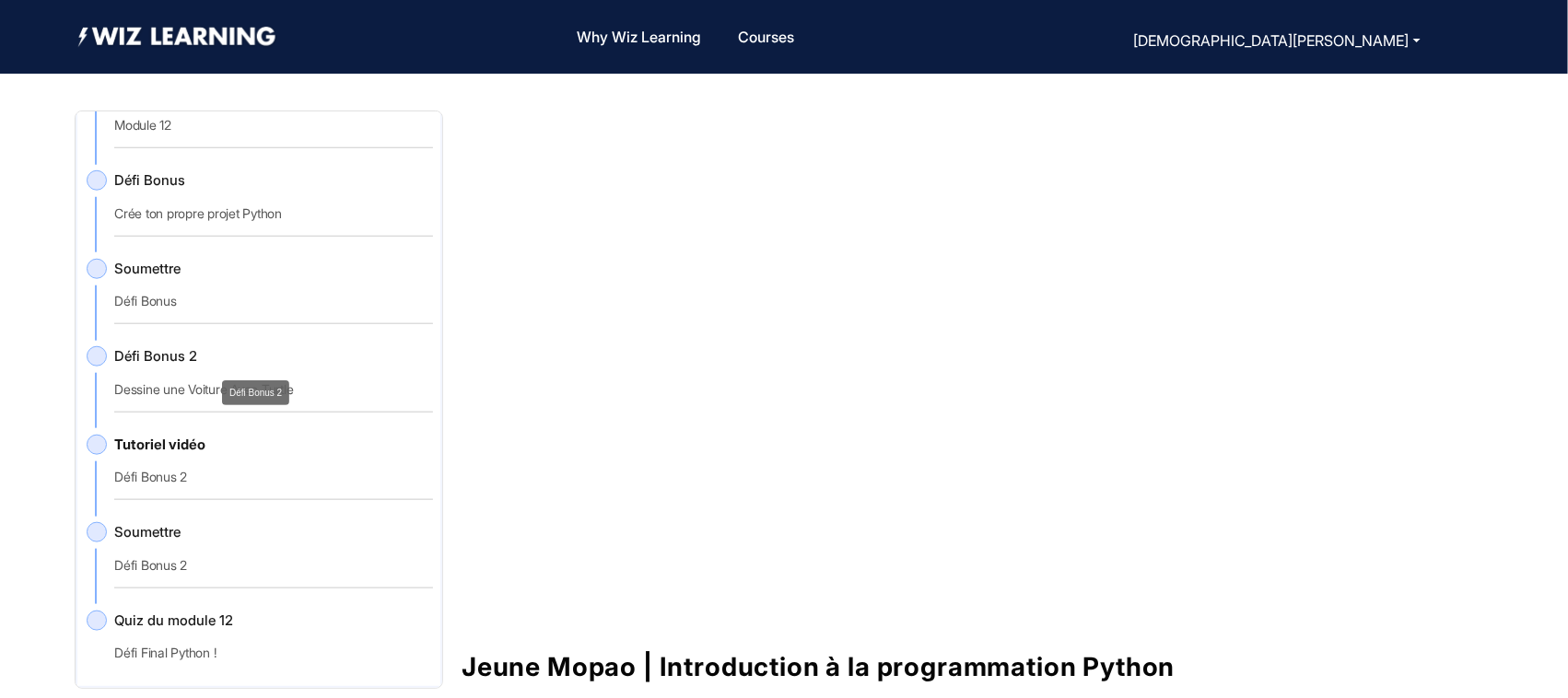 click on "Défi Bonus 2" 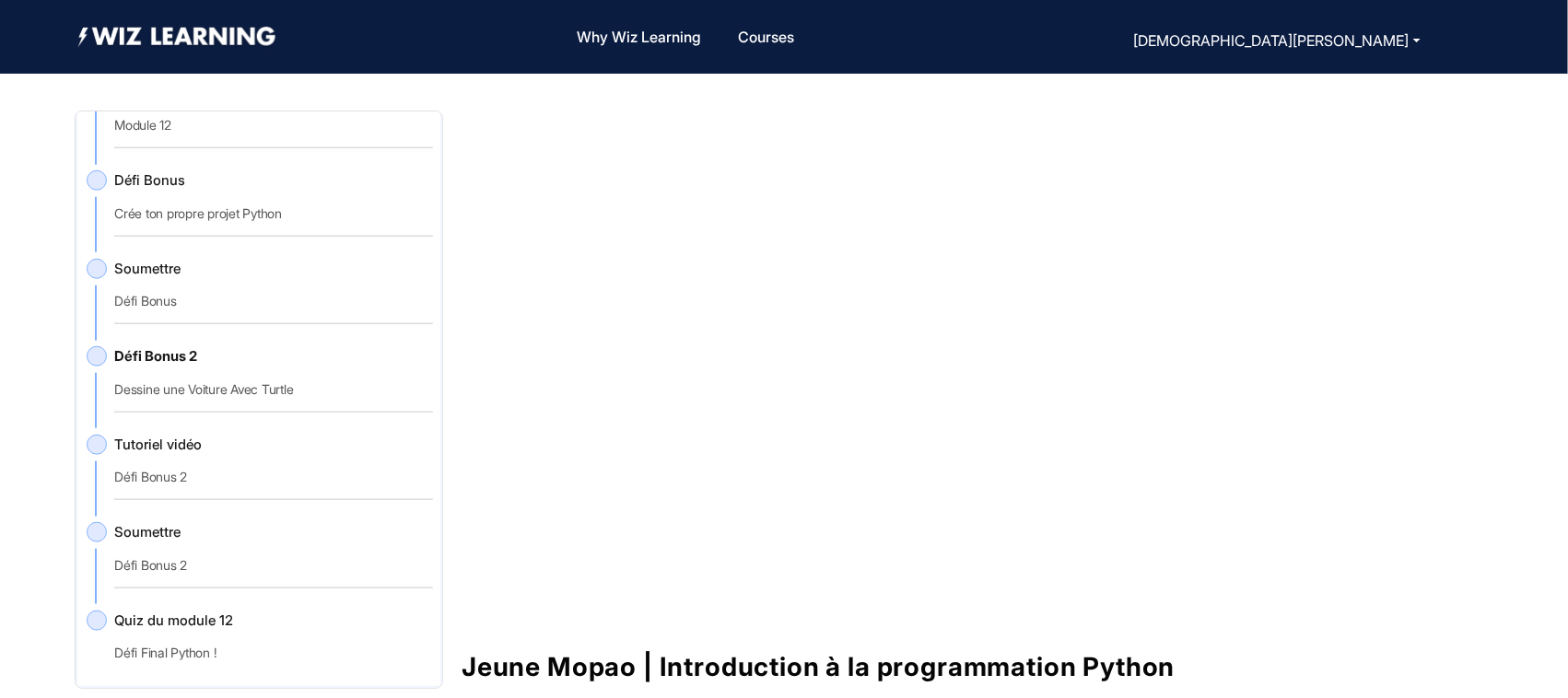 click on "Défi Bonus   Crée ton propre projet Python" 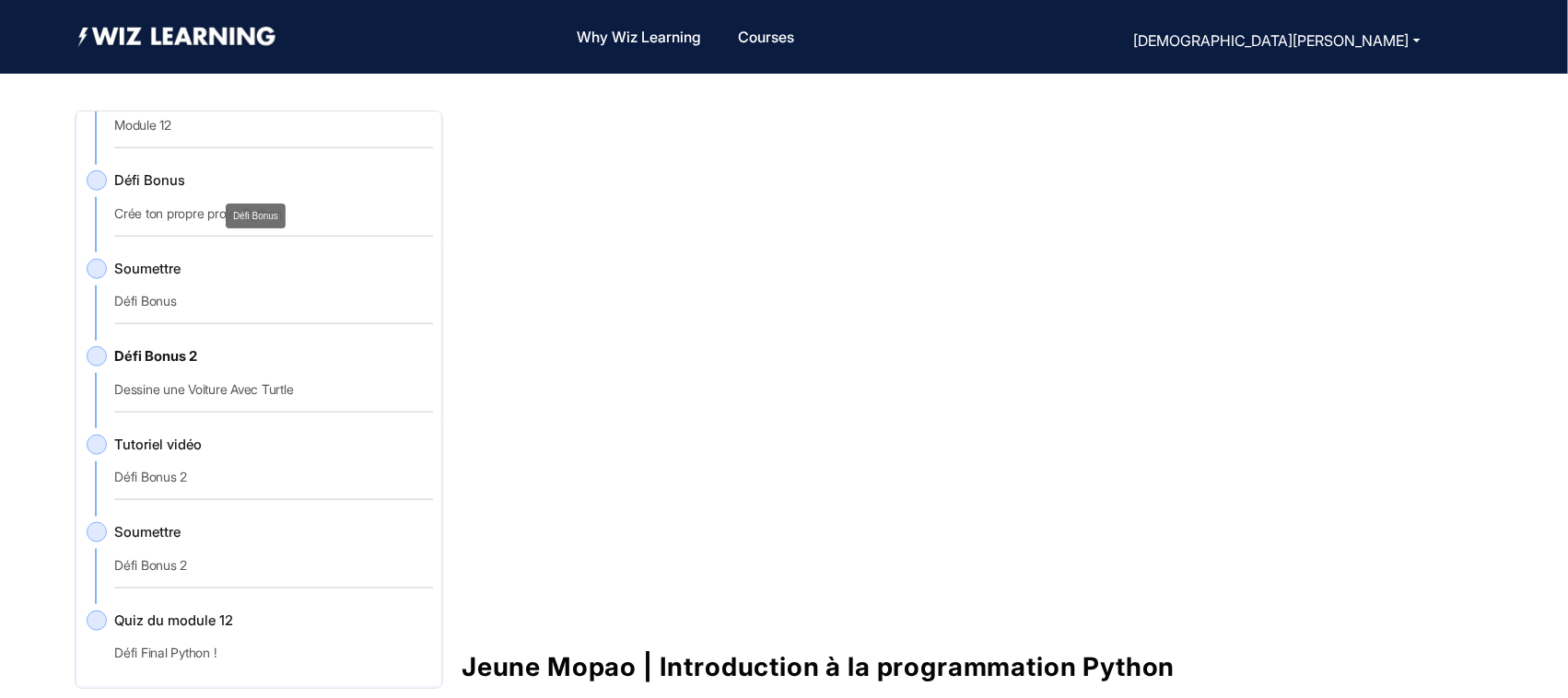 click on "Défi Bonus" 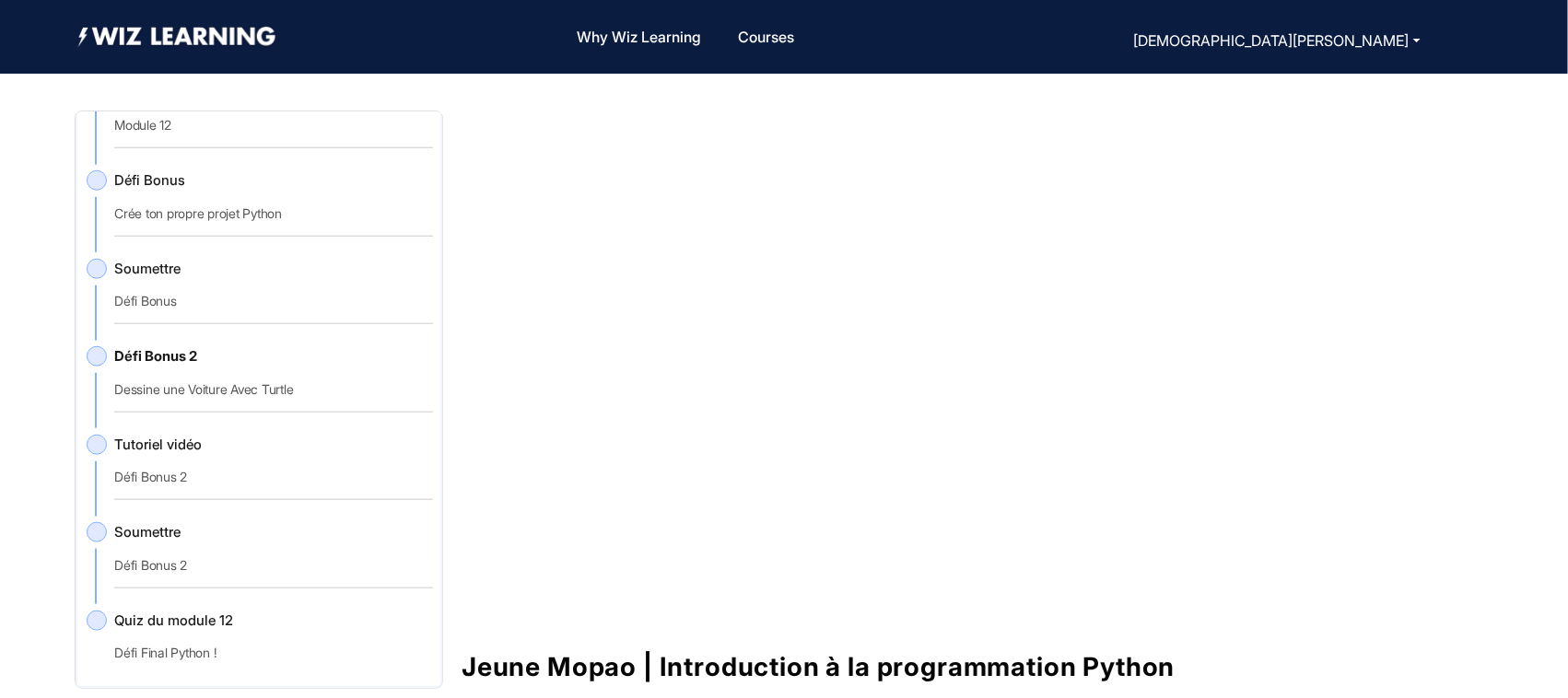 drag, startPoint x: 440, startPoint y: 656, endPoint x: 434, endPoint y: 645, distance: 12.529964 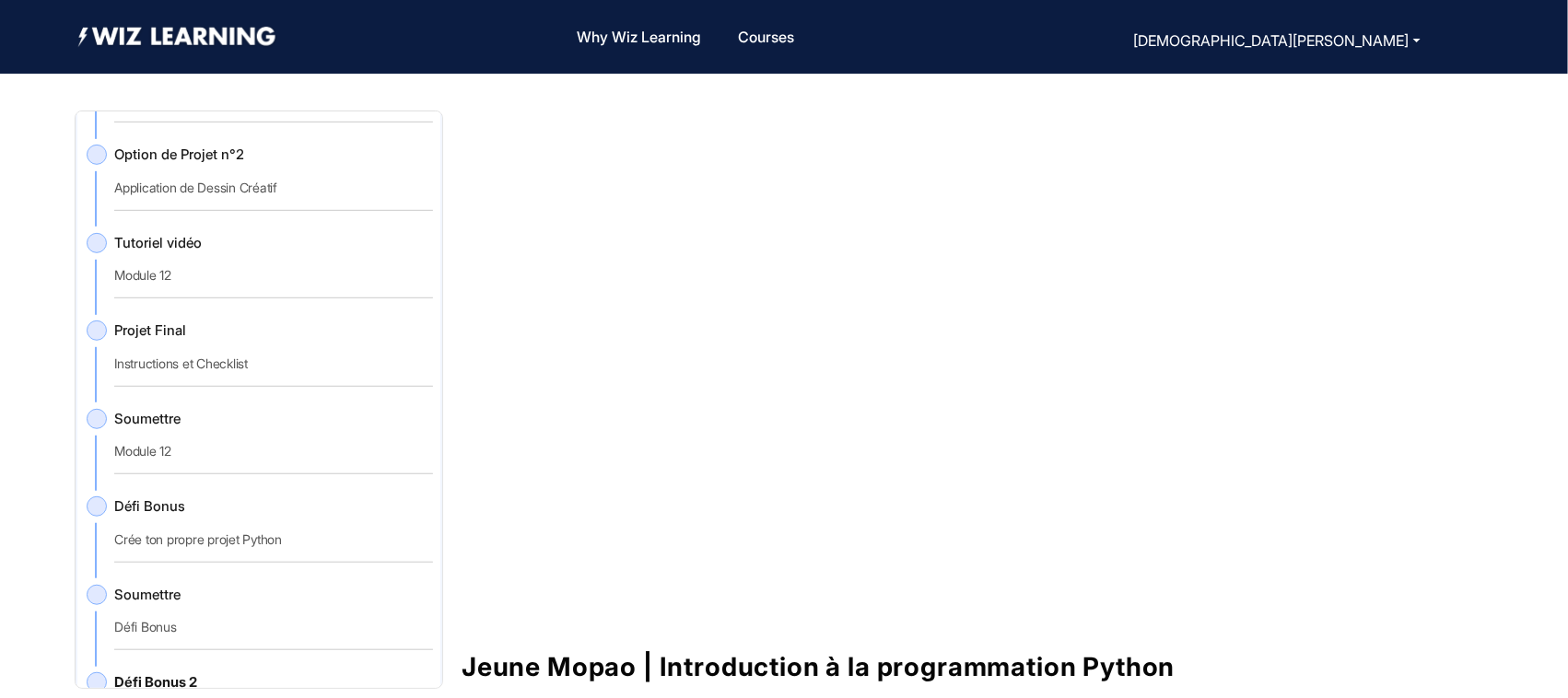 scroll, scrollTop: 6662, scrollLeft: 0, axis: vertical 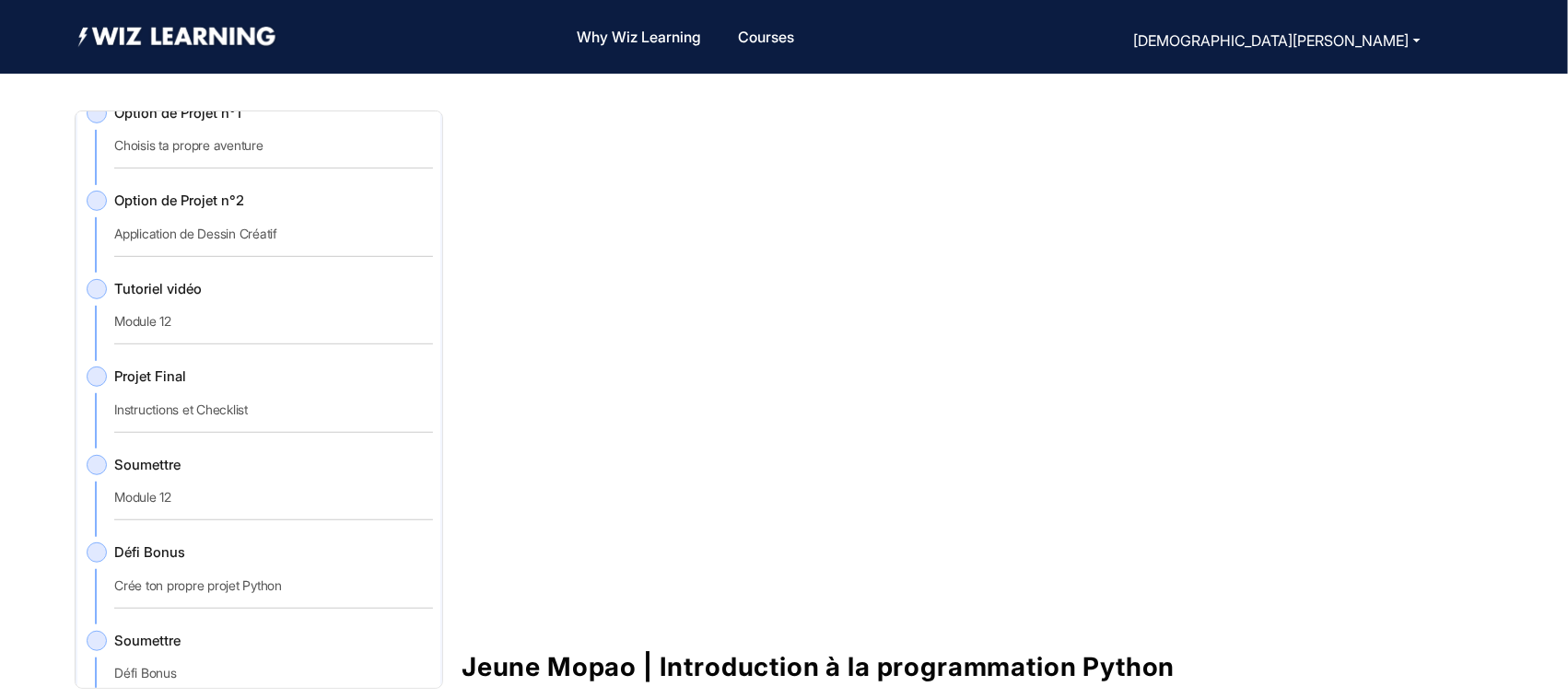 click on "Projet Final   Instructions et Checklist" 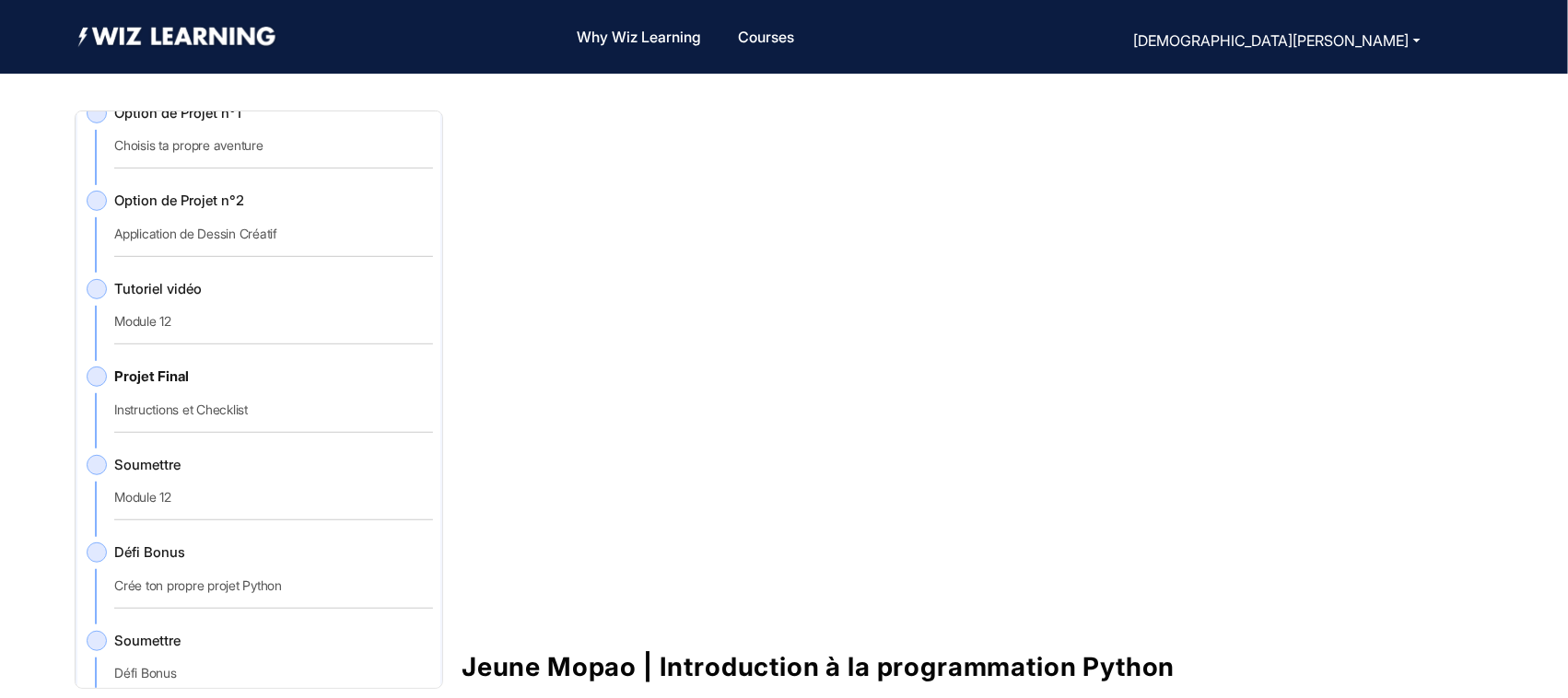 drag, startPoint x: 435, startPoint y: 629, endPoint x: 435, endPoint y: 647, distance: 18 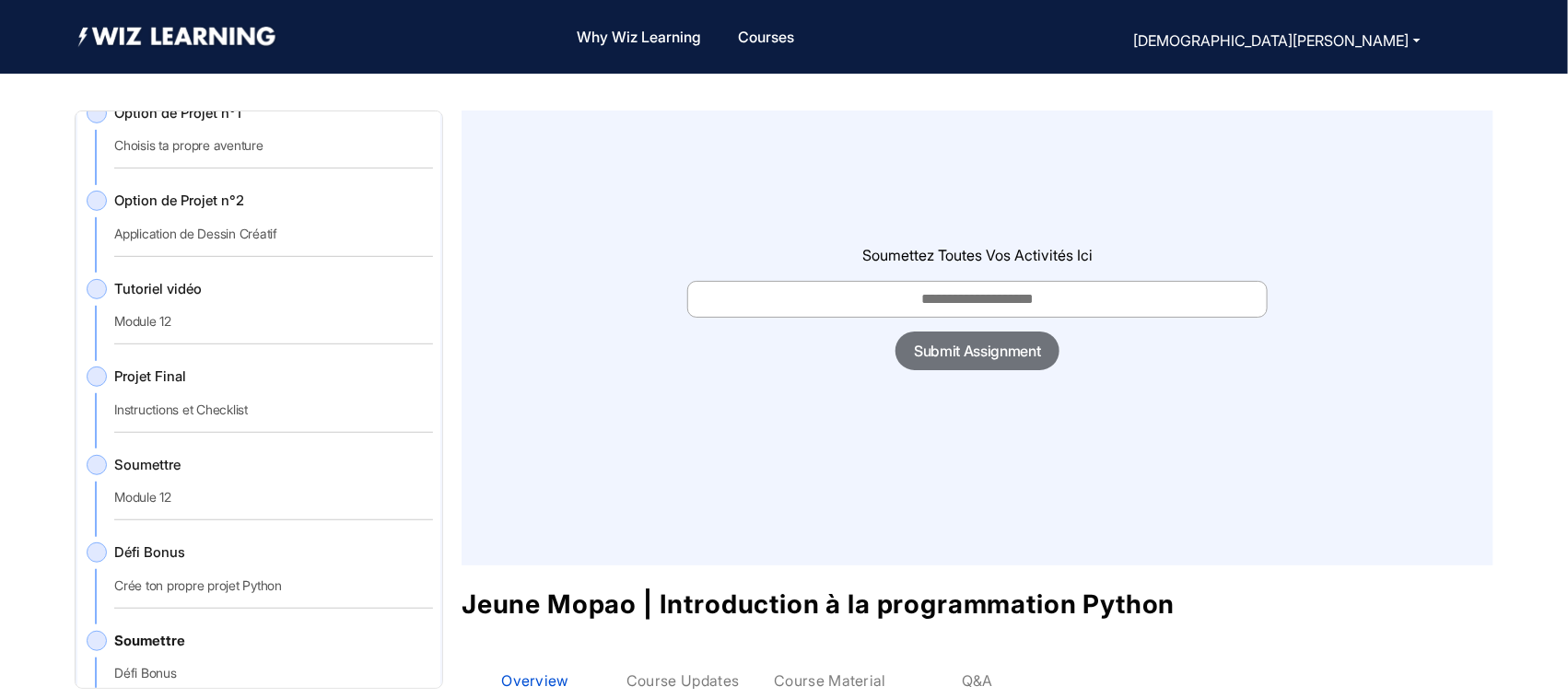 scroll, scrollTop: 3, scrollLeft: 0, axis: vertical 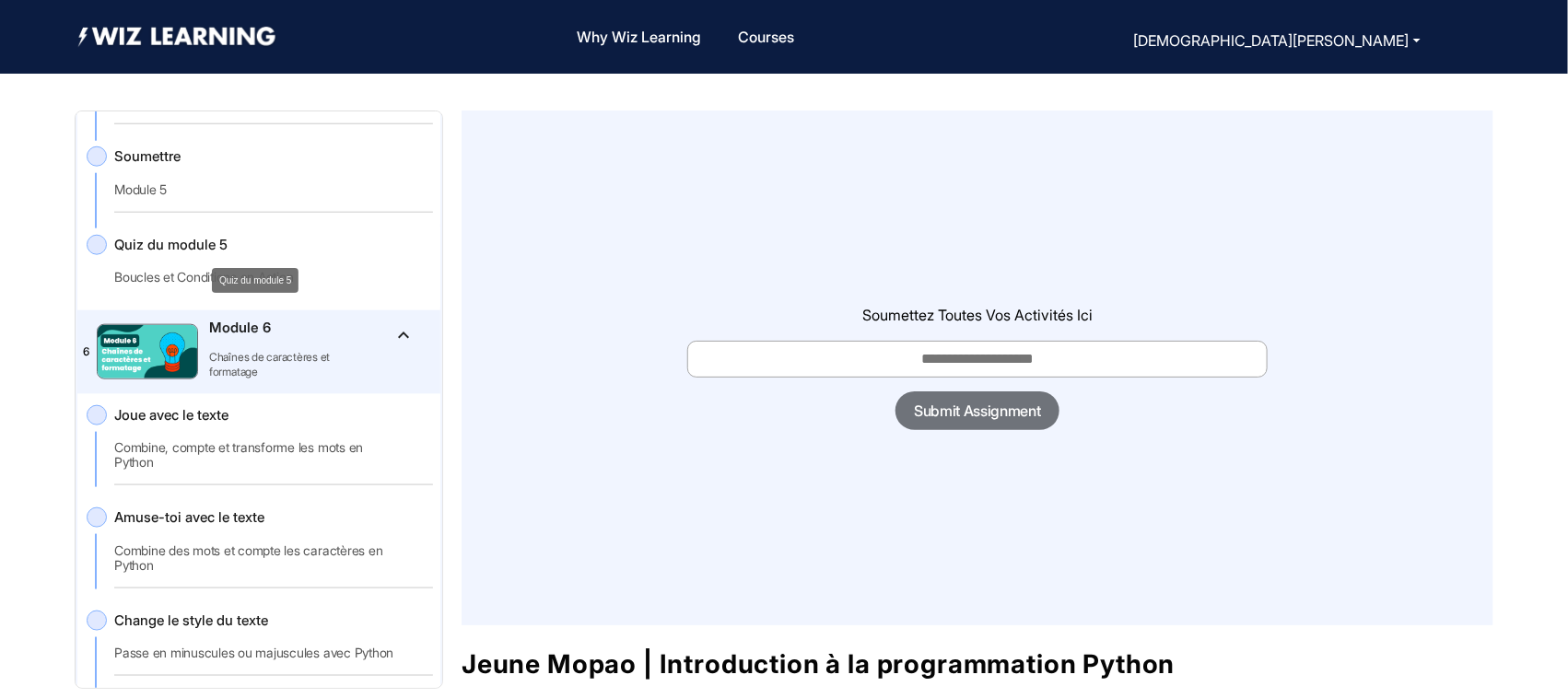 click on "Quiz du module 5" 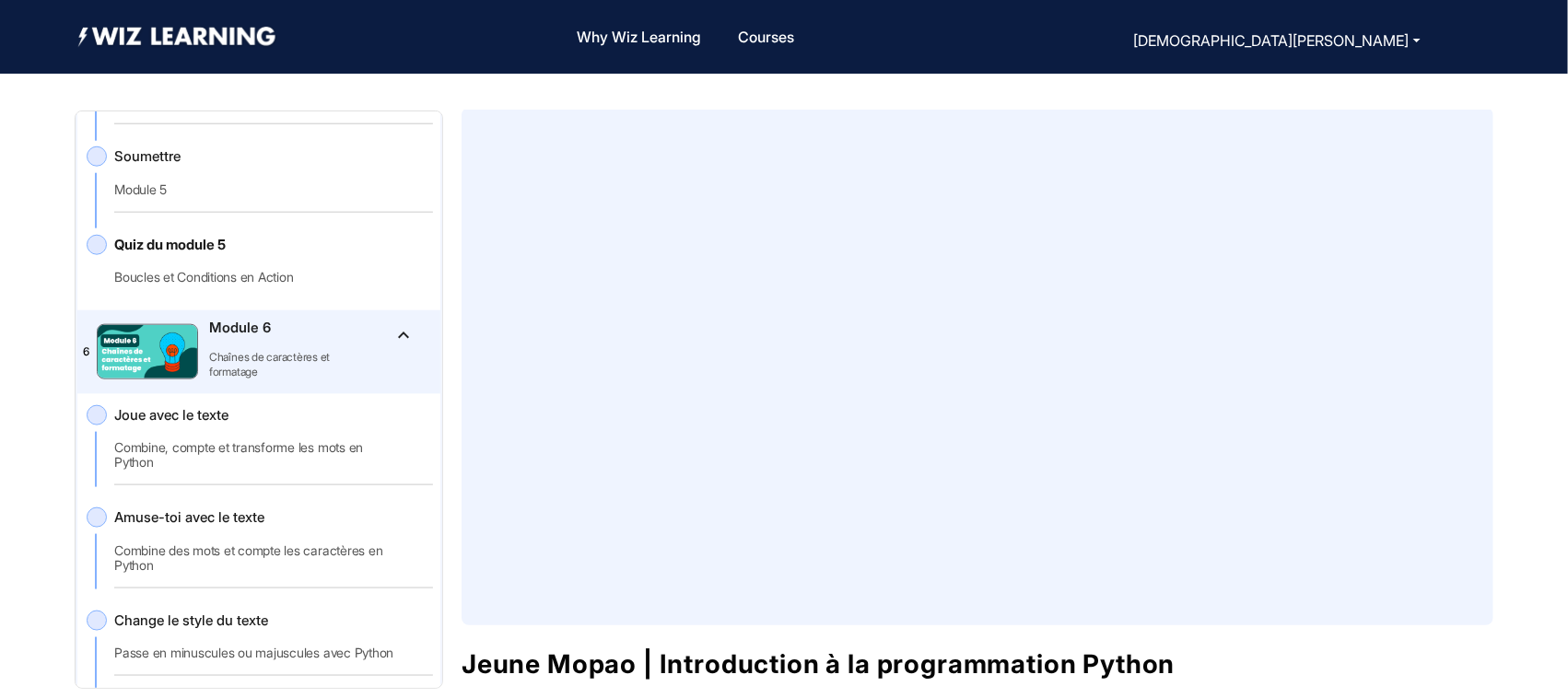 drag, startPoint x: 442, startPoint y: 196, endPoint x: 439, endPoint y: 207, distance: 11.401754 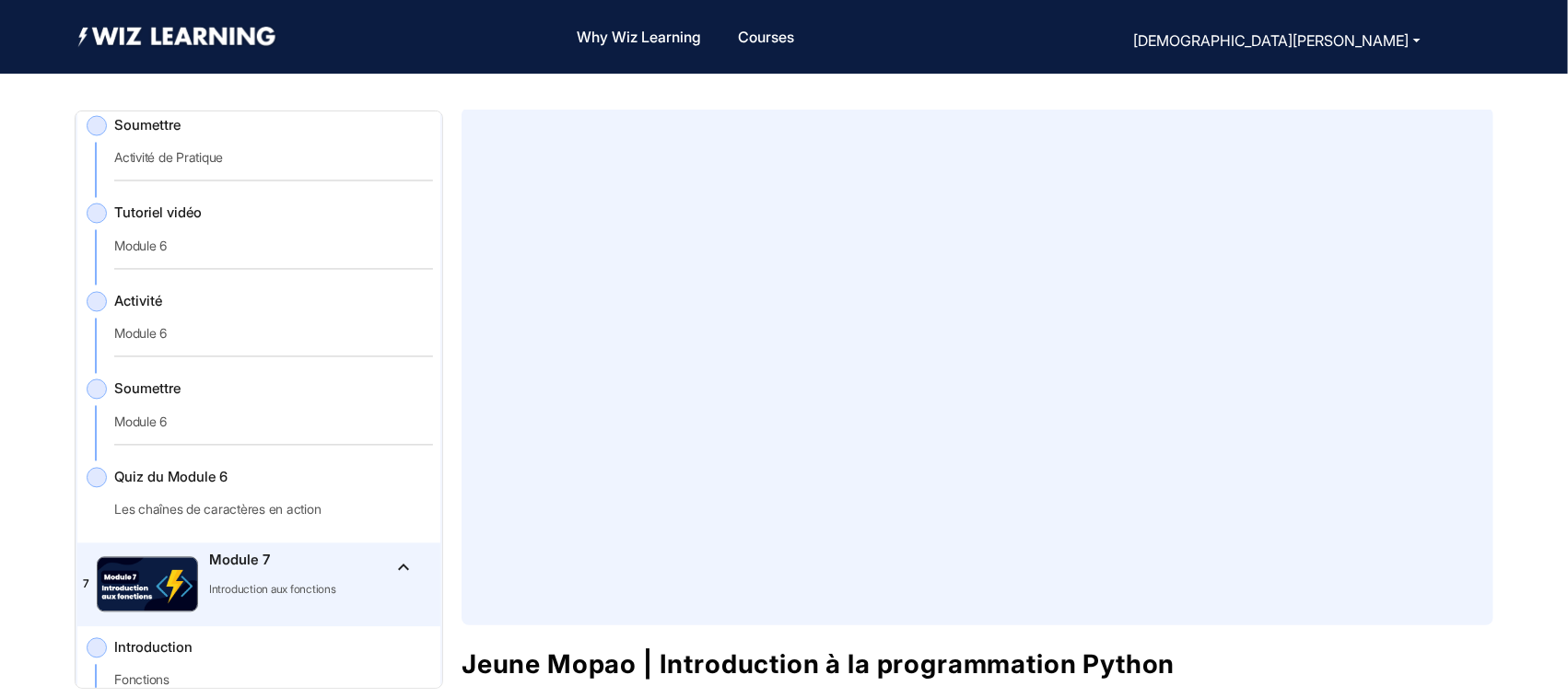 scroll, scrollTop: 1581, scrollLeft: 0, axis: vertical 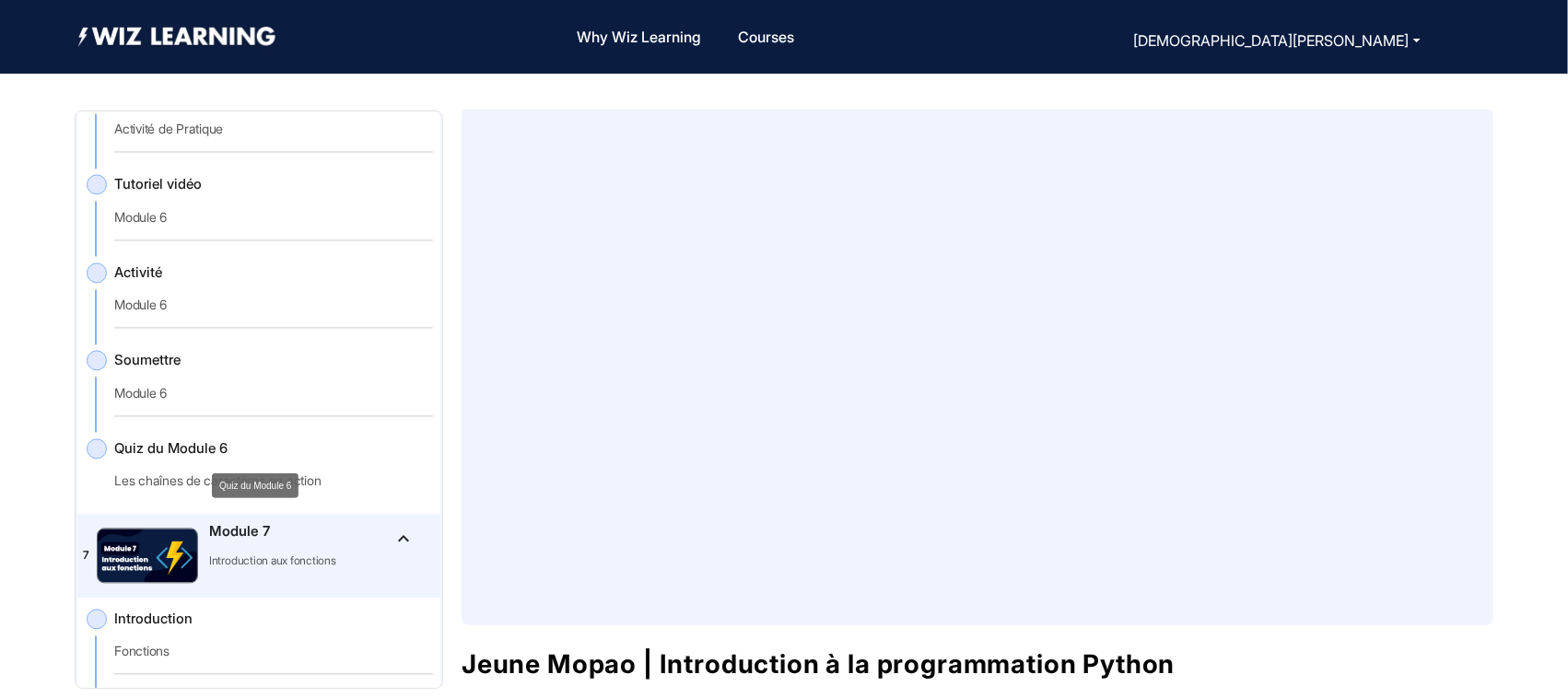click on "Quiz du Module 6" 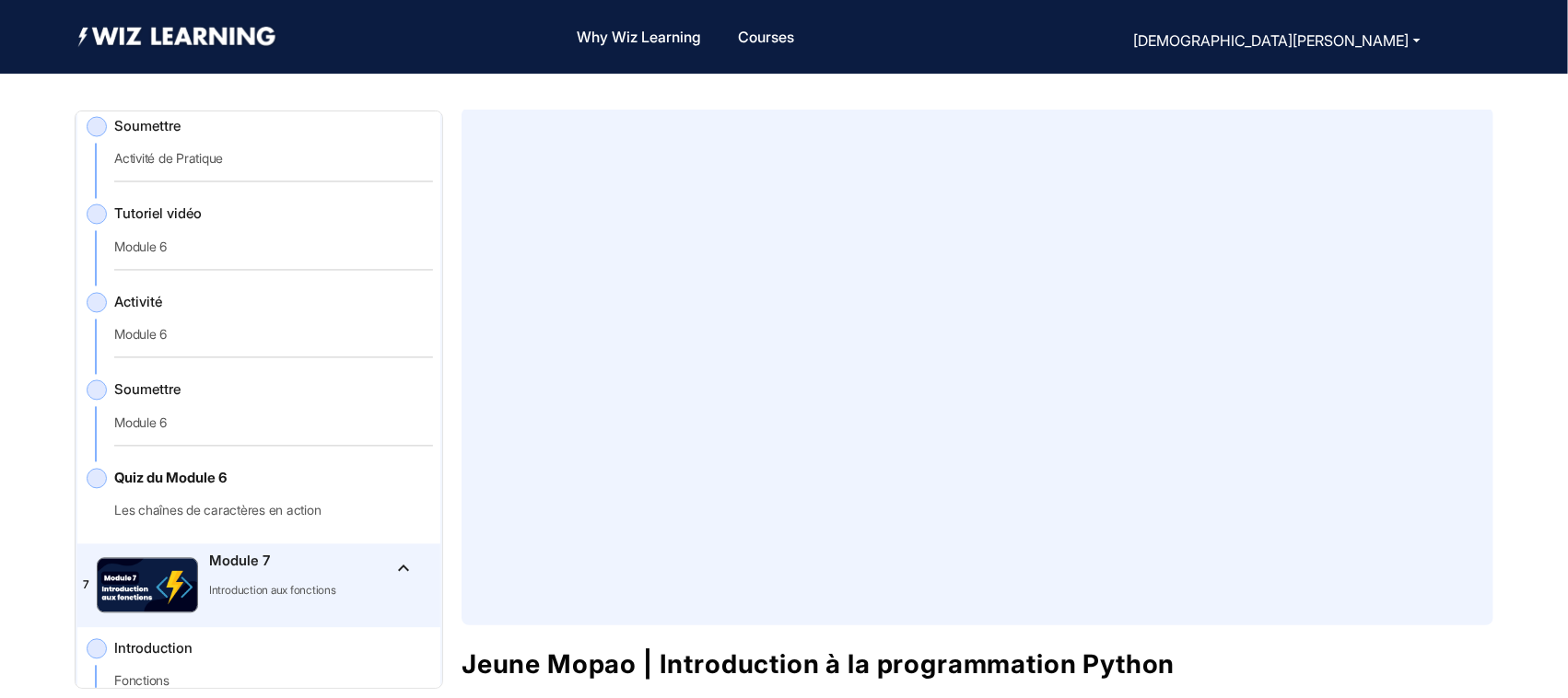 scroll, scrollTop: 1598, scrollLeft: 0, axis: vertical 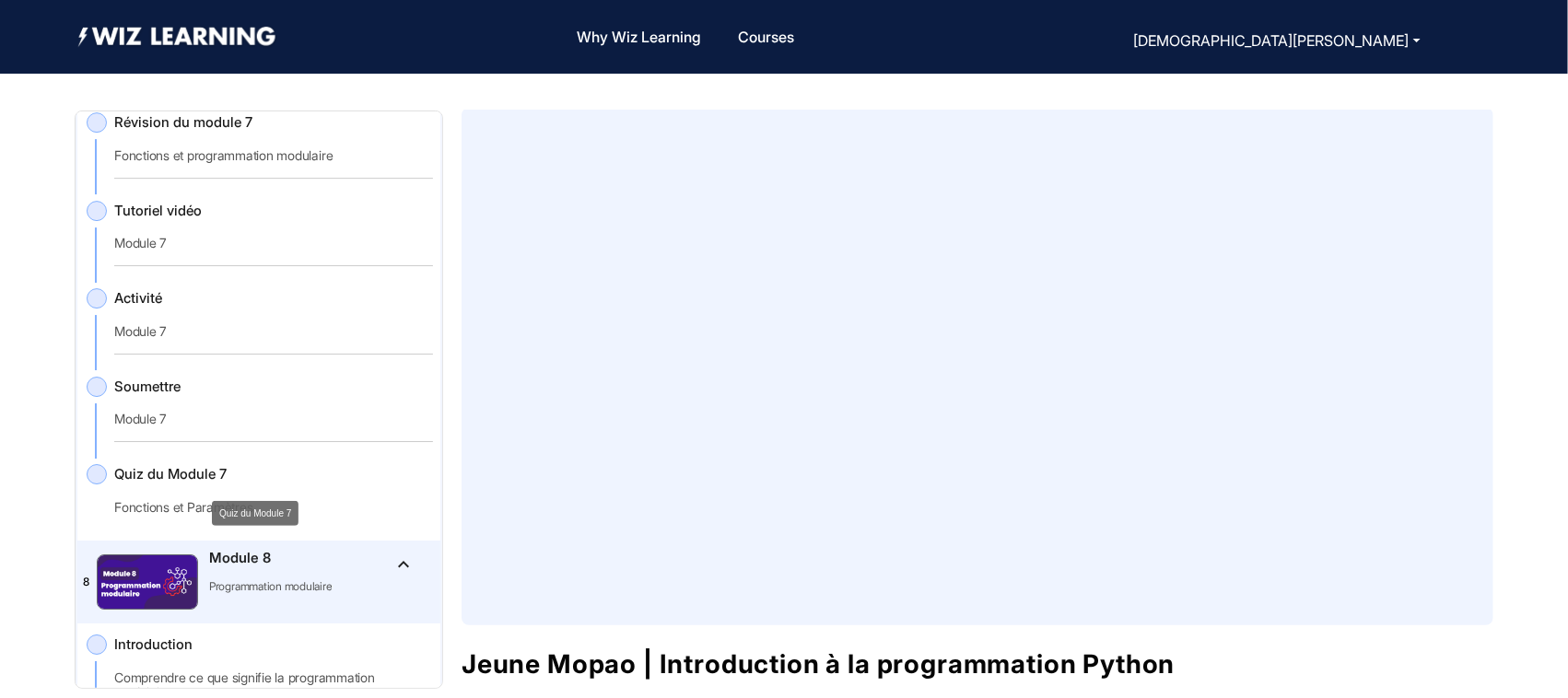 click on "Quiz du Module 7" at bounding box center [255, 513] 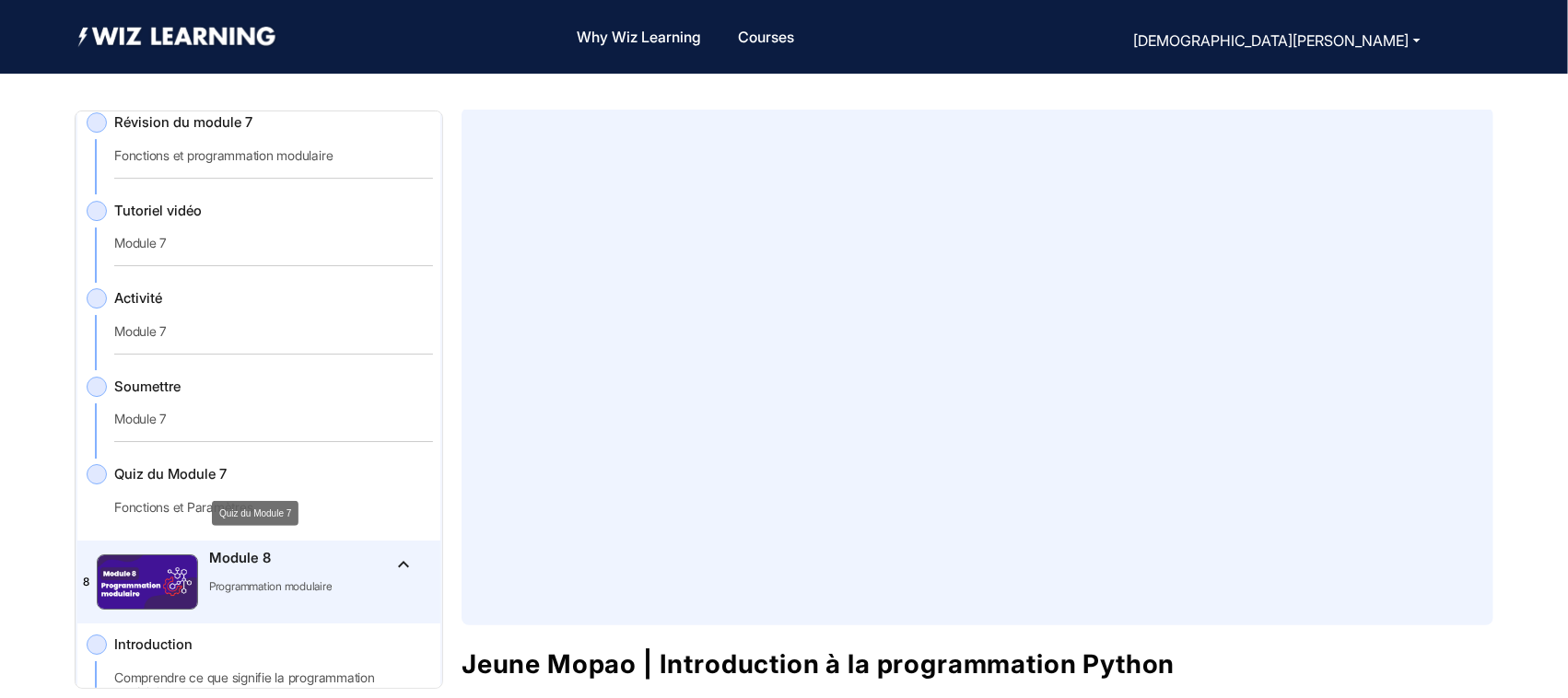 click on "Quiz du Module 7" 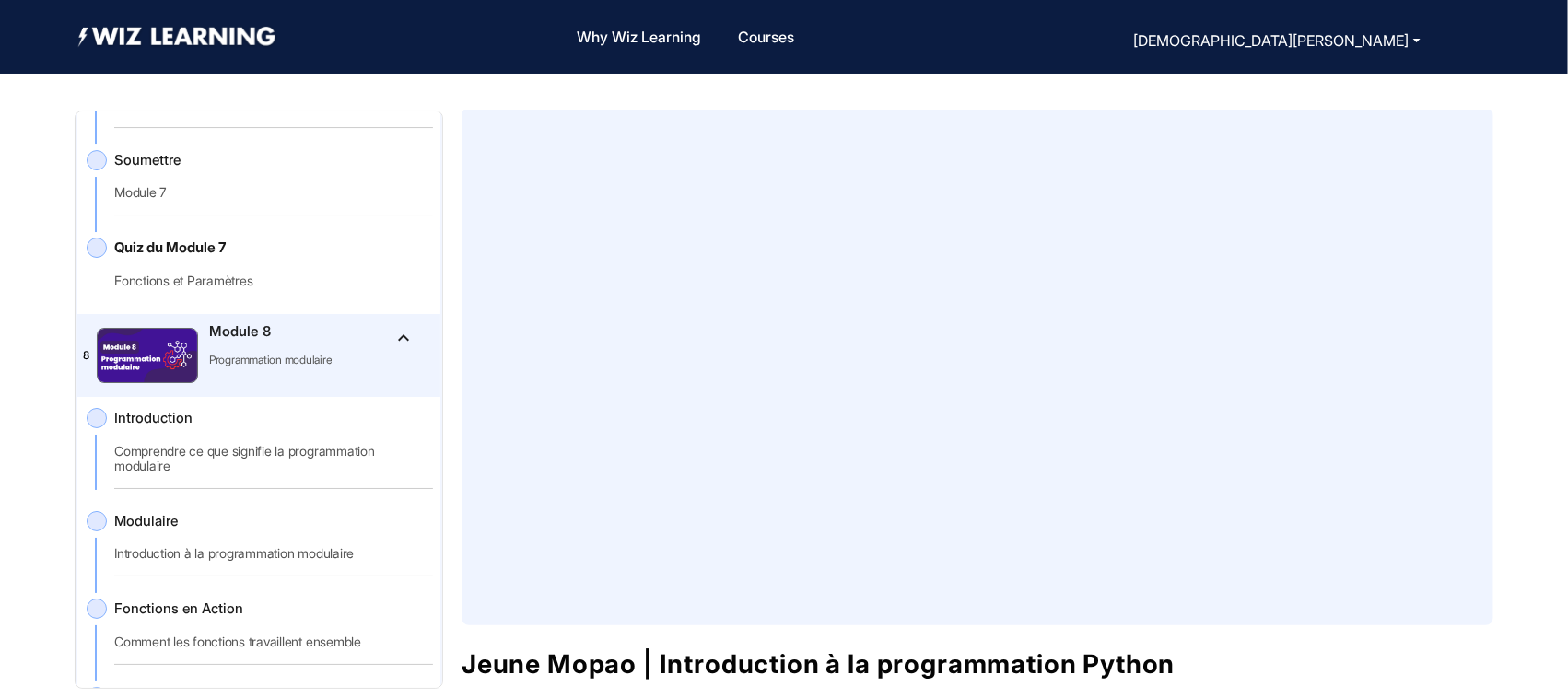 scroll, scrollTop: 2890, scrollLeft: 0, axis: vertical 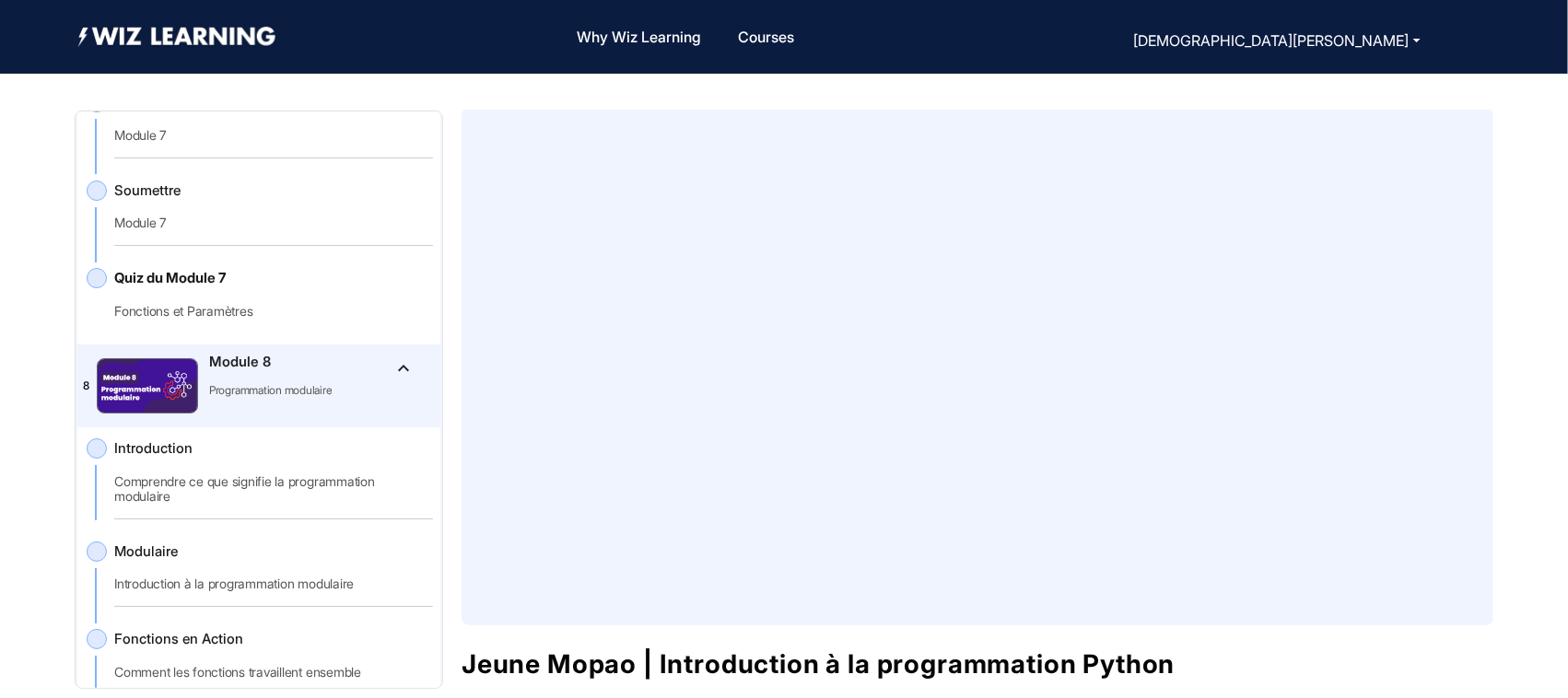 drag, startPoint x: 442, startPoint y: 351, endPoint x: 439, endPoint y: 388, distance: 37.1214 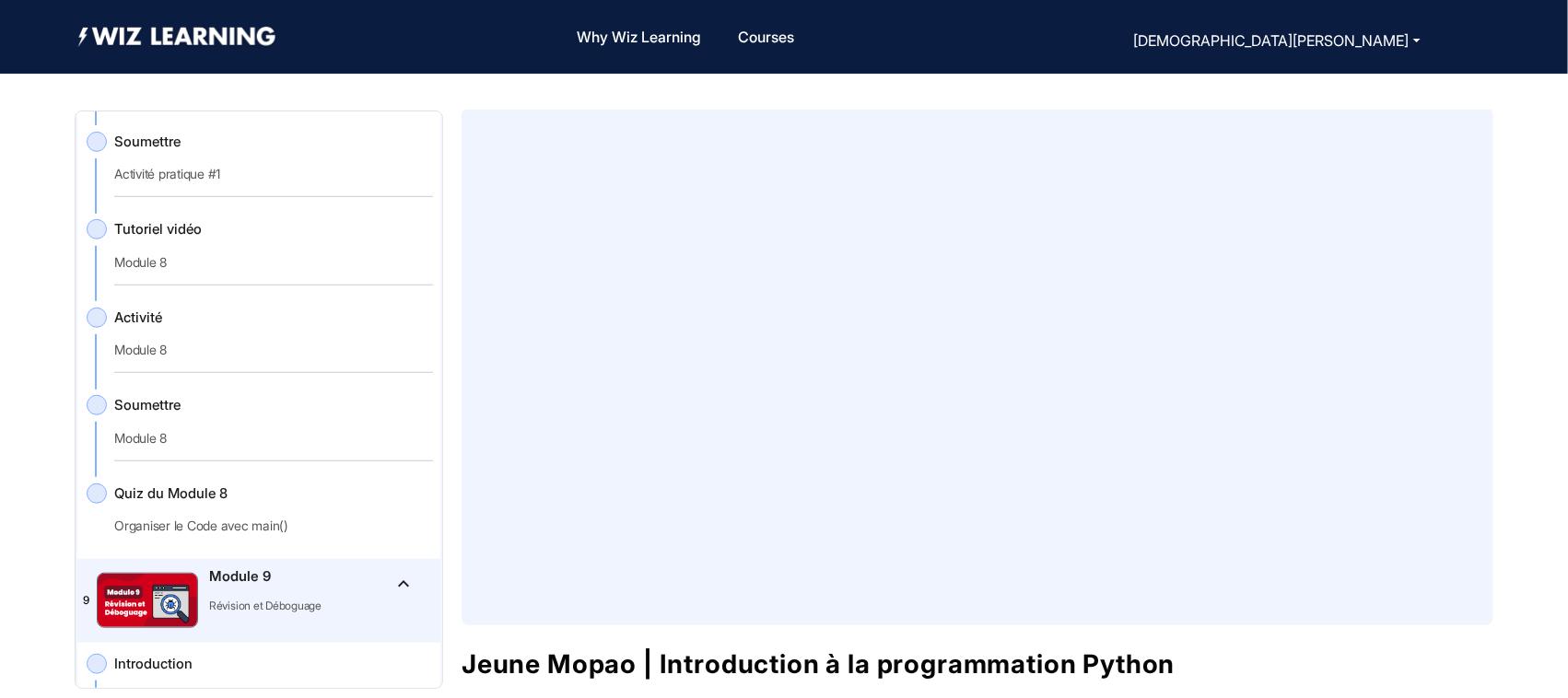scroll, scrollTop: 3681, scrollLeft: 0, axis: vertical 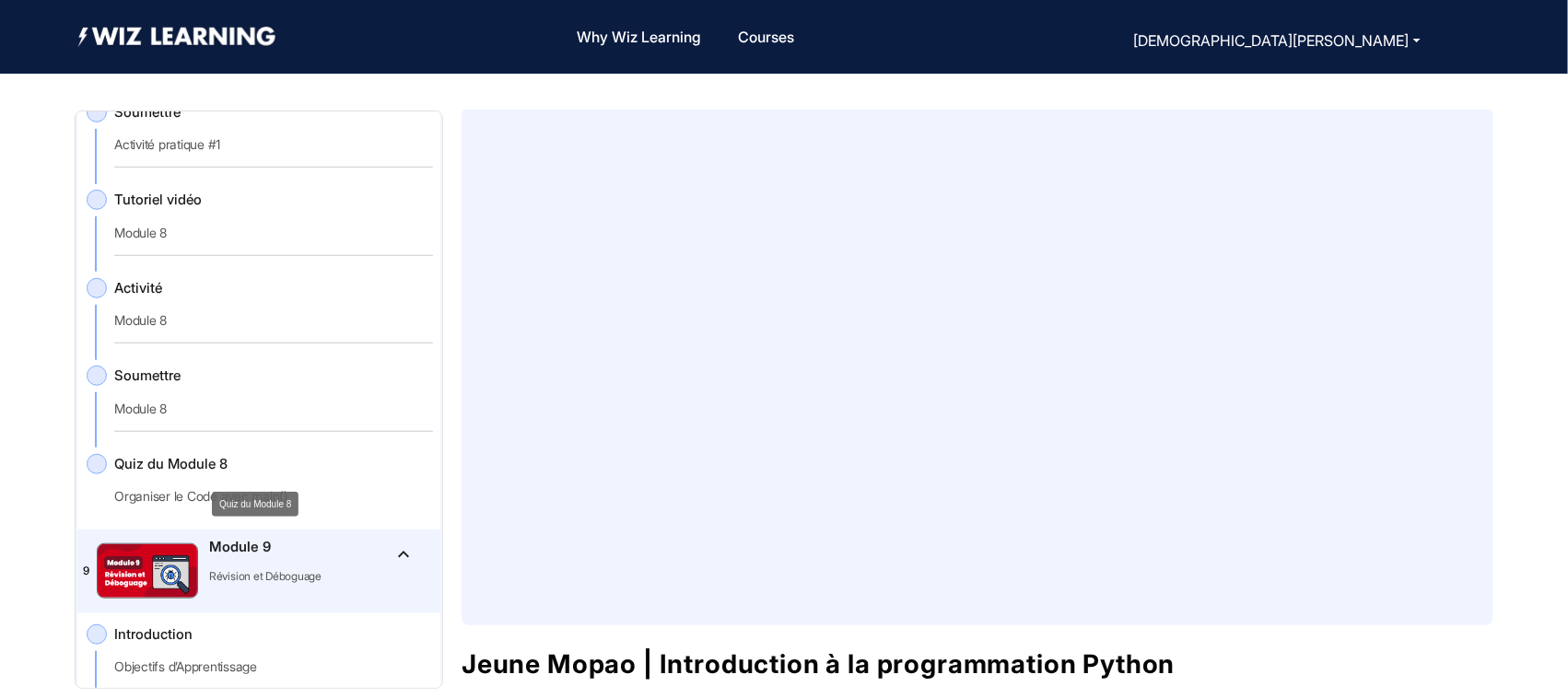 click on "Quiz du Module 8" 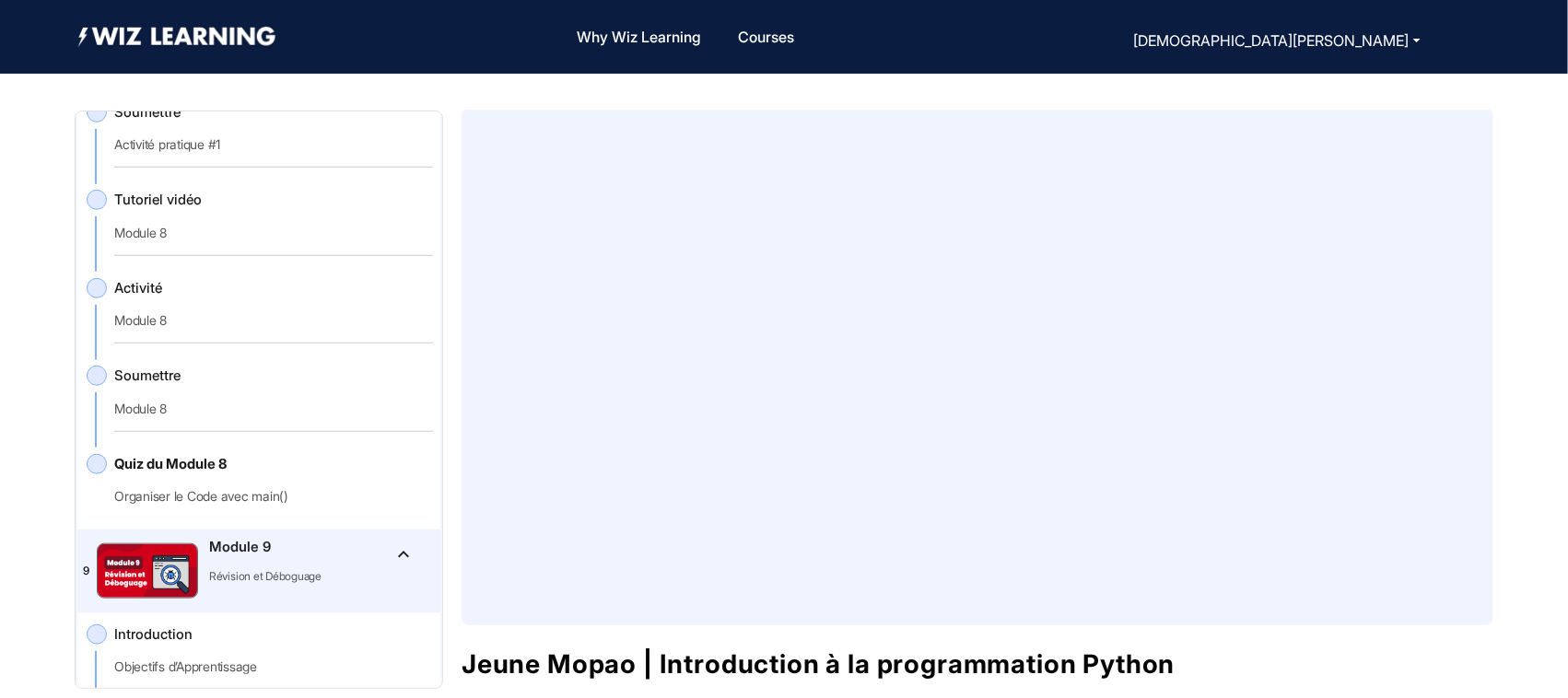 drag, startPoint x: 442, startPoint y: 413, endPoint x: 440, endPoint y: 426, distance: 13.152946 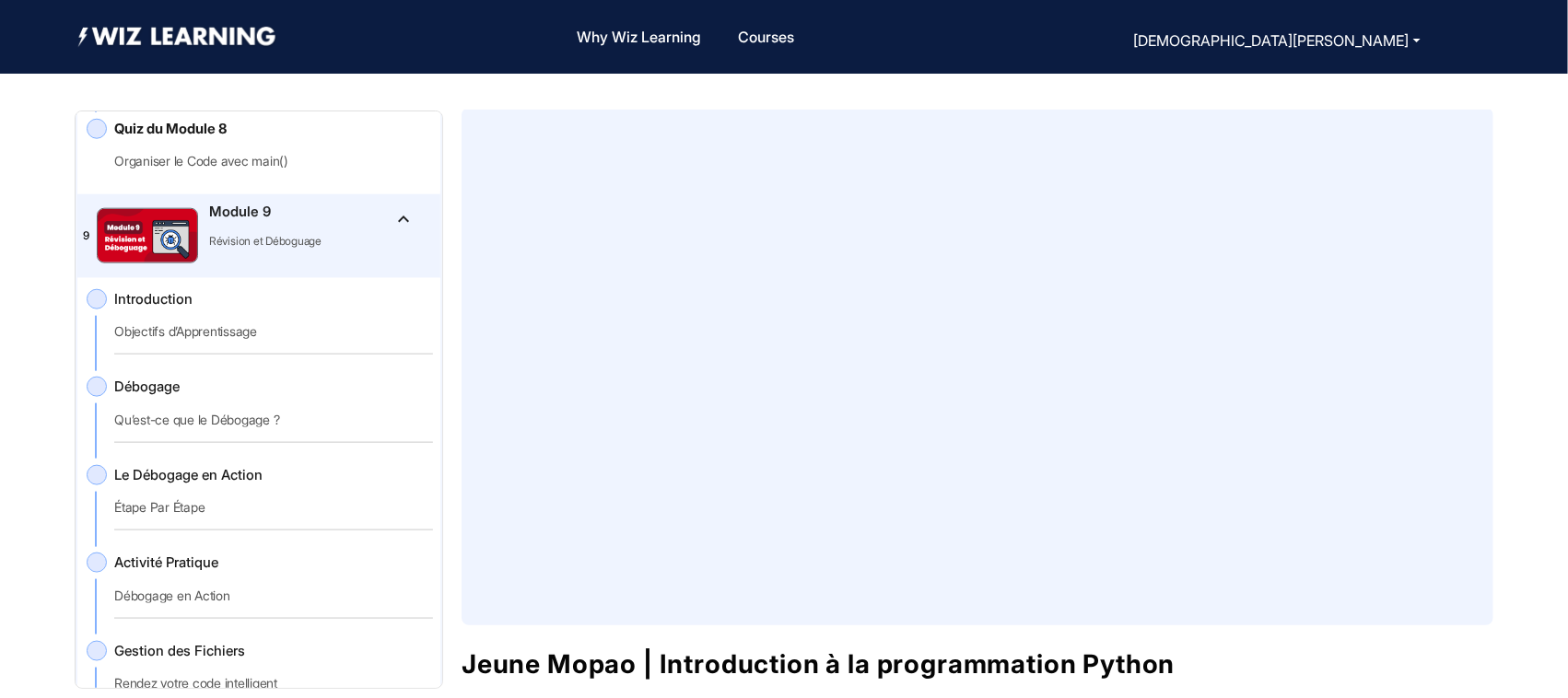 scroll, scrollTop: 4137, scrollLeft: 0, axis: vertical 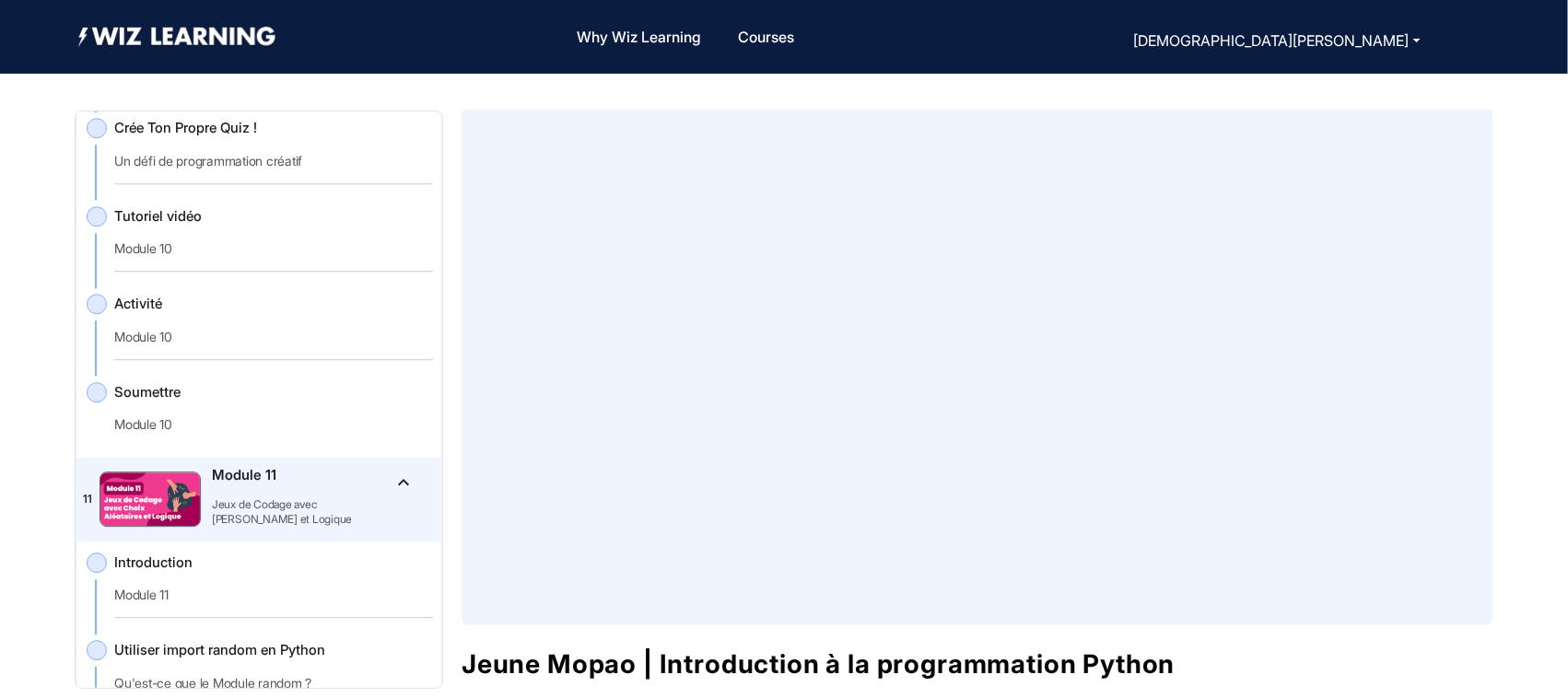 drag, startPoint x: 442, startPoint y: 541, endPoint x: 443, endPoint y: 525, distance: 16.03122 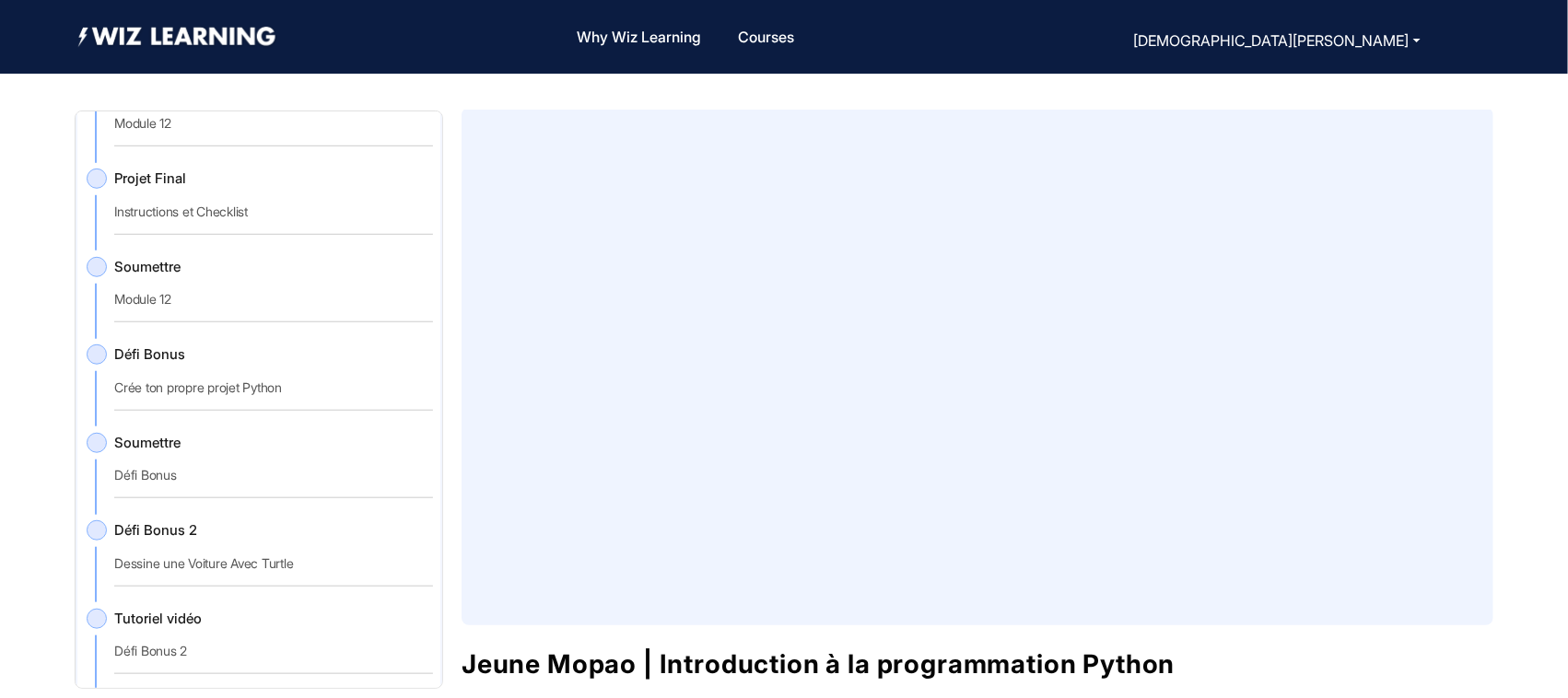 scroll, scrollTop: 7043, scrollLeft: 0, axis: vertical 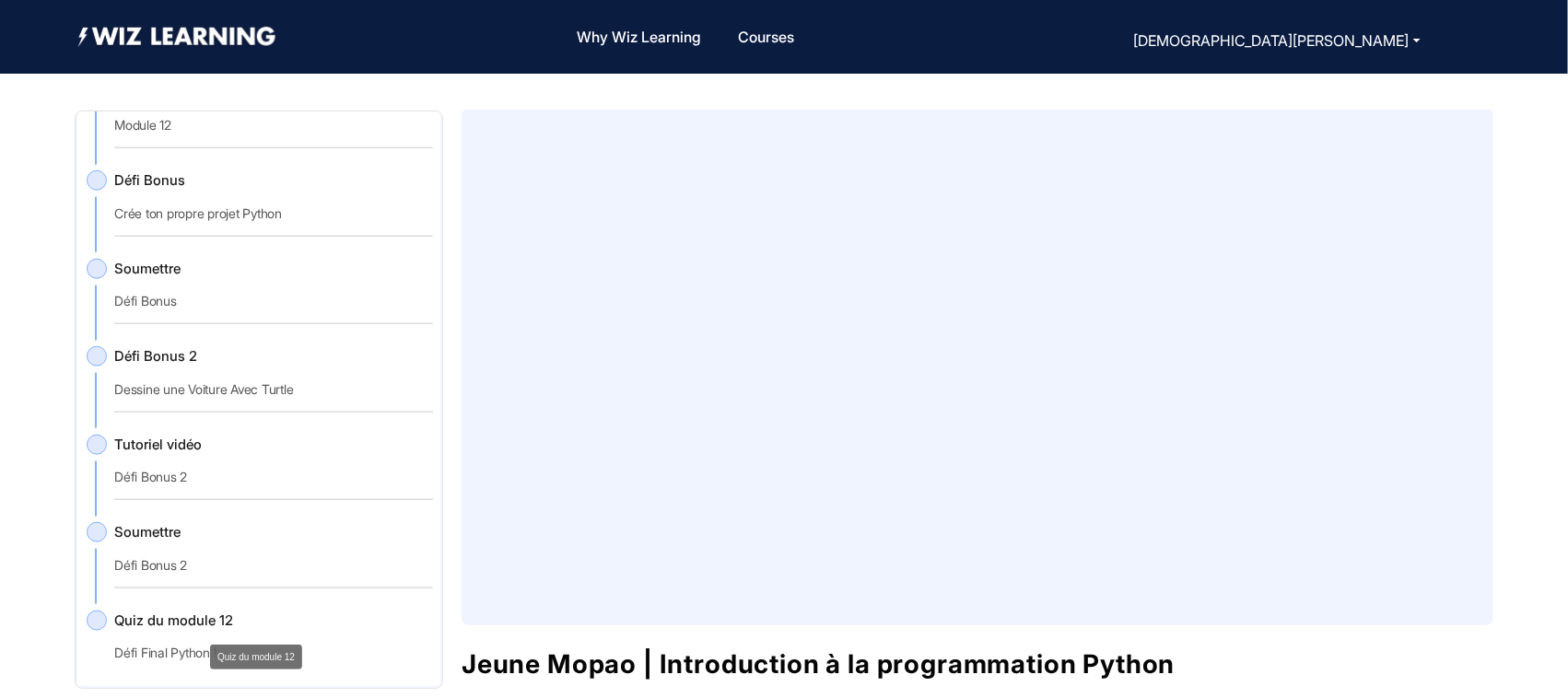 click on "Quiz du module 12" 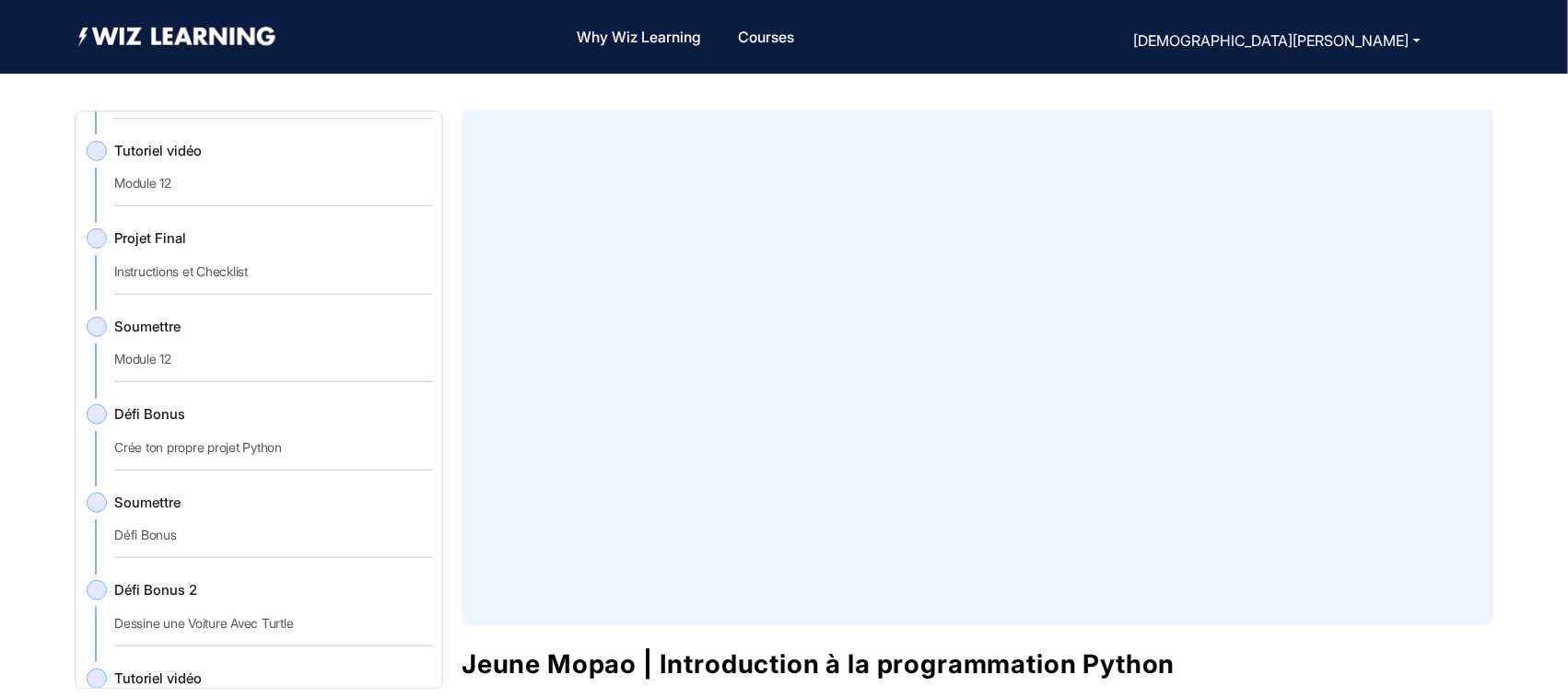 scroll, scrollTop: 6738, scrollLeft: 0, axis: vertical 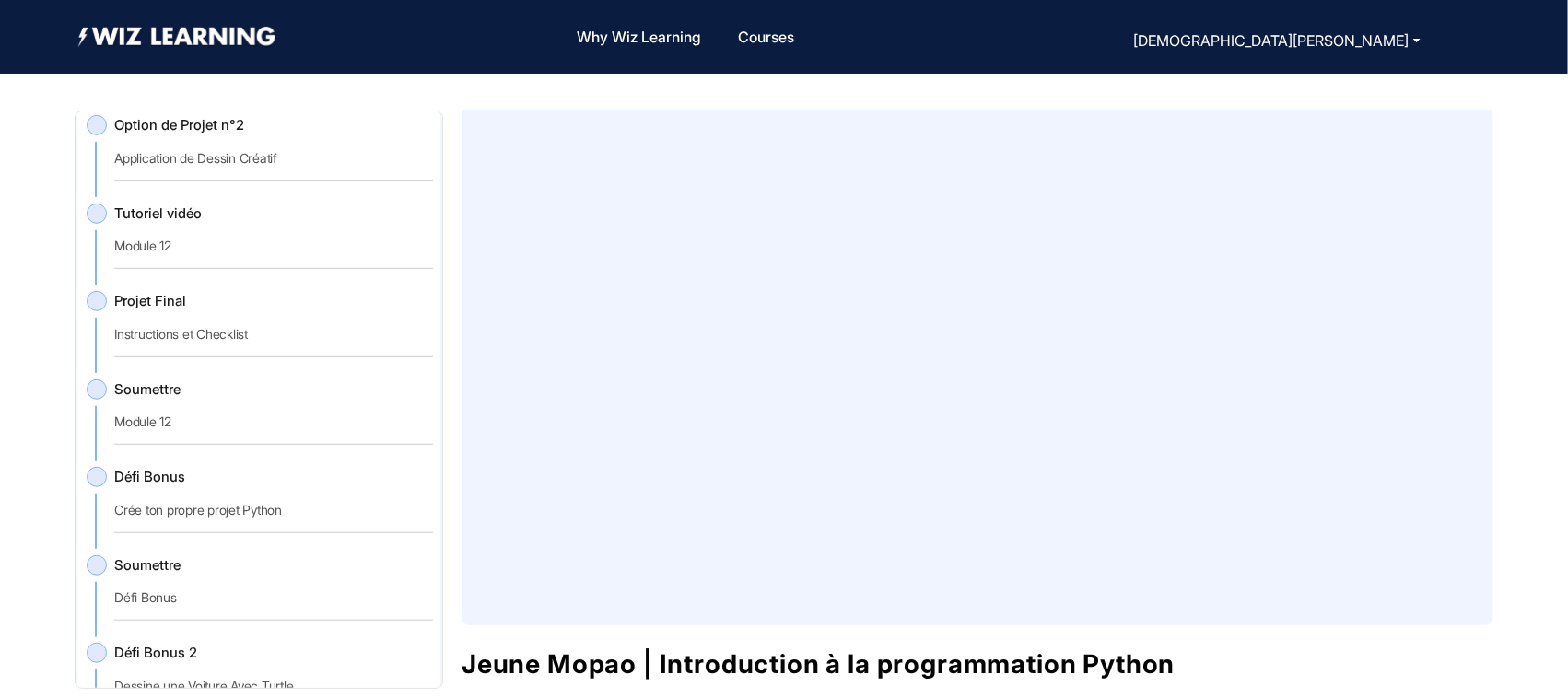 drag, startPoint x: 434, startPoint y: 640, endPoint x: 435, endPoint y: 631, distance: 9.055385 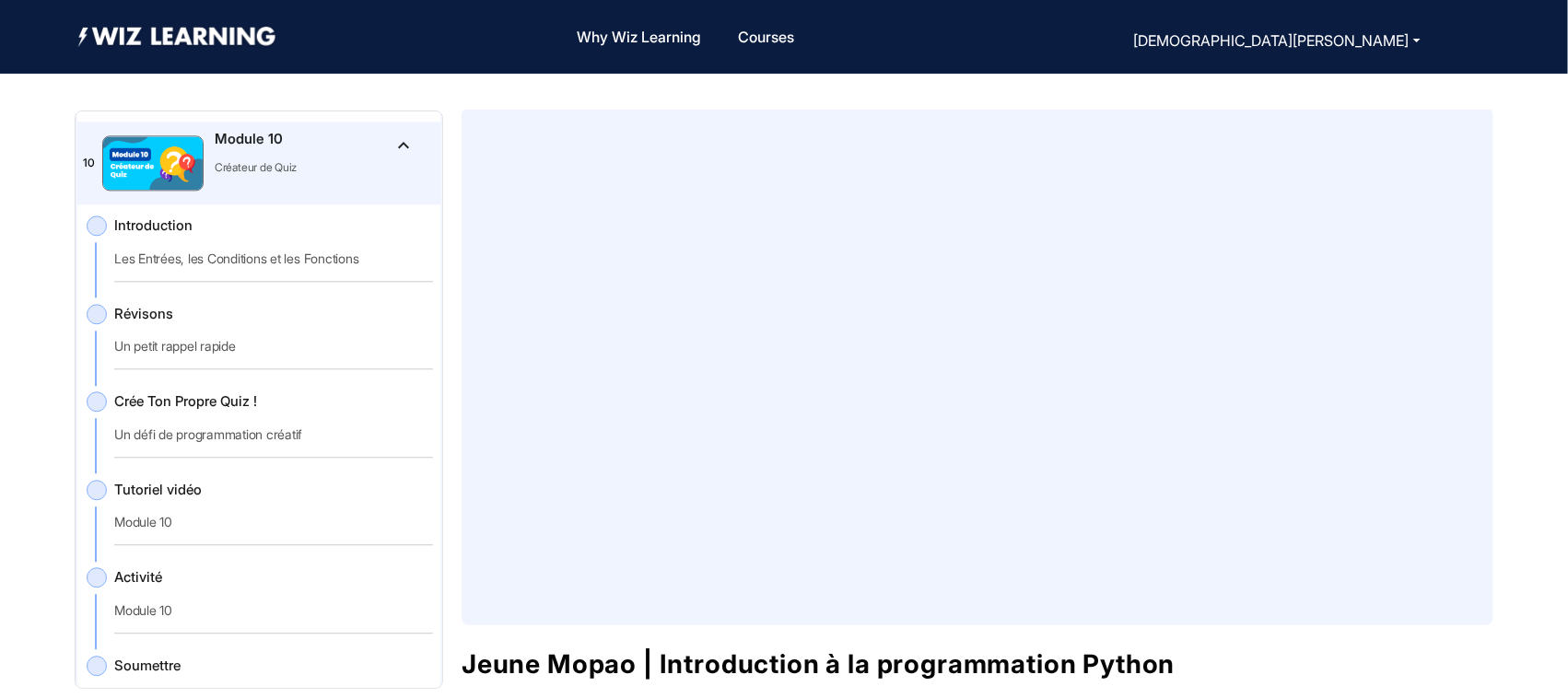 scroll, scrollTop: 5035, scrollLeft: 0, axis: vertical 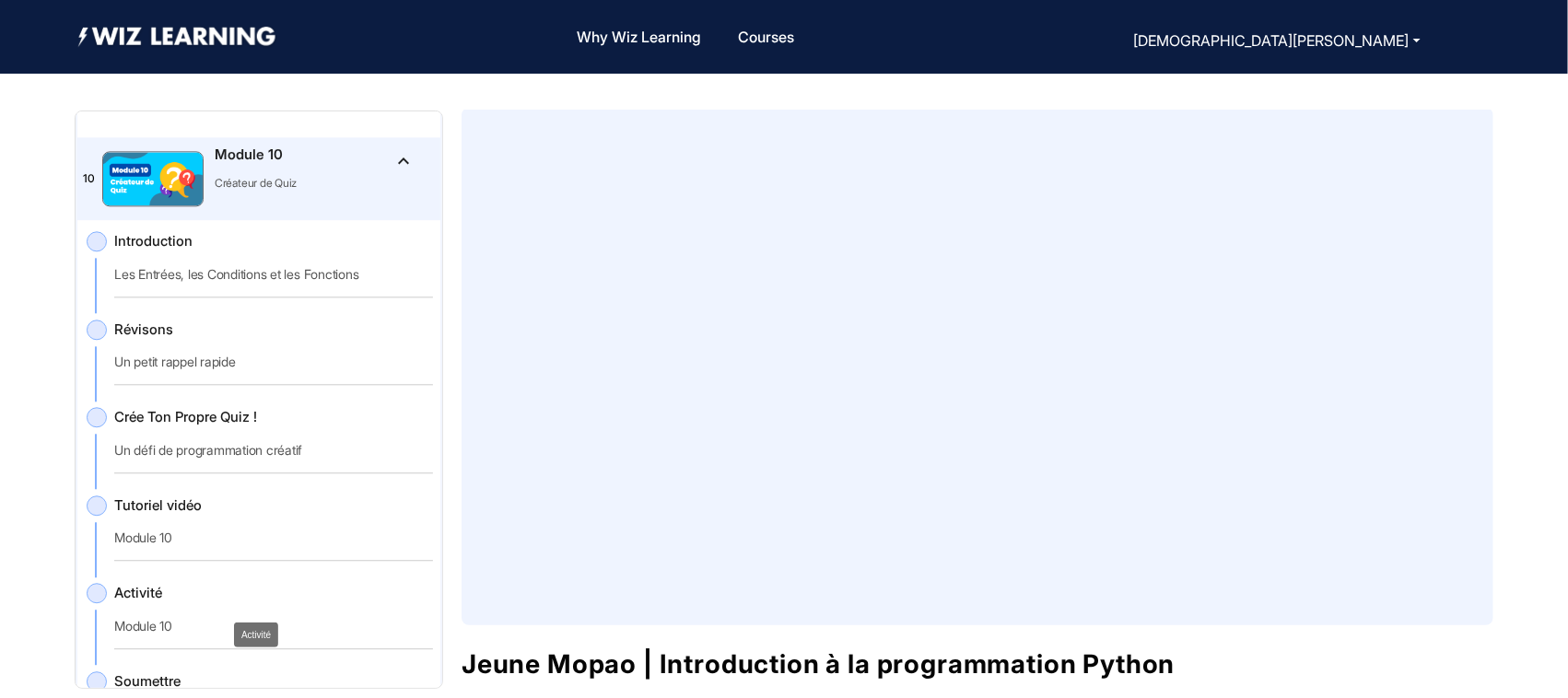 click on "Activité" 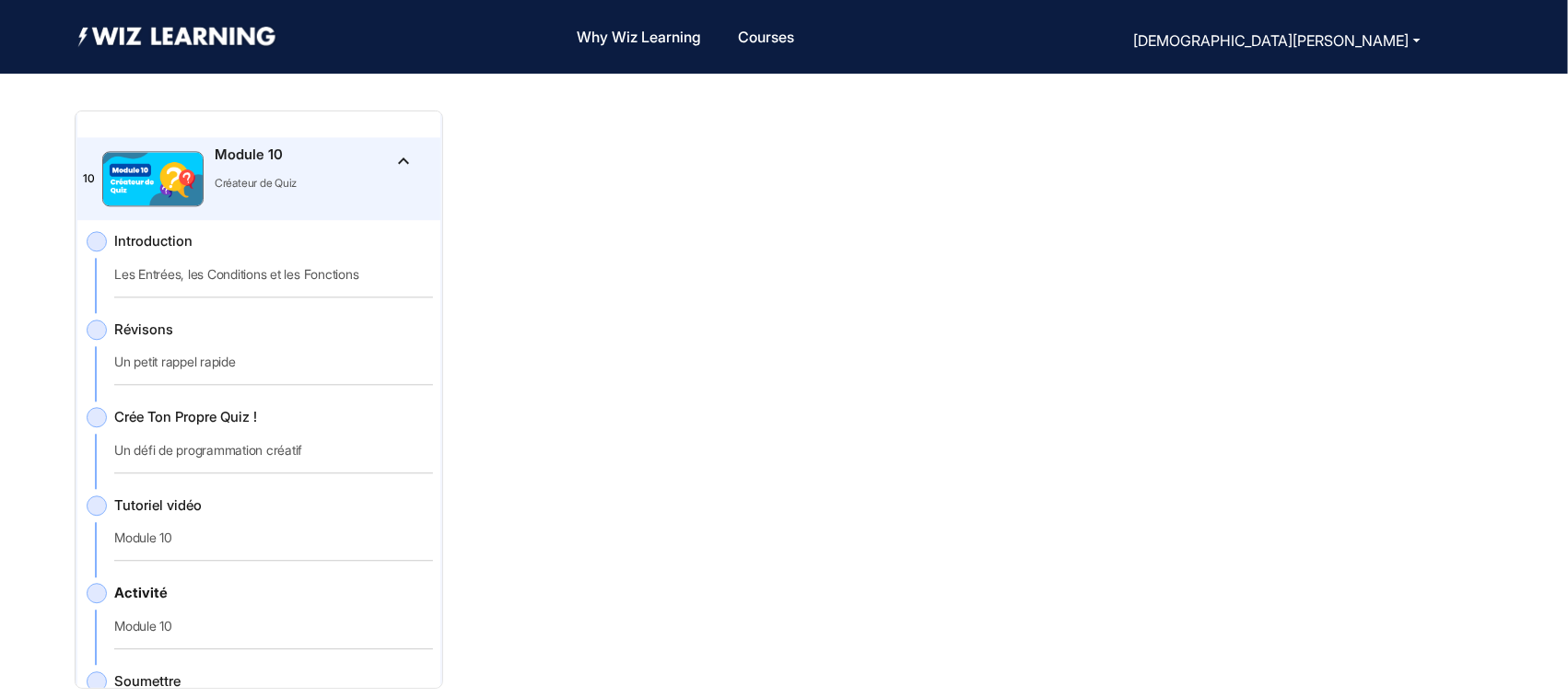 scroll, scrollTop: 63, scrollLeft: 0, axis: vertical 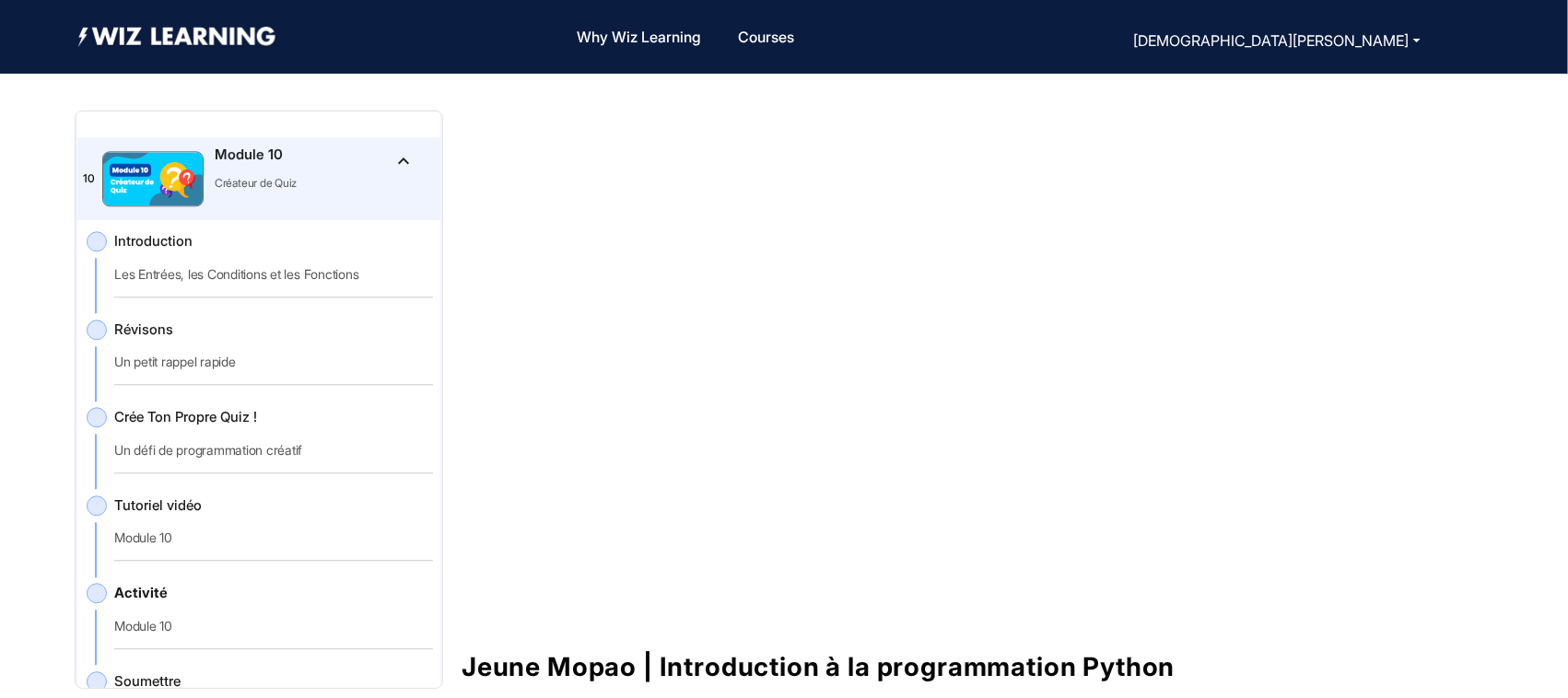 drag, startPoint x: 1494, startPoint y: 184, endPoint x: 1488, endPoint y: 173, distance: 12.529964 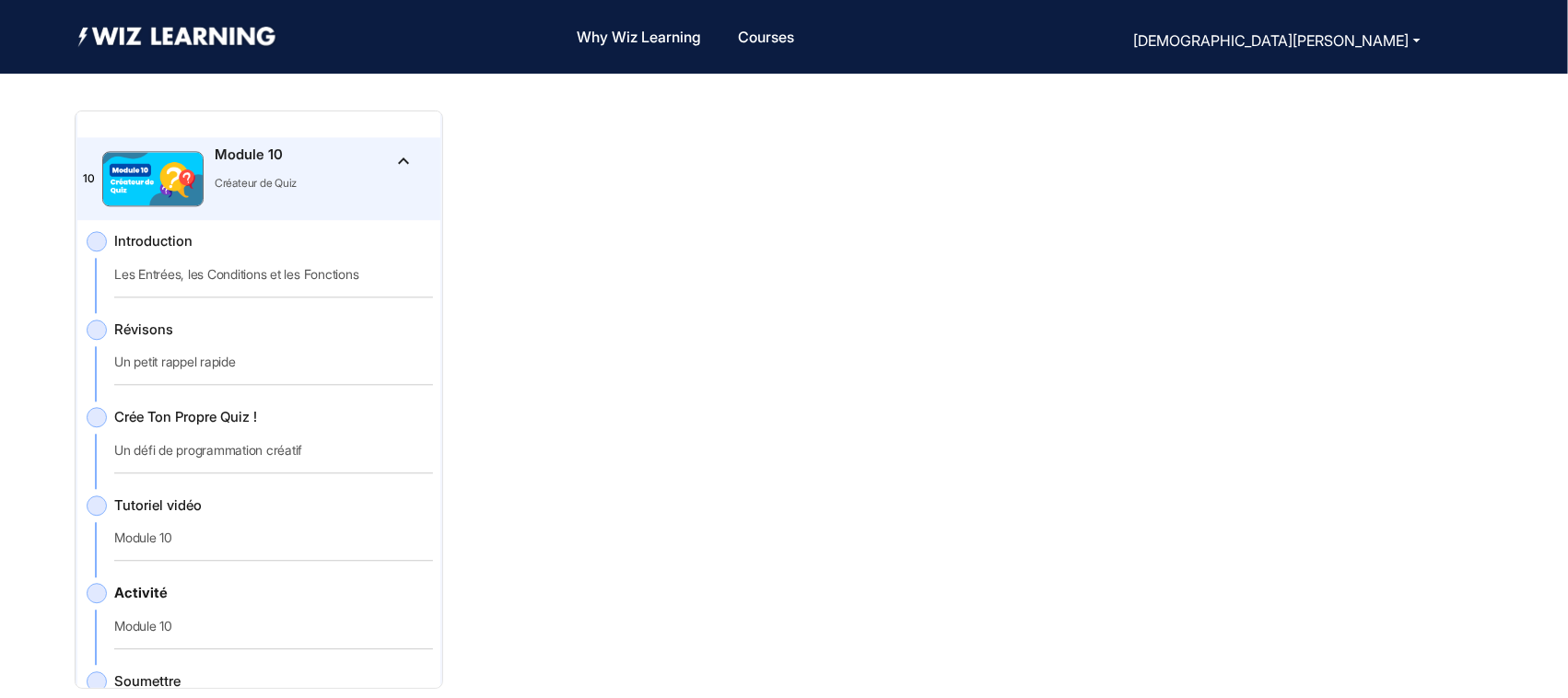 scroll, scrollTop: 0, scrollLeft: 0, axis: both 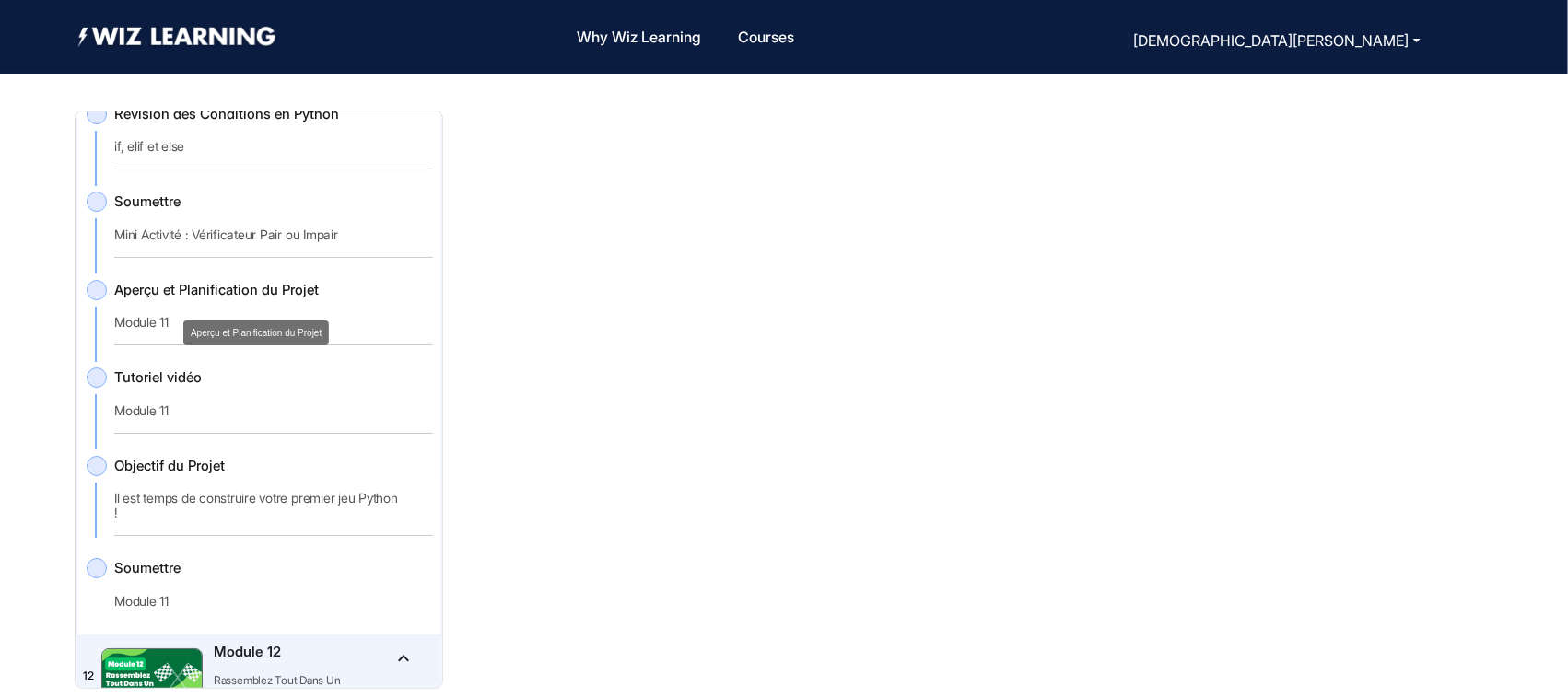 click on "Aperçu et Planification du Projet" 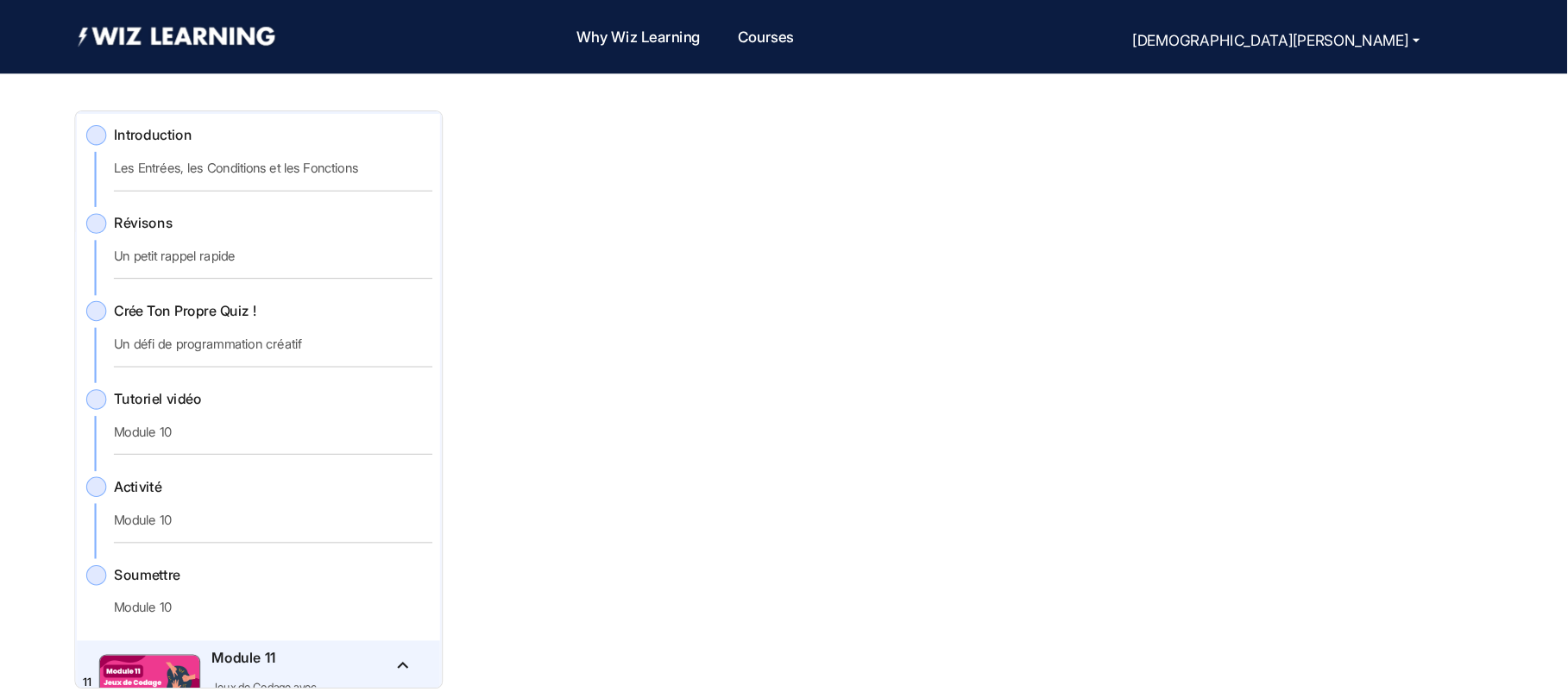 scroll, scrollTop: 4774, scrollLeft: 0, axis: vertical 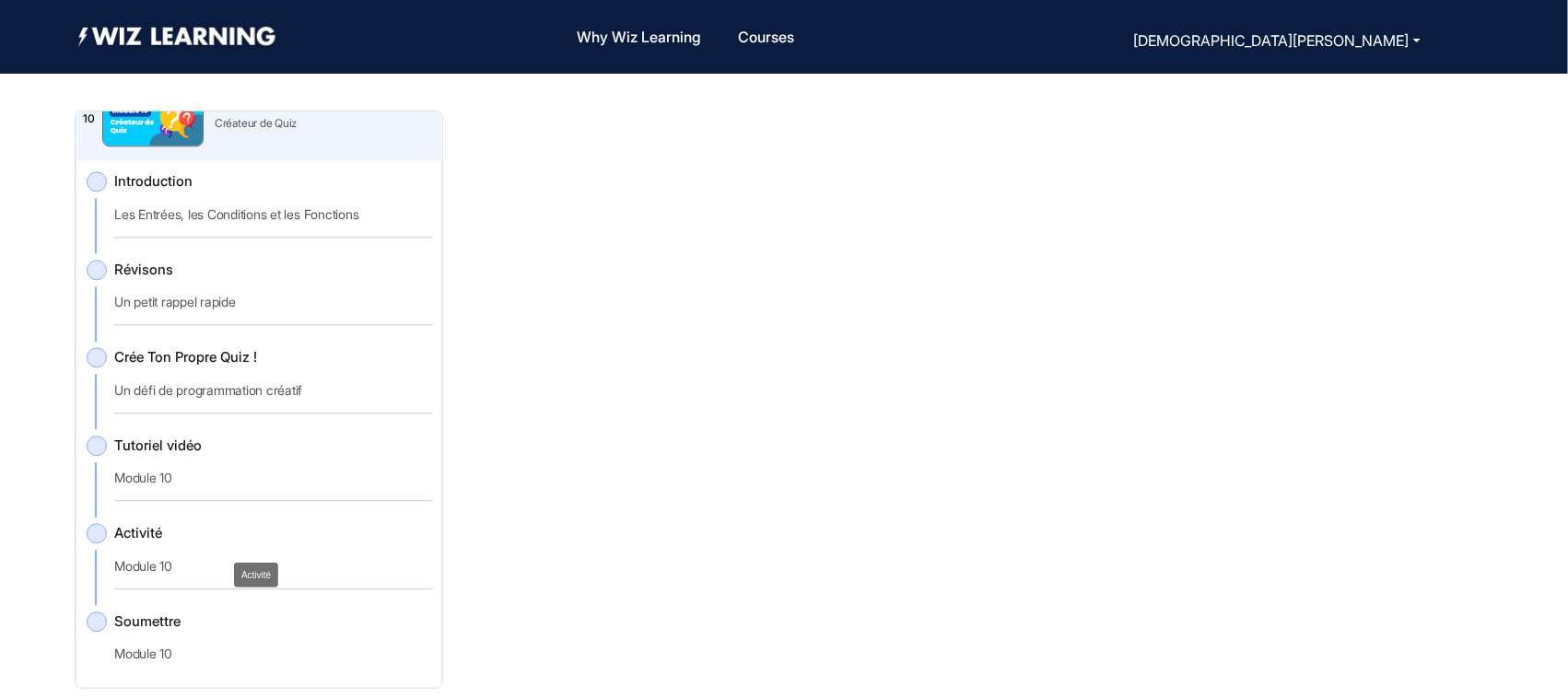 click on "Activité" 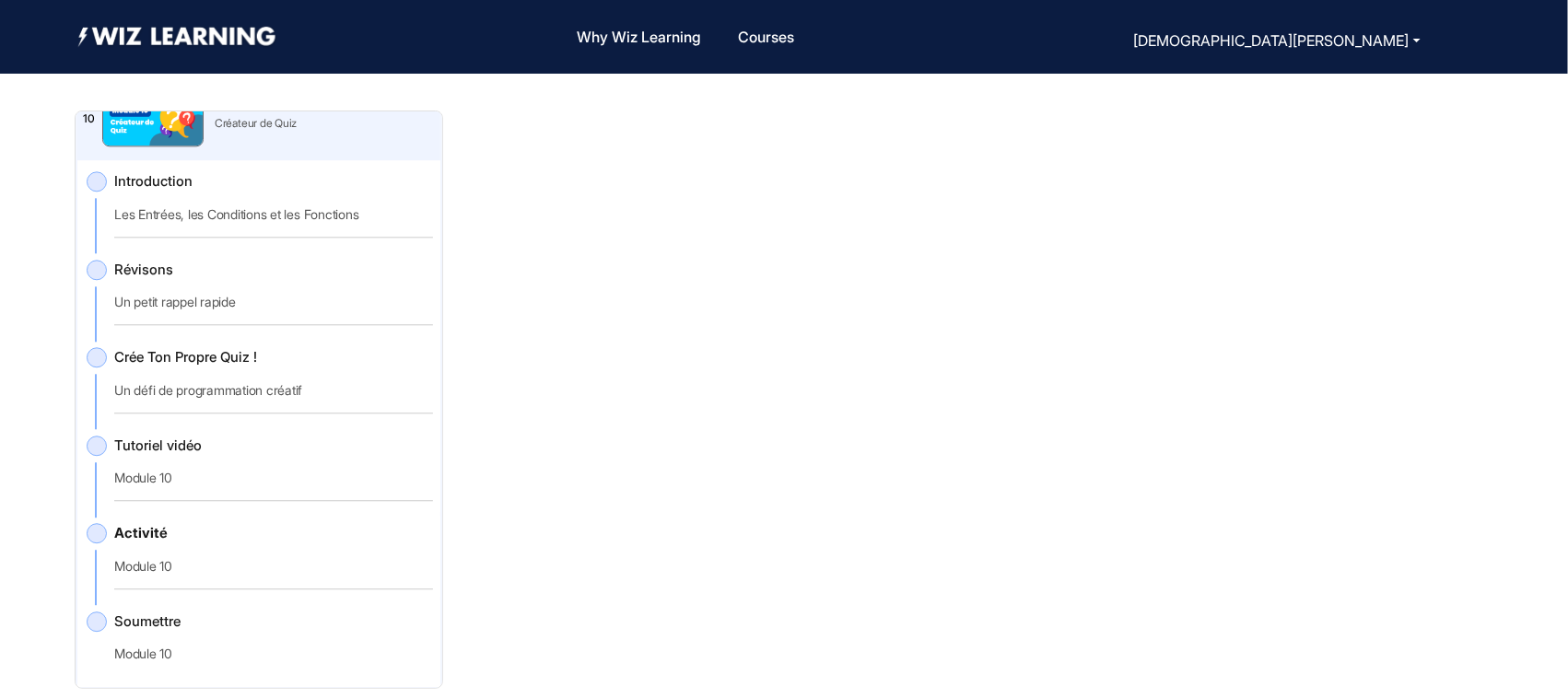 drag, startPoint x: 23, startPoint y: 112, endPoint x: 63, endPoint y: 99, distance: 42.059482 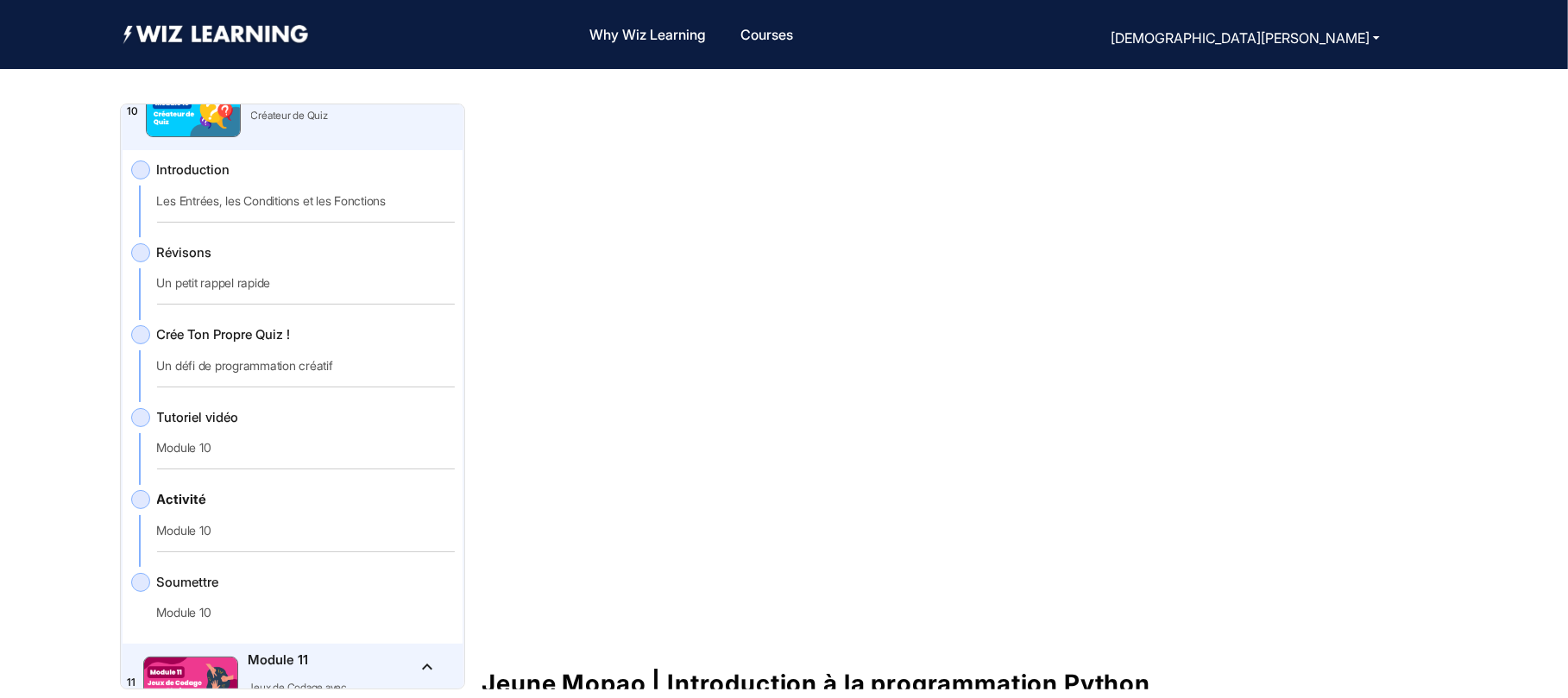 scroll, scrollTop: 4774, scrollLeft: 0, axis: vertical 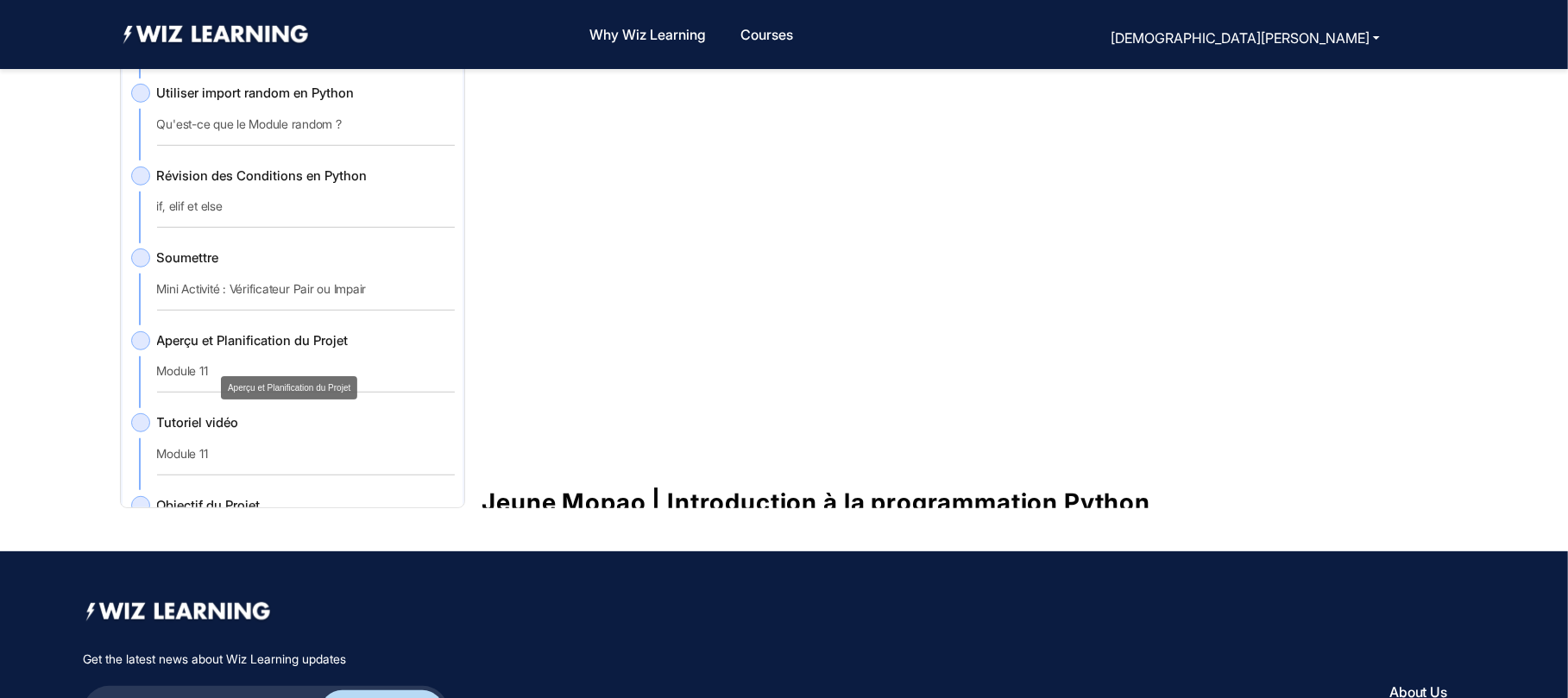 click on "Aperçu et Planification du Projet" 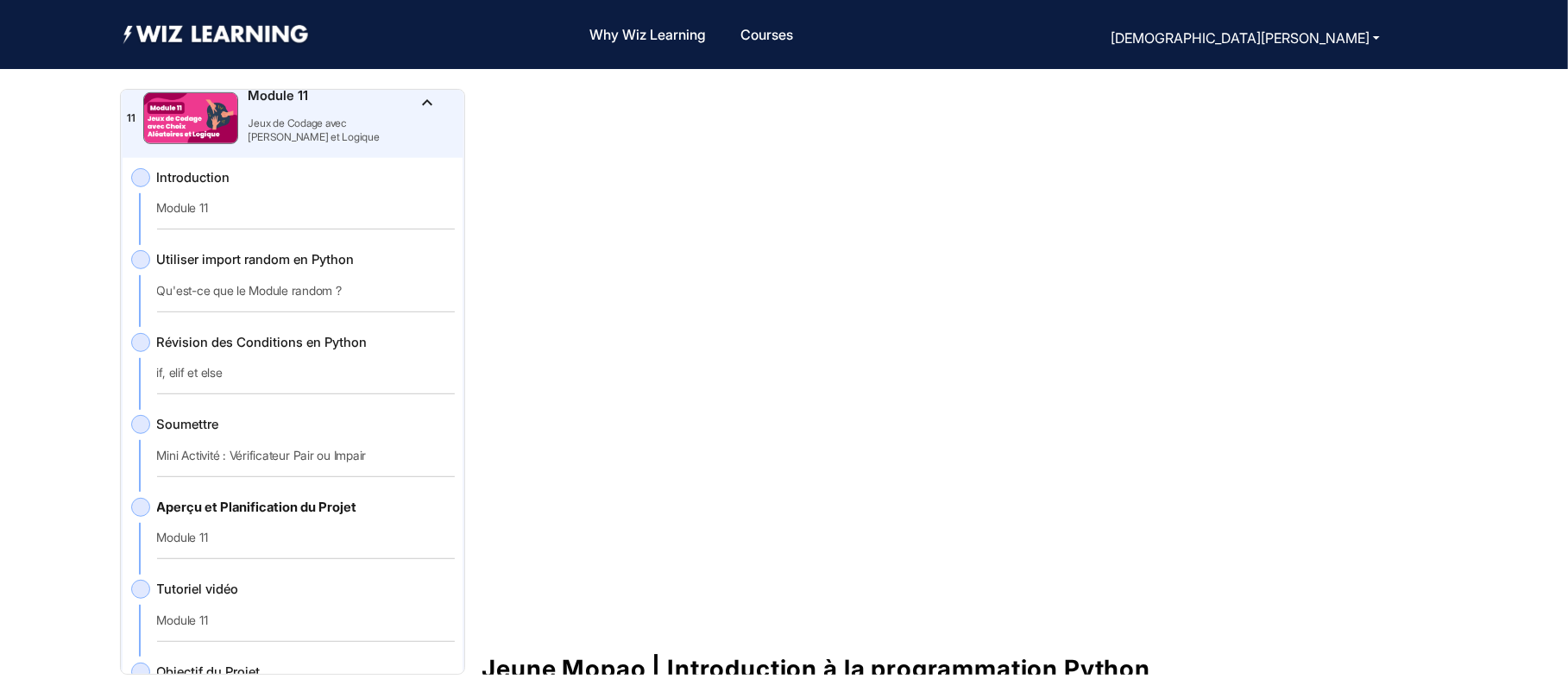 scroll, scrollTop: 9, scrollLeft: 0, axis: vertical 